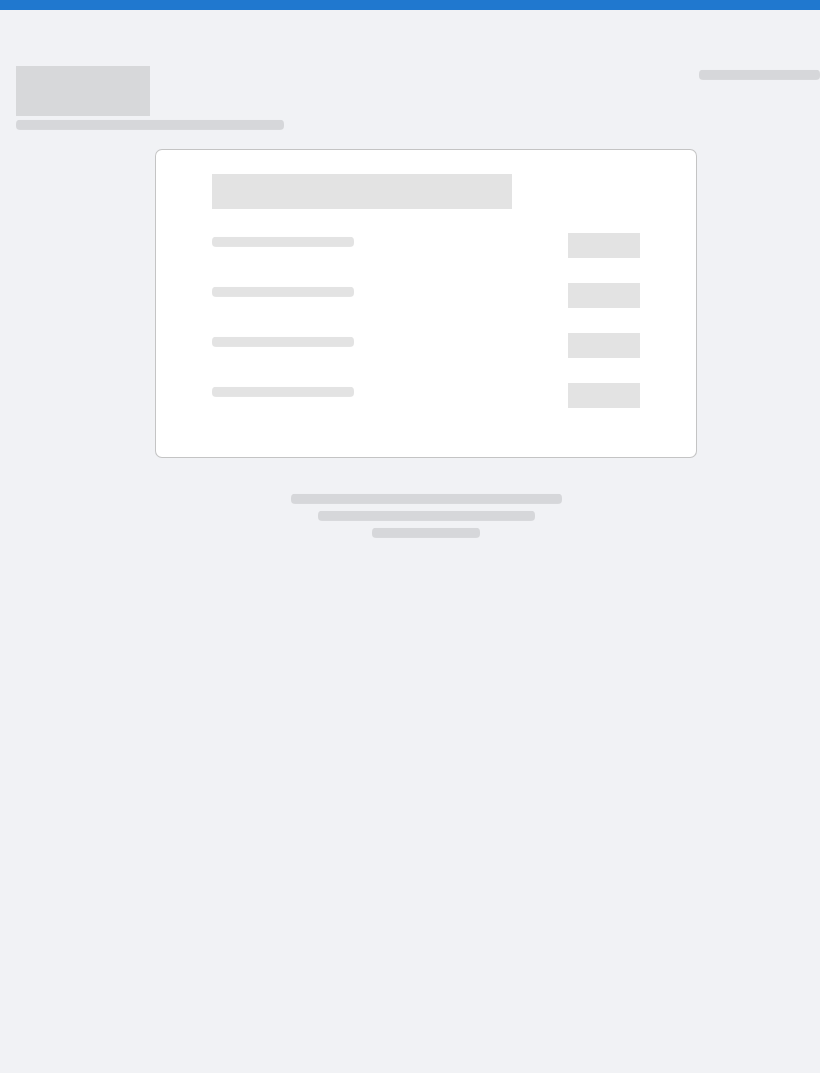 scroll, scrollTop: 0, scrollLeft: 0, axis: both 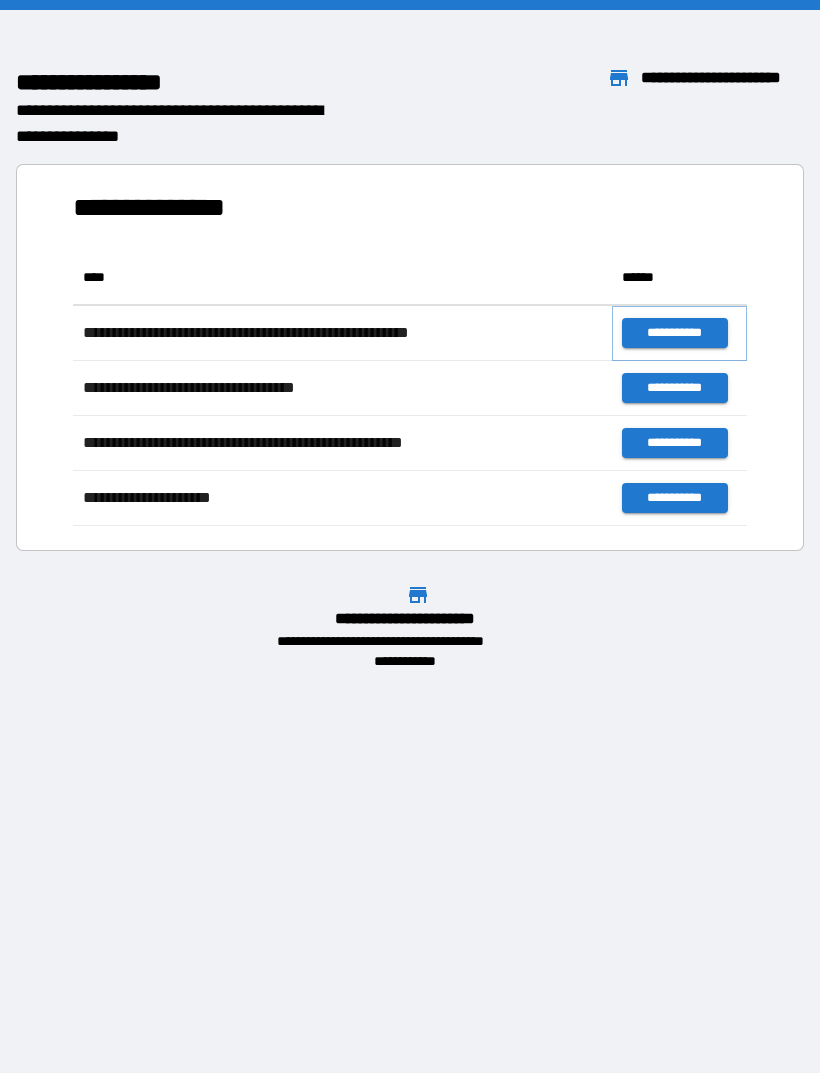 click on "**********" at bounding box center (674, 333) 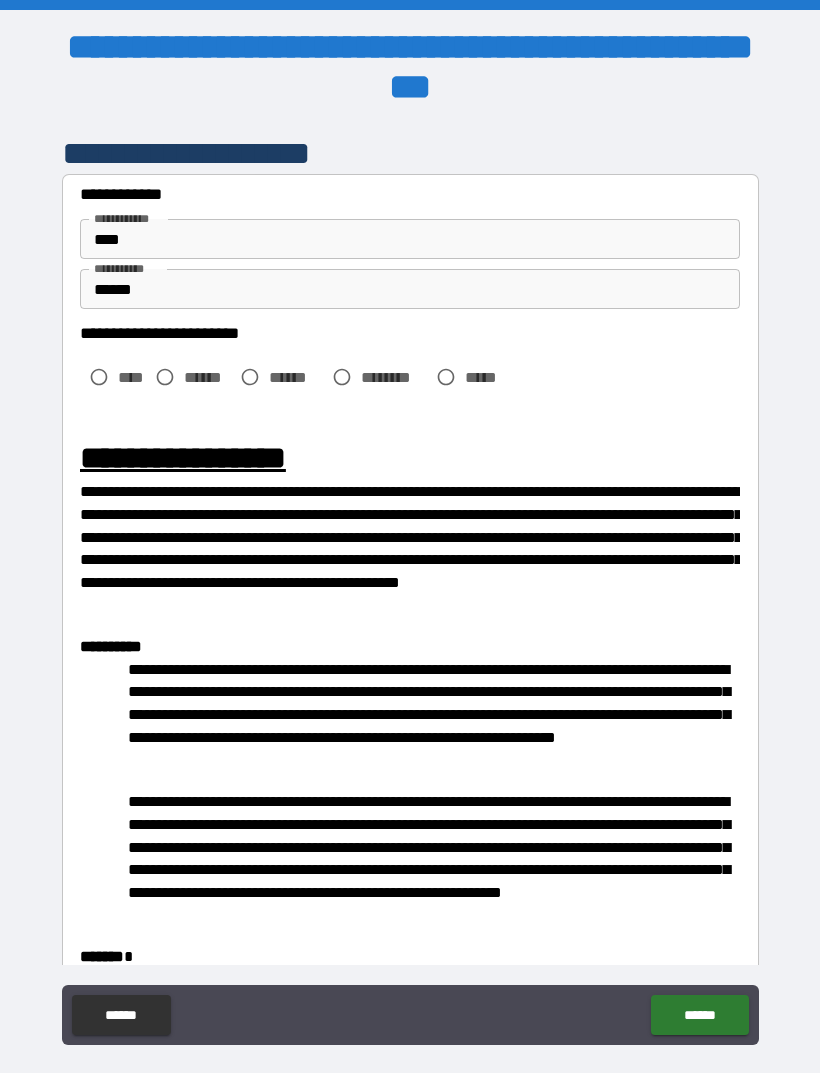 click on "******" at bounding box center (207, 377) 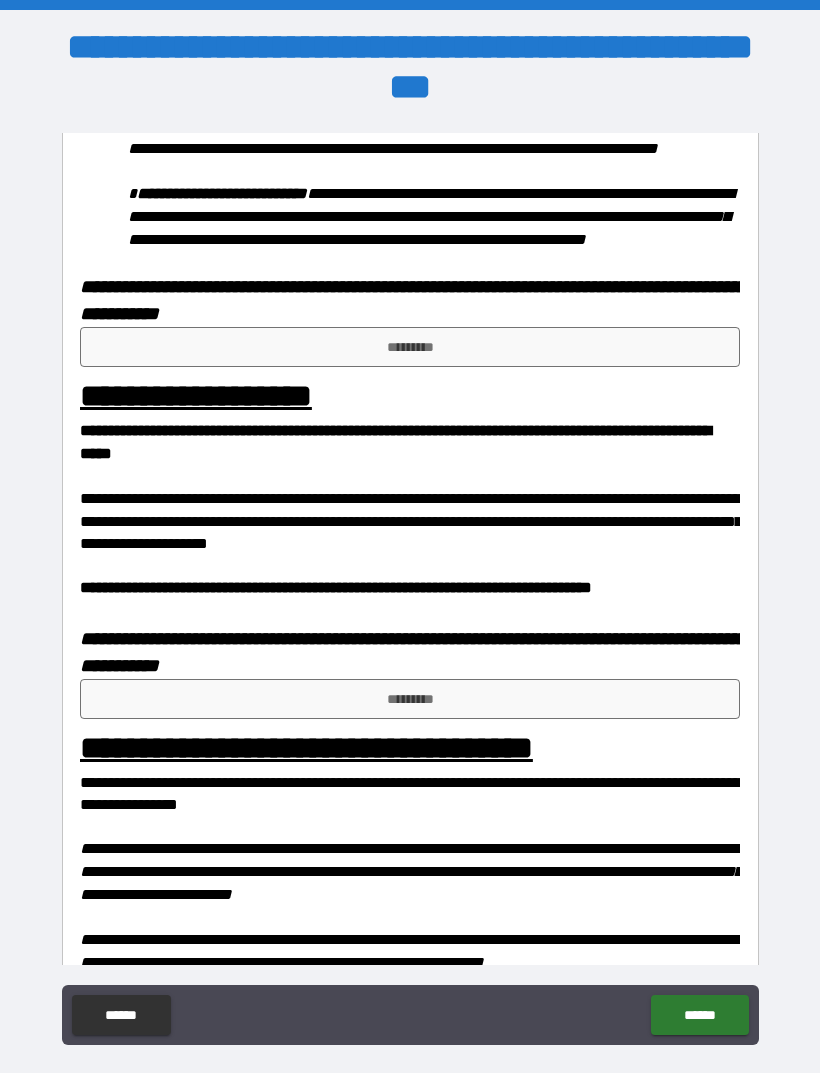scroll, scrollTop: 1248, scrollLeft: 0, axis: vertical 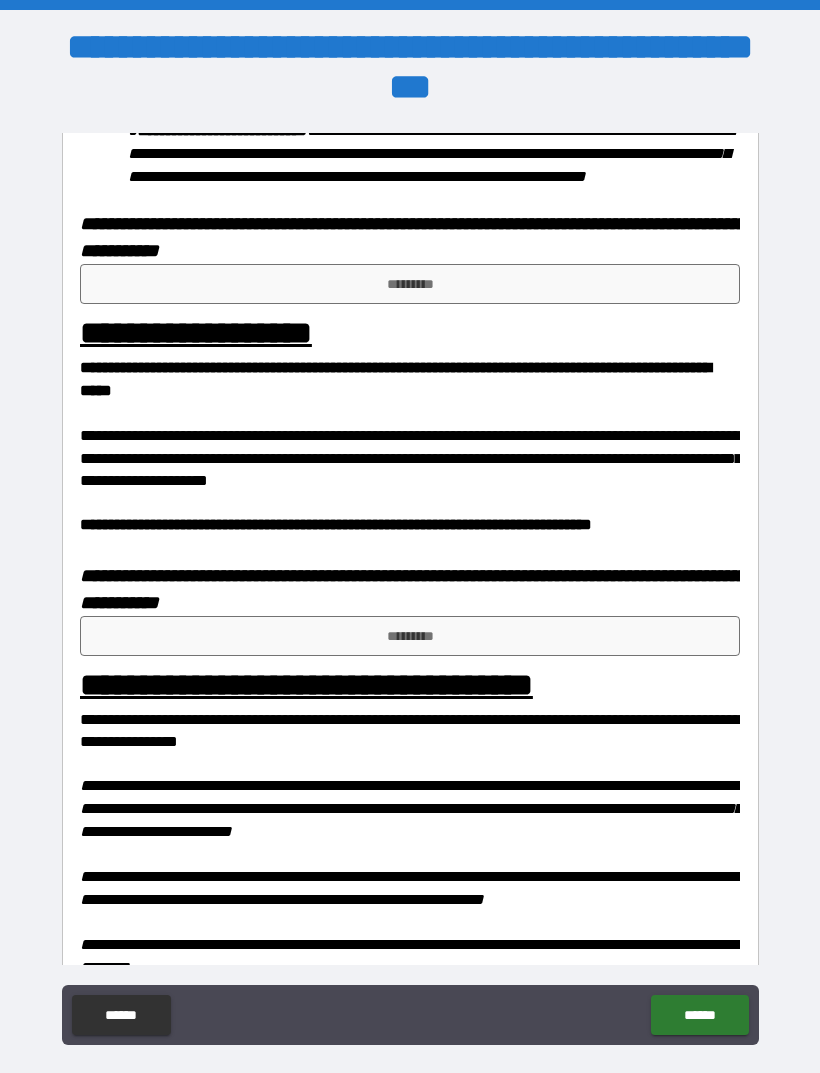 click on "*********" at bounding box center (410, 284) 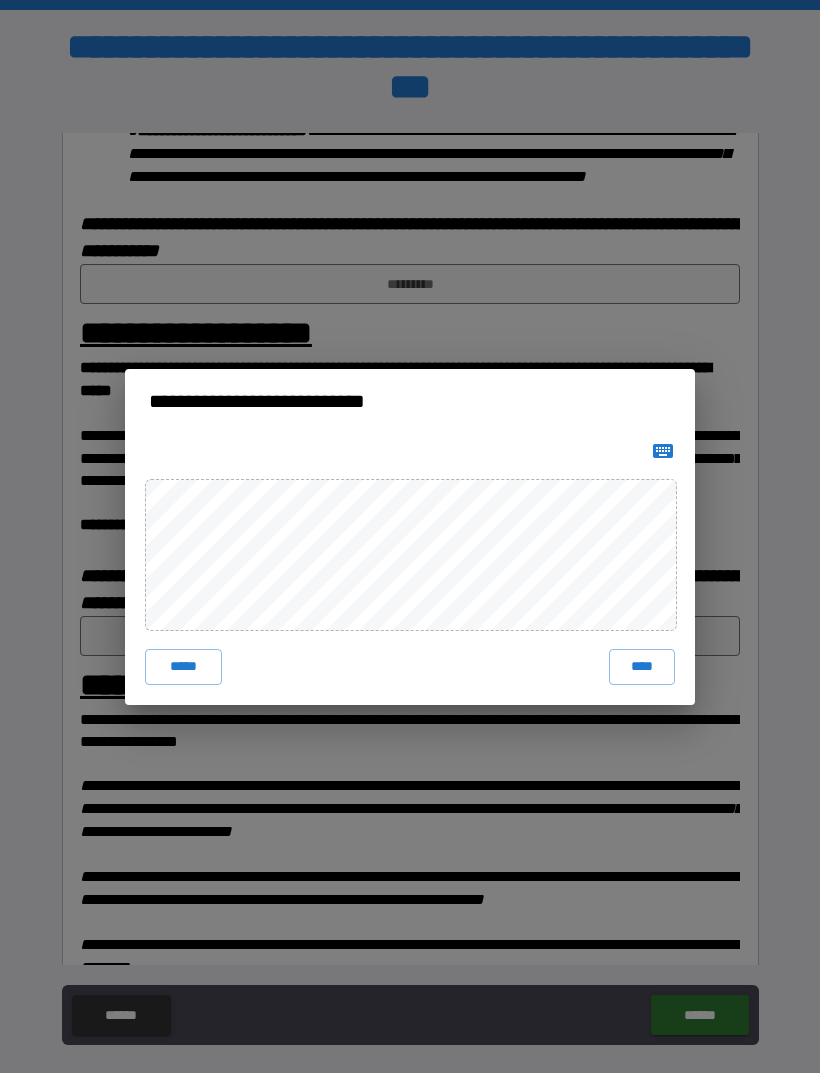 click on "****" at bounding box center (642, 667) 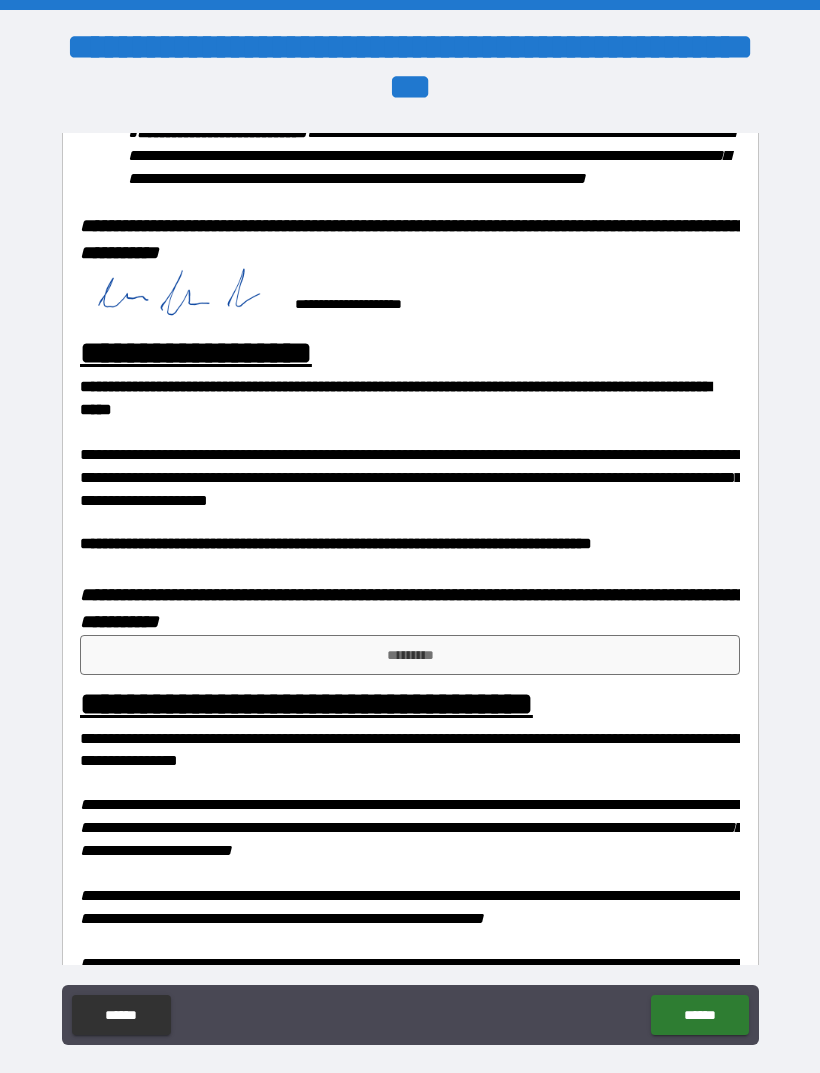 scroll, scrollTop: 1245, scrollLeft: 0, axis: vertical 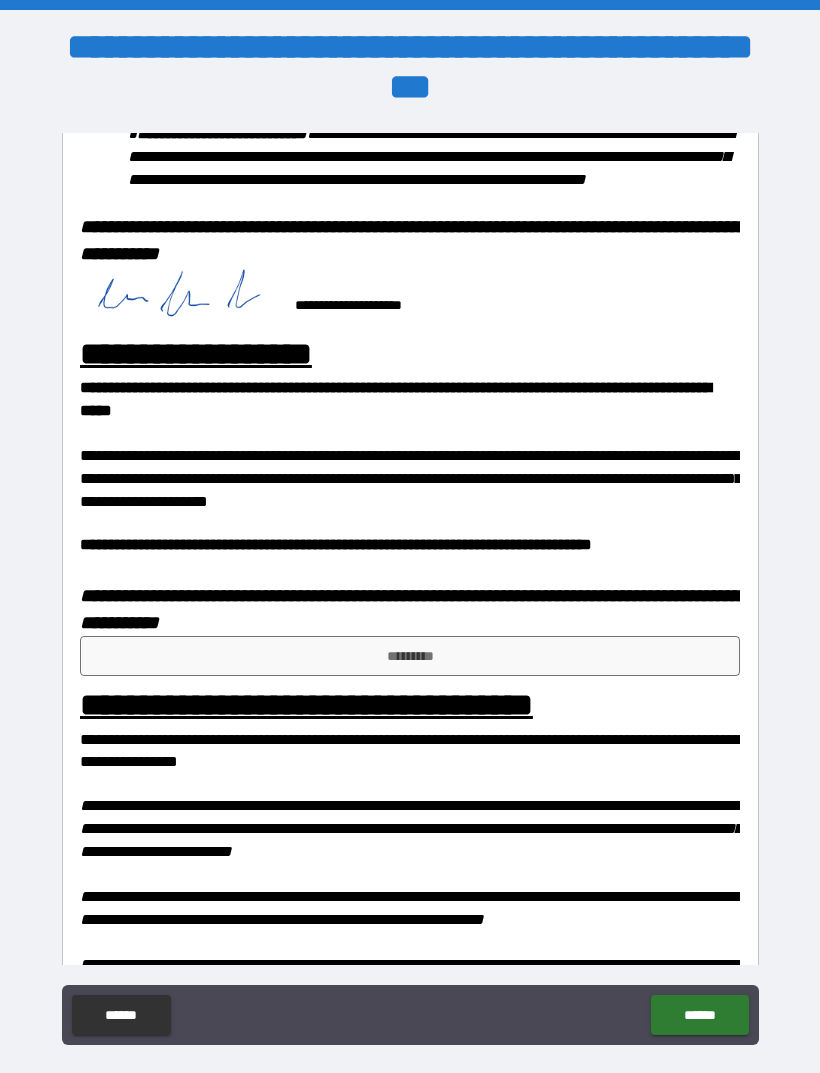 click on "*********" at bounding box center (410, 656) 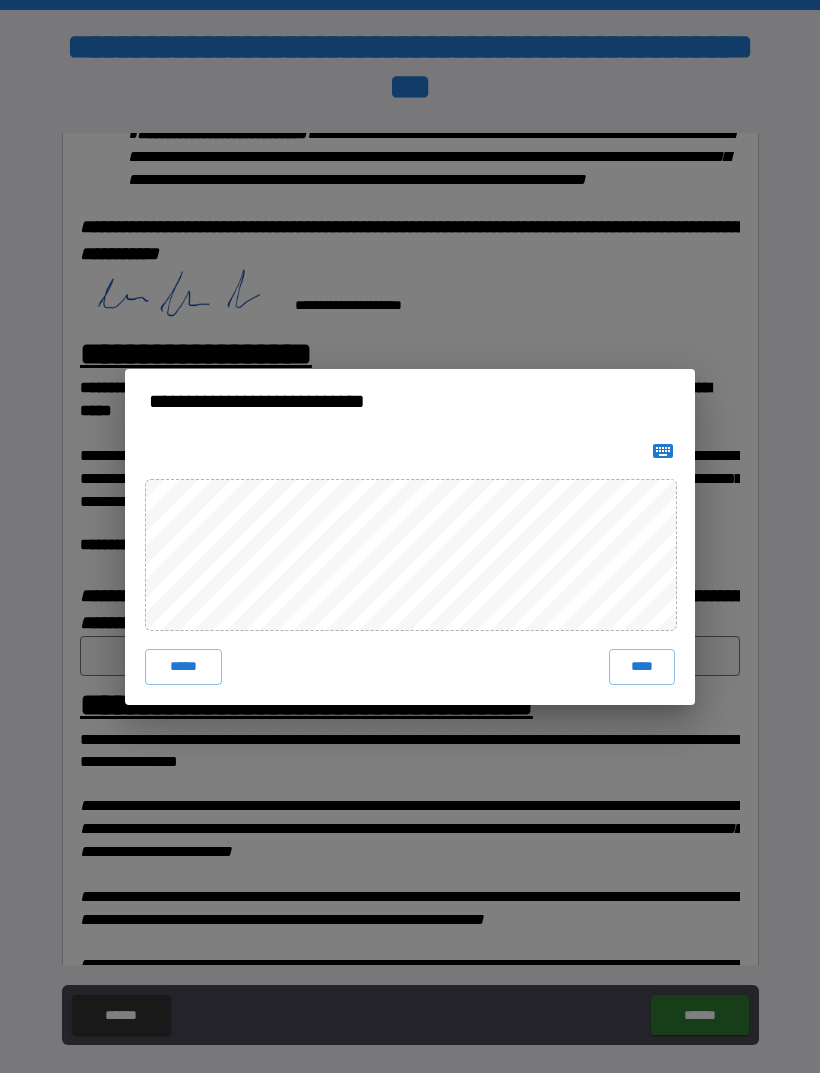 click on "****" at bounding box center (642, 667) 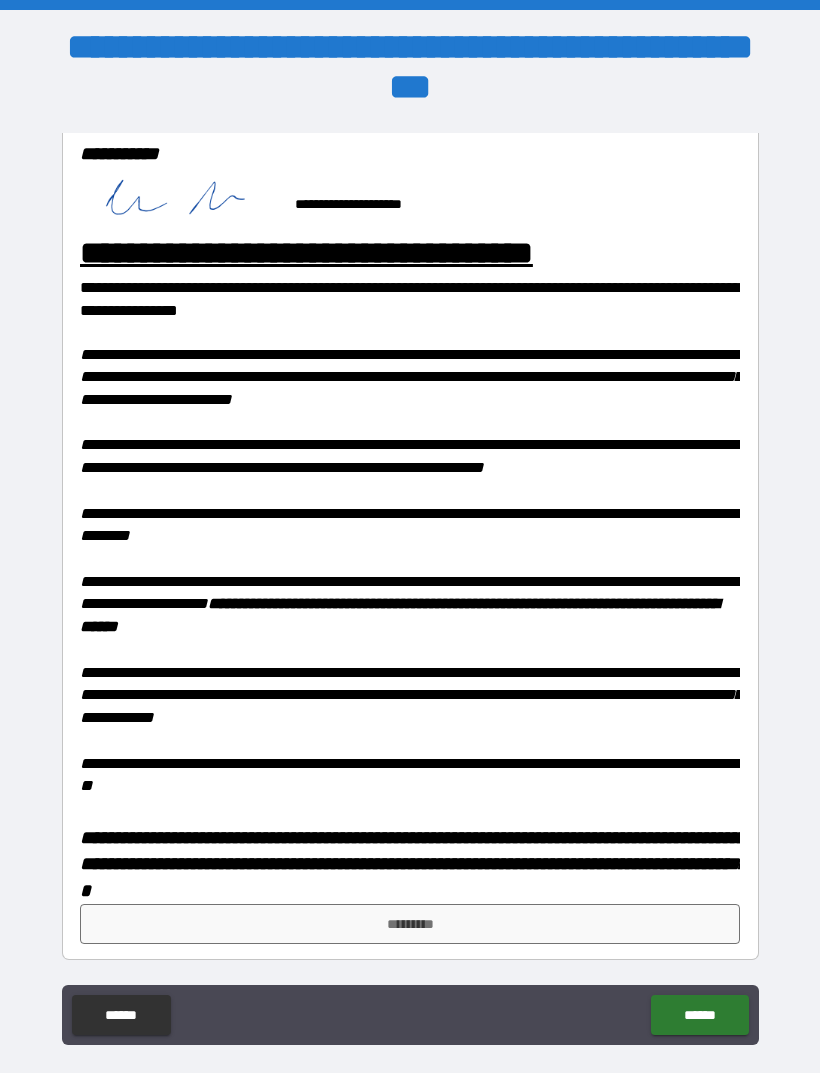 scroll, scrollTop: 1722, scrollLeft: 0, axis: vertical 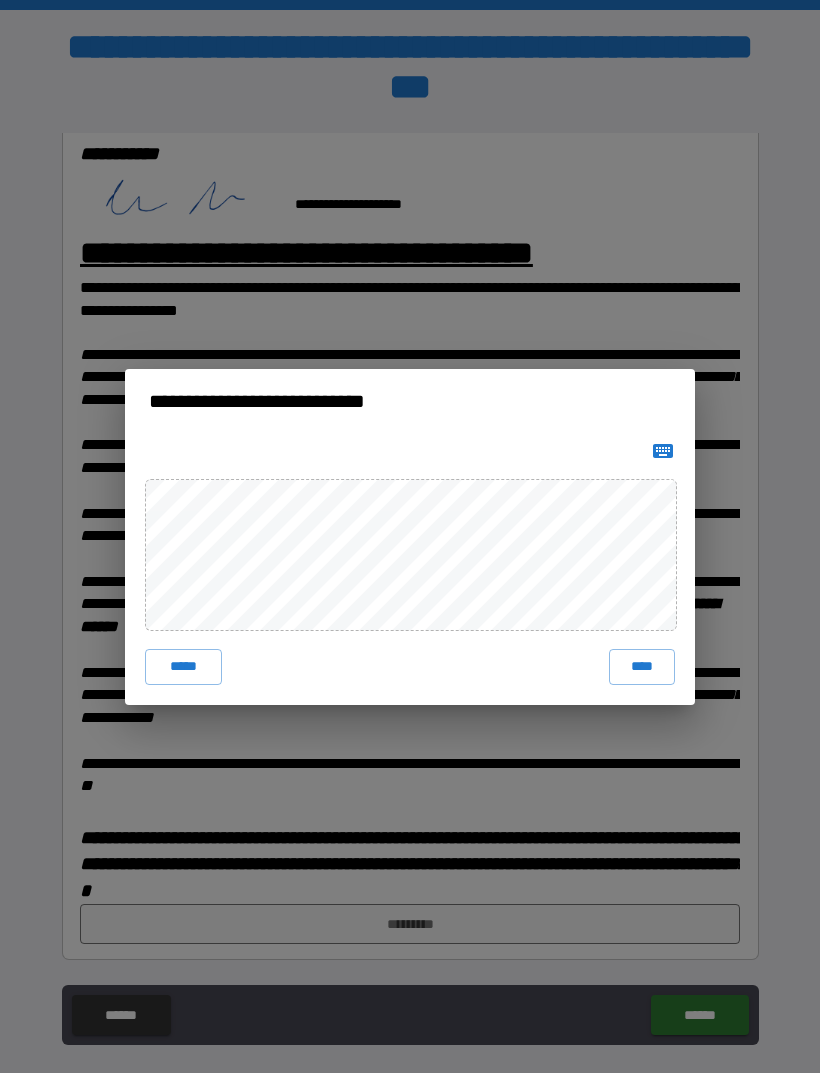 click on "****" at bounding box center [642, 667] 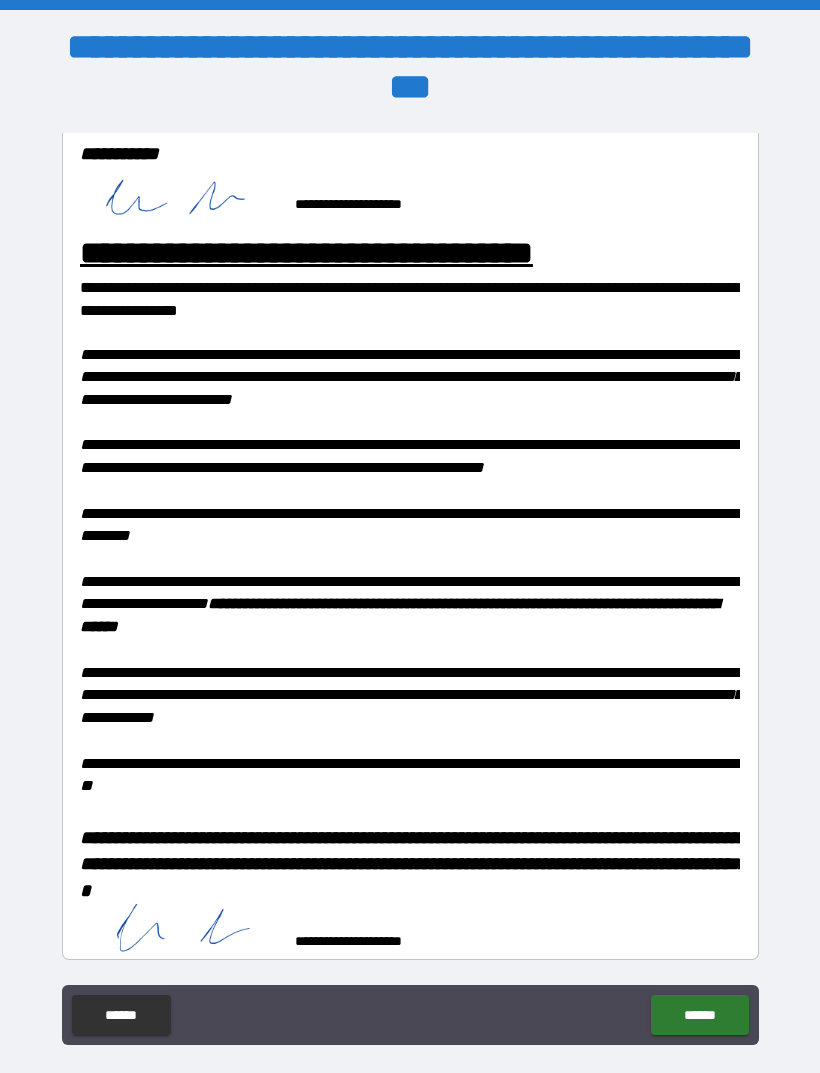 scroll, scrollTop: 1712, scrollLeft: 0, axis: vertical 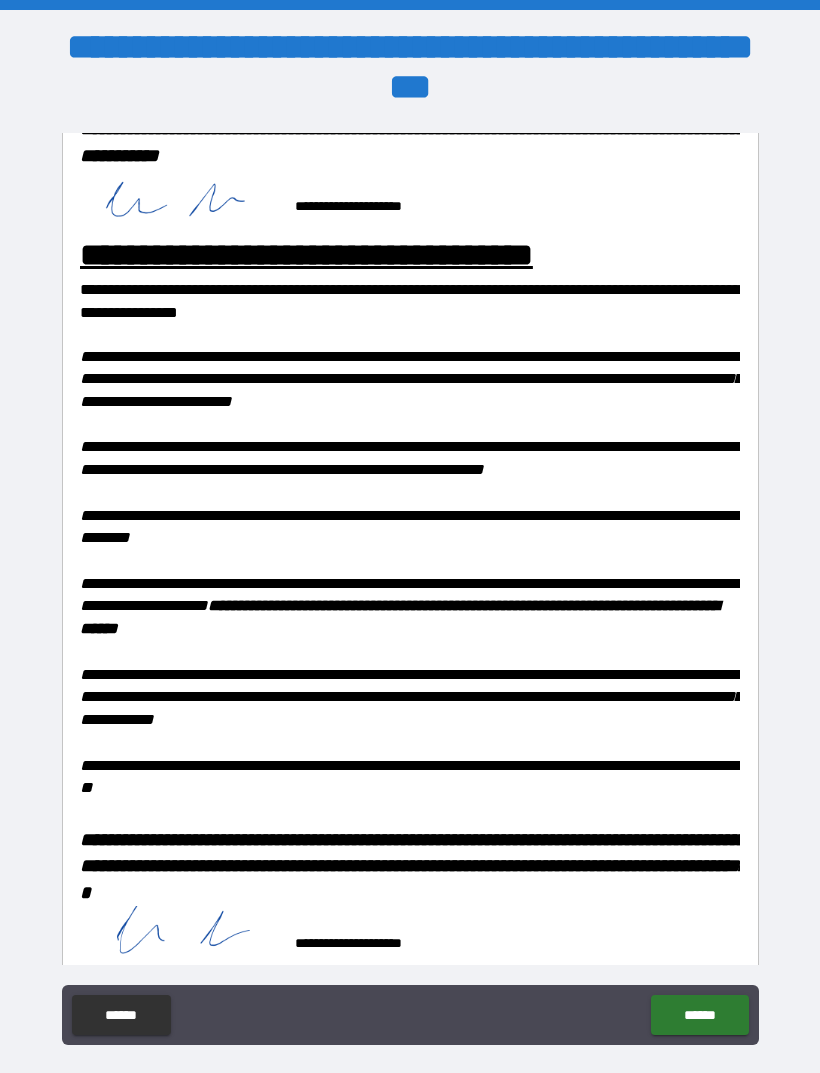 click on "******" at bounding box center (699, 1015) 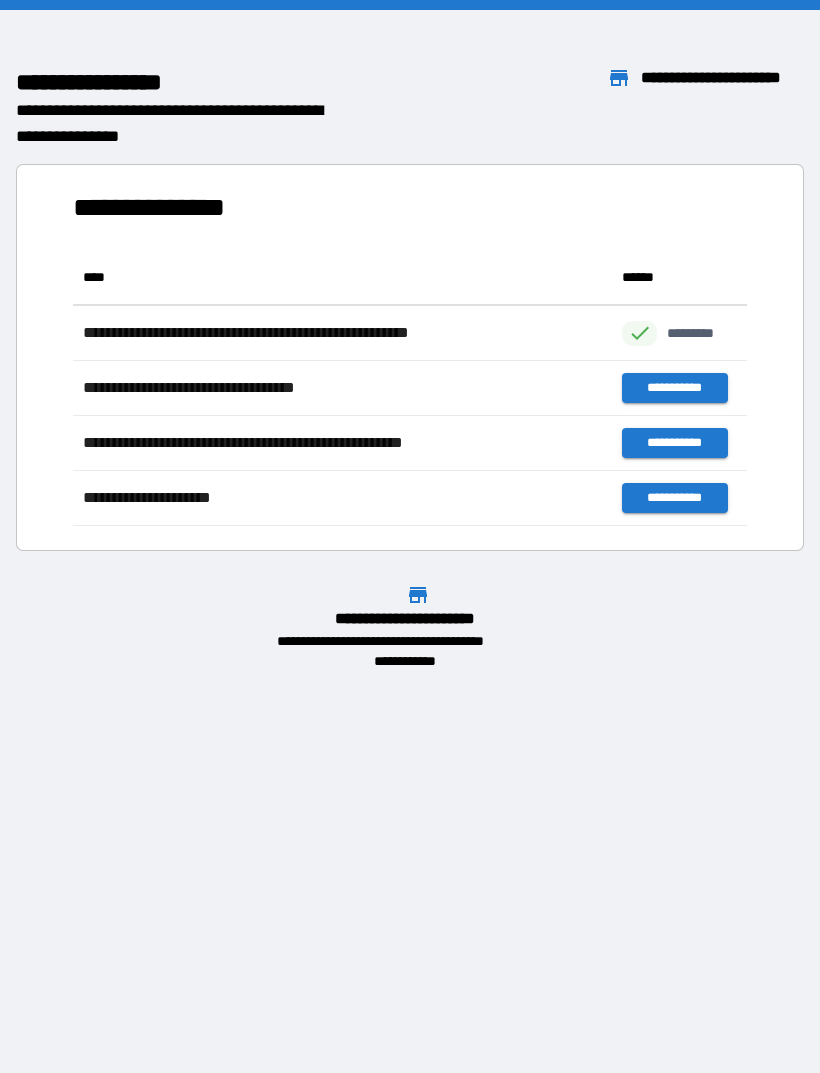 scroll, scrollTop: 1, scrollLeft: 1, axis: both 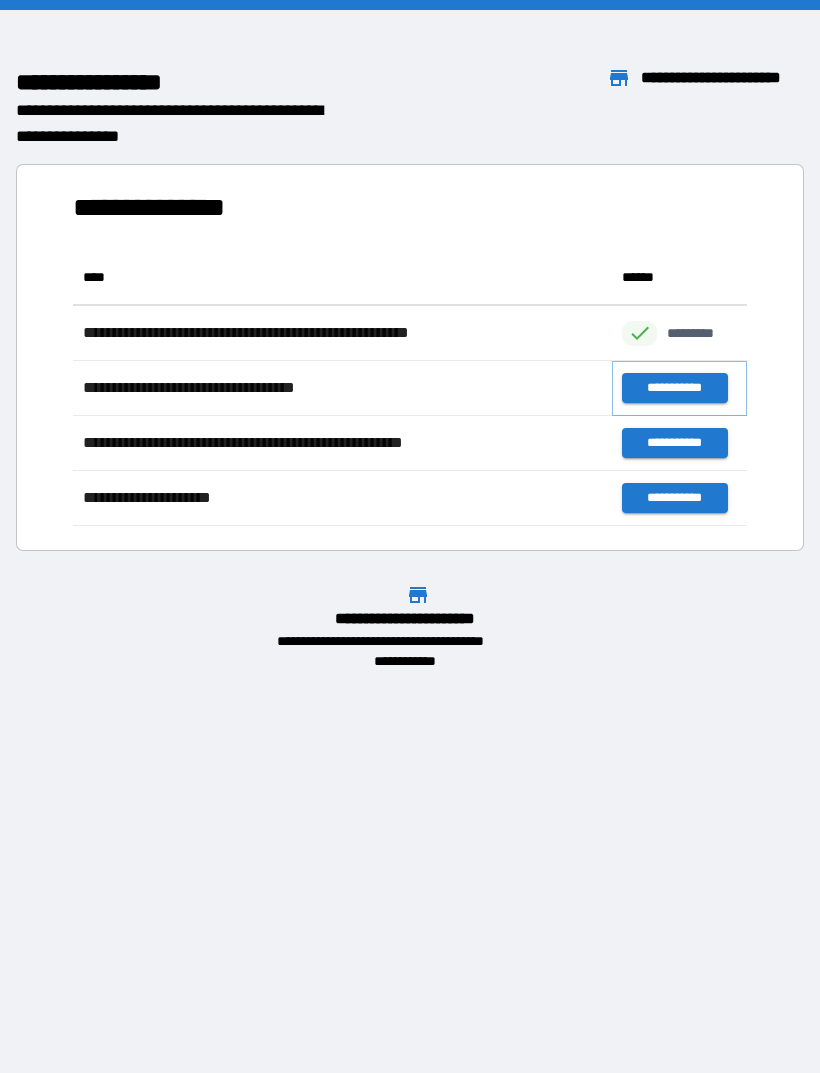 click on "**********" at bounding box center [674, 388] 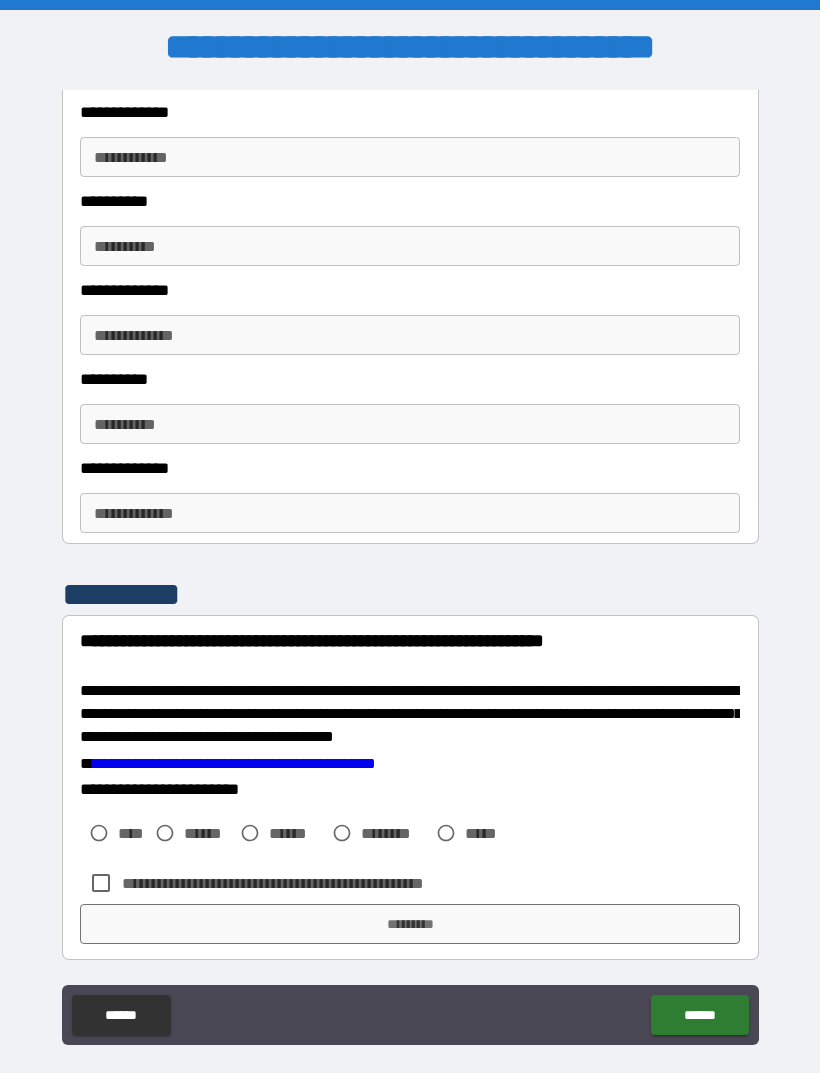 scroll, scrollTop: 3114, scrollLeft: 0, axis: vertical 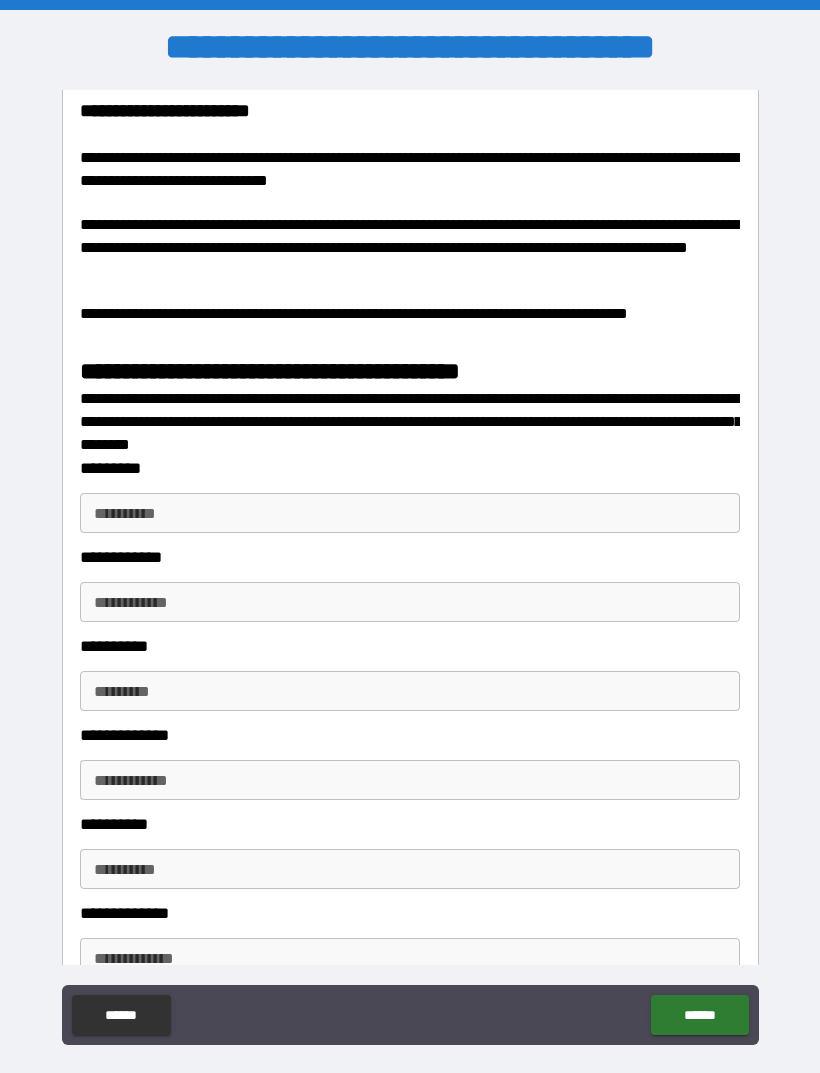 click on "**********" at bounding box center [410, 513] 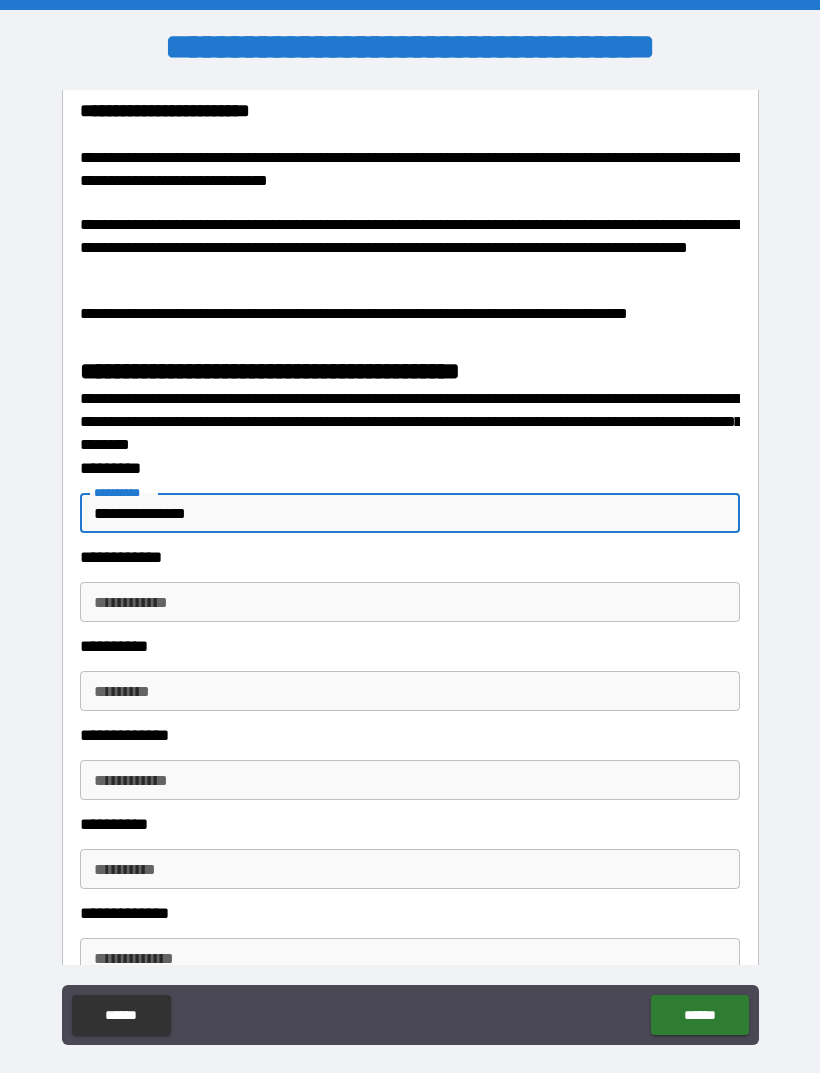 type on "**********" 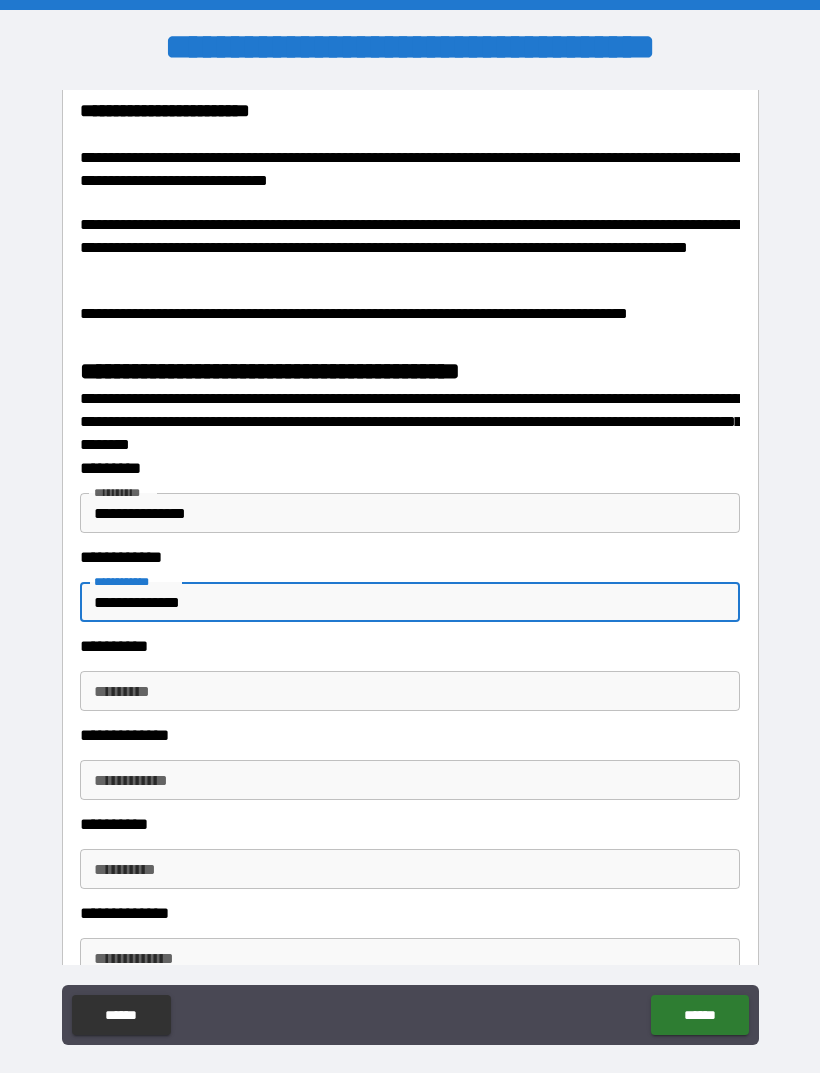 type on "**********" 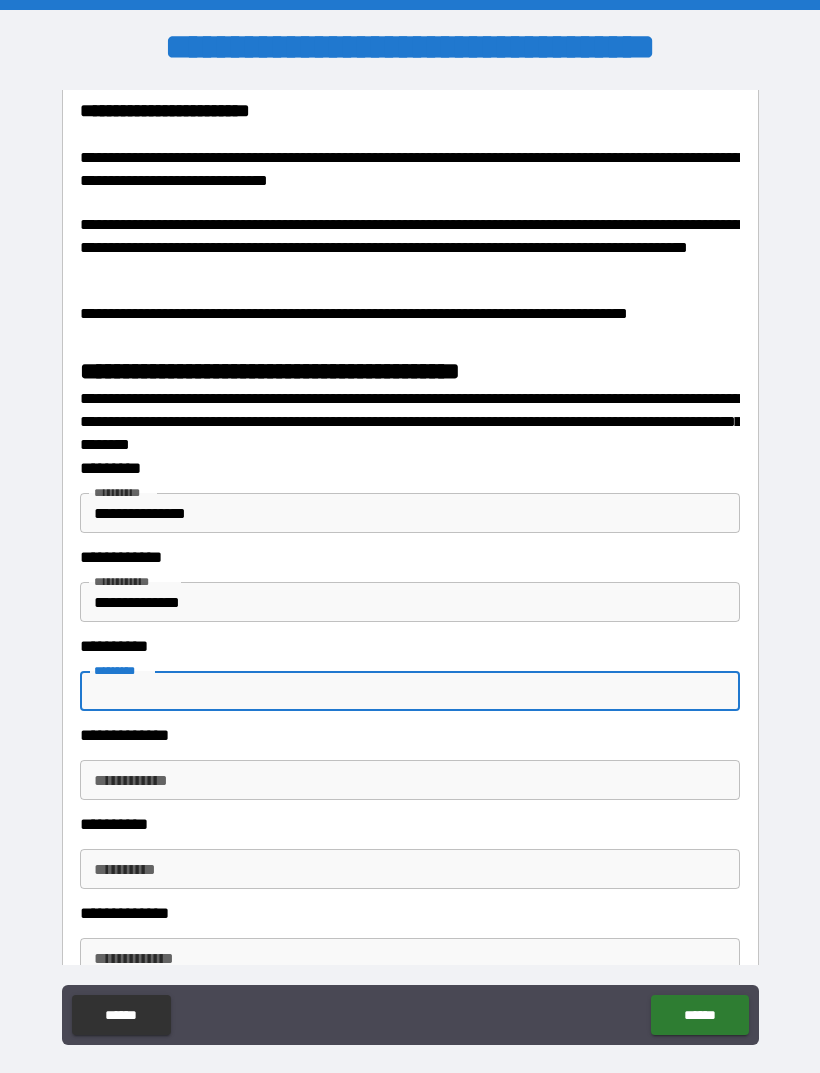scroll, scrollTop: 1, scrollLeft: 0, axis: vertical 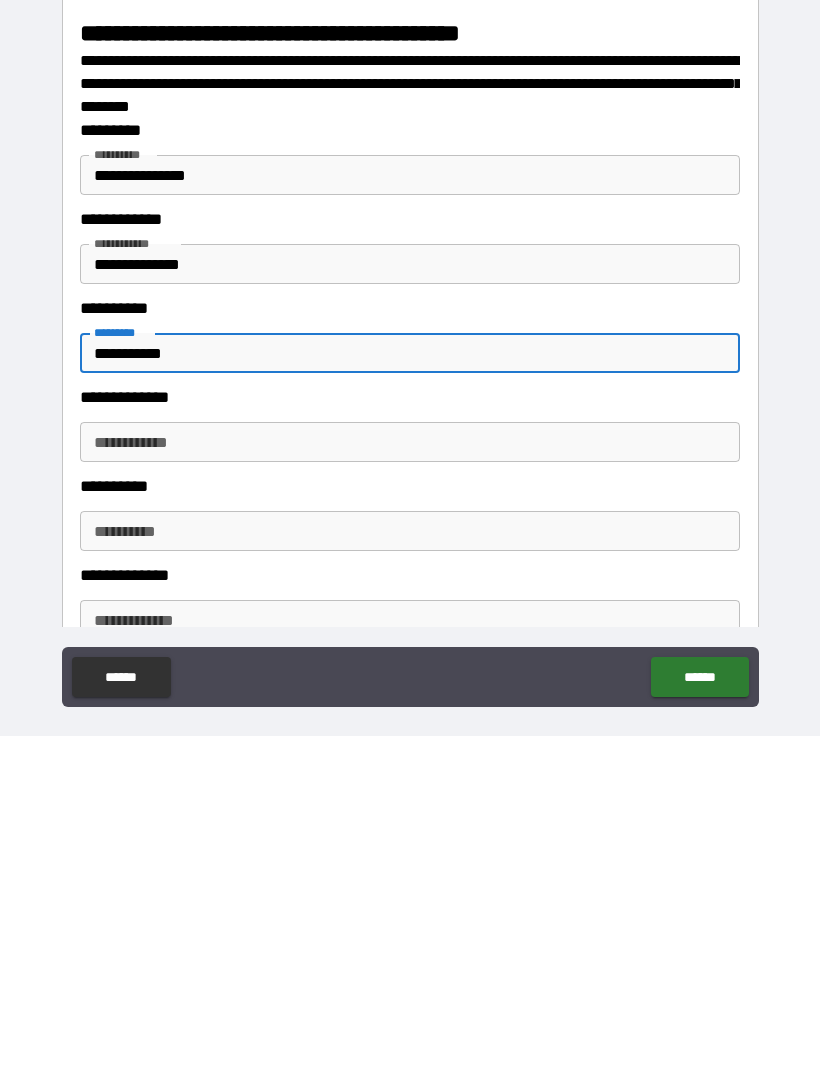 type on "**********" 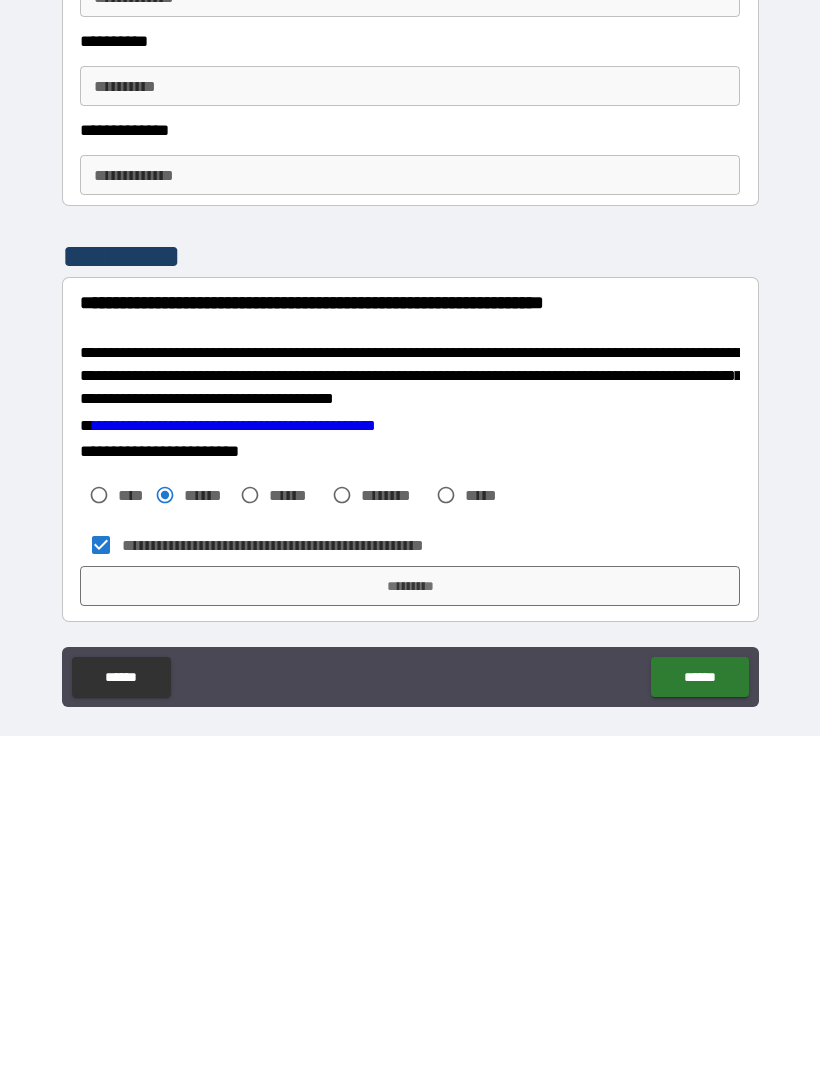 scroll, scrollTop: 3114, scrollLeft: 0, axis: vertical 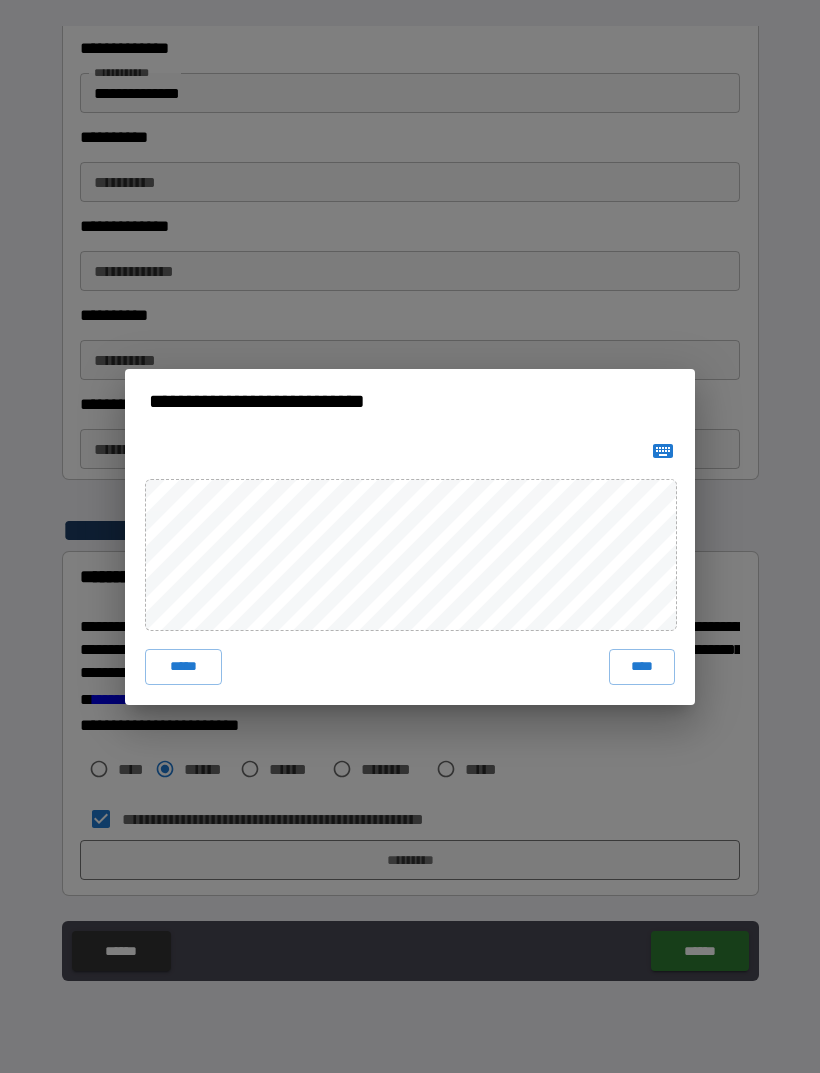 click on "****" at bounding box center (642, 667) 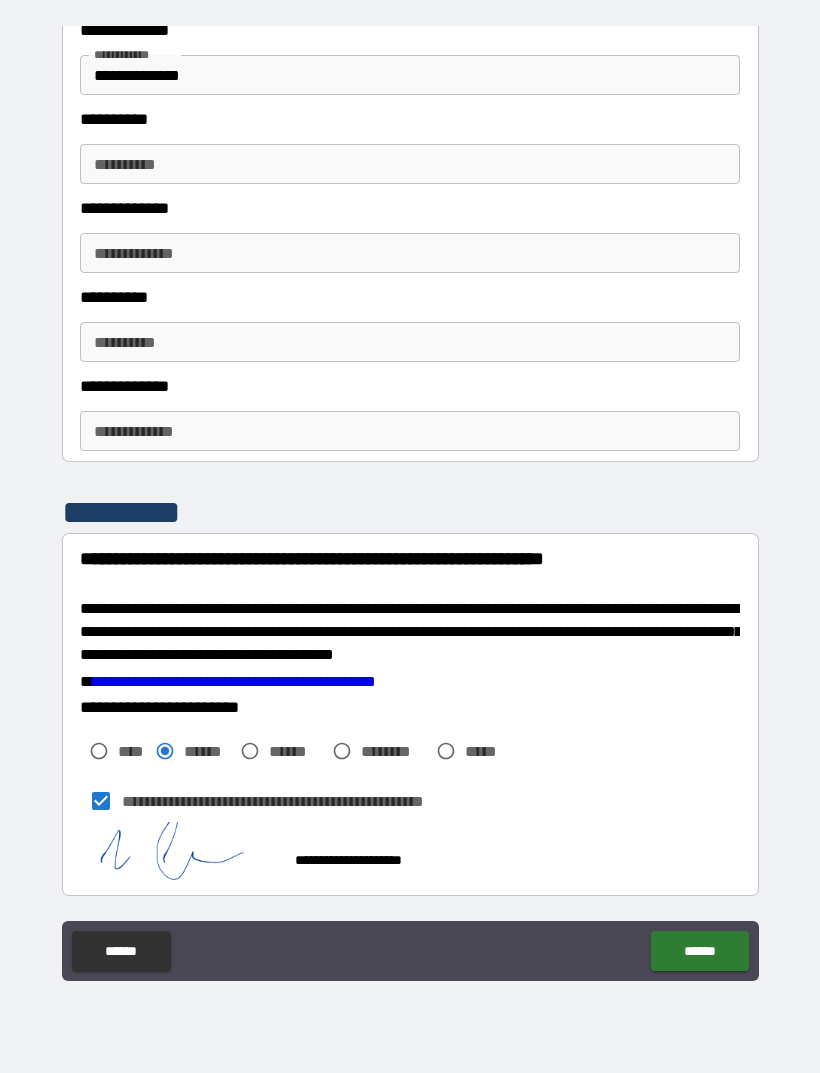 scroll, scrollTop: 3131, scrollLeft: 0, axis: vertical 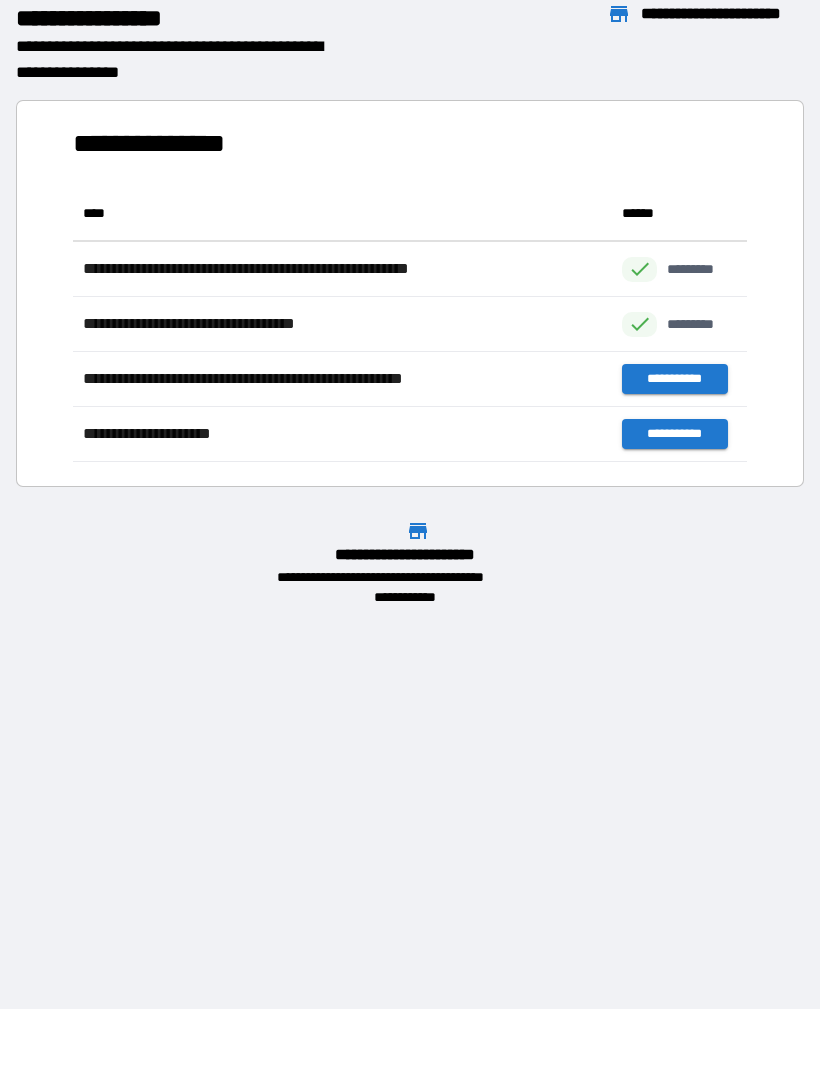 click on "**********" at bounding box center [674, 379] 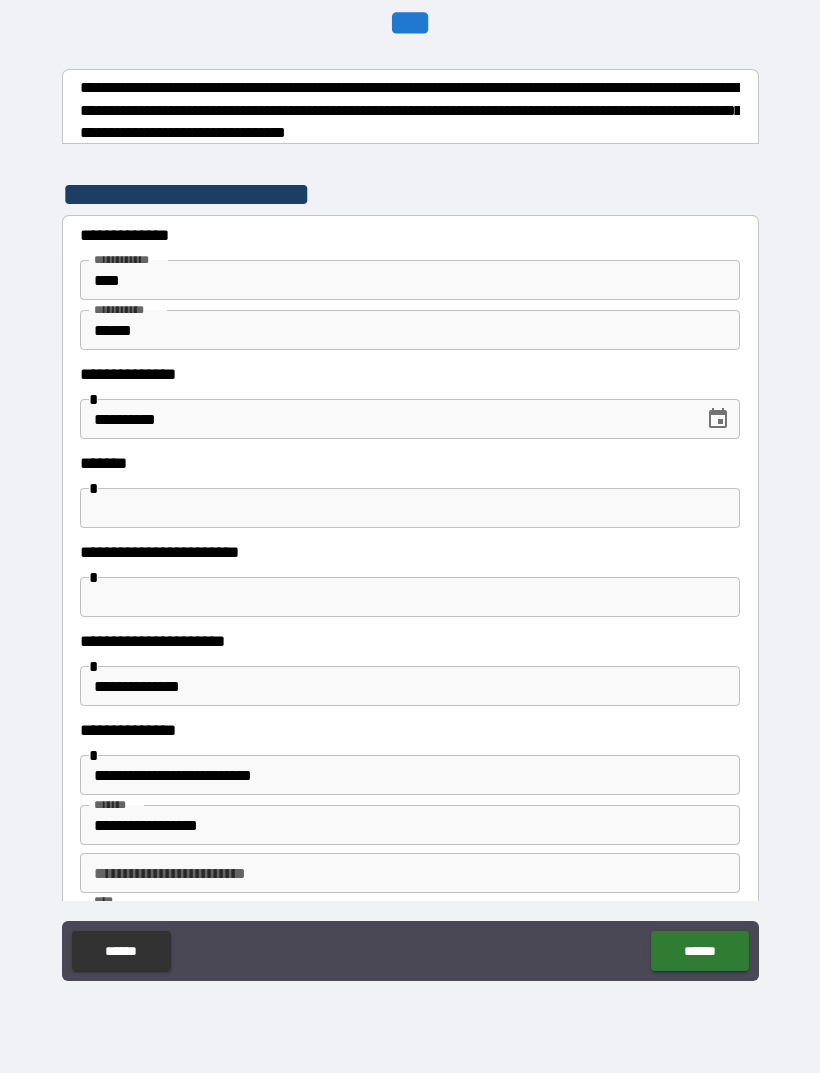 click at bounding box center (410, 508) 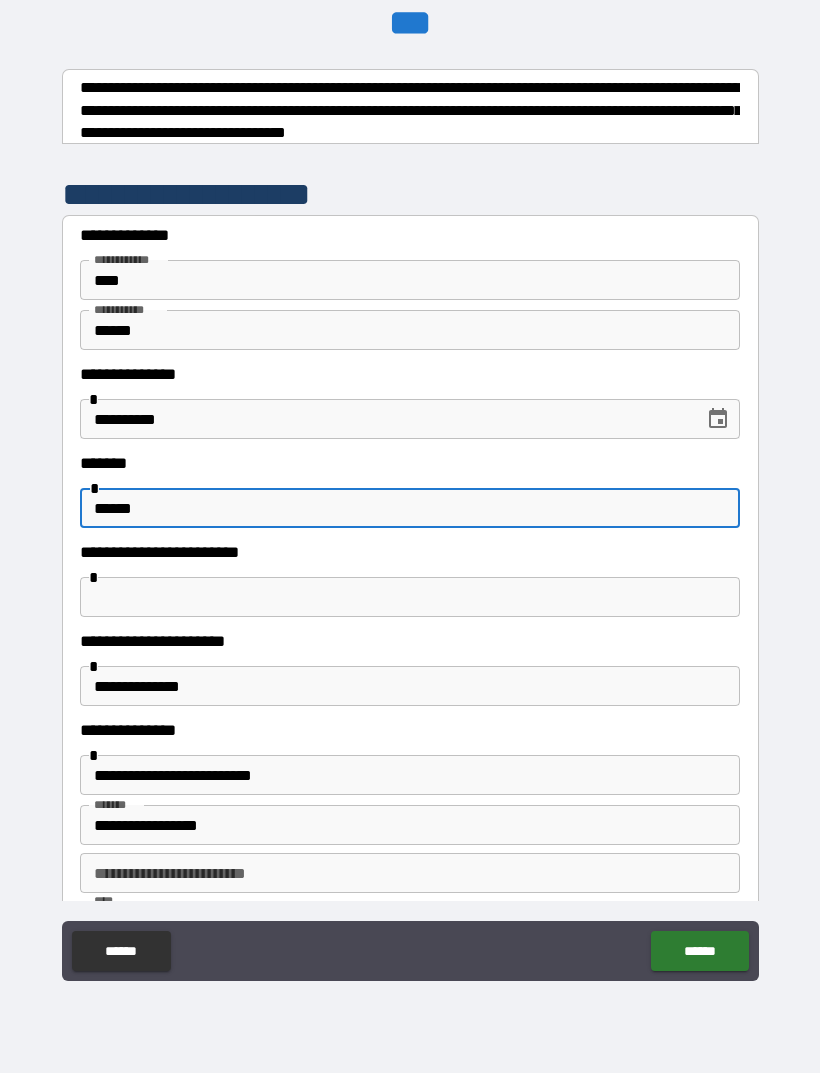 type on "******" 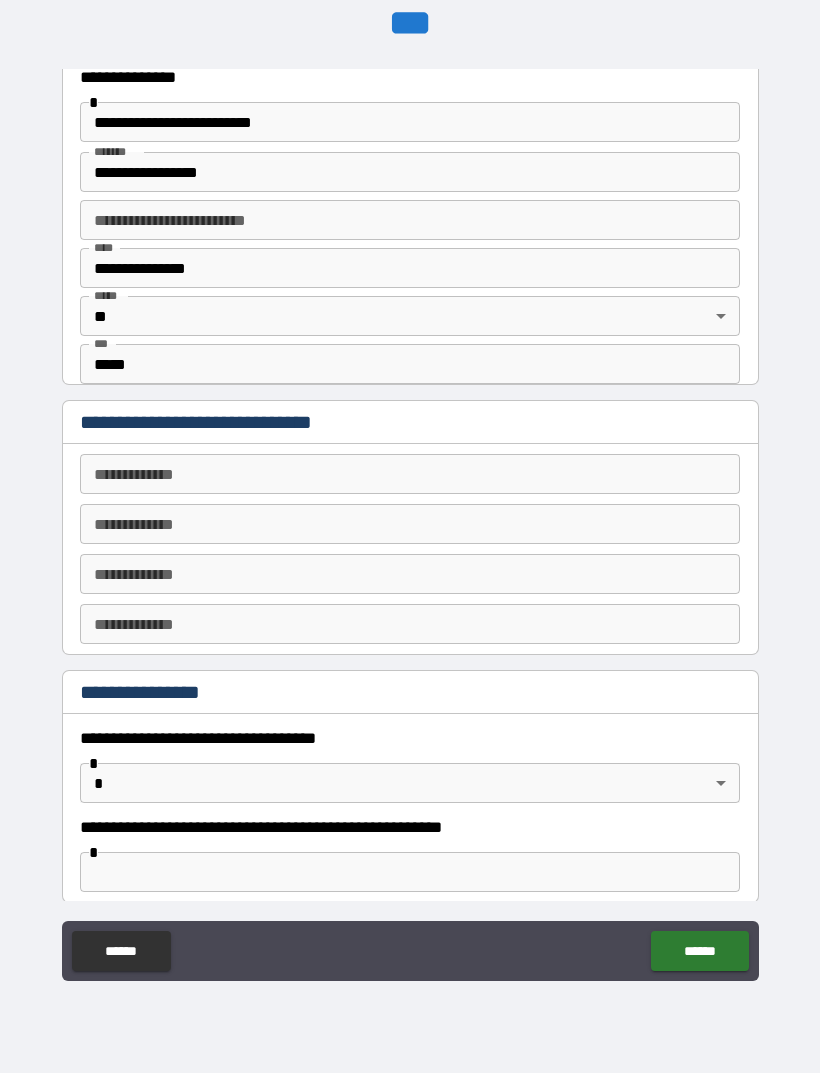 scroll, scrollTop: 641, scrollLeft: 0, axis: vertical 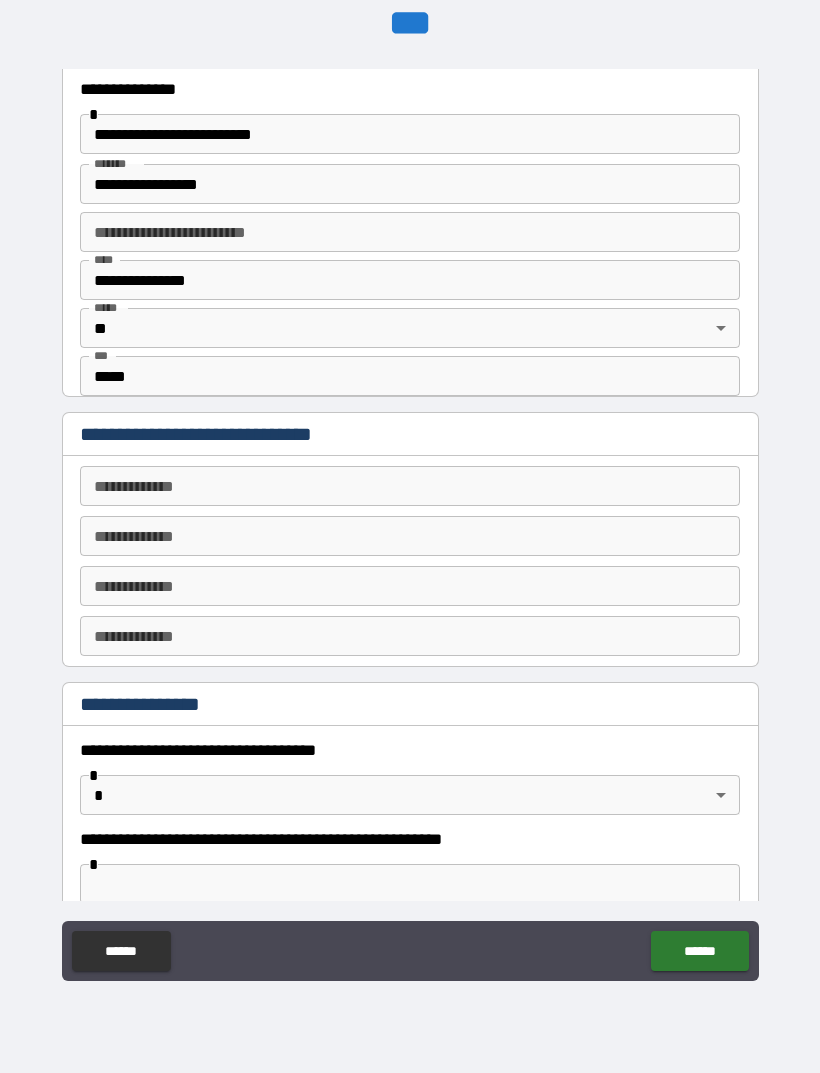 click on "**********" at bounding box center (410, 184) 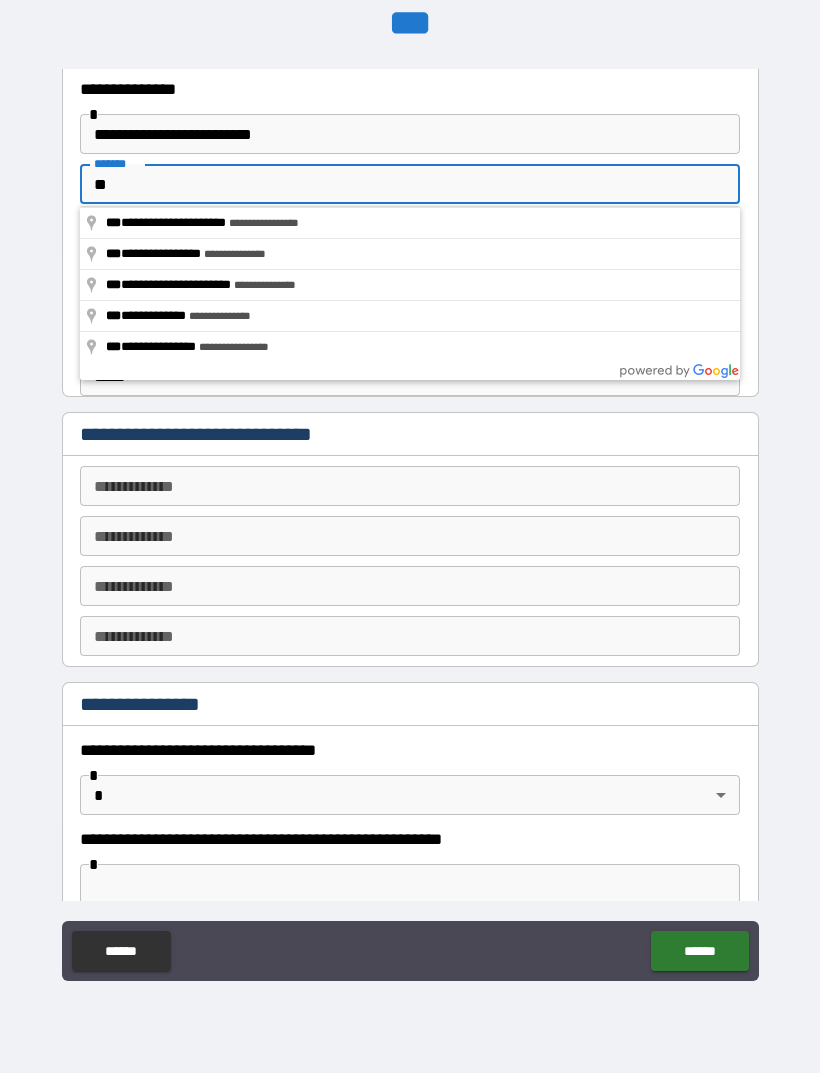 type on "*" 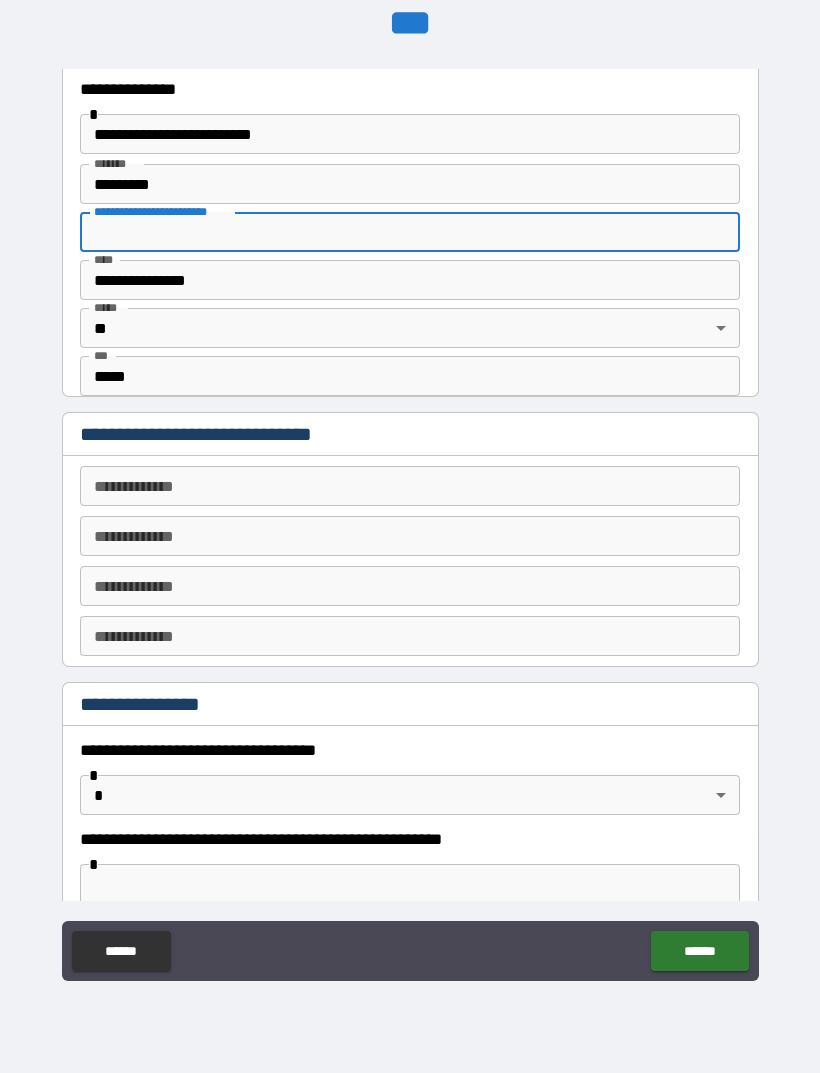 type on "**********" 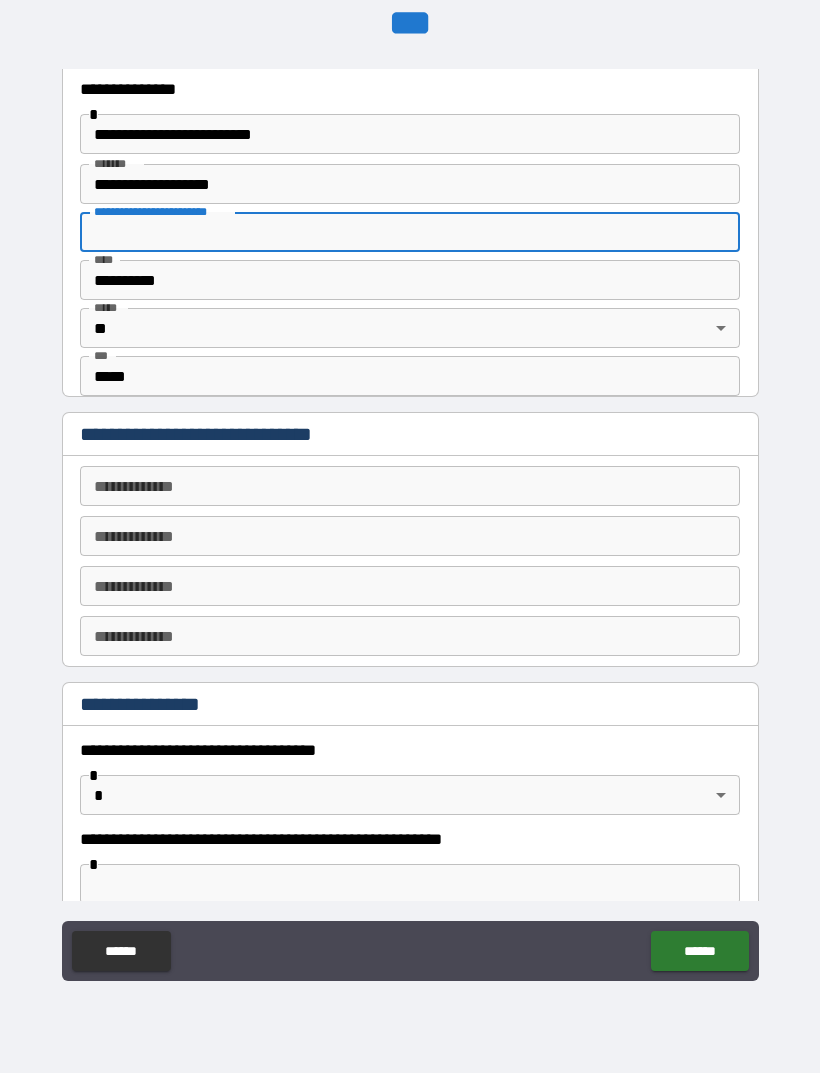 click on "**********" at bounding box center [410, 486] 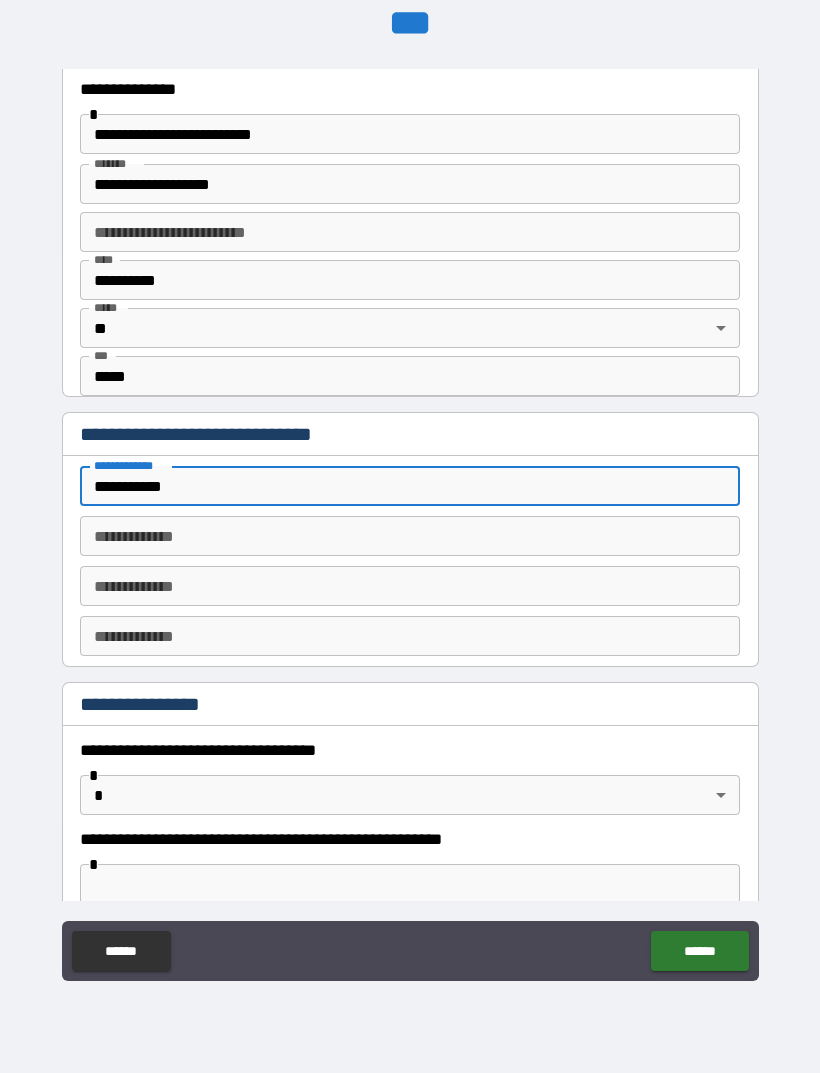 type on "**********" 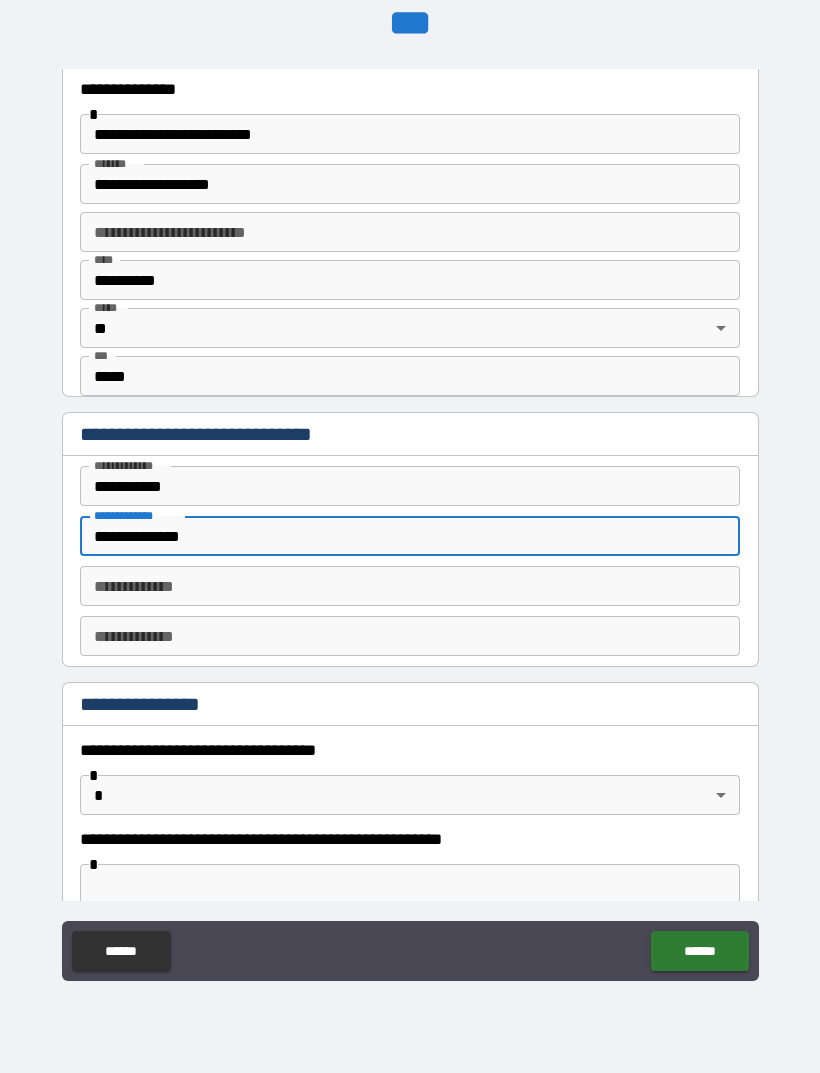 type on "**********" 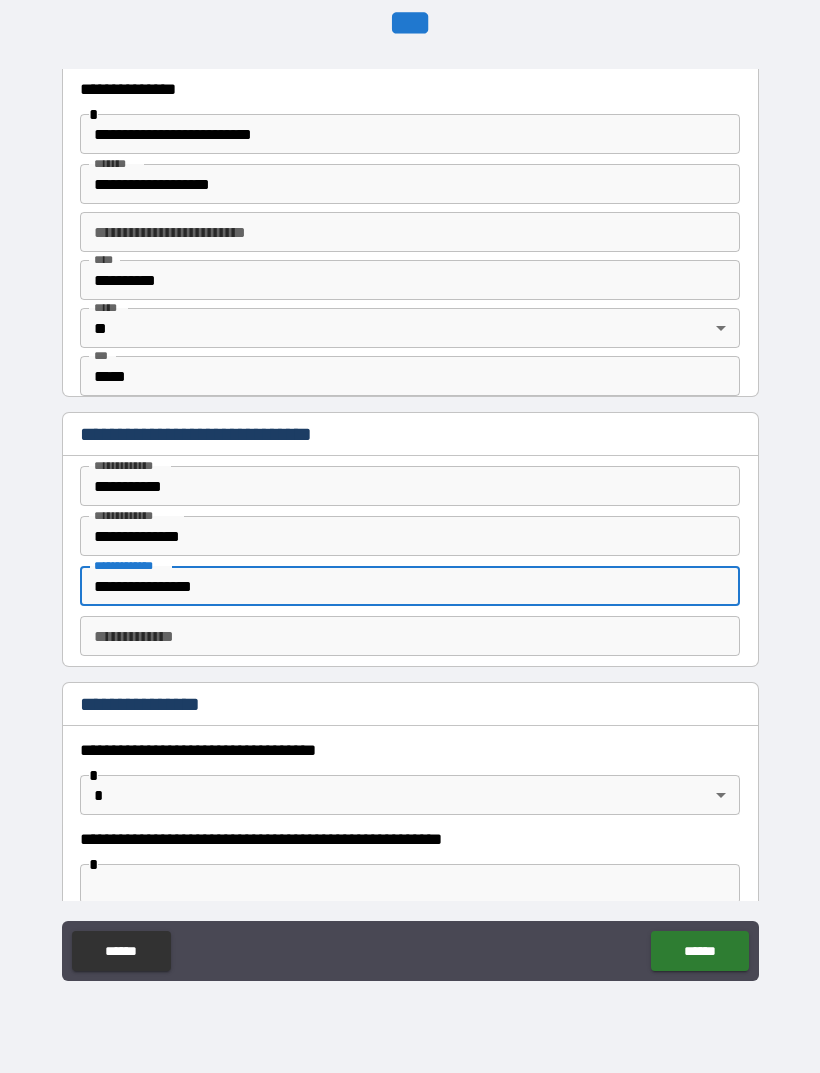 type on "**********" 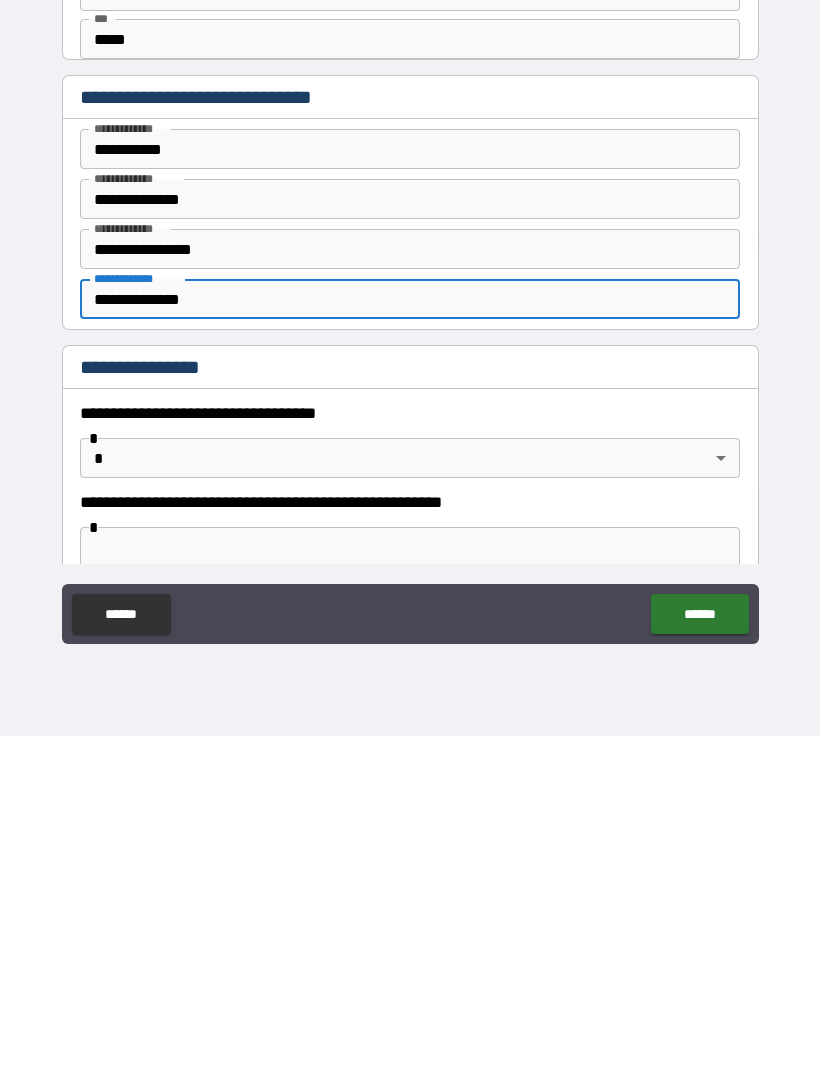 type on "**********" 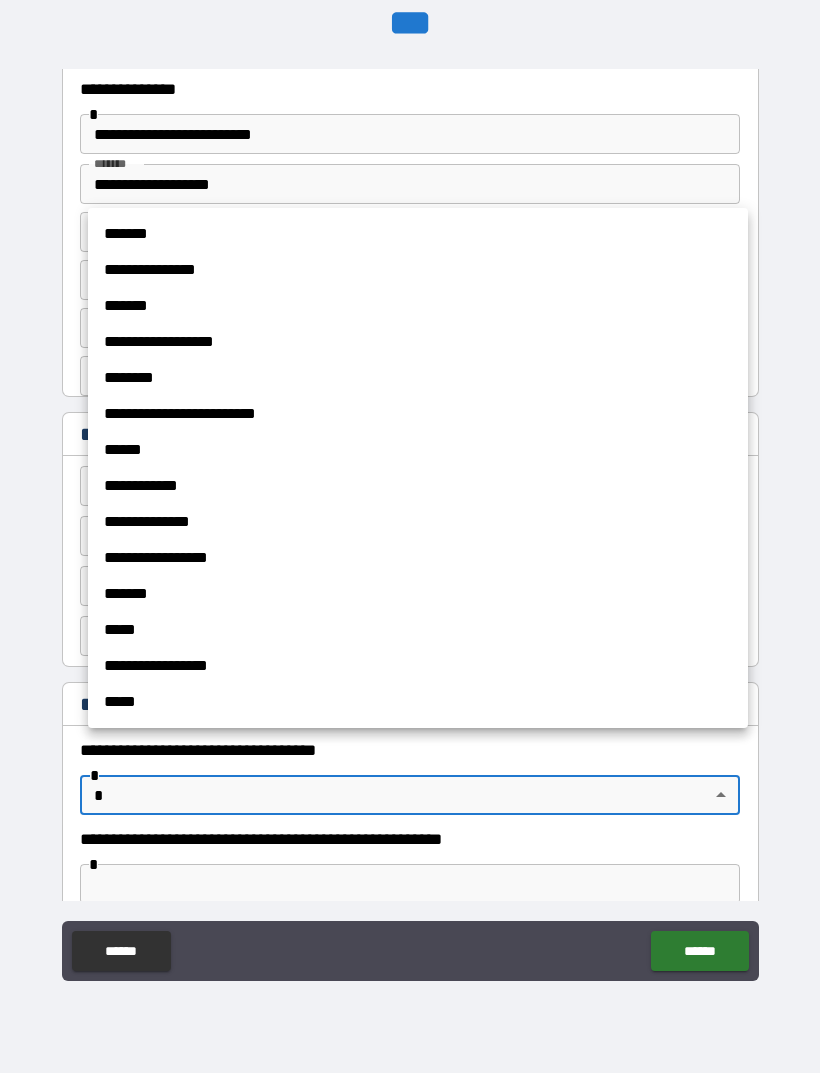 click on "*******" at bounding box center (418, 234) 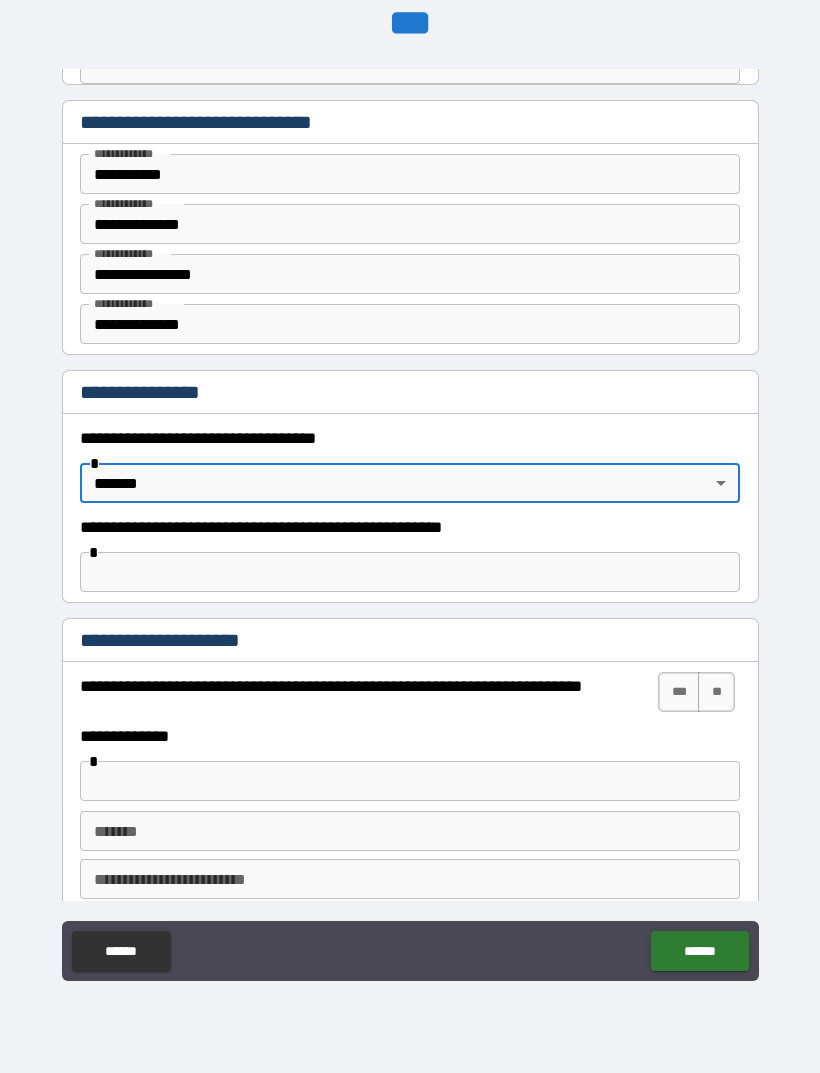 scroll, scrollTop: 949, scrollLeft: 0, axis: vertical 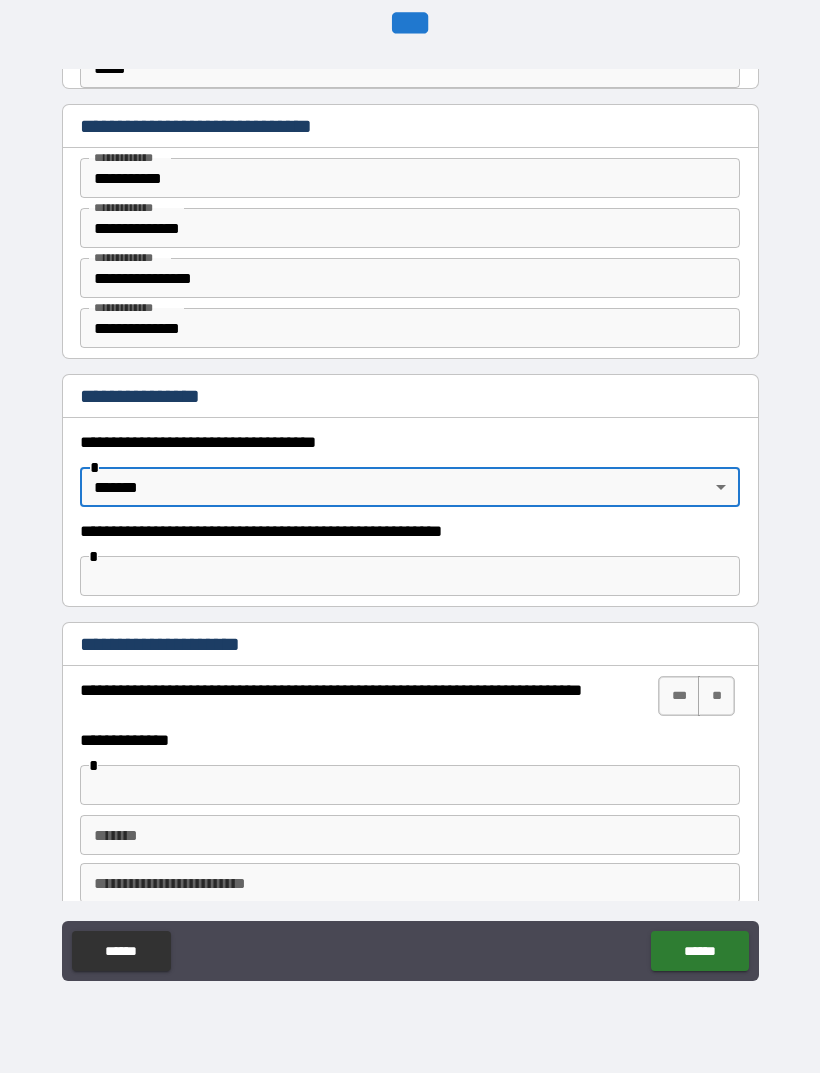 click on "**********" at bounding box center (410, 504) 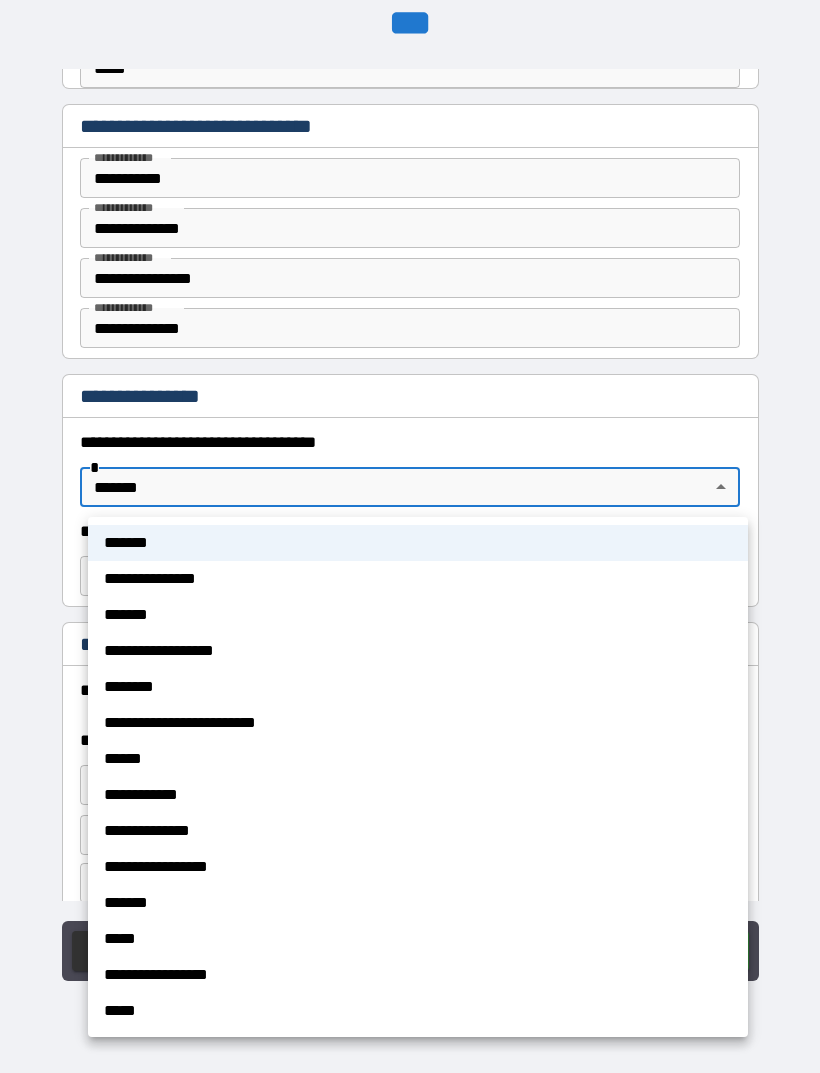 click on "*******" at bounding box center [418, 903] 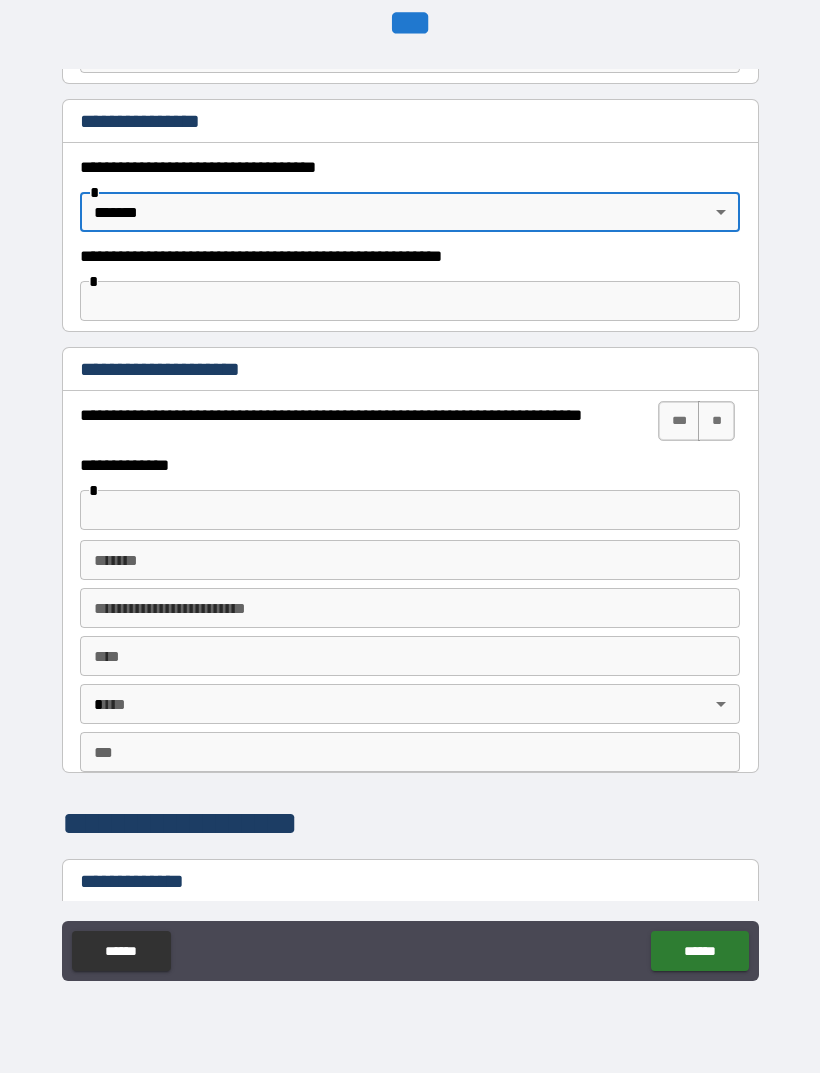 scroll, scrollTop: 1223, scrollLeft: 0, axis: vertical 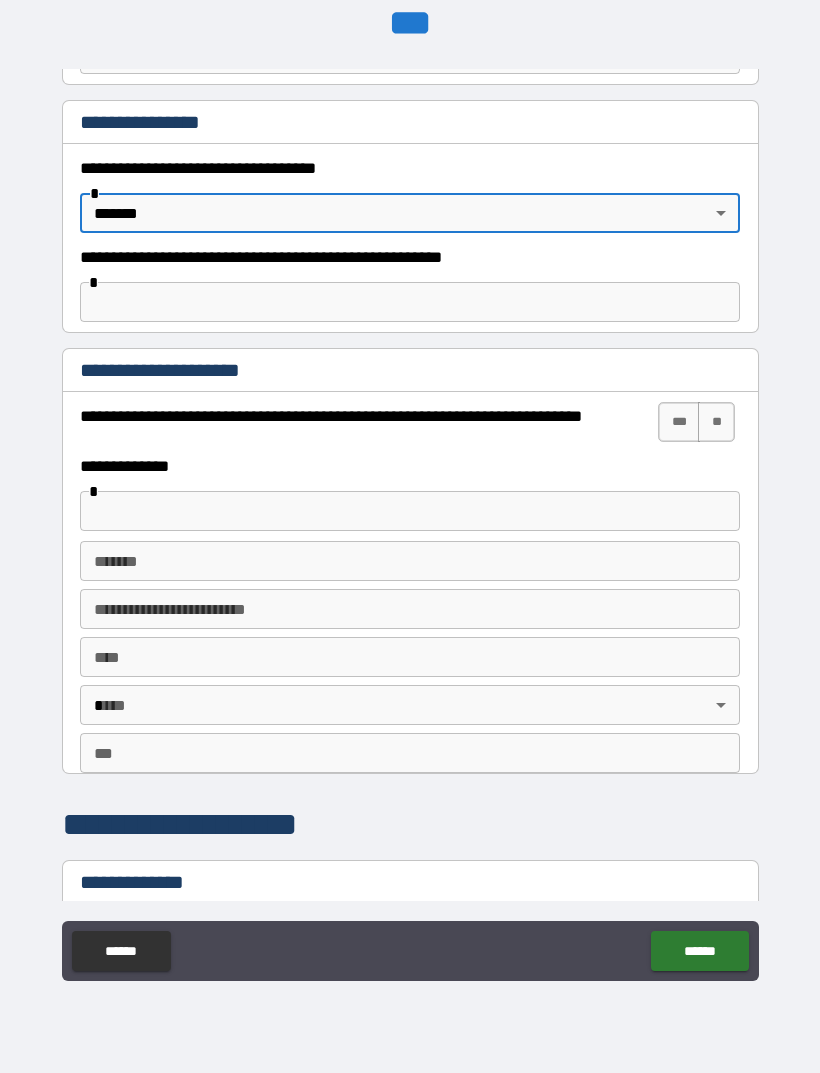 click on "***" at bounding box center [679, 422] 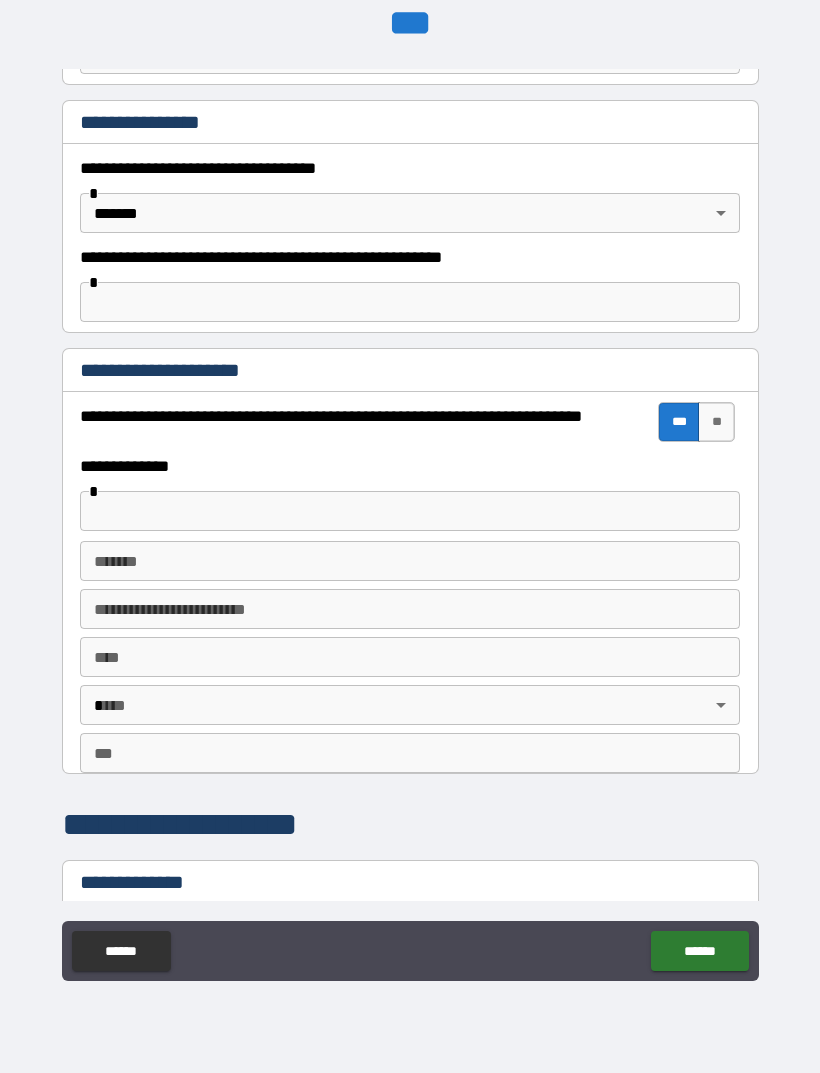 click at bounding box center [410, 511] 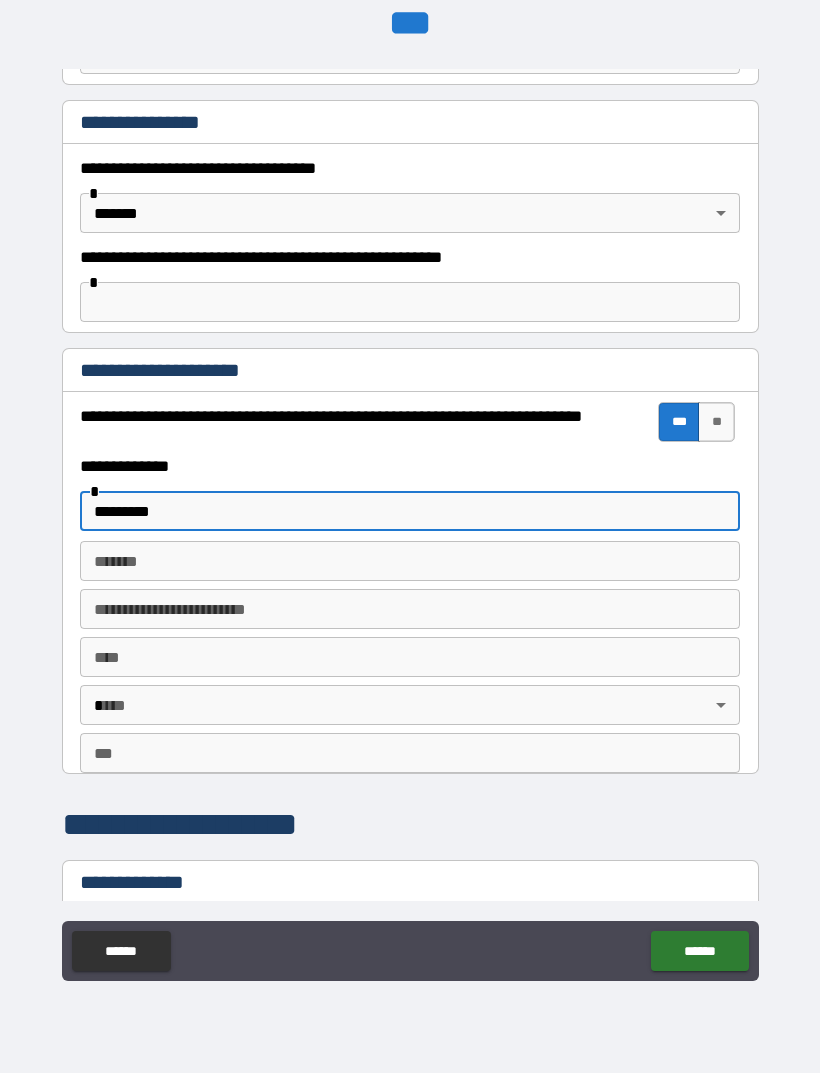 type on "*********" 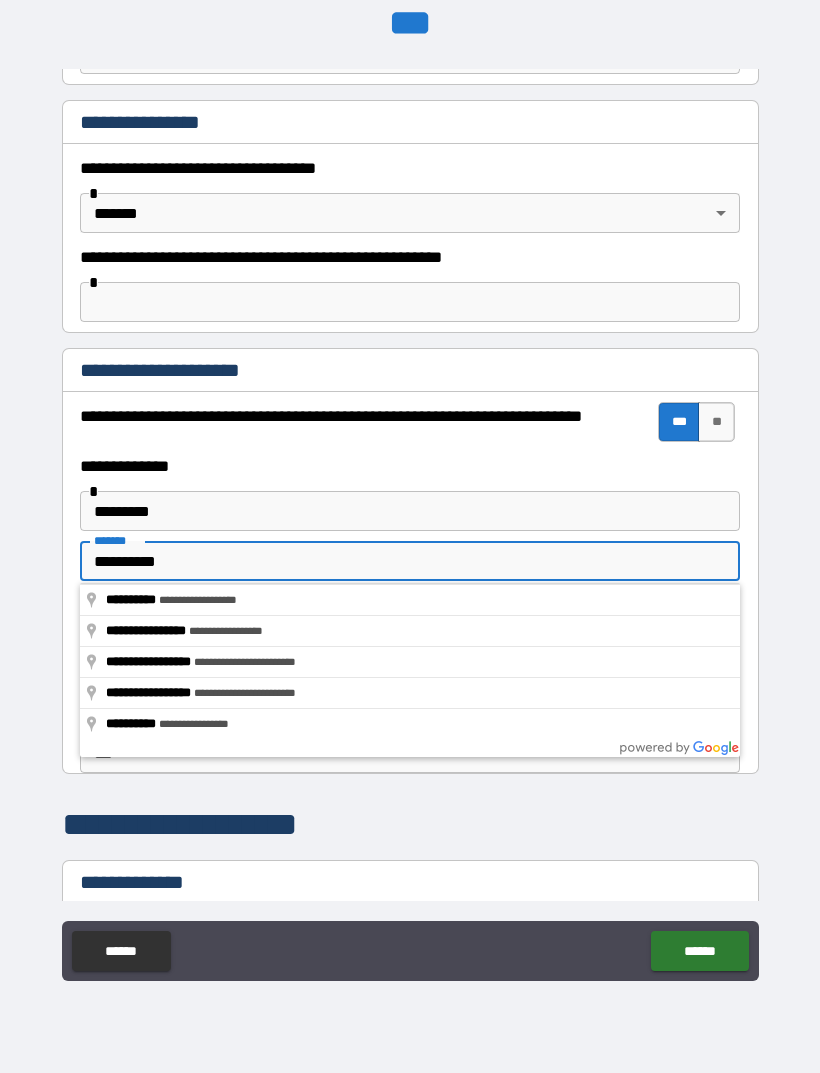 type on "**********" 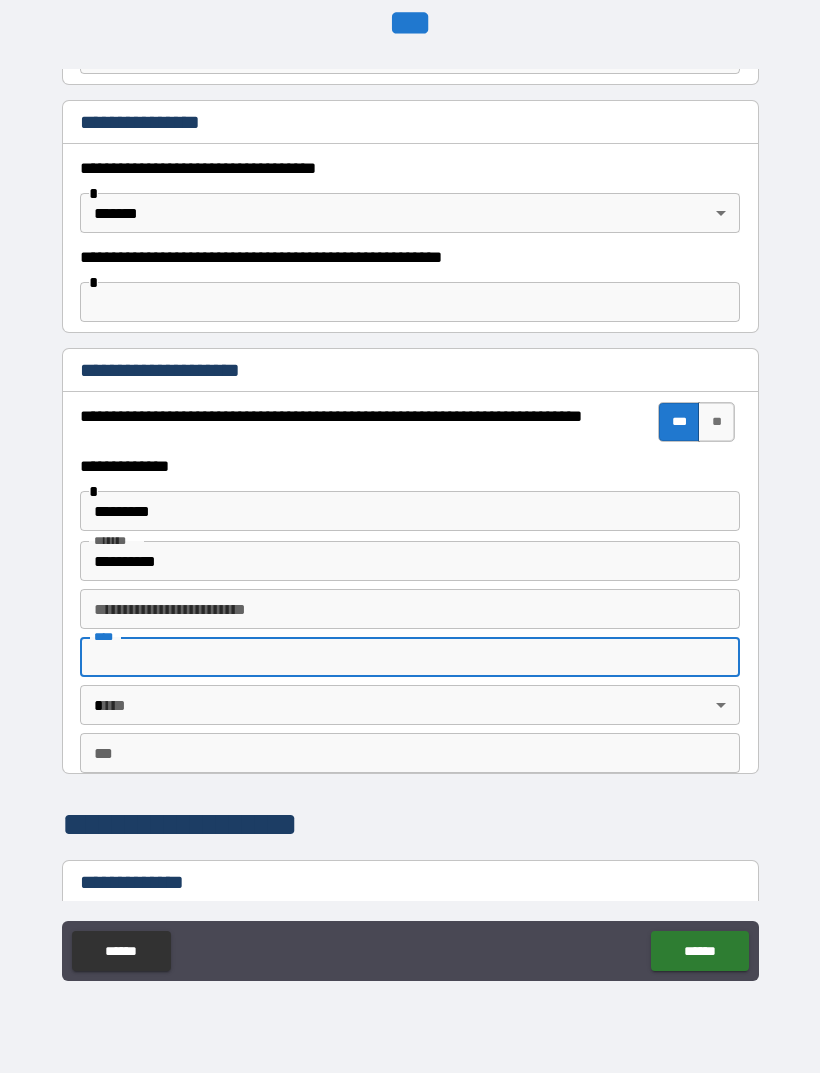 type on "**********" 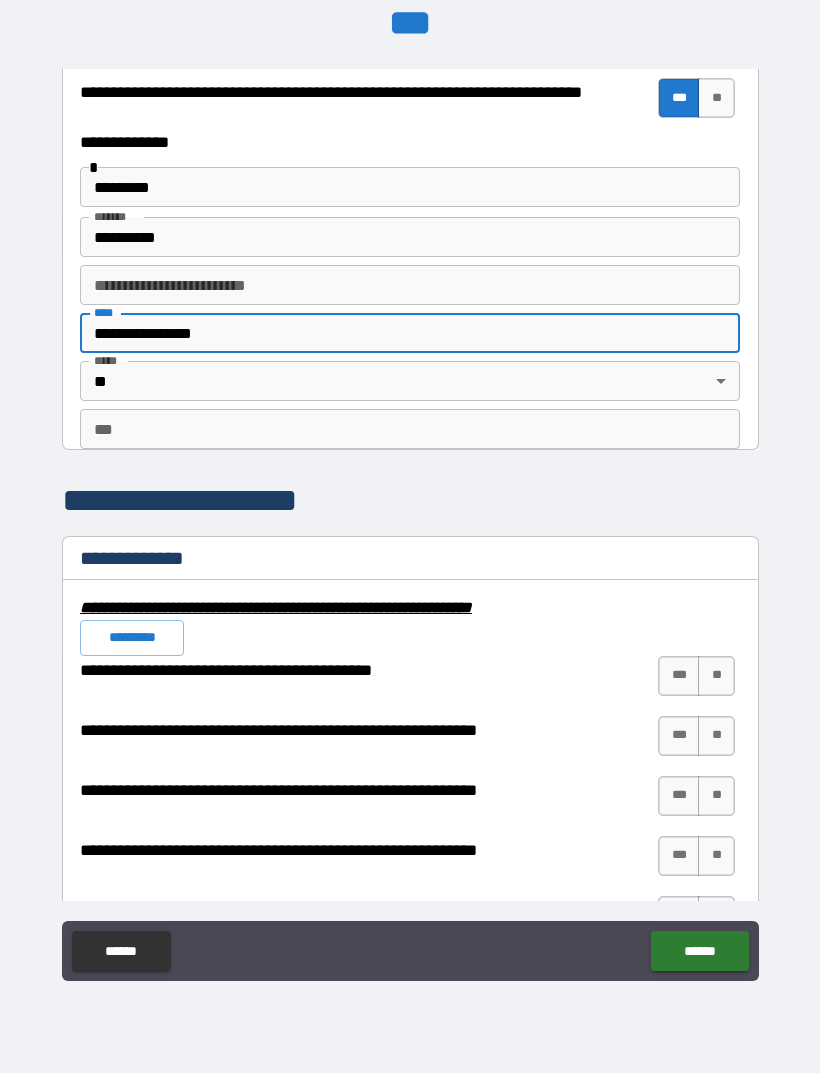 scroll, scrollTop: 1586, scrollLeft: 0, axis: vertical 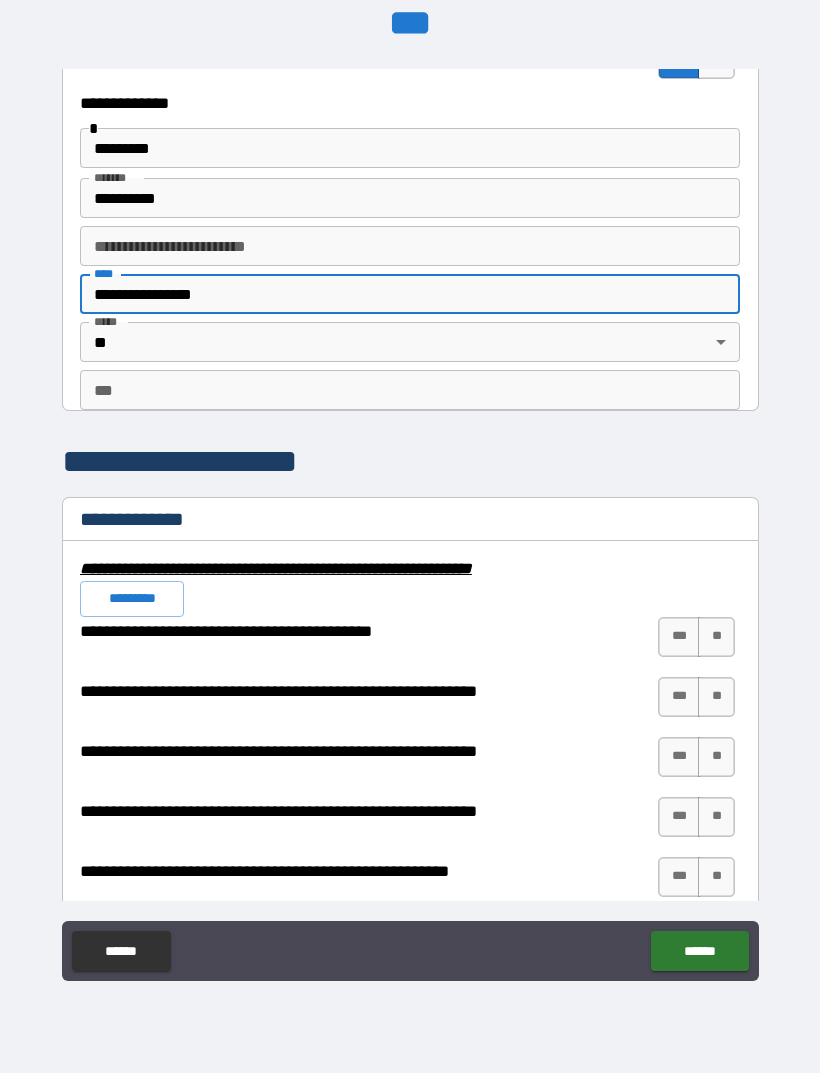 click on "***" at bounding box center (410, 390) 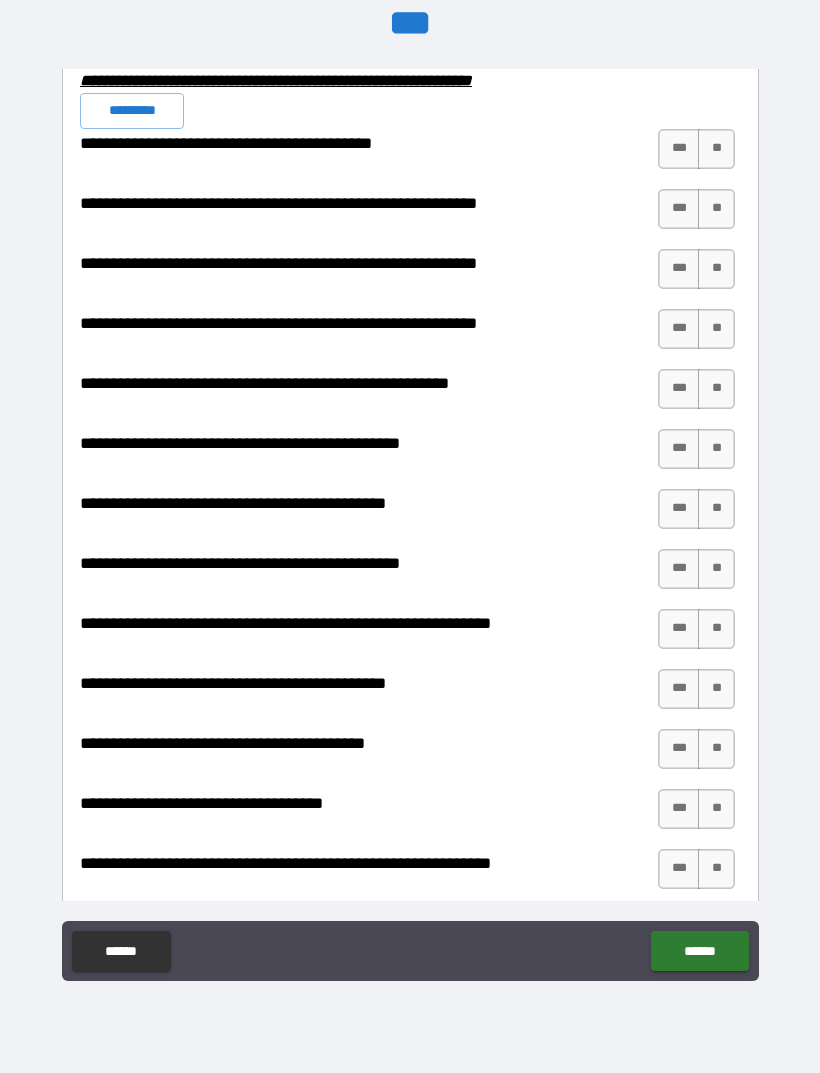 scroll, scrollTop: 2089, scrollLeft: 0, axis: vertical 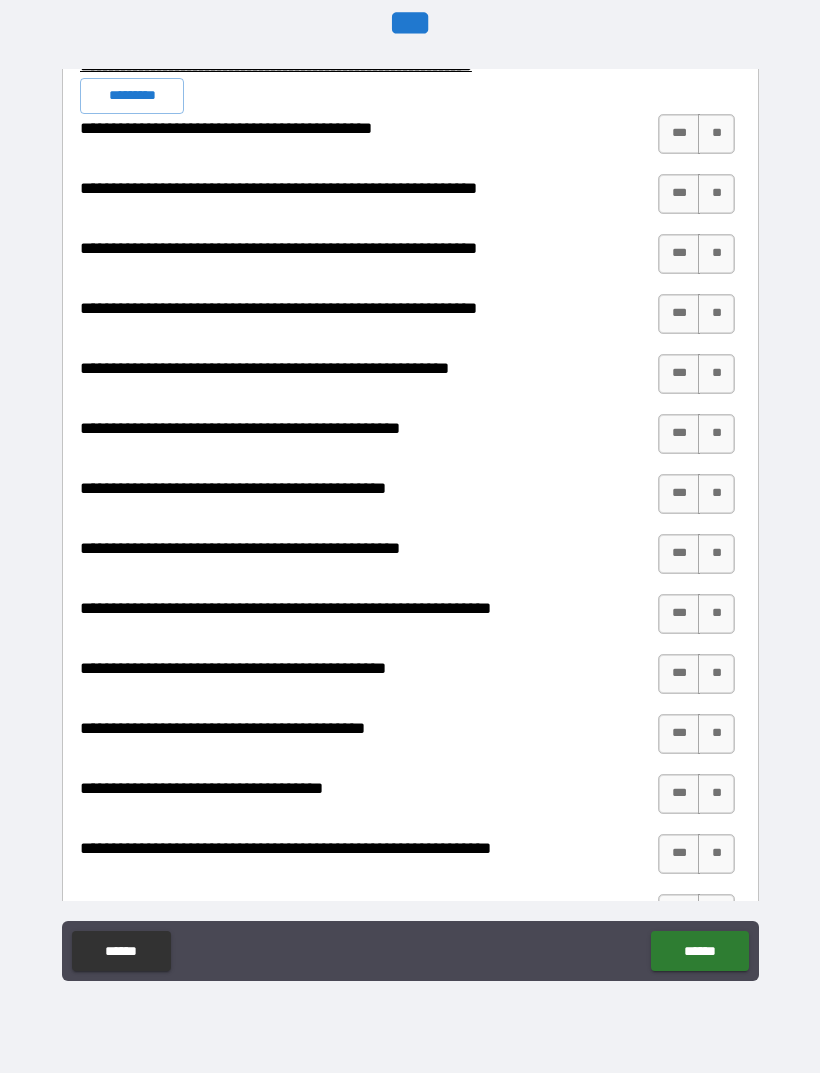 type on "*****" 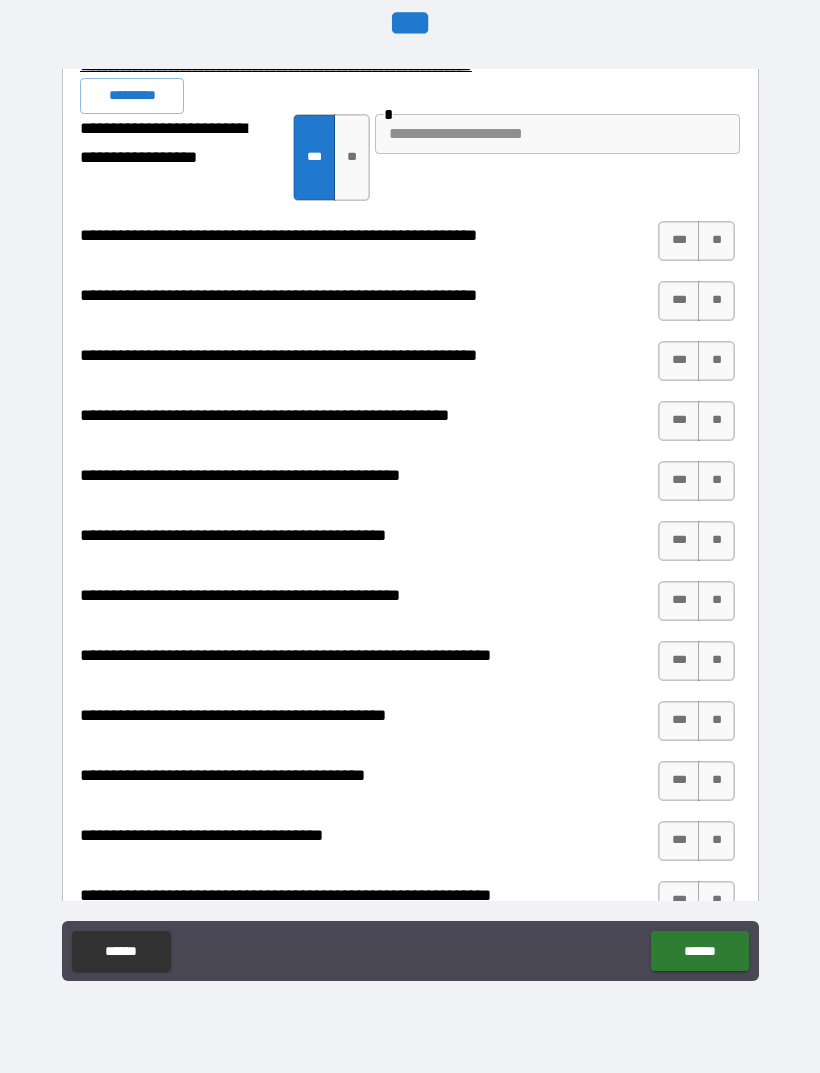 click at bounding box center [557, 134] 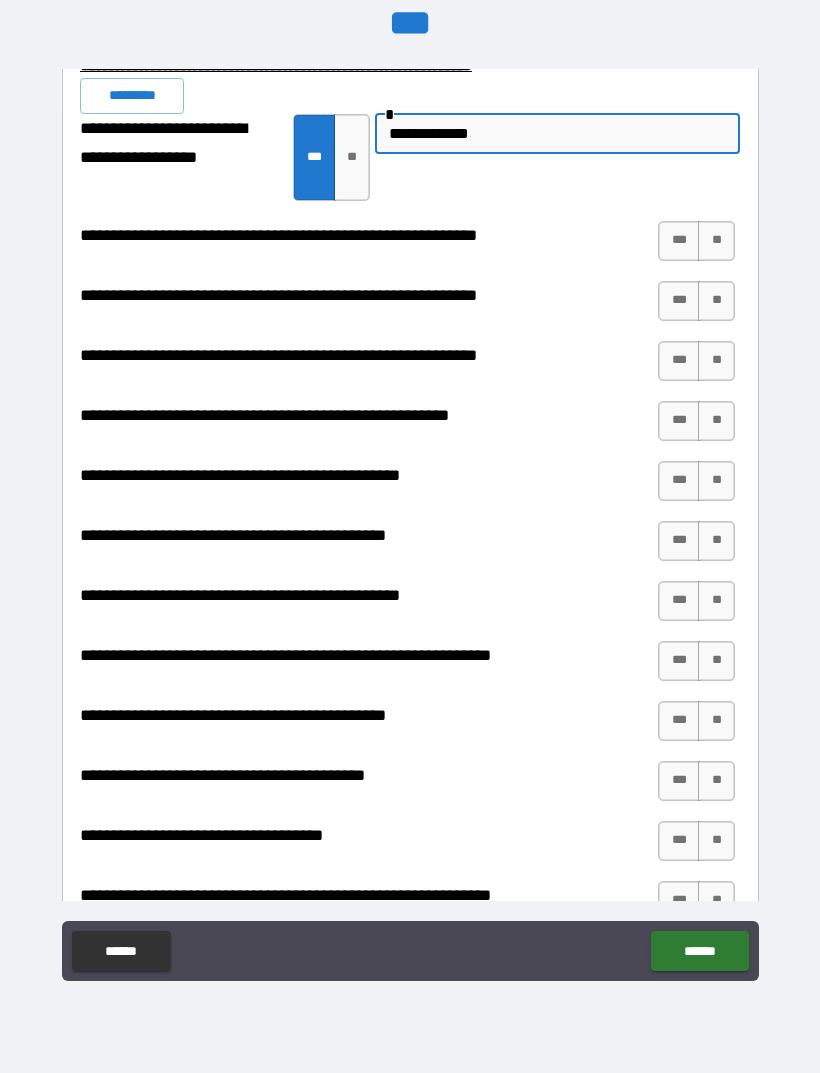 type on "**********" 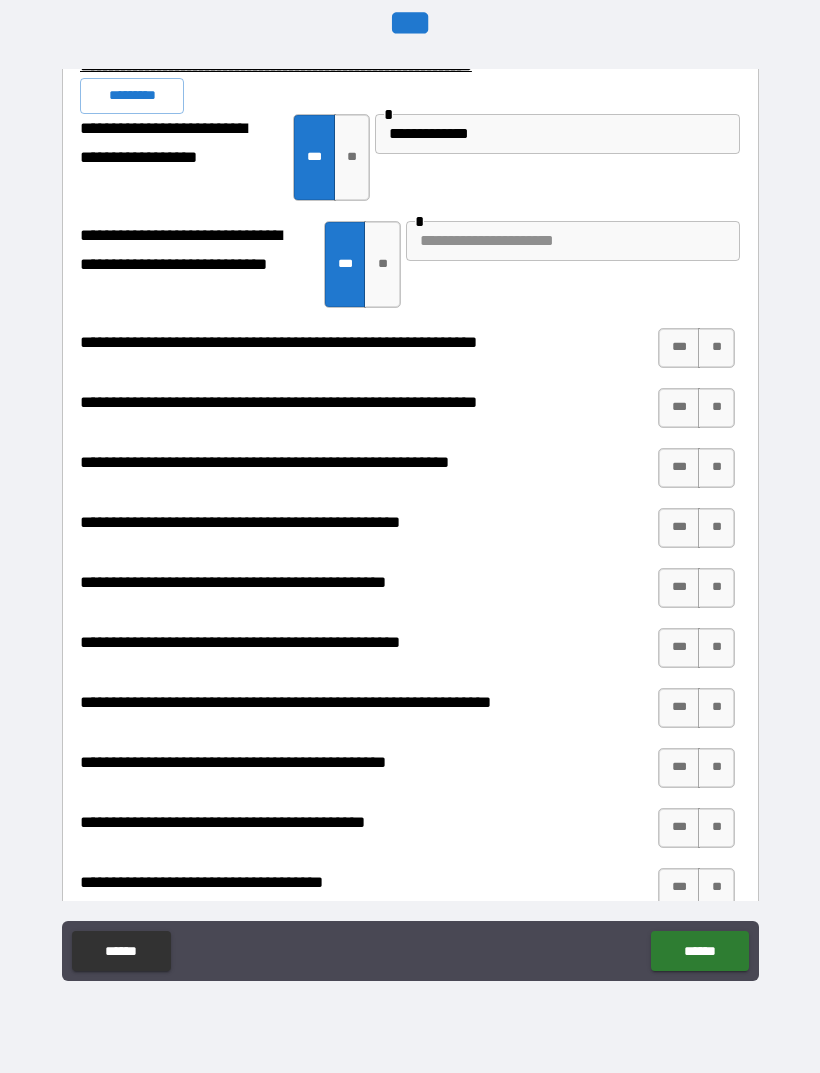 click at bounding box center (573, 241) 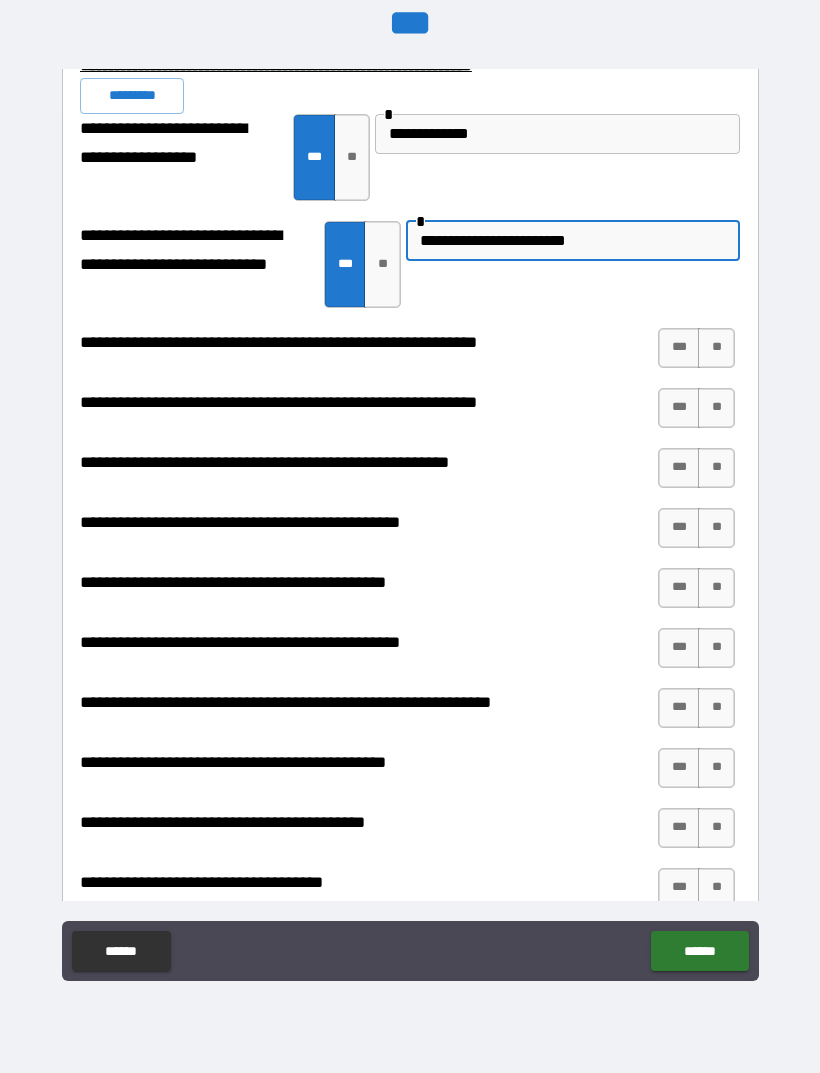 type on "**********" 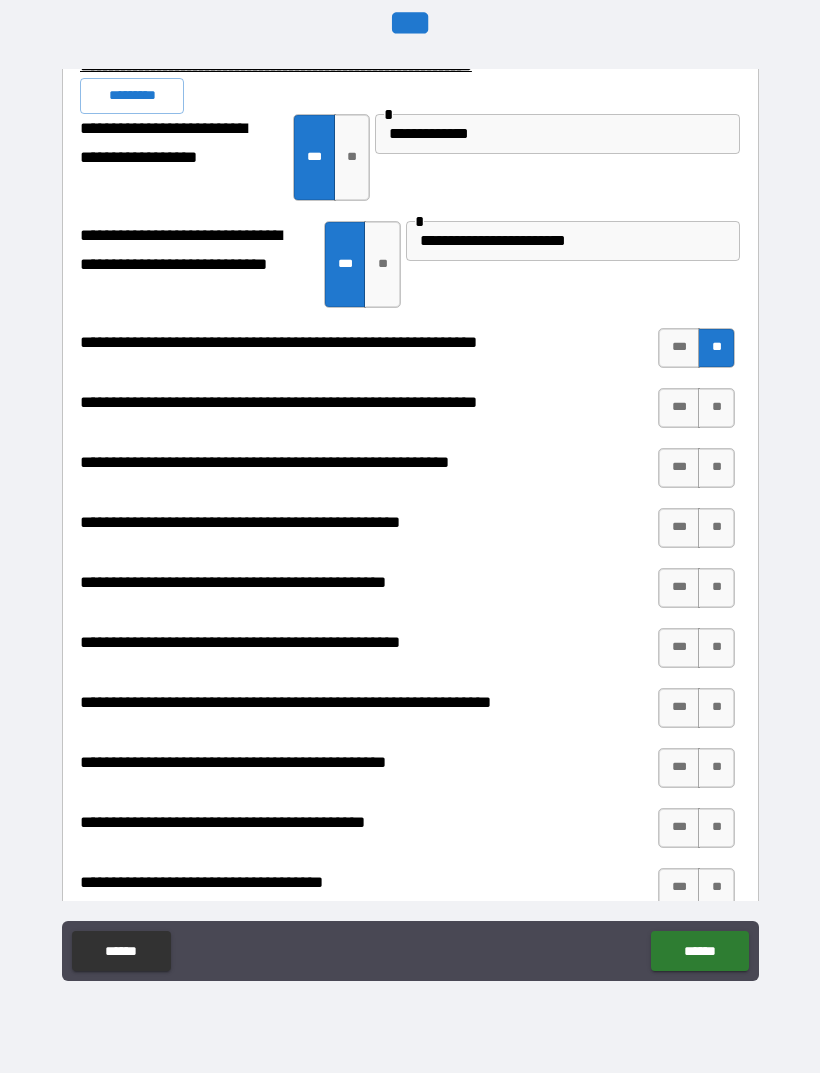 click on "**" at bounding box center (716, 408) 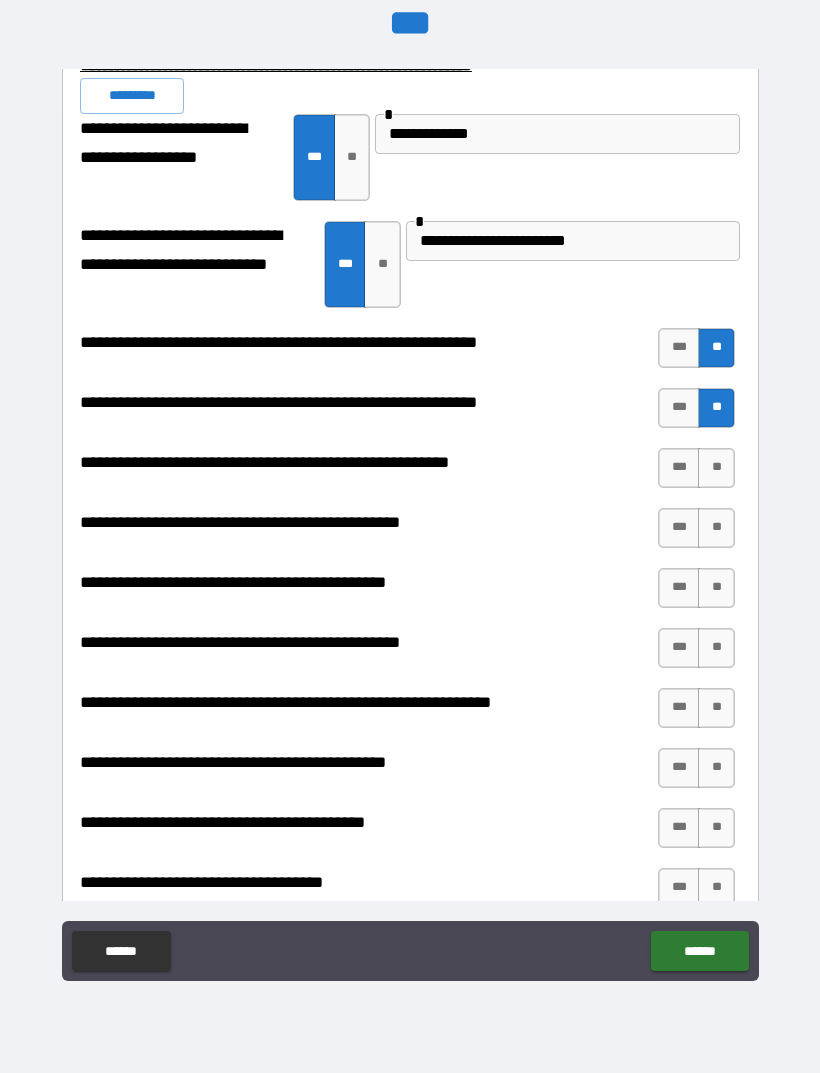 click on "**" at bounding box center [716, 468] 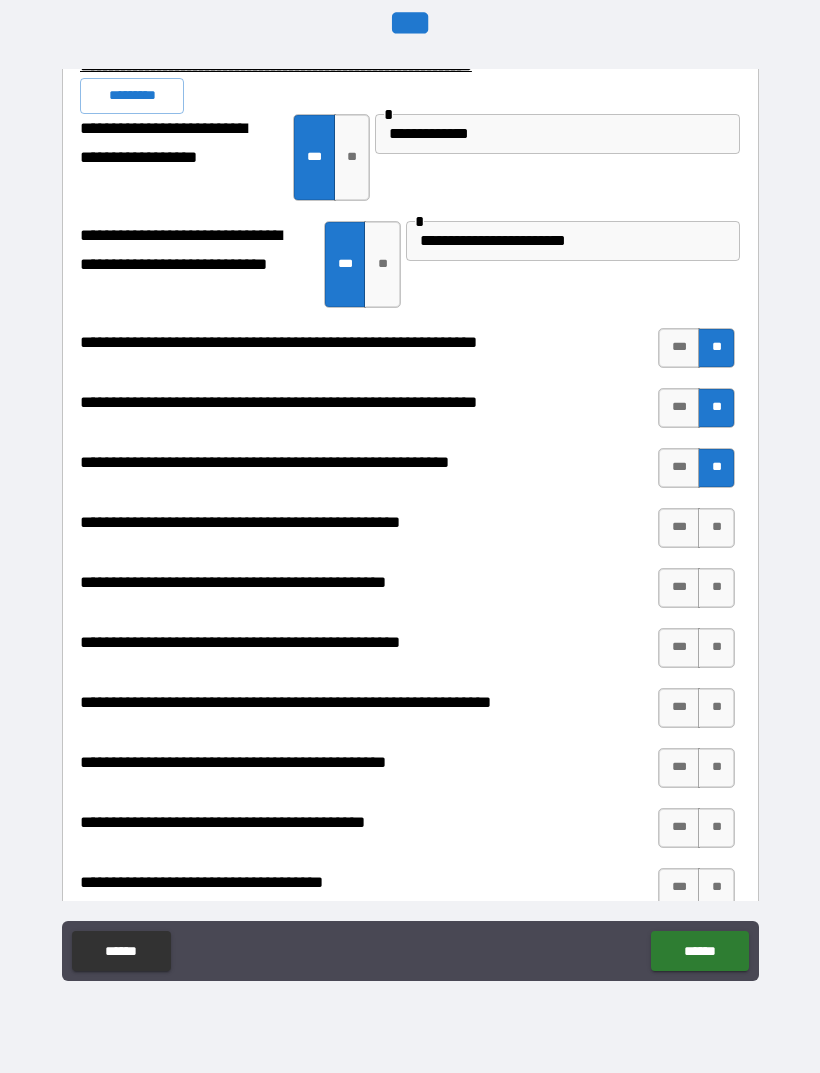 click on "**" at bounding box center (716, 528) 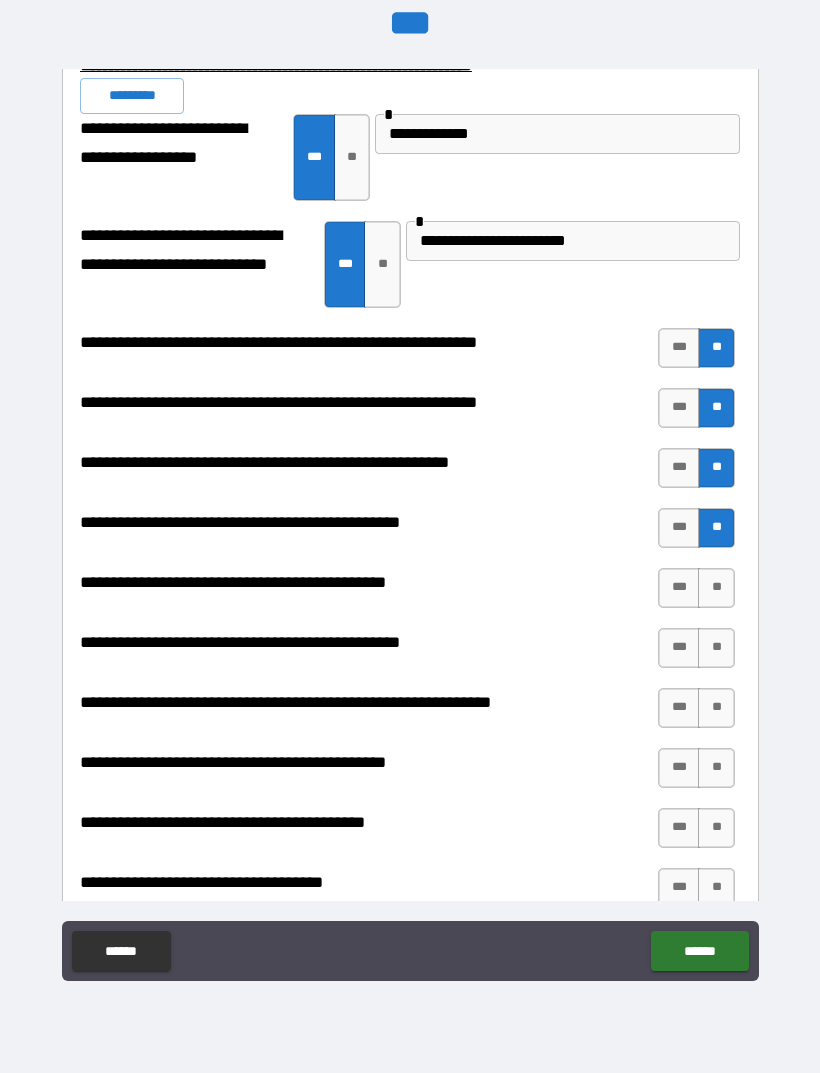 click on "**" at bounding box center (716, 588) 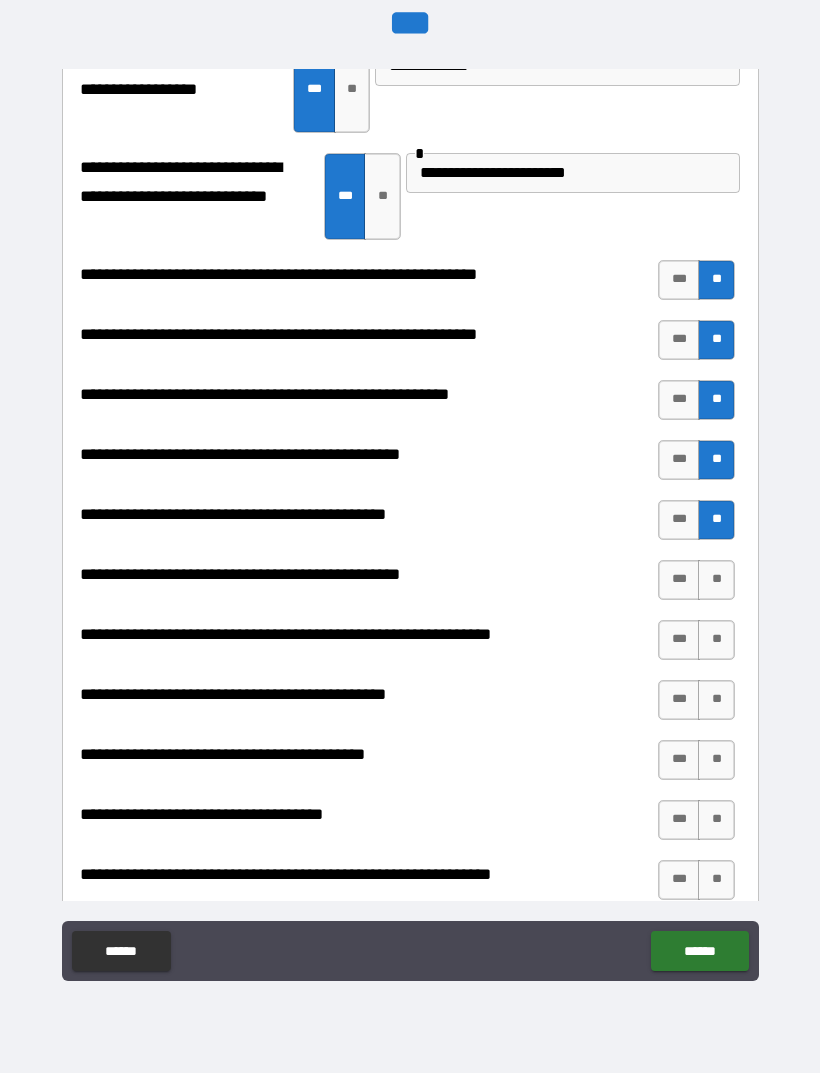 scroll, scrollTop: 2160, scrollLeft: 0, axis: vertical 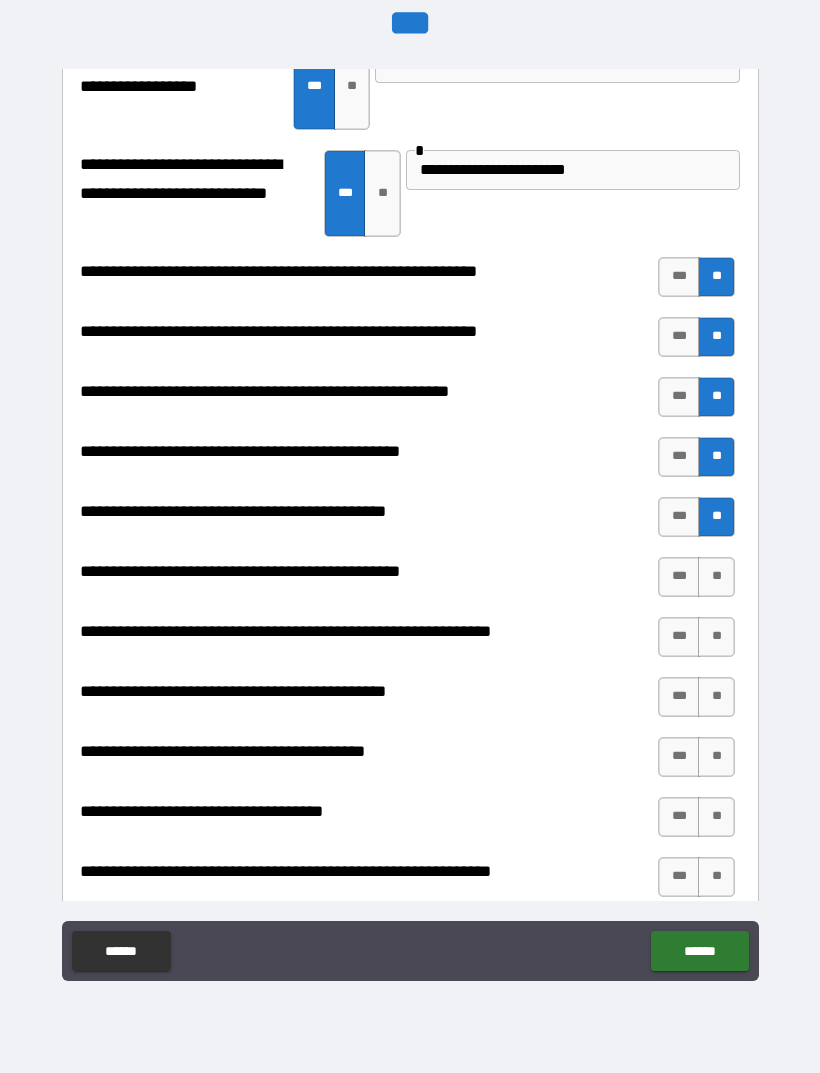 click on "***" at bounding box center [679, 577] 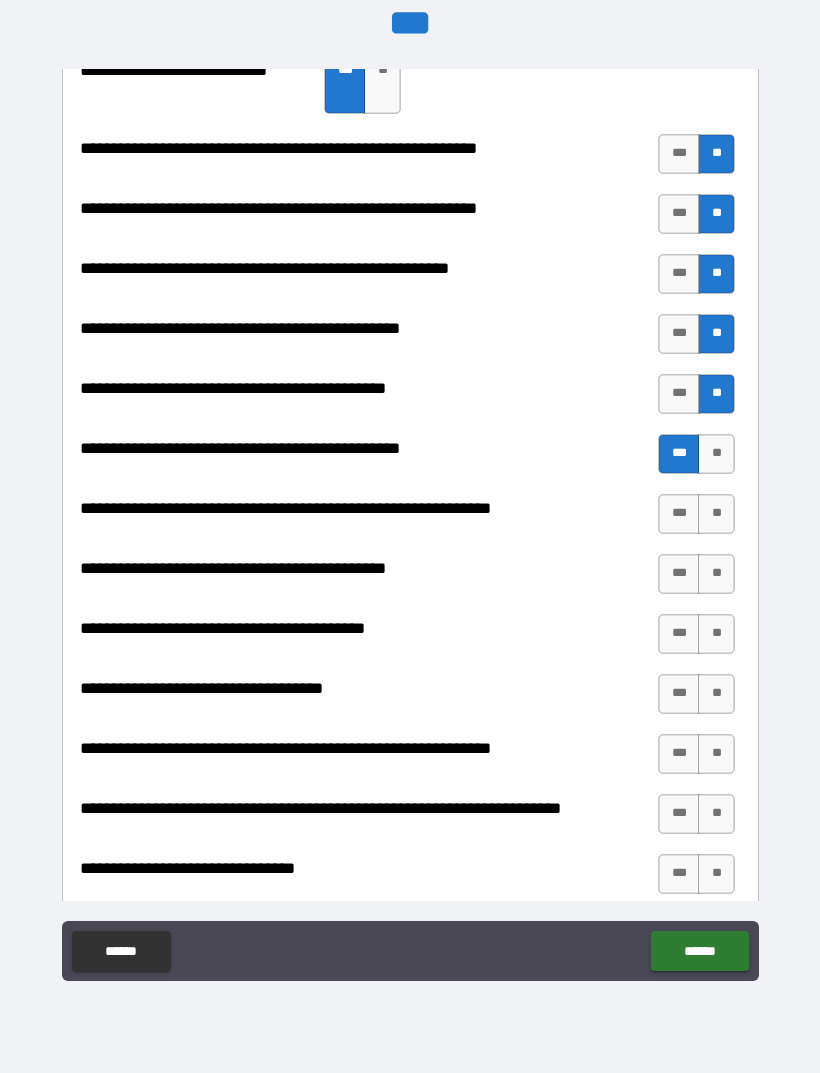 scroll, scrollTop: 2287, scrollLeft: 0, axis: vertical 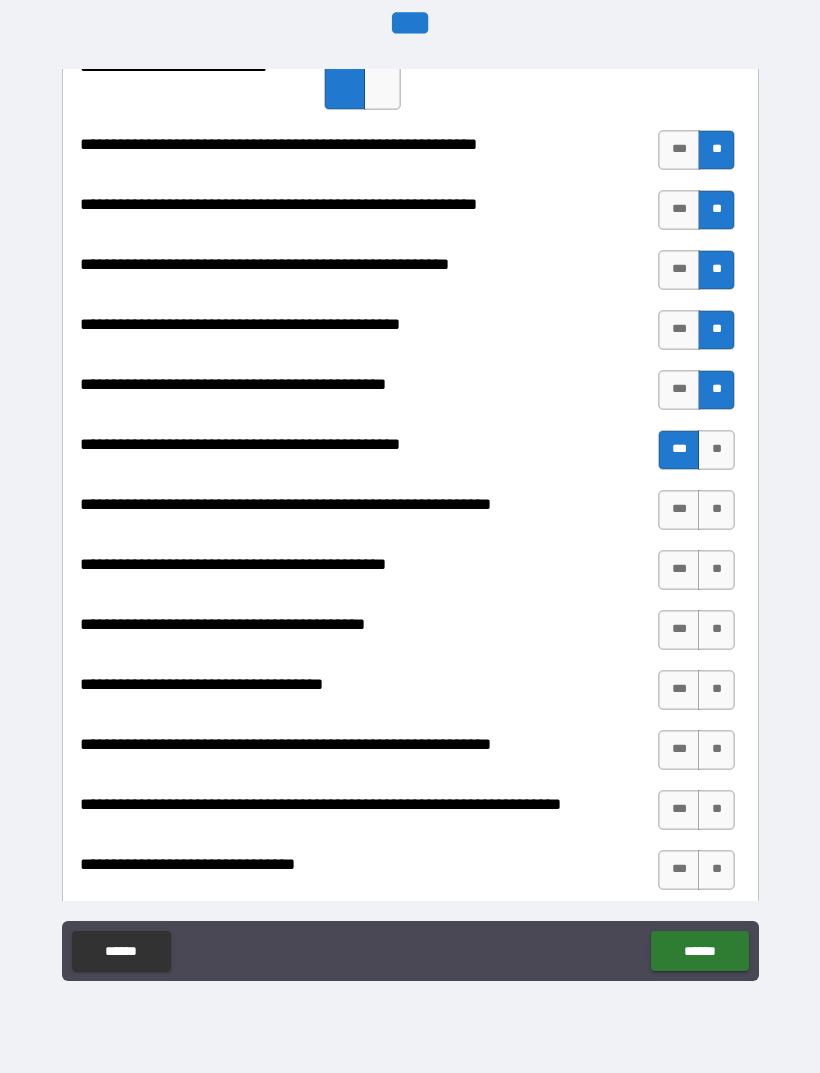 click on "**" at bounding box center [716, 510] 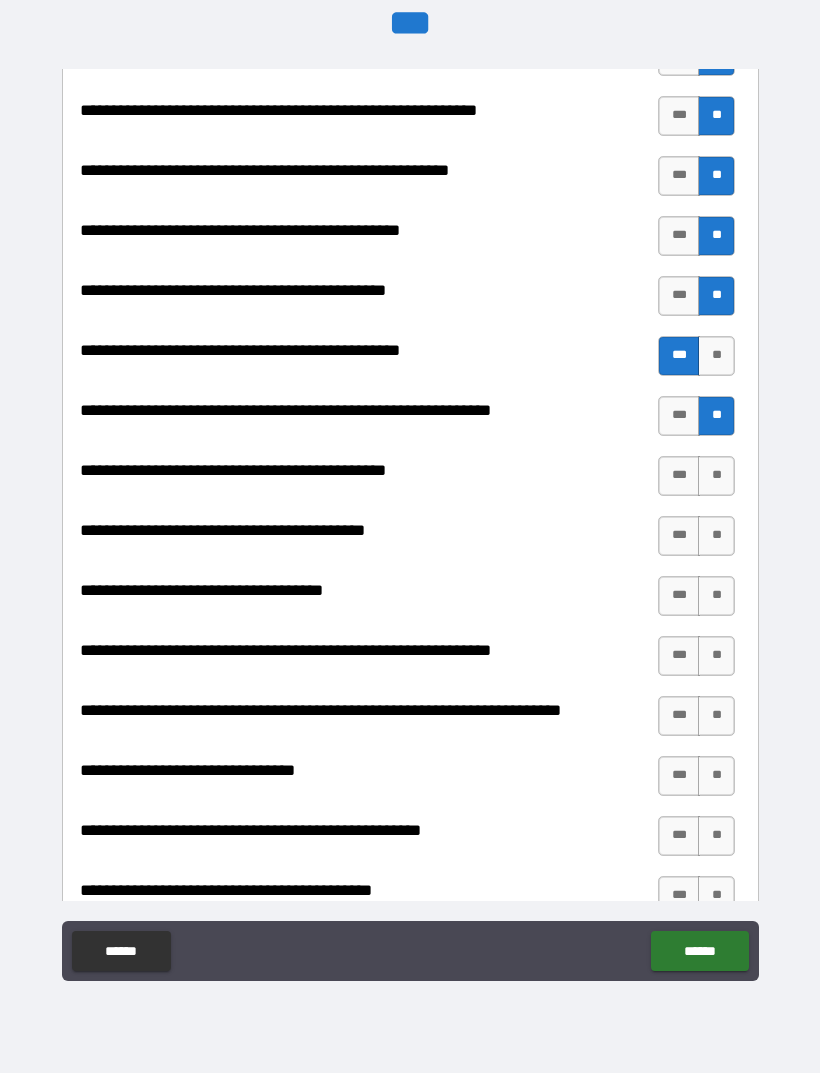 scroll, scrollTop: 2382, scrollLeft: 0, axis: vertical 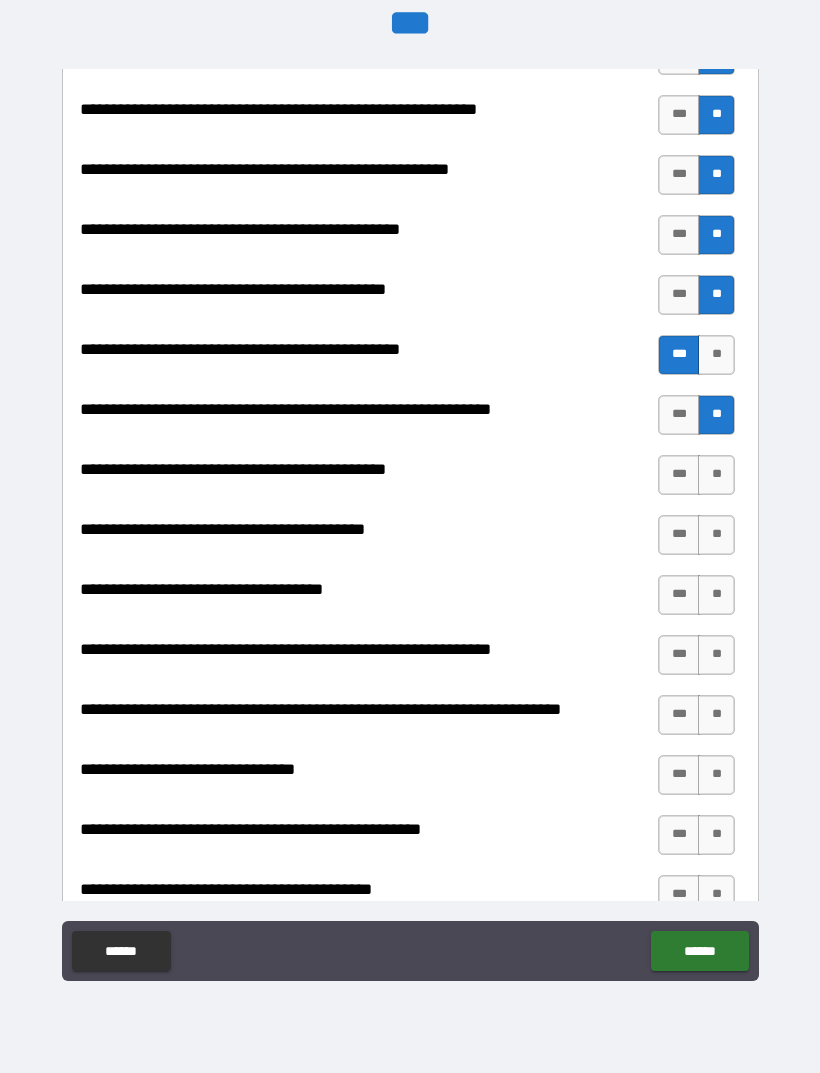 click on "**" at bounding box center [716, 475] 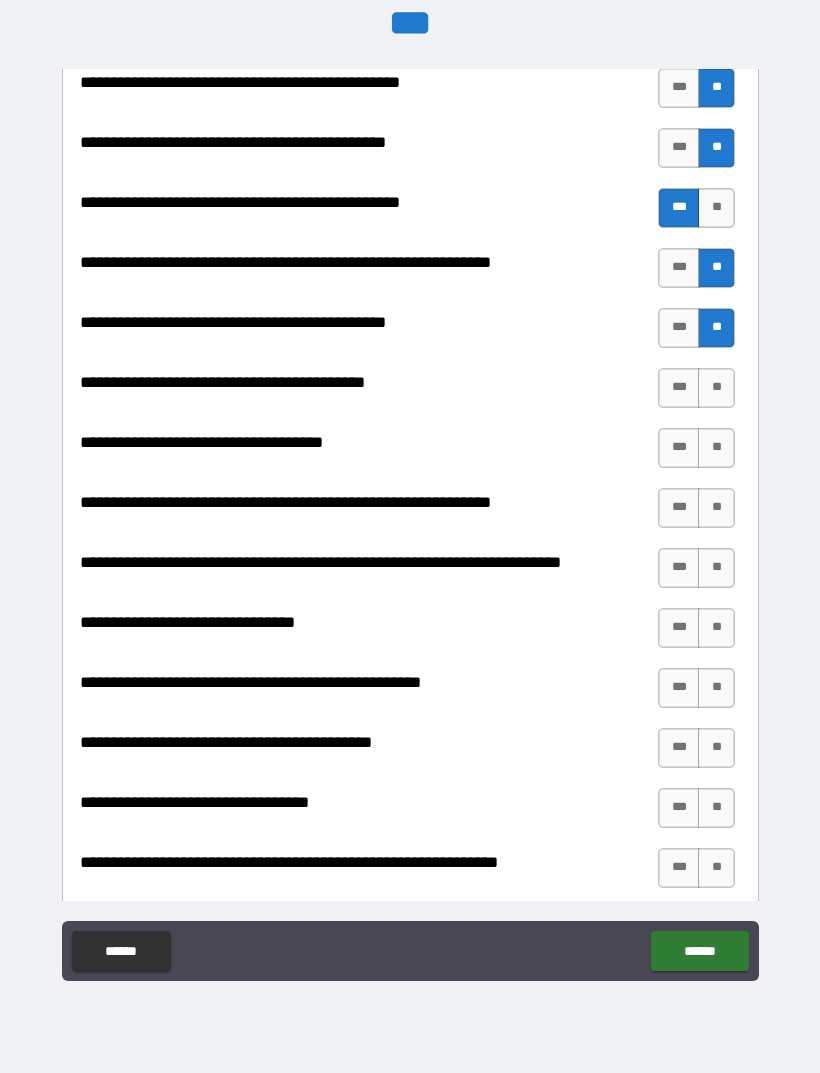scroll, scrollTop: 2530, scrollLeft: 0, axis: vertical 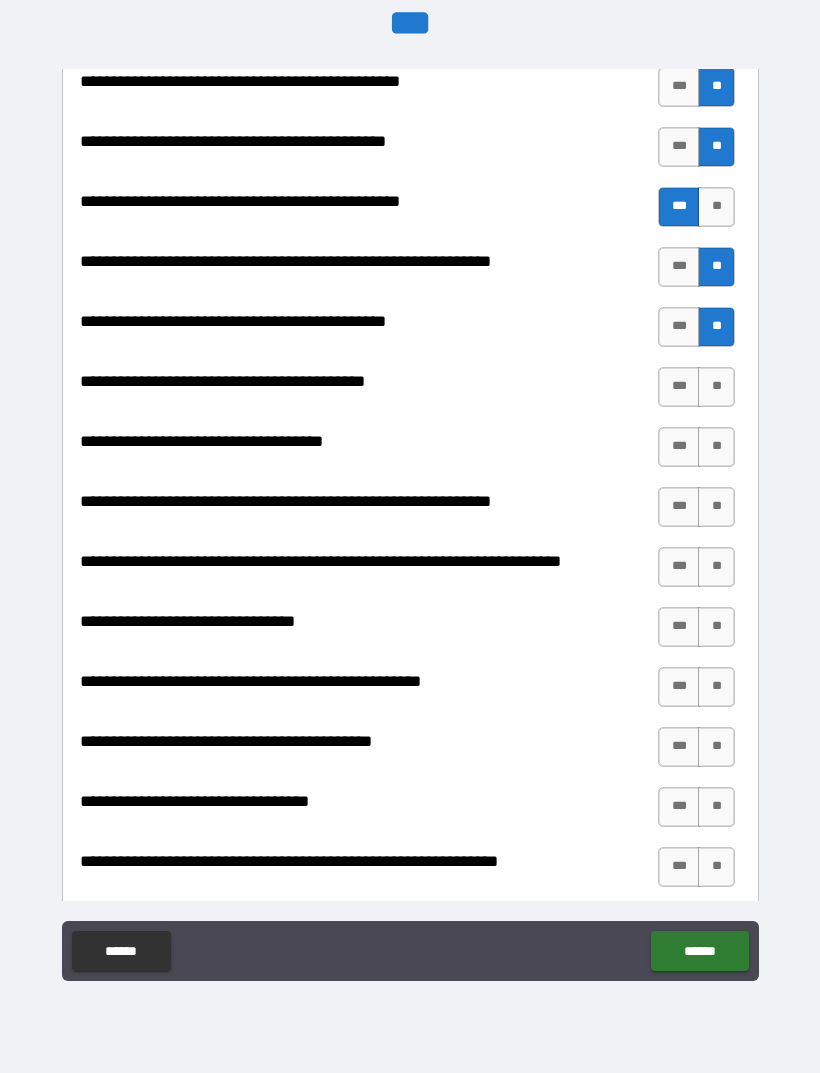 click on "***" at bounding box center [679, 387] 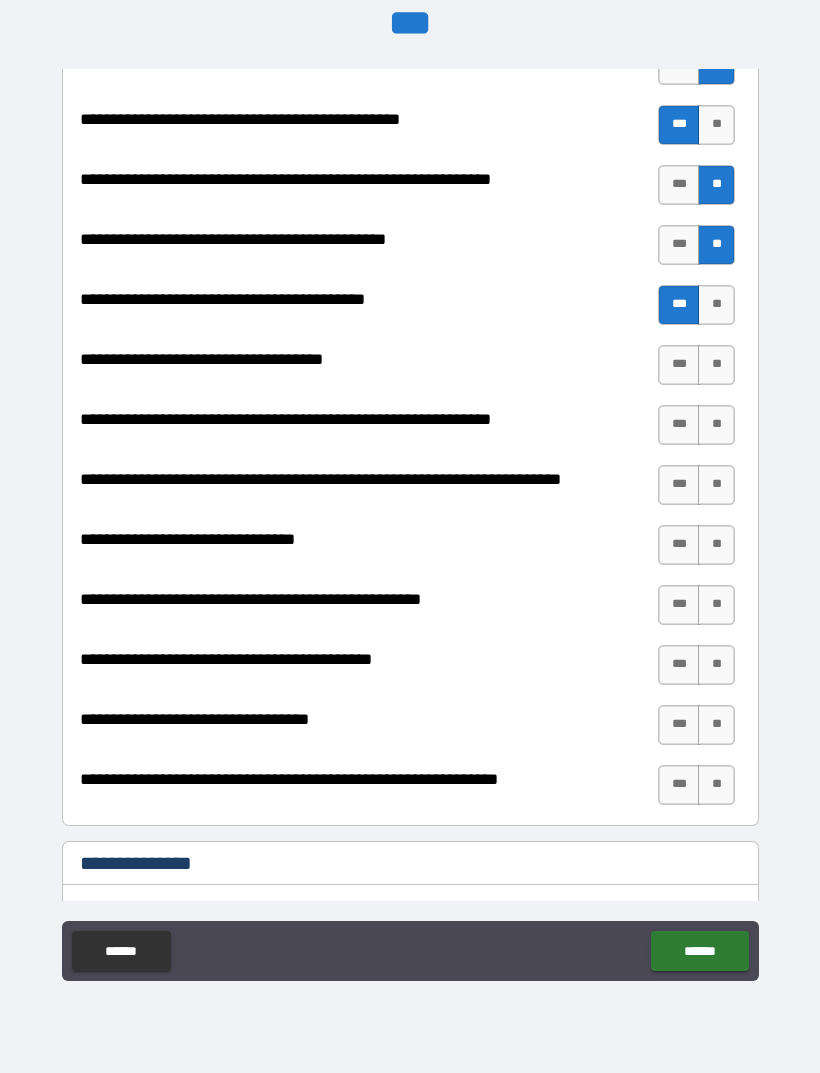 scroll, scrollTop: 2614, scrollLeft: 0, axis: vertical 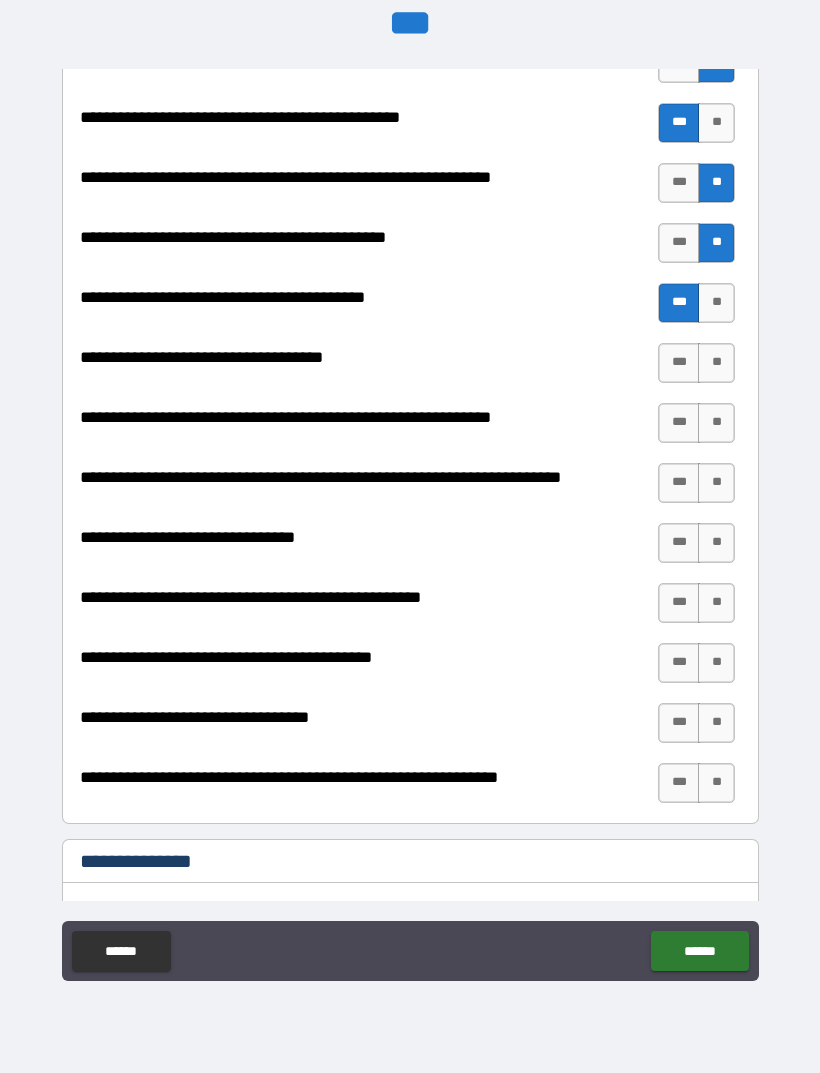 click on "**" at bounding box center (716, 363) 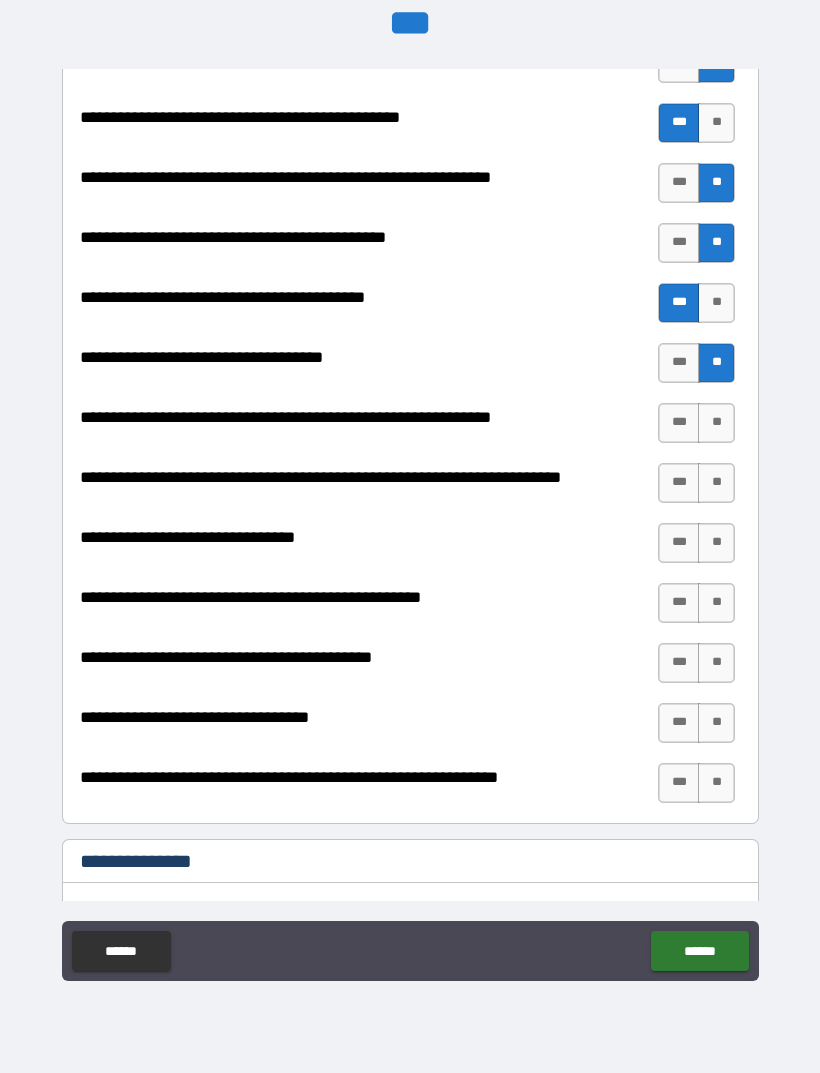 click on "**" at bounding box center (716, 423) 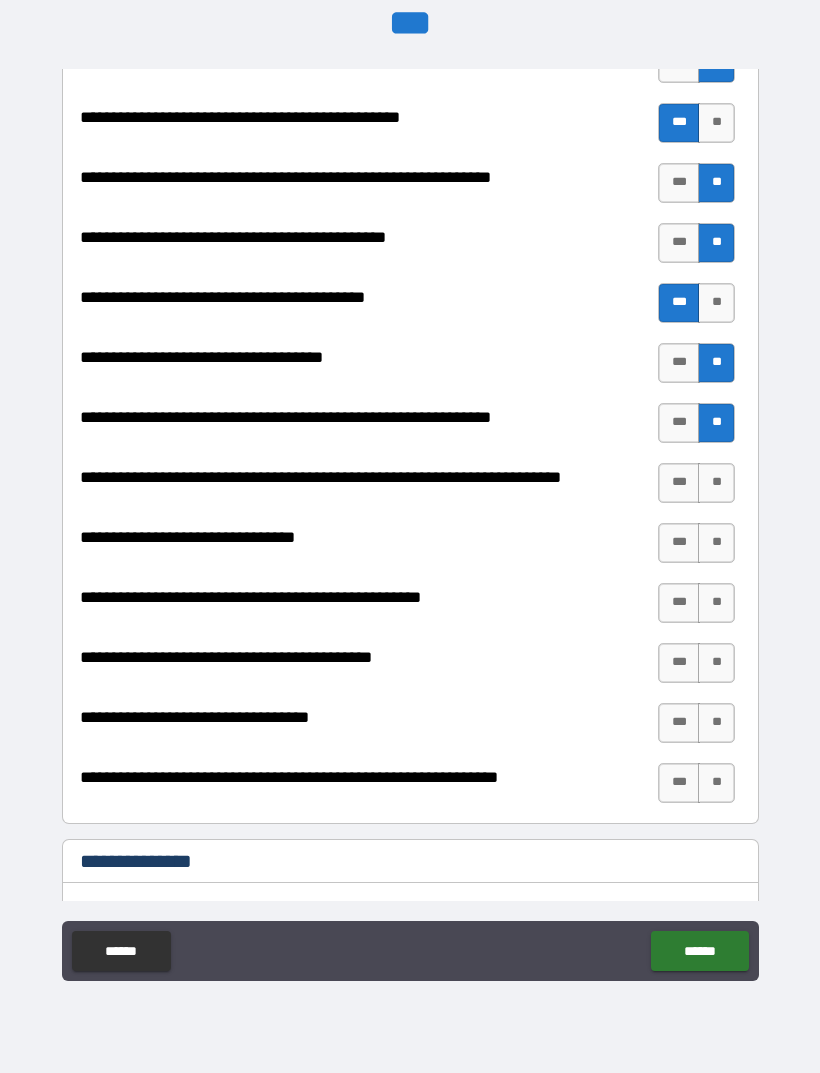 click on "**" at bounding box center (716, 483) 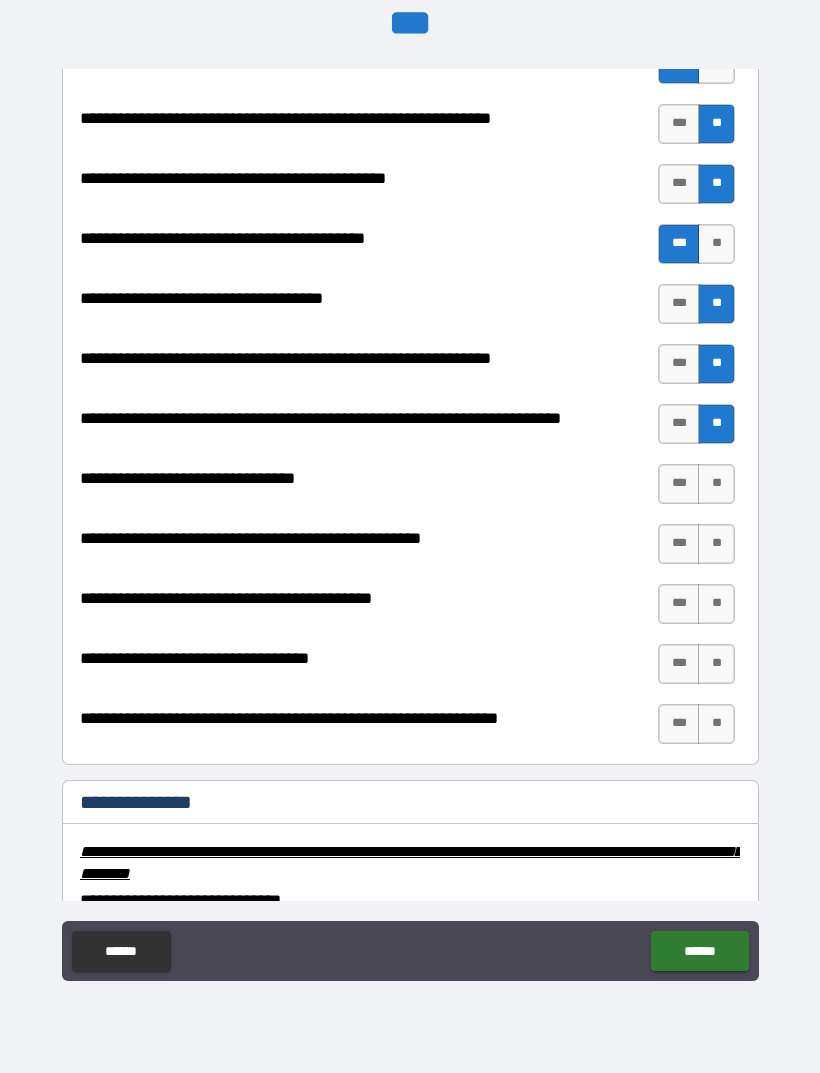 scroll, scrollTop: 2681, scrollLeft: 0, axis: vertical 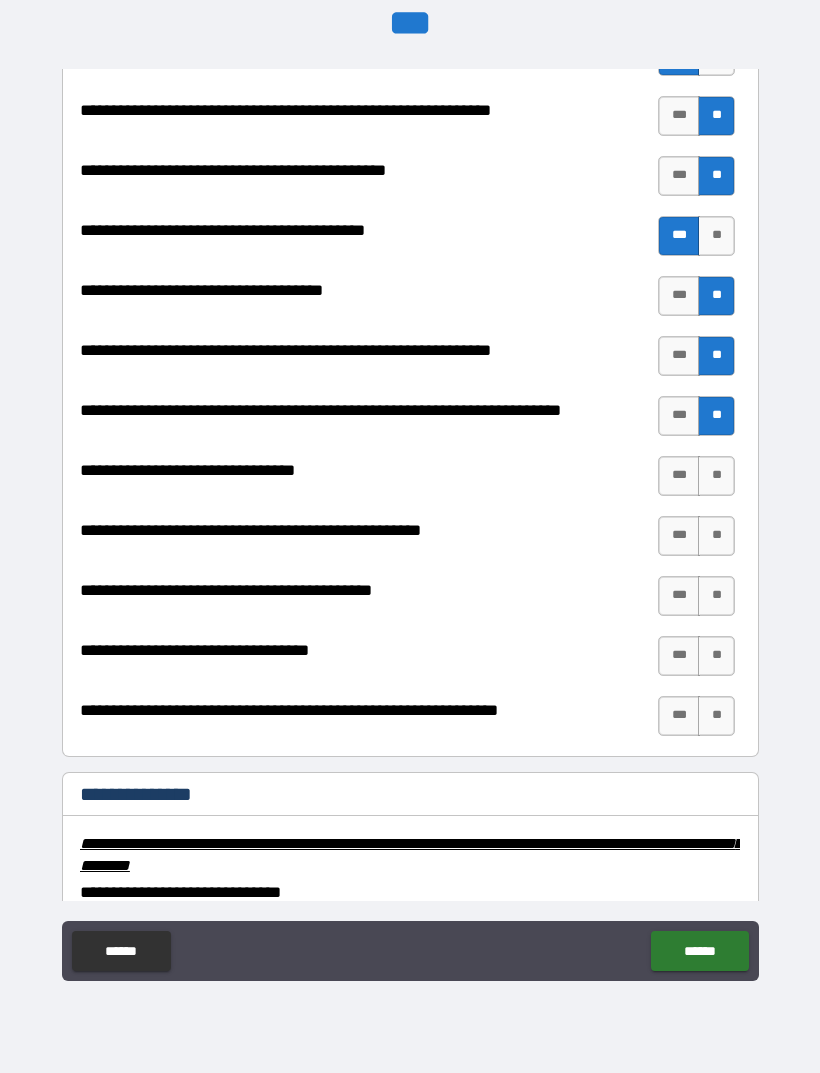 click on "**" at bounding box center [716, 476] 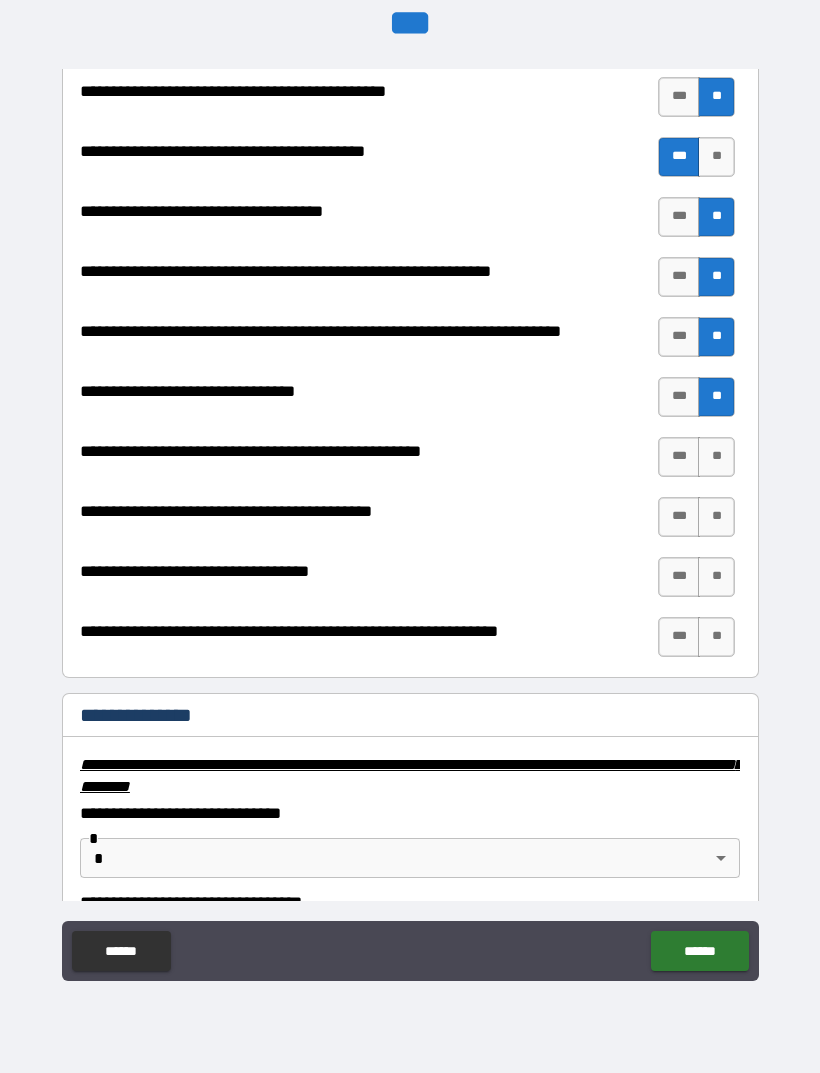 scroll, scrollTop: 2762, scrollLeft: 0, axis: vertical 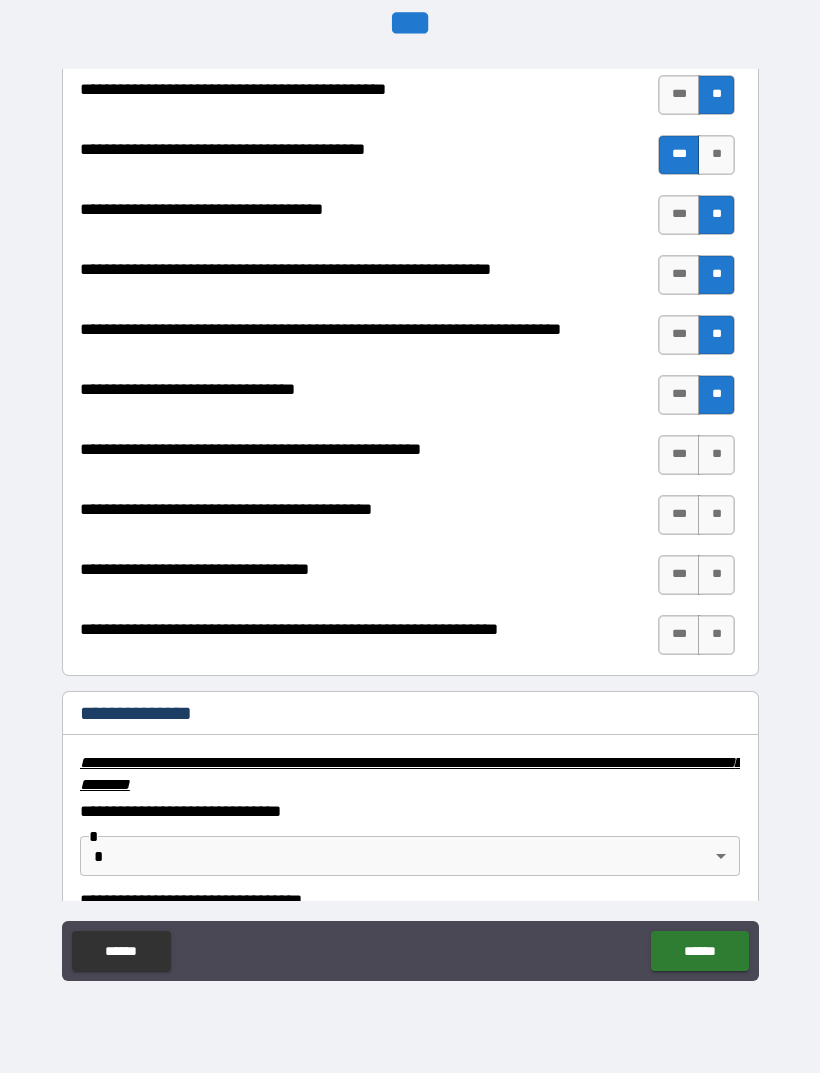 click on "**" at bounding box center (716, 455) 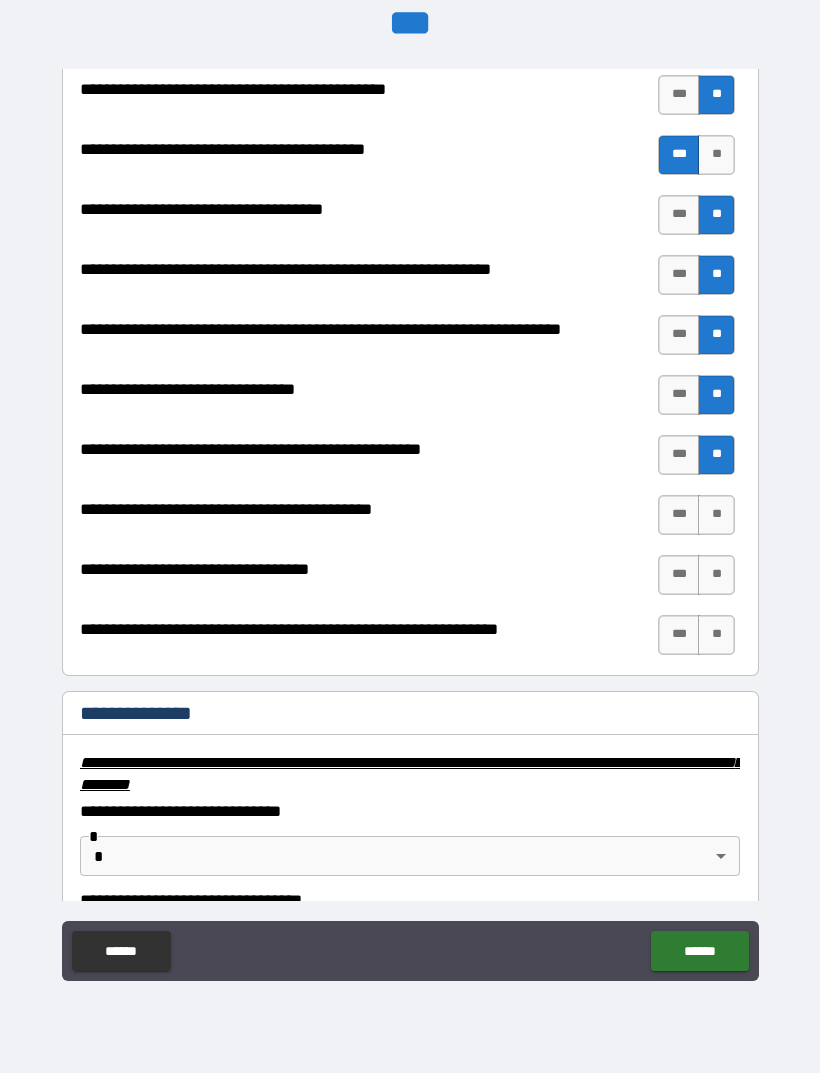 click on "**" at bounding box center [716, 515] 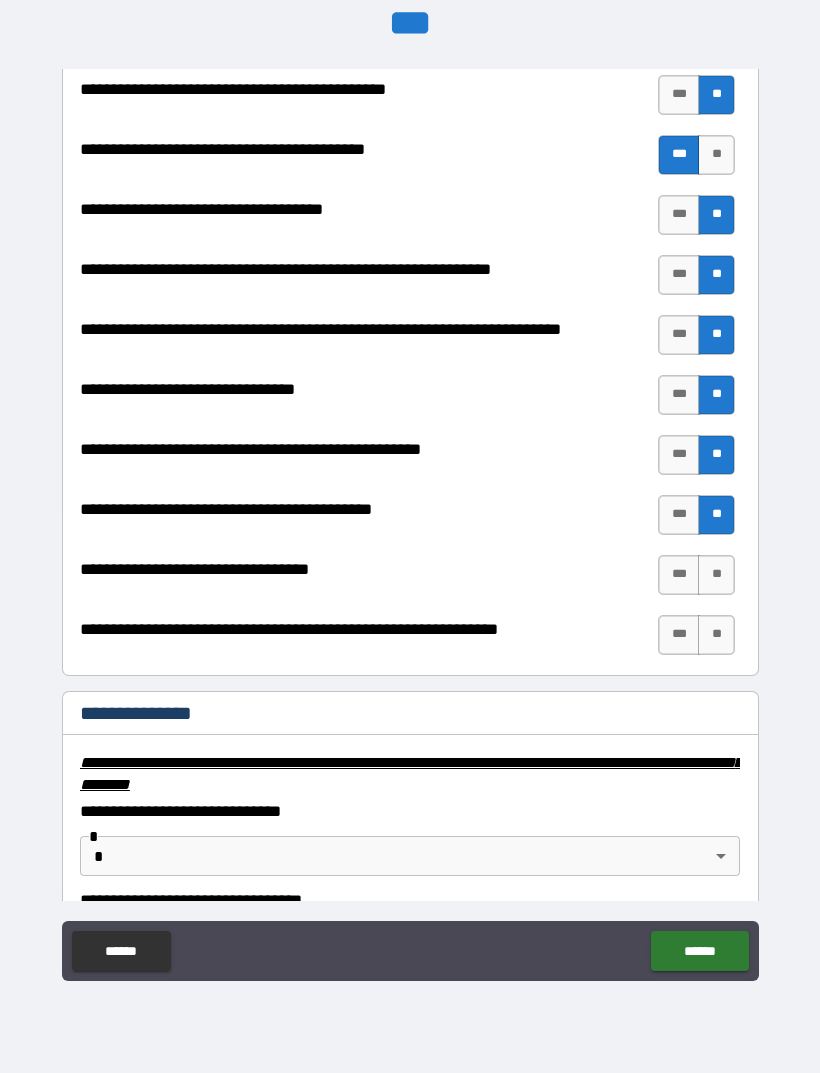 scroll, scrollTop: 2820, scrollLeft: 0, axis: vertical 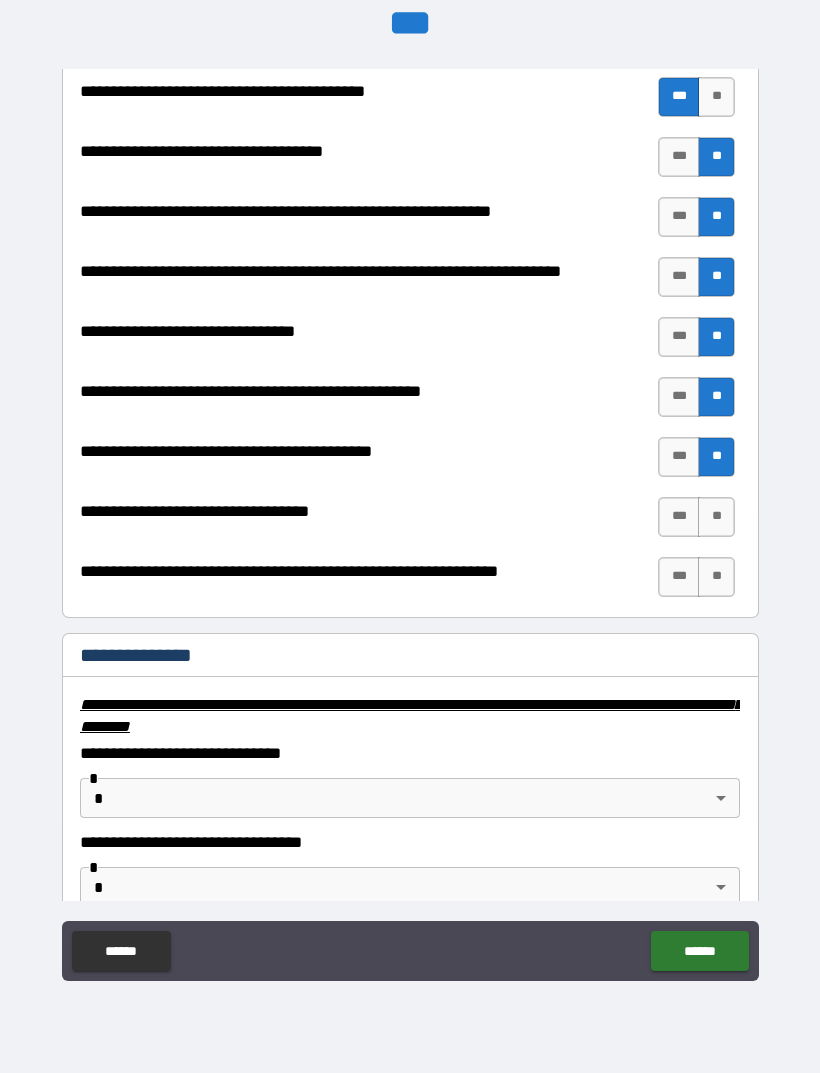 click on "**" at bounding box center [716, 517] 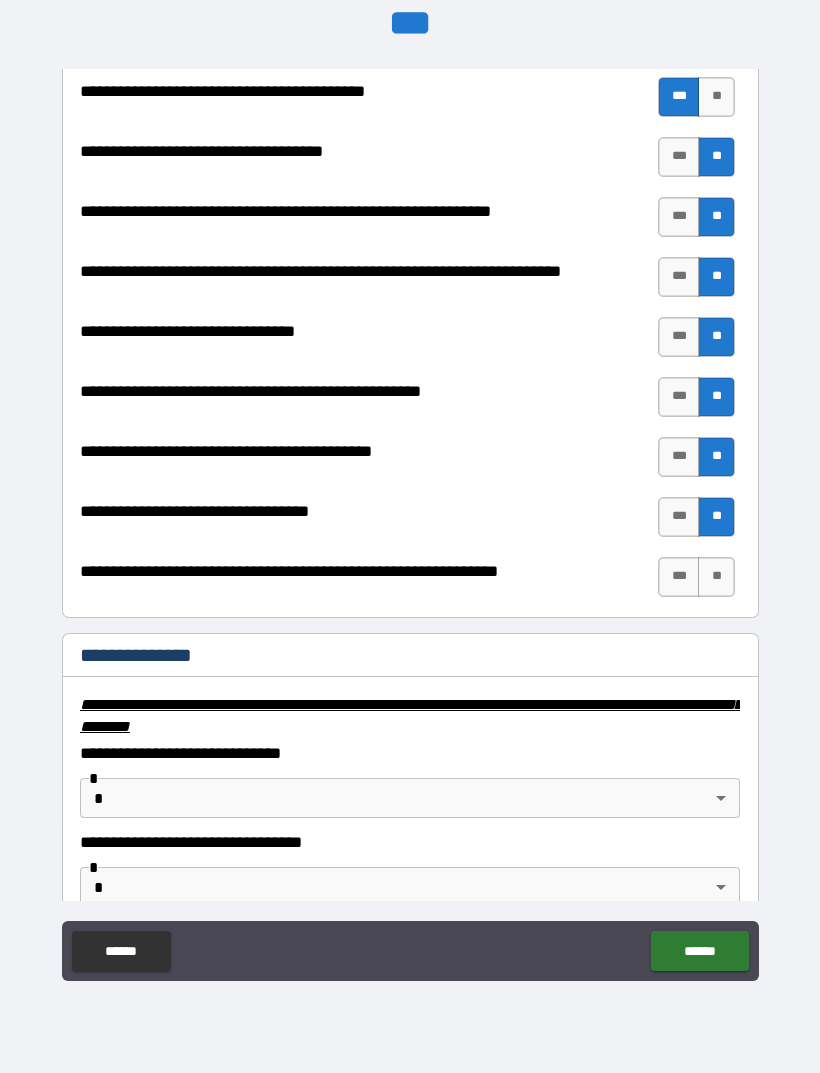 click on "**" at bounding box center (716, 577) 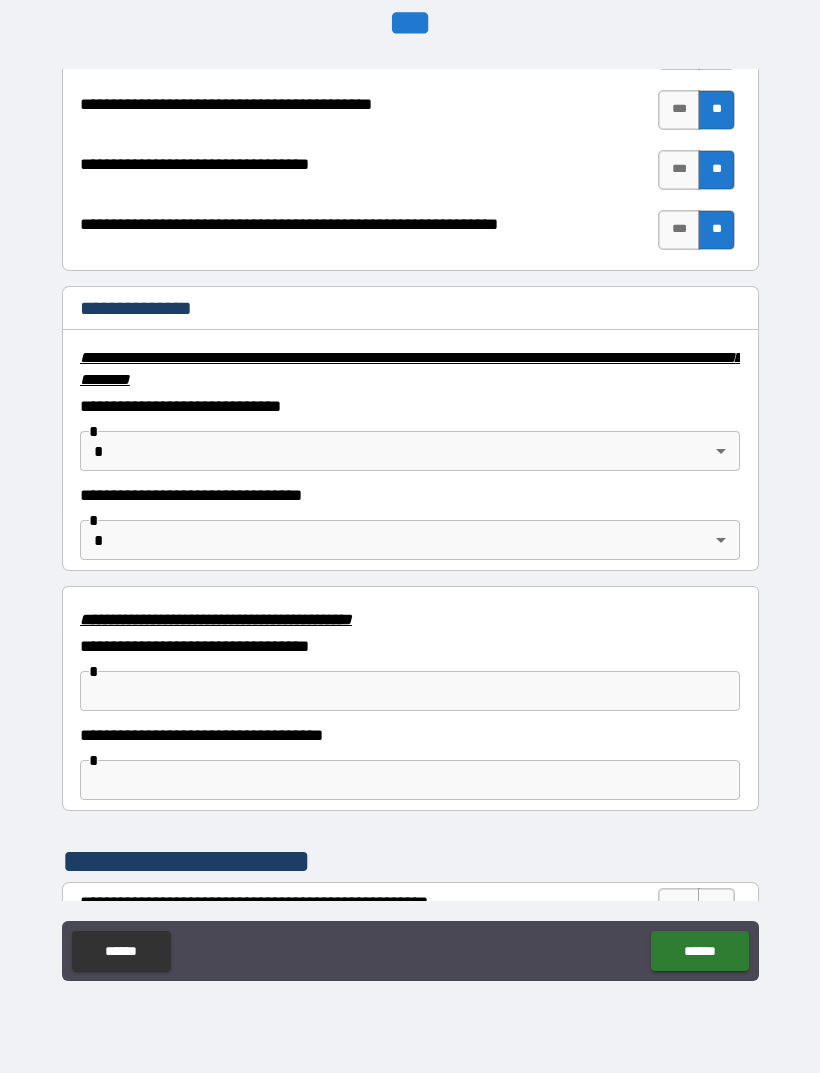 scroll, scrollTop: 3246, scrollLeft: 0, axis: vertical 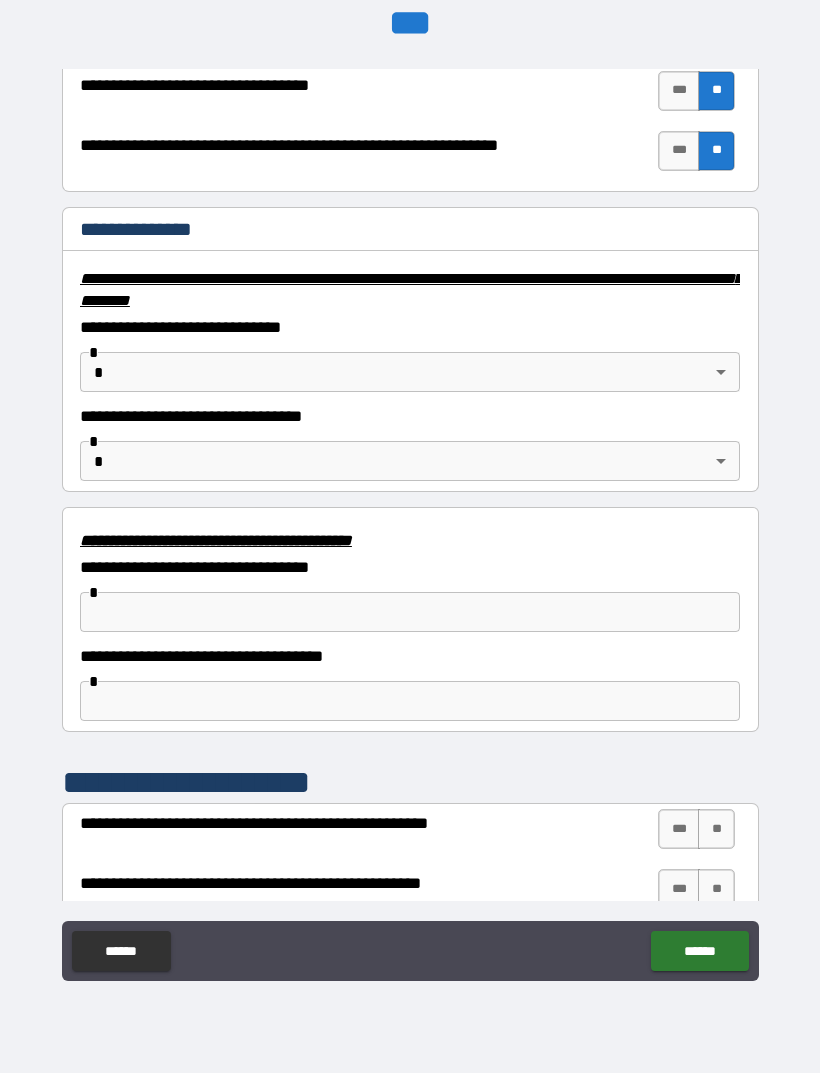 click on "**********" at bounding box center (410, 504) 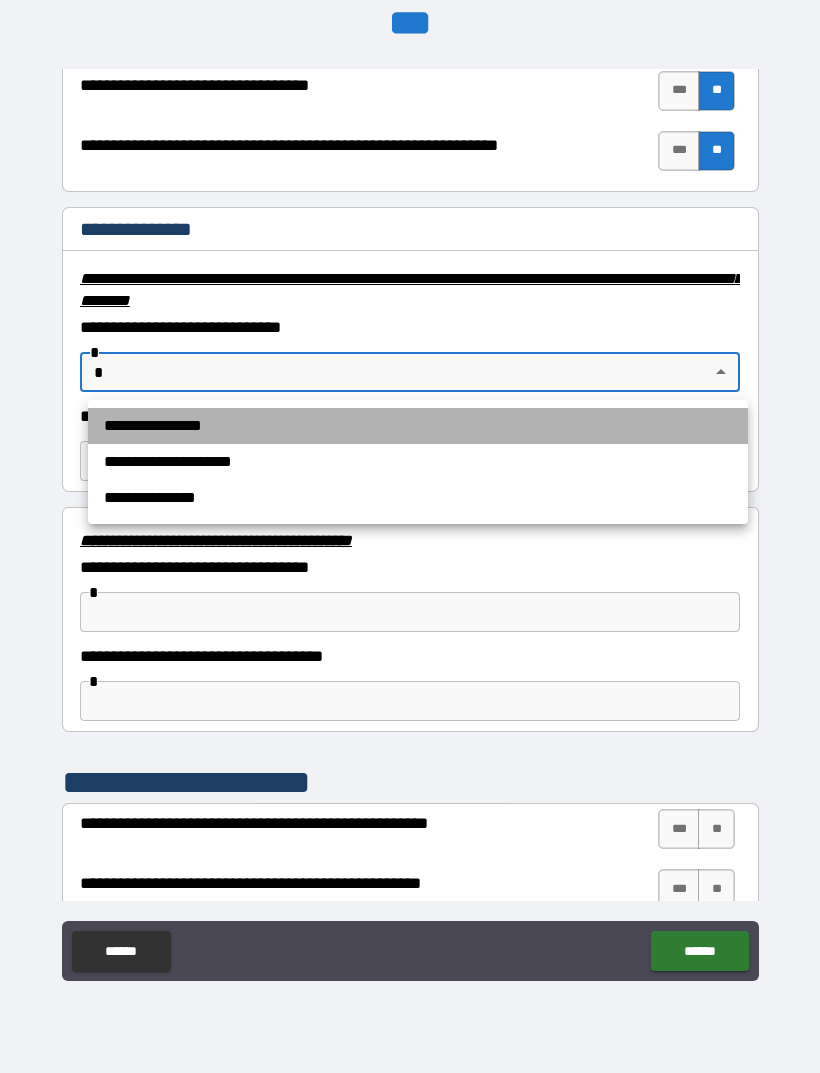 click on "**********" at bounding box center [418, 426] 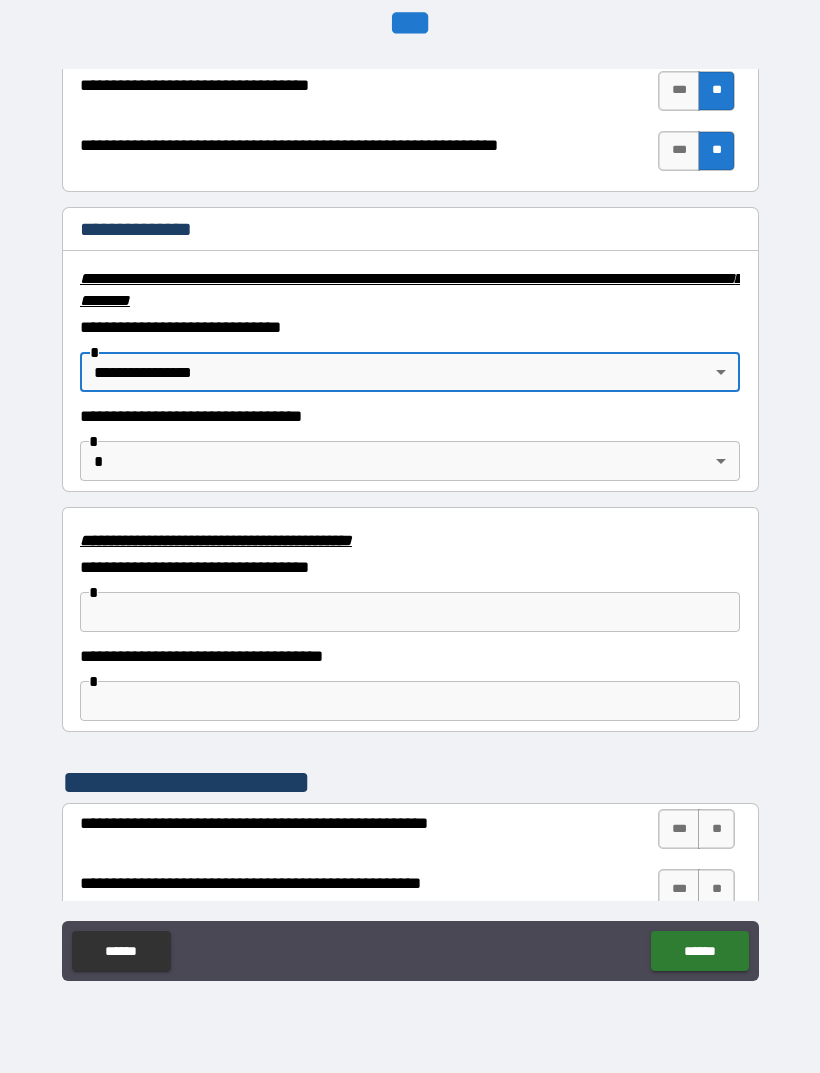 click on "**********" at bounding box center (410, 504) 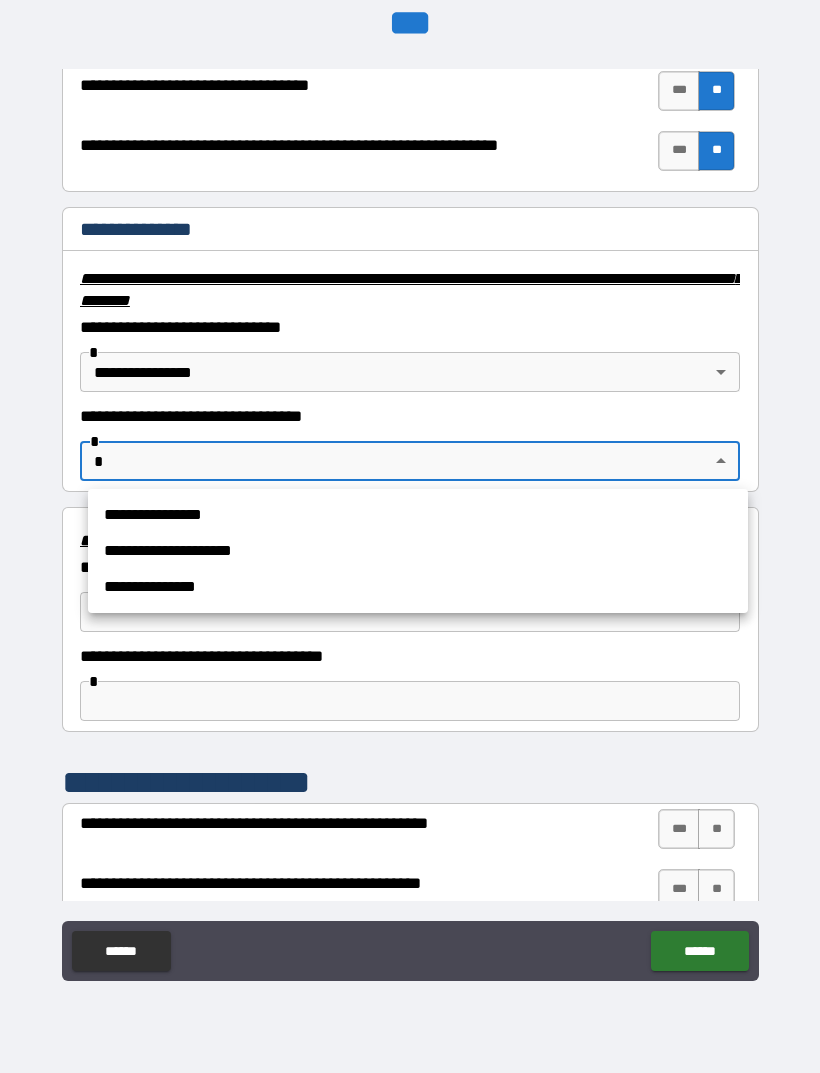 click on "**********" at bounding box center [418, 515] 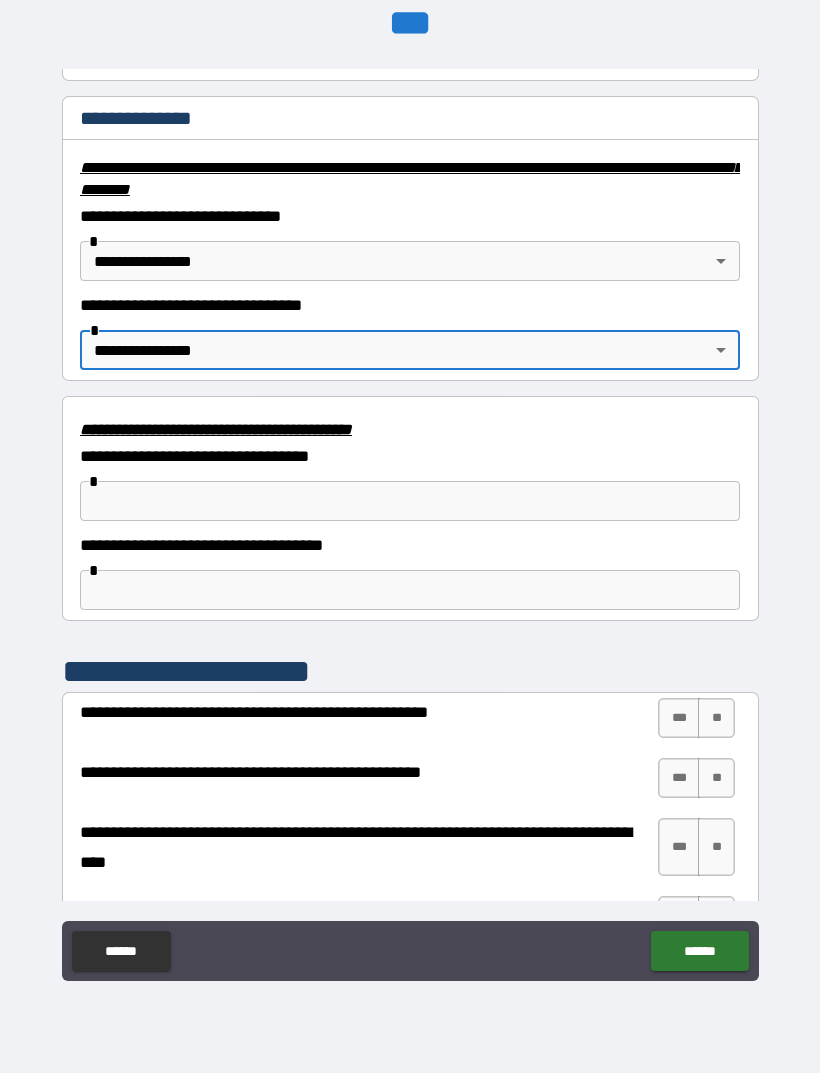 scroll, scrollTop: 3359, scrollLeft: 0, axis: vertical 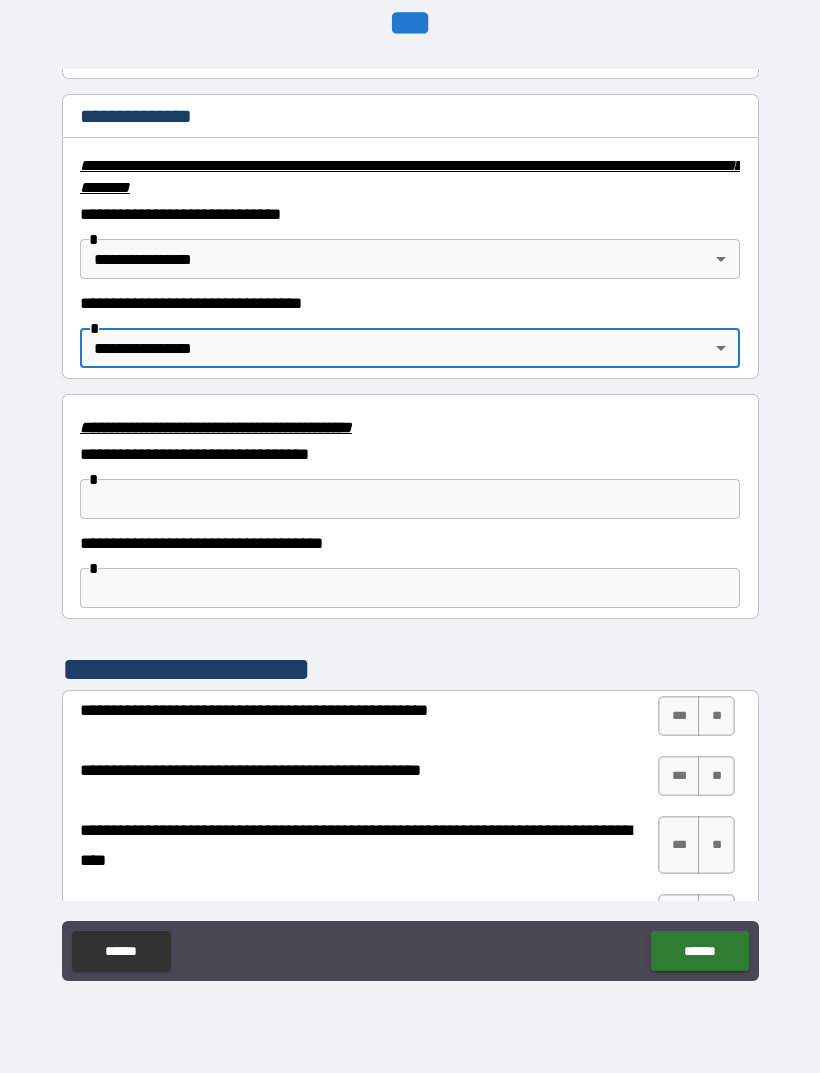 click at bounding box center (410, 499) 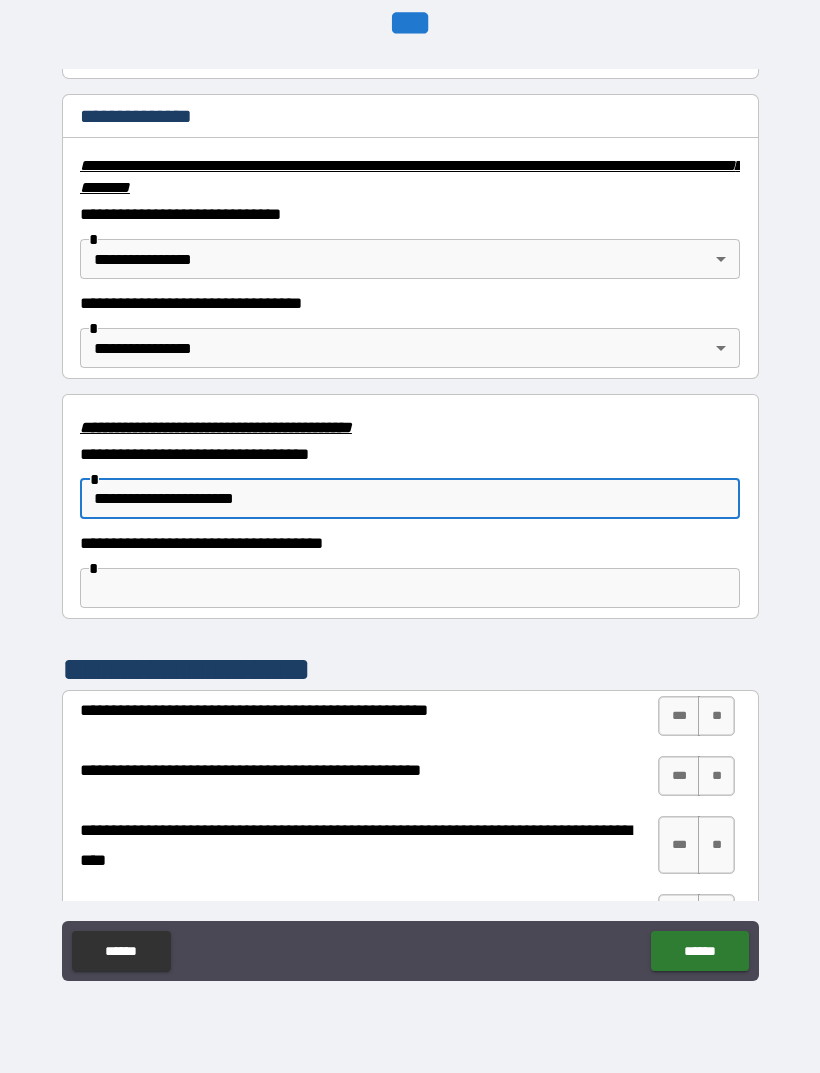 type on "**********" 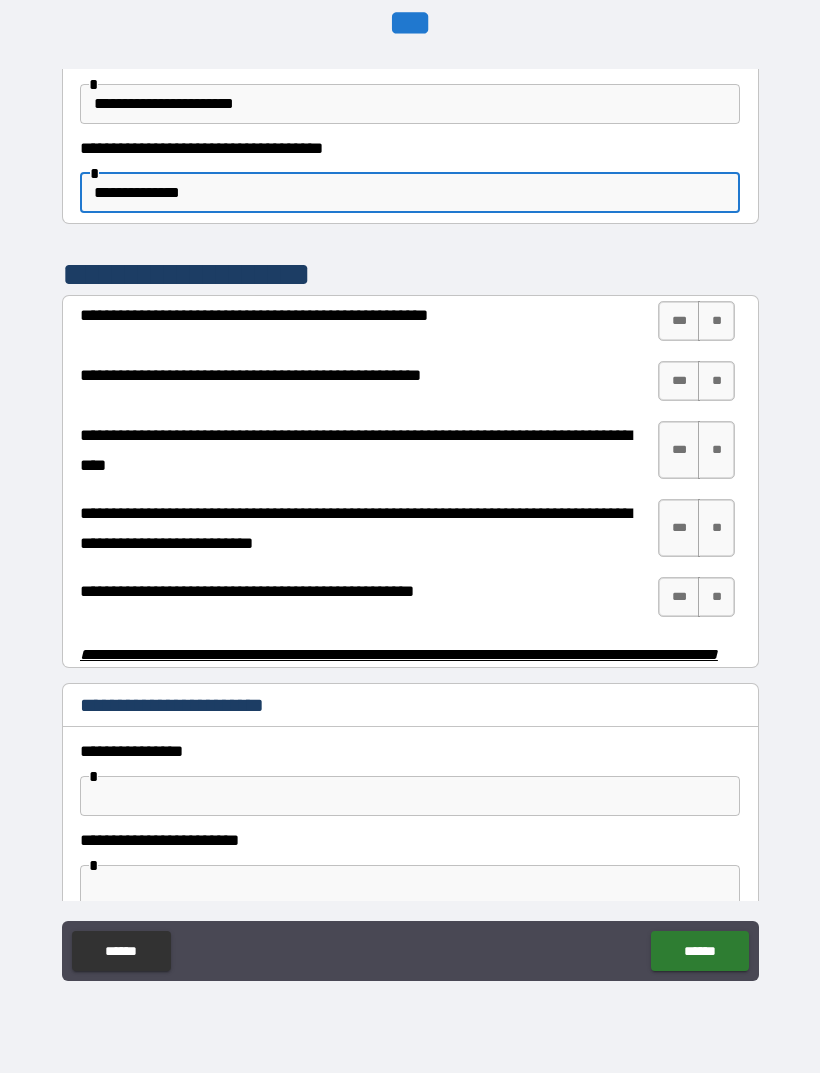 scroll, scrollTop: 3755, scrollLeft: 0, axis: vertical 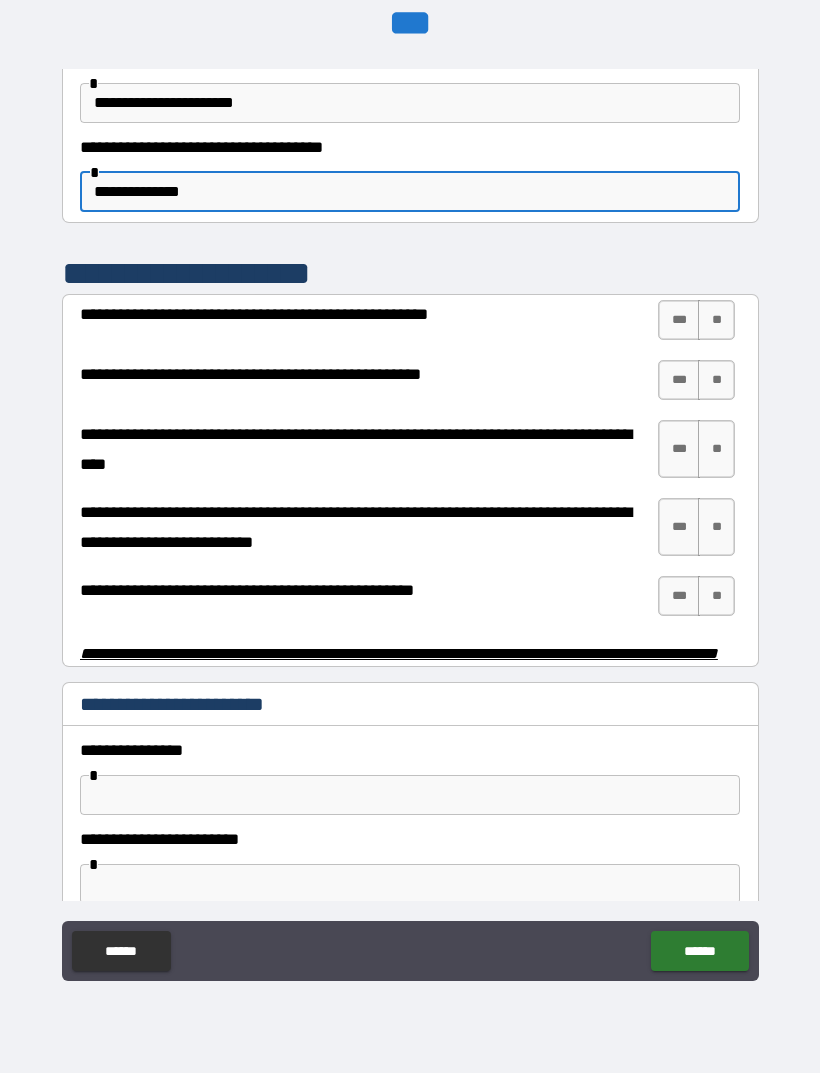 type on "**********" 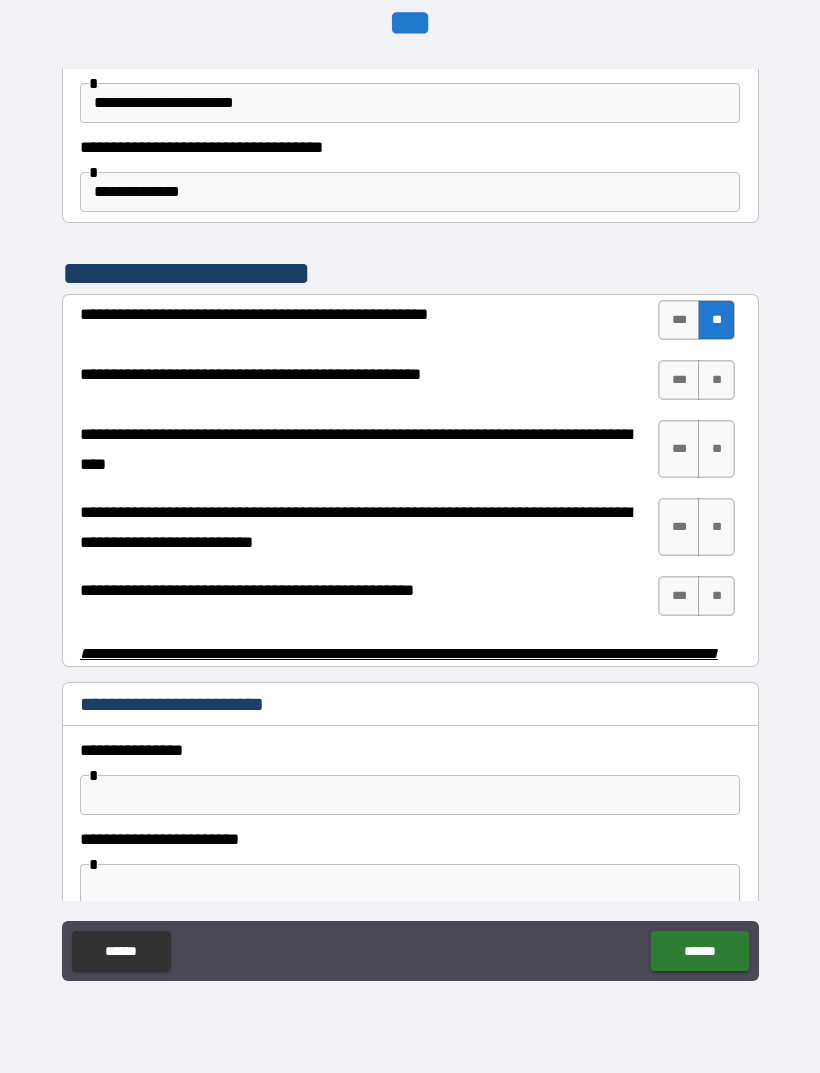 click on "**" at bounding box center [716, 380] 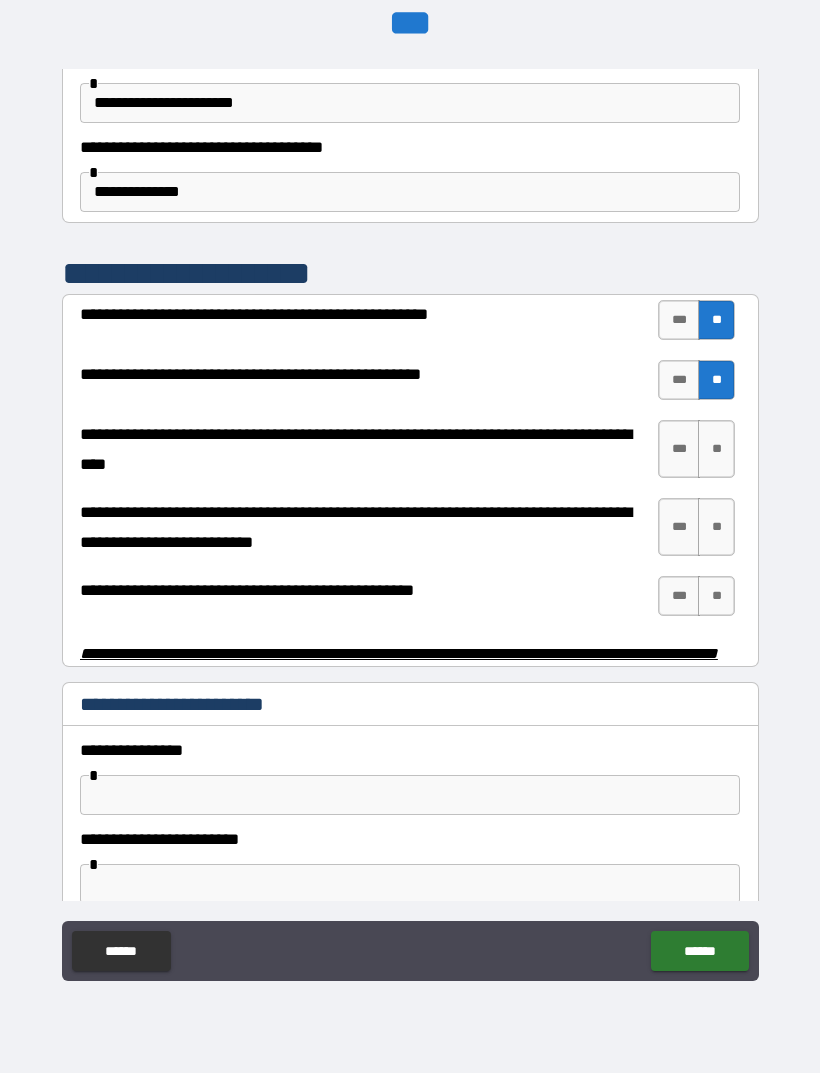 click on "**" at bounding box center [716, 449] 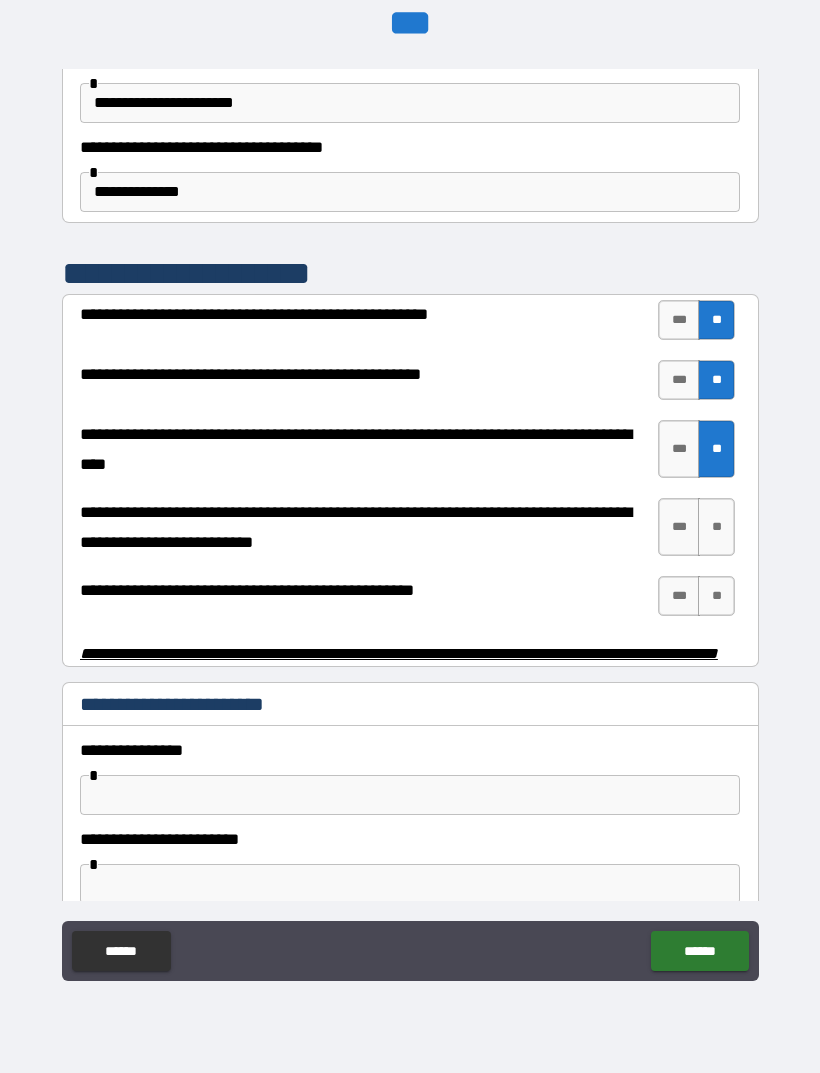 click on "***" at bounding box center (679, 527) 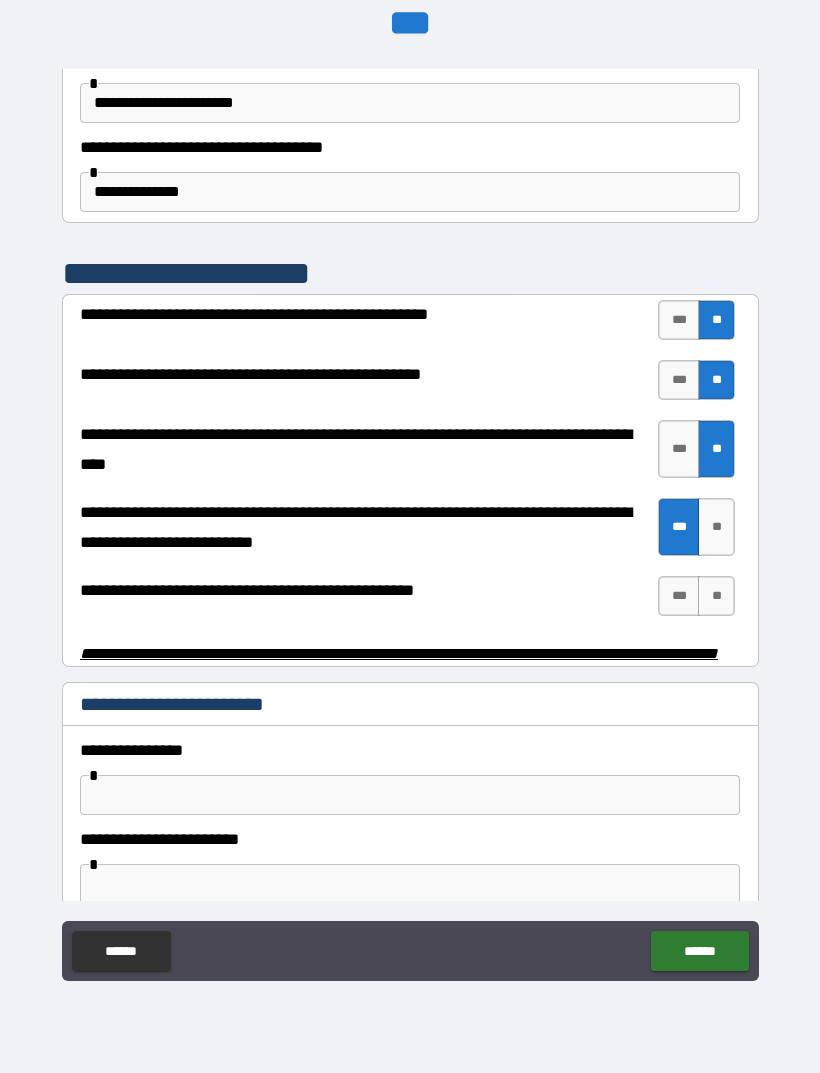click on "**" at bounding box center (716, 596) 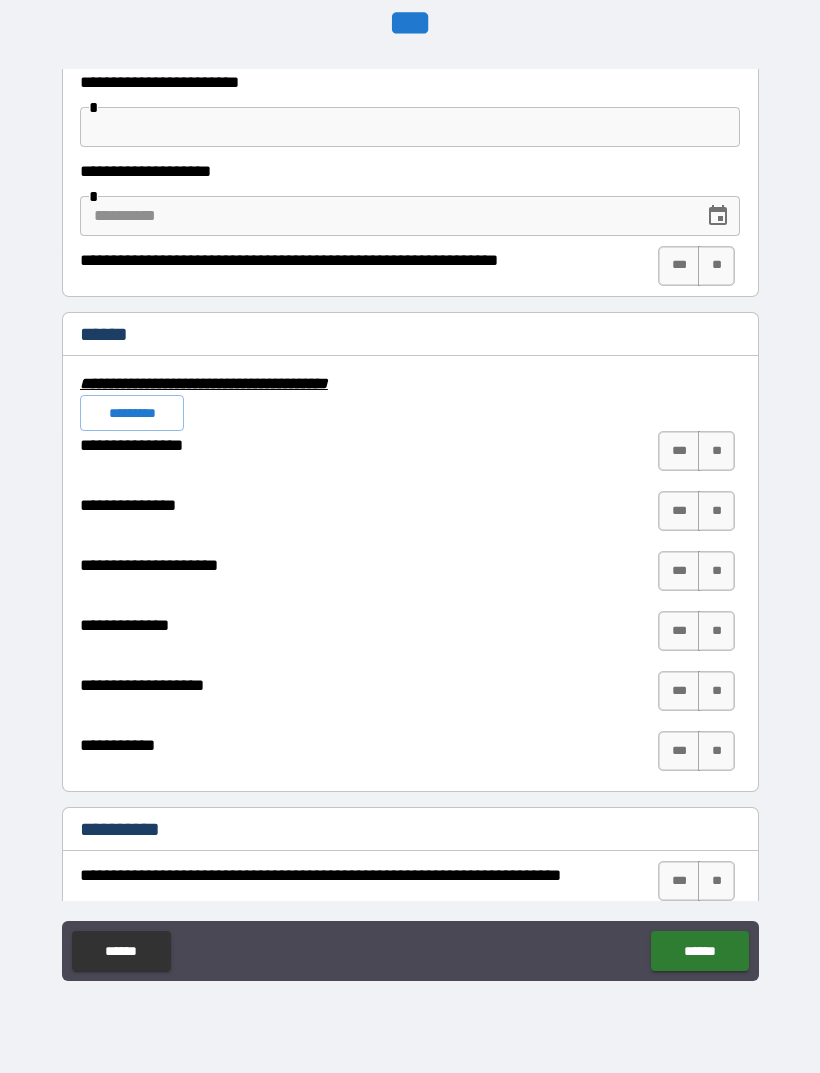 scroll, scrollTop: 4513, scrollLeft: 0, axis: vertical 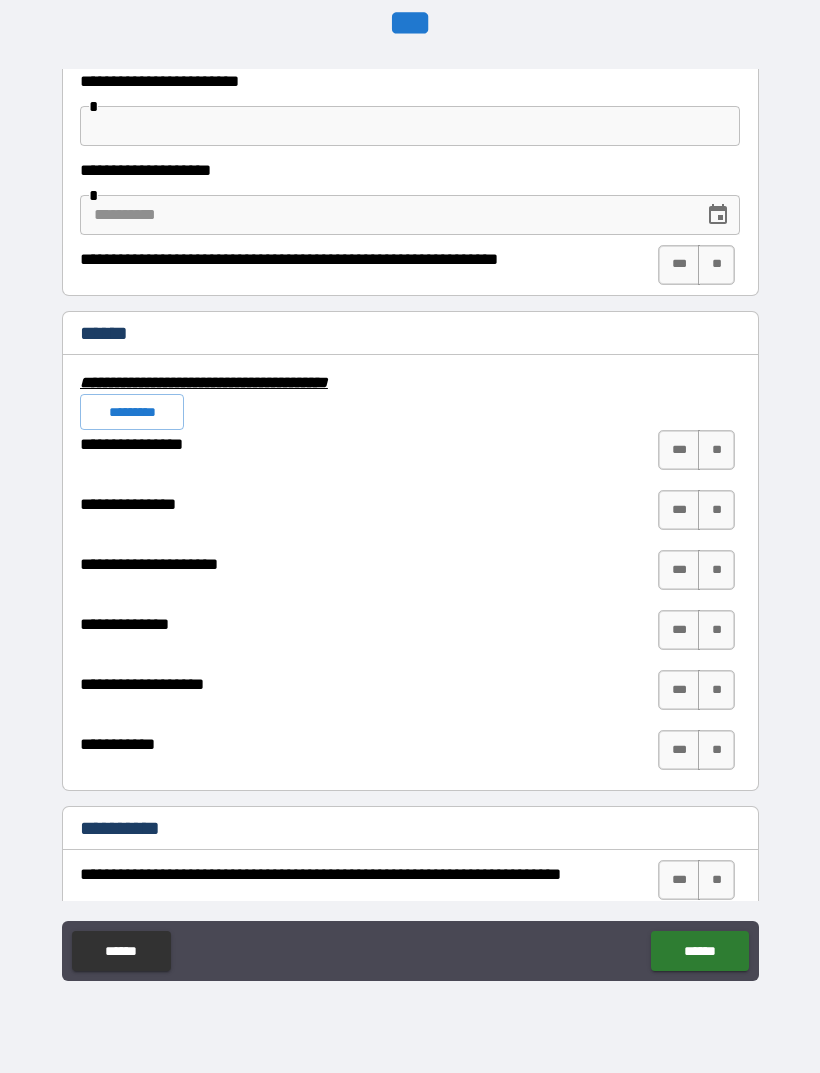 click on "**" at bounding box center [716, 450] 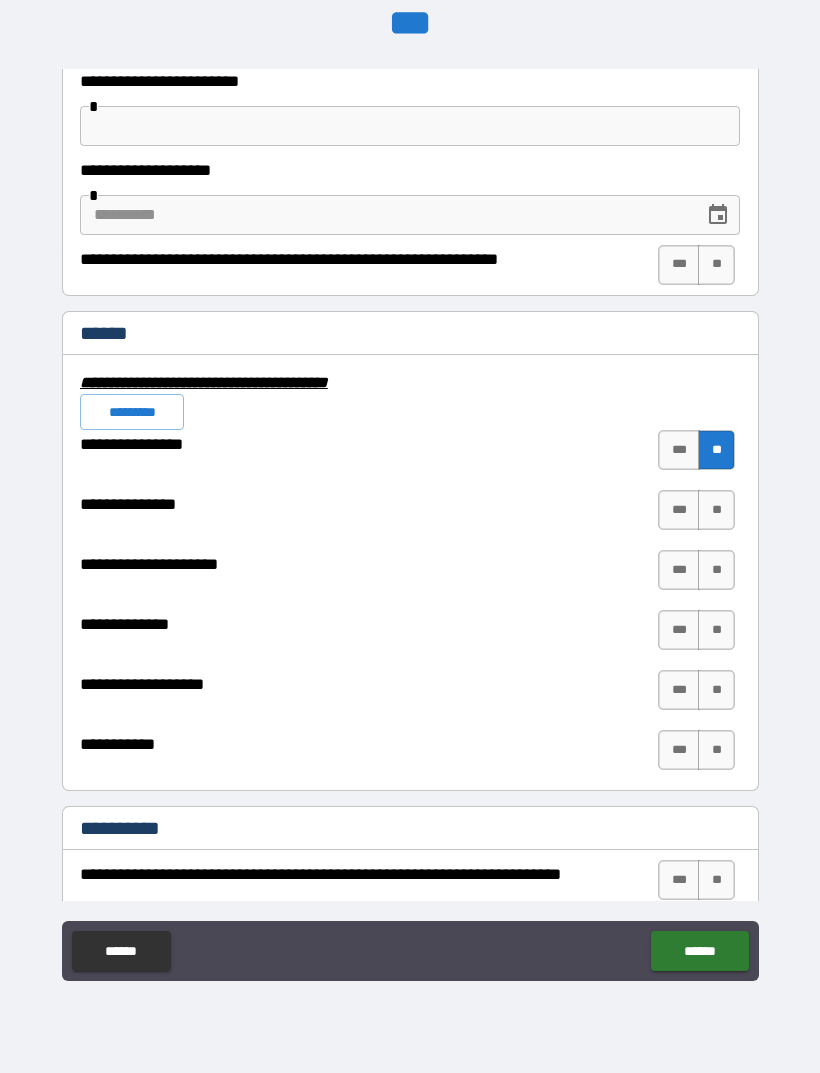 click on "**" at bounding box center (716, 510) 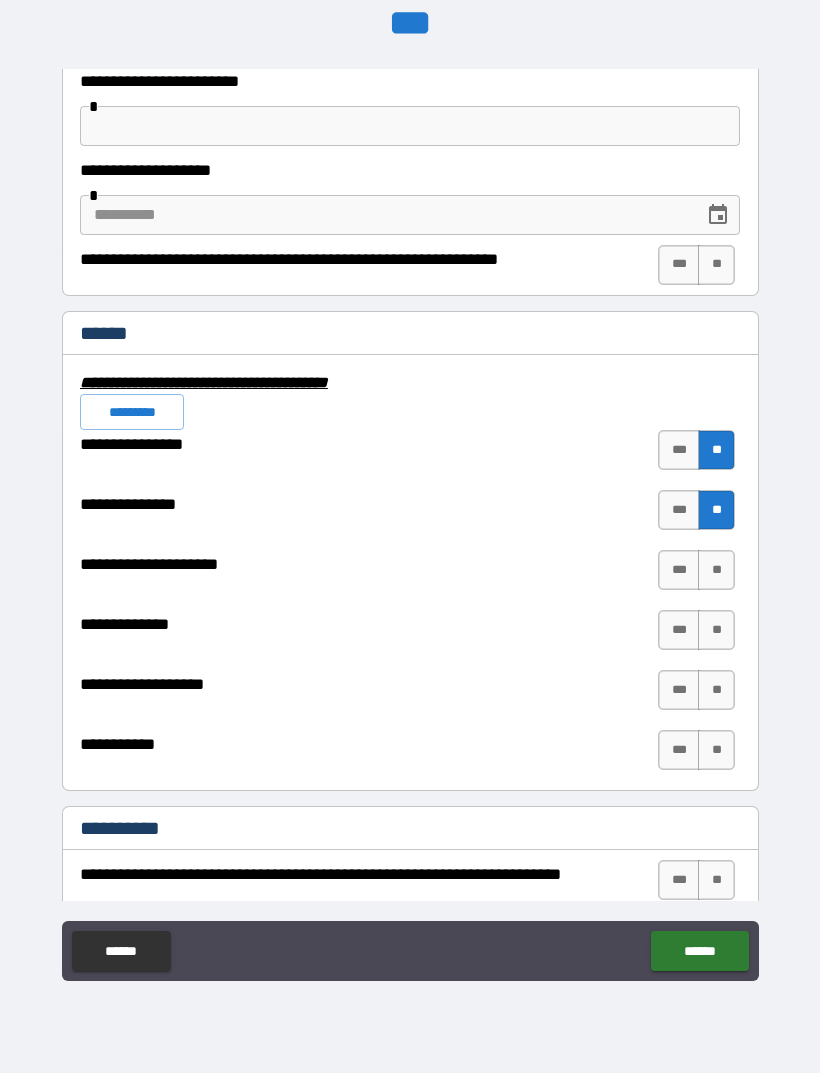 click on "**" at bounding box center [716, 570] 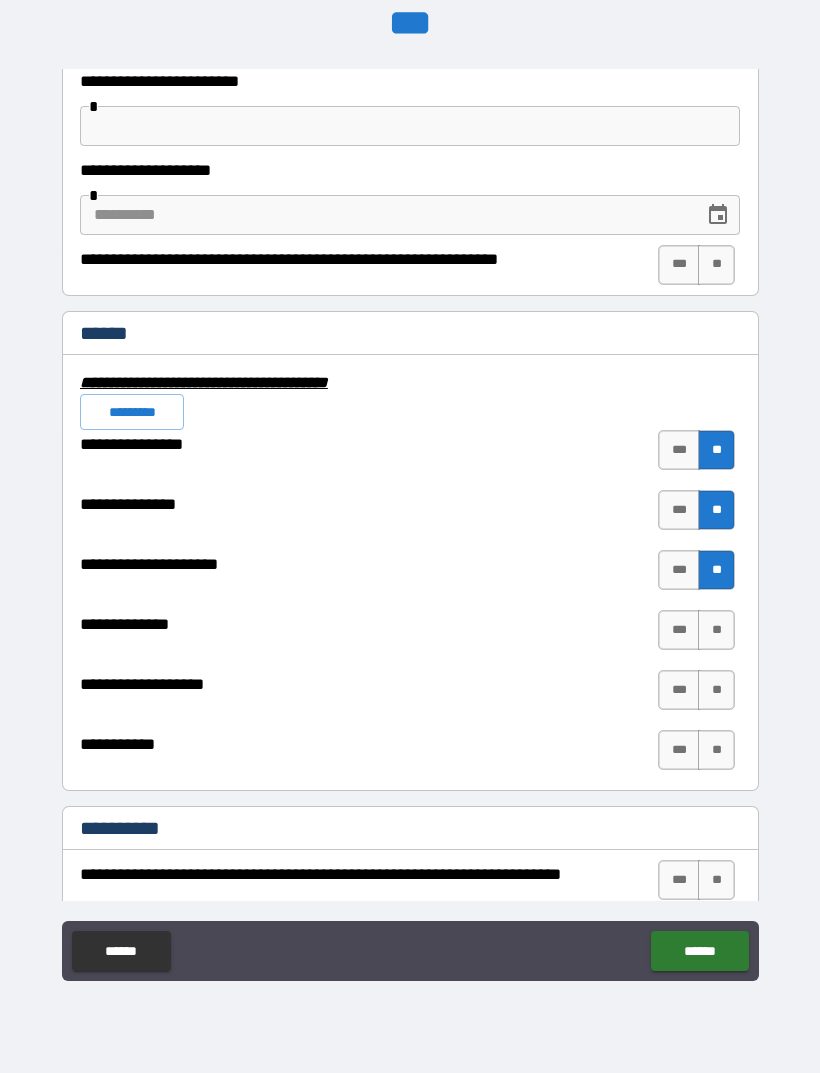 click on "**" at bounding box center (716, 630) 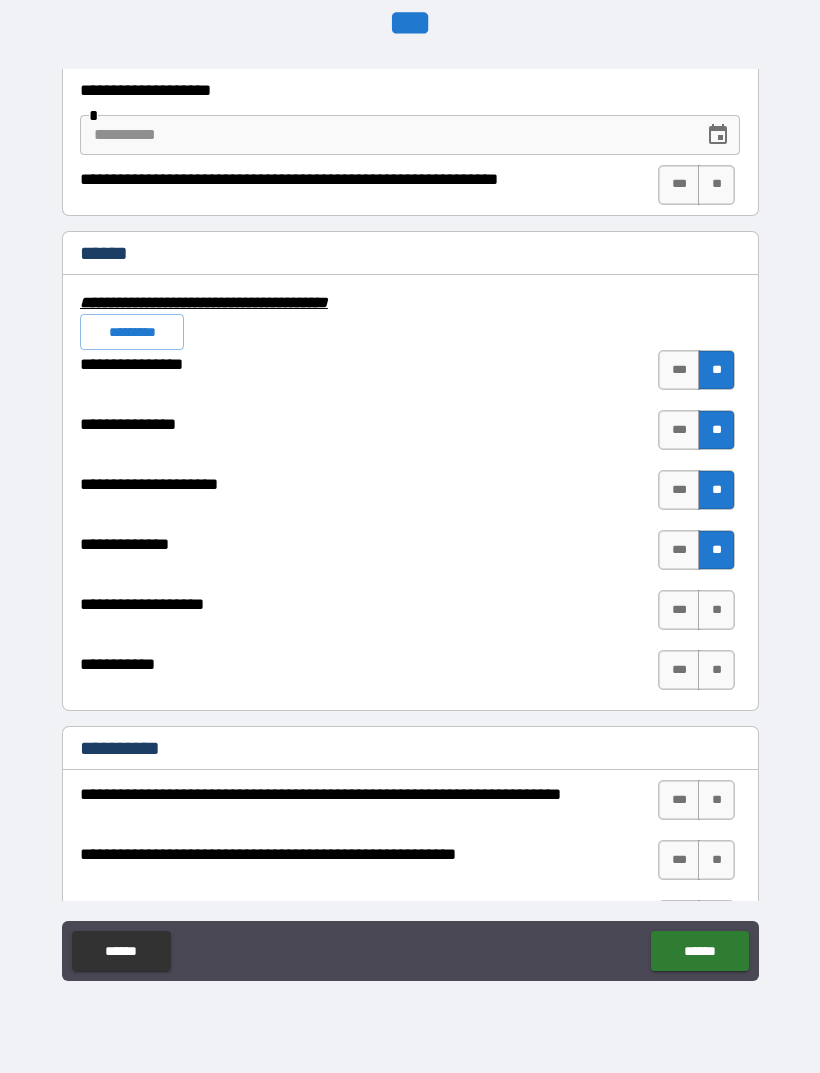 scroll, scrollTop: 4615, scrollLeft: 0, axis: vertical 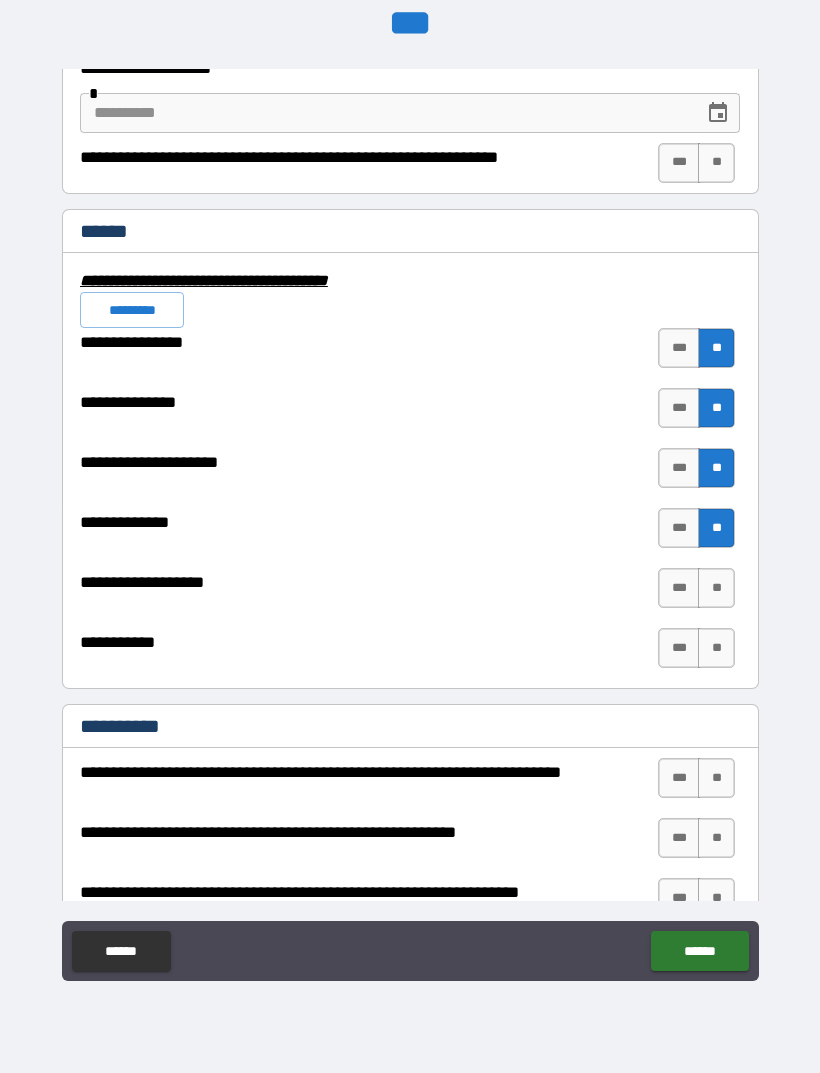 click on "**" at bounding box center (716, 588) 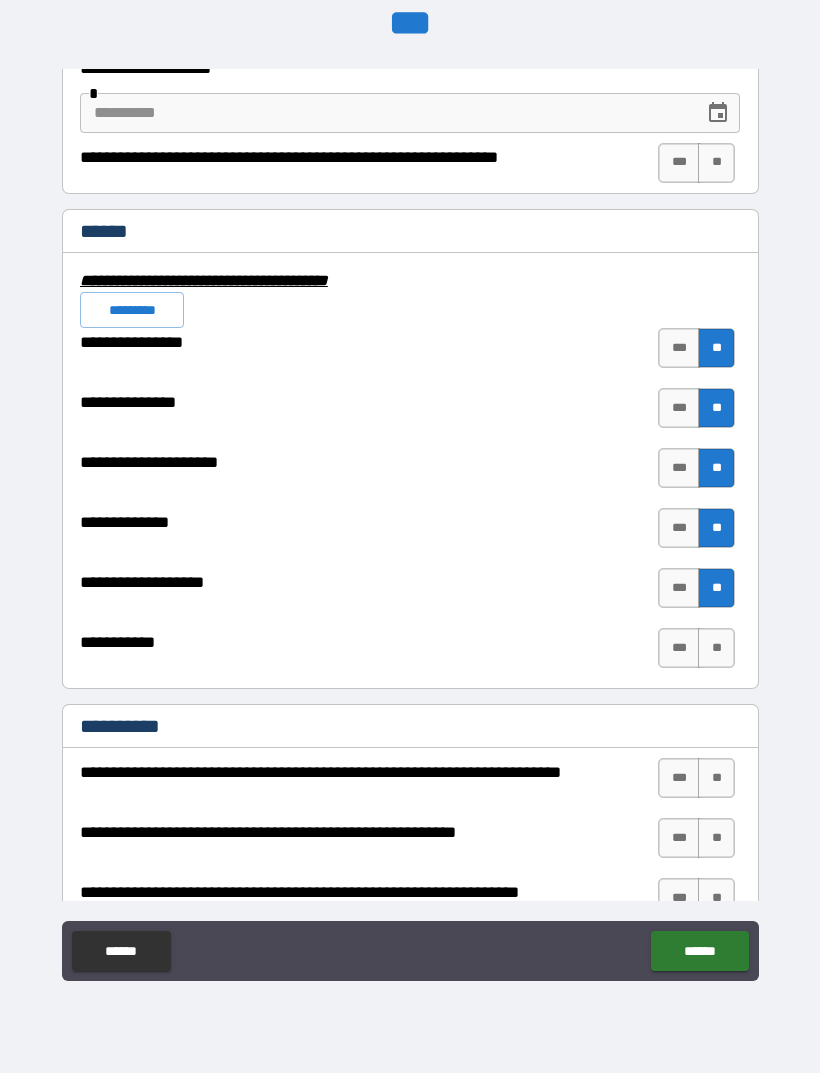 click on "**" at bounding box center (716, 648) 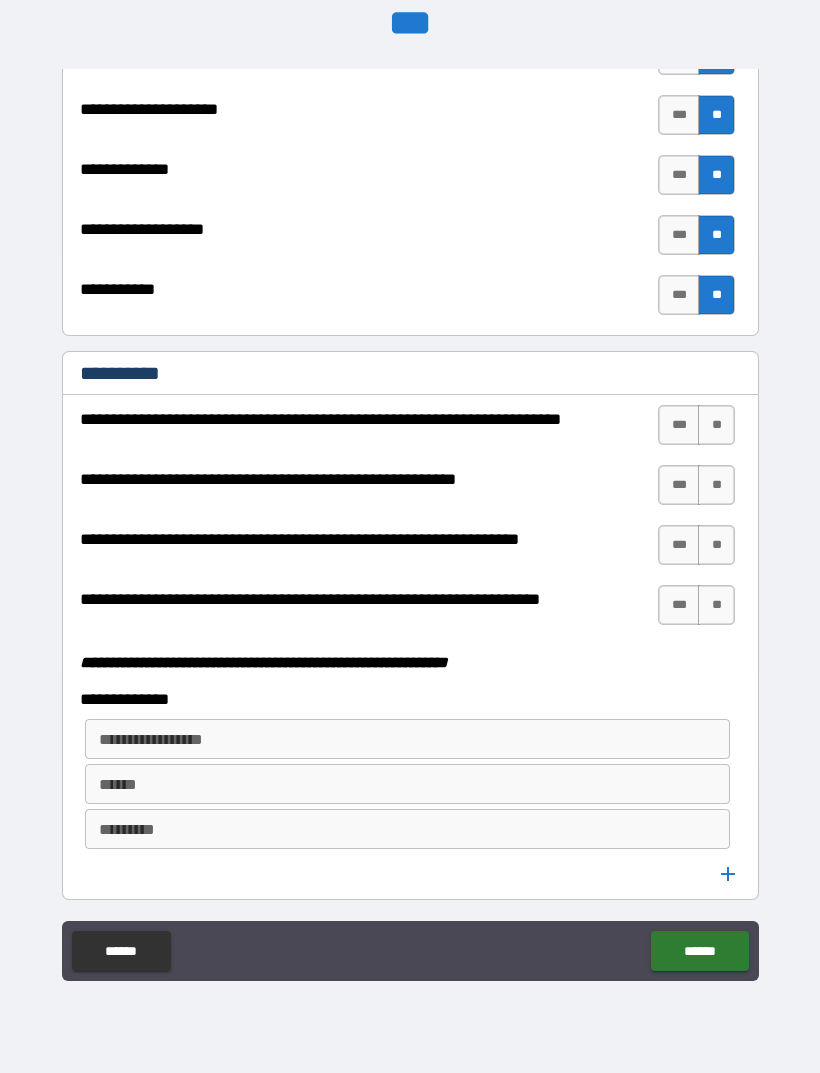 scroll, scrollTop: 4969, scrollLeft: 0, axis: vertical 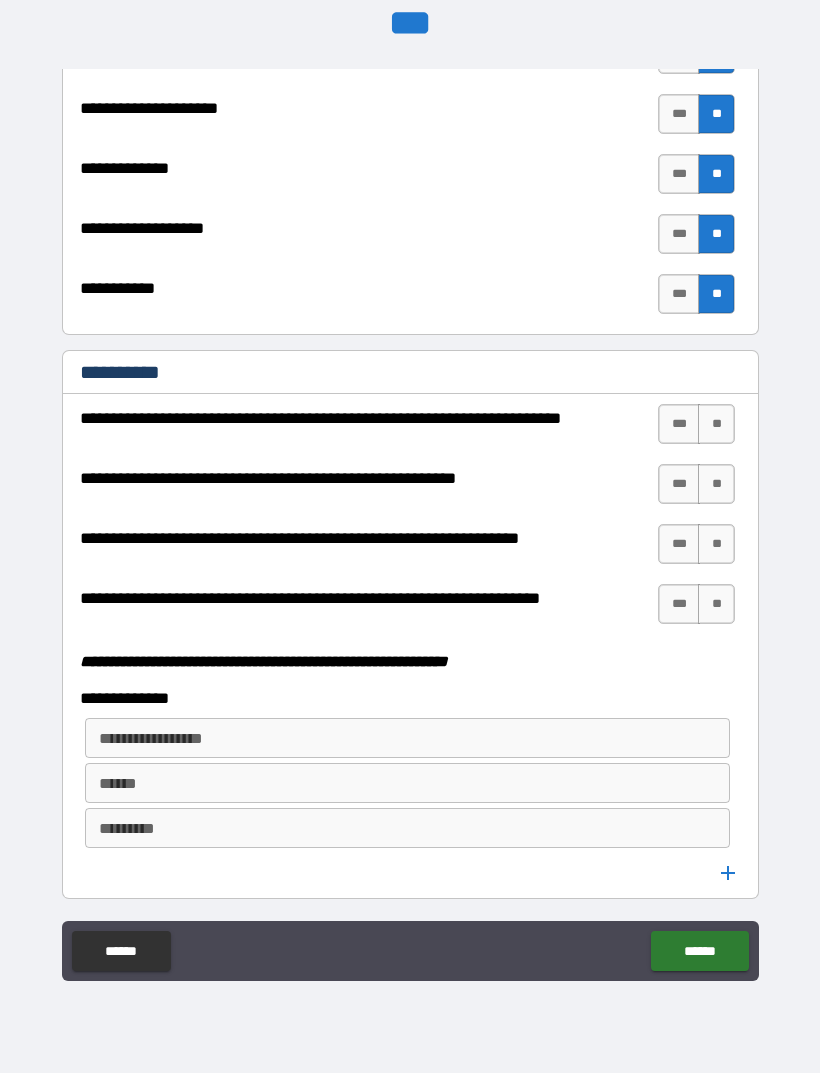 click on "**" at bounding box center (716, 424) 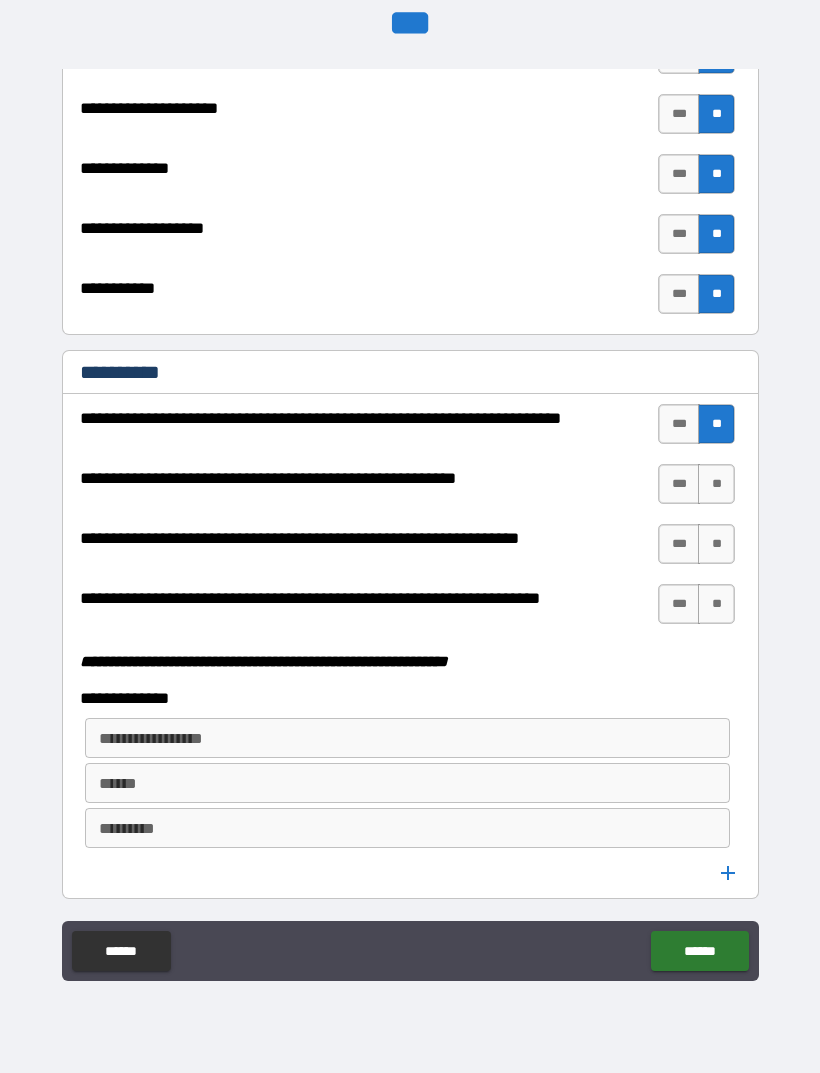 click on "**" at bounding box center (716, 484) 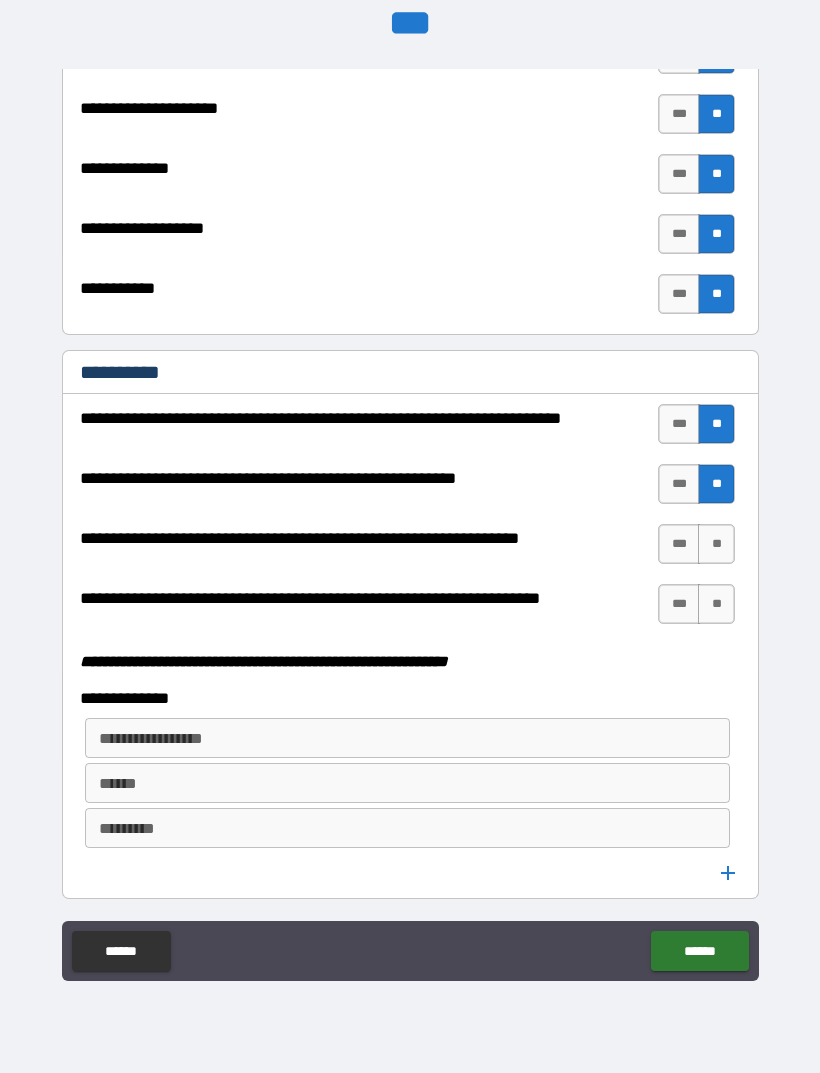 click on "**" at bounding box center (716, 544) 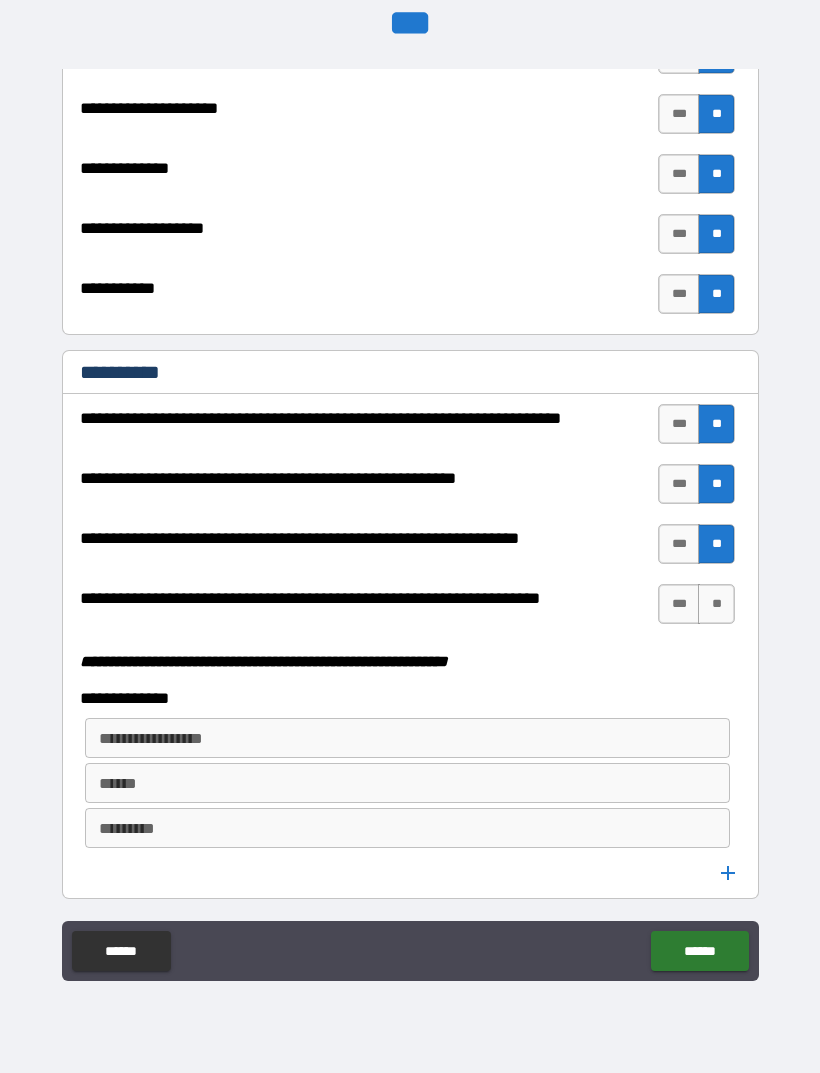 click on "**" at bounding box center (716, 604) 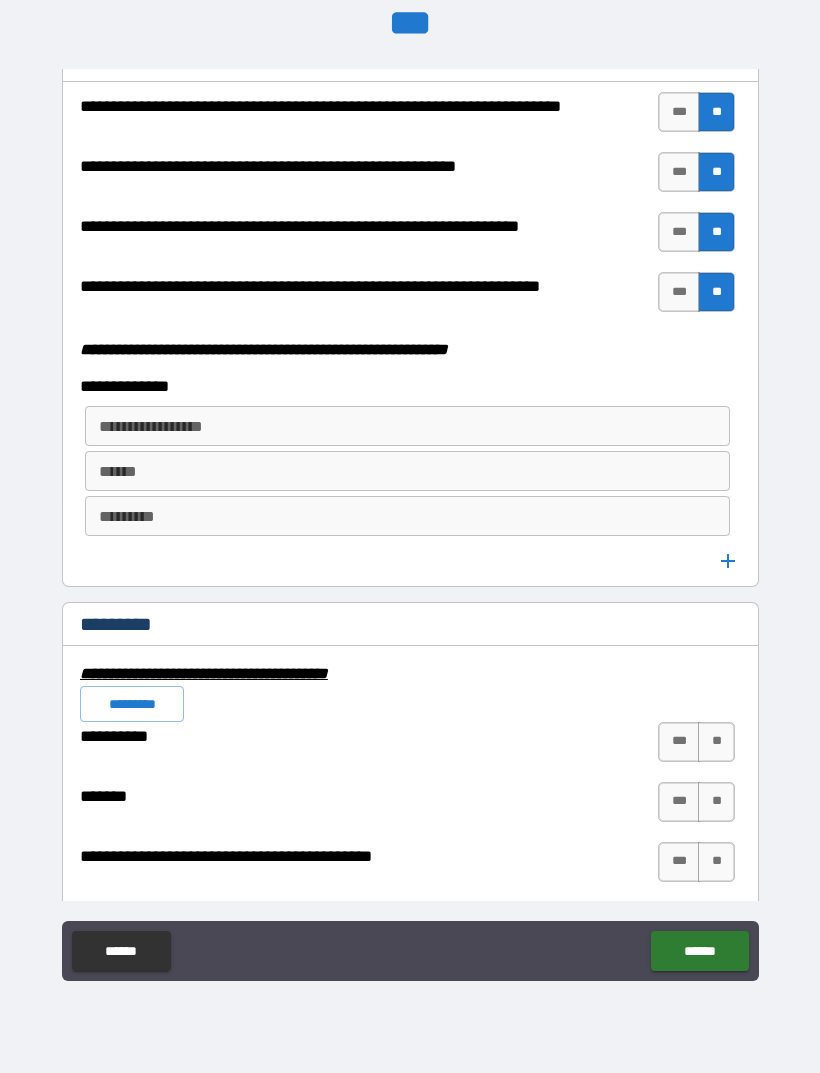 scroll, scrollTop: 5317, scrollLeft: 0, axis: vertical 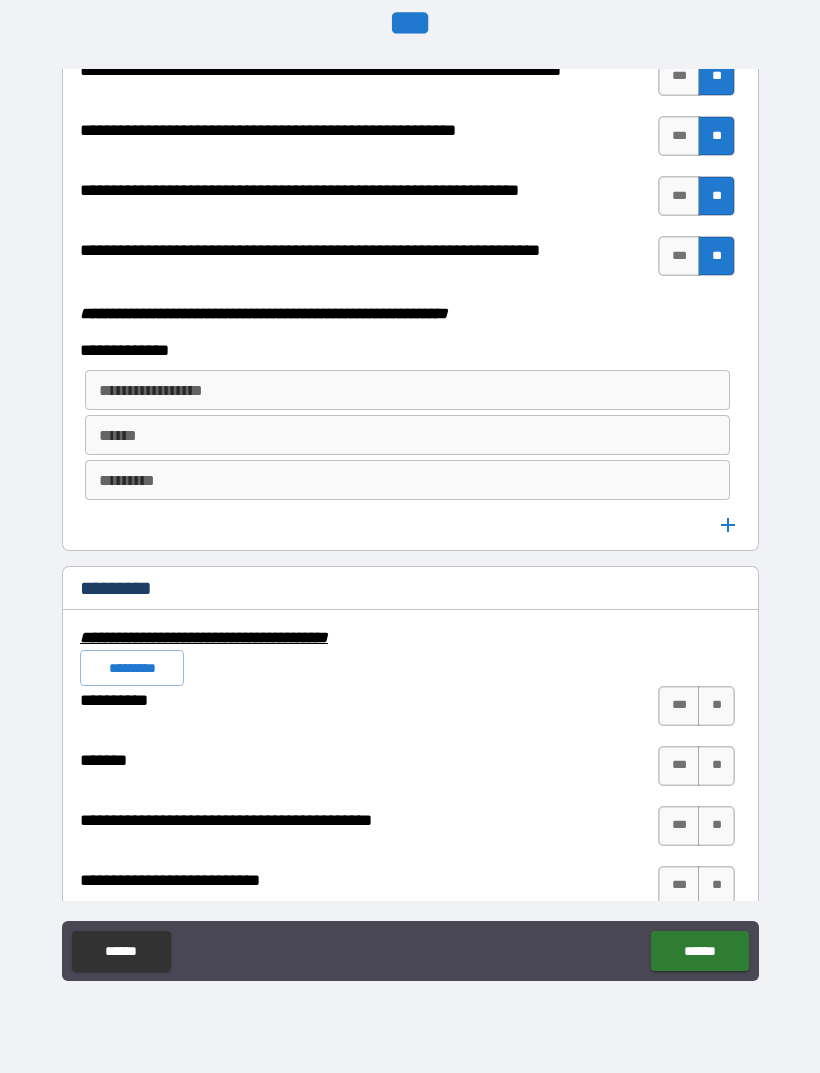 click on "**********" at bounding box center [406, 390] 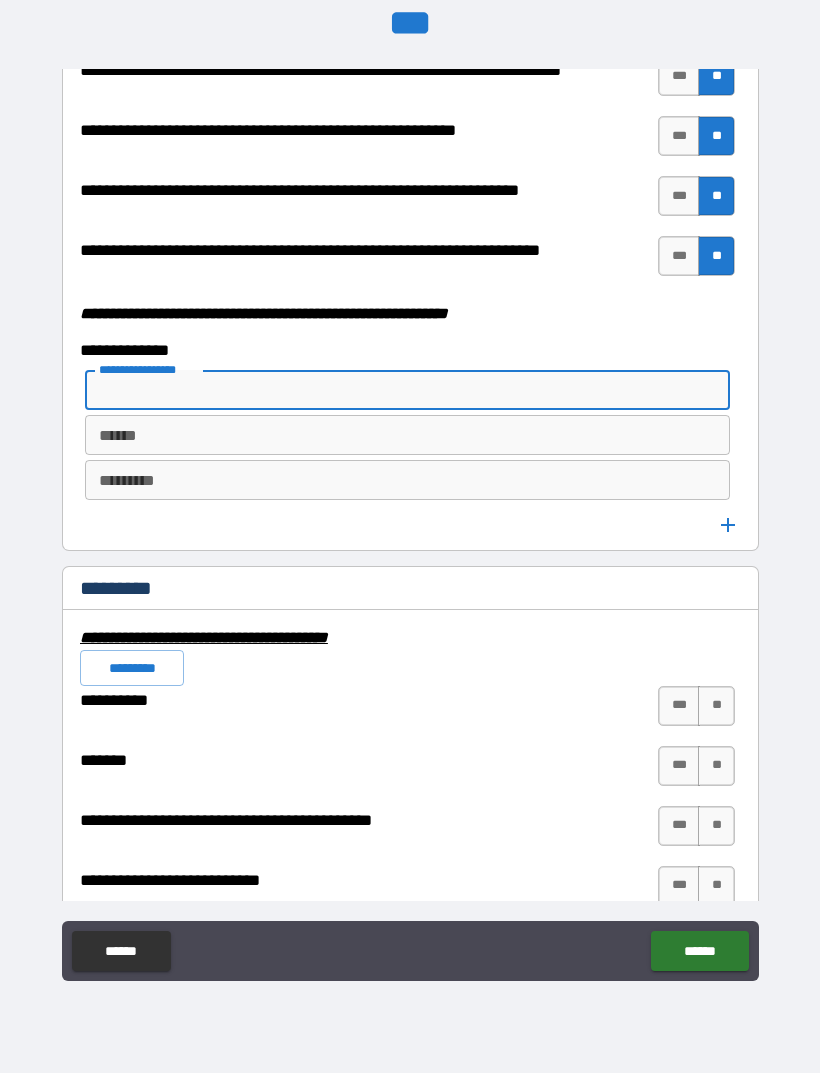 click on "**********" at bounding box center [410, 314] 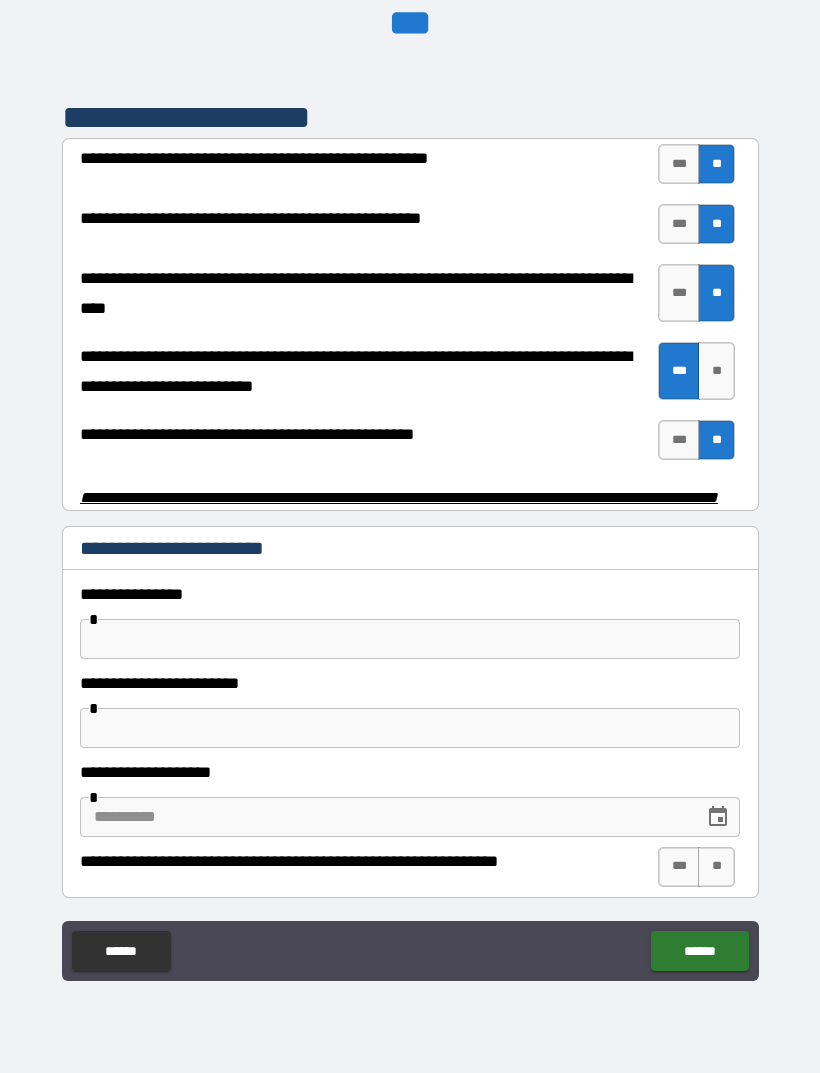 scroll, scrollTop: 3900, scrollLeft: 0, axis: vertical 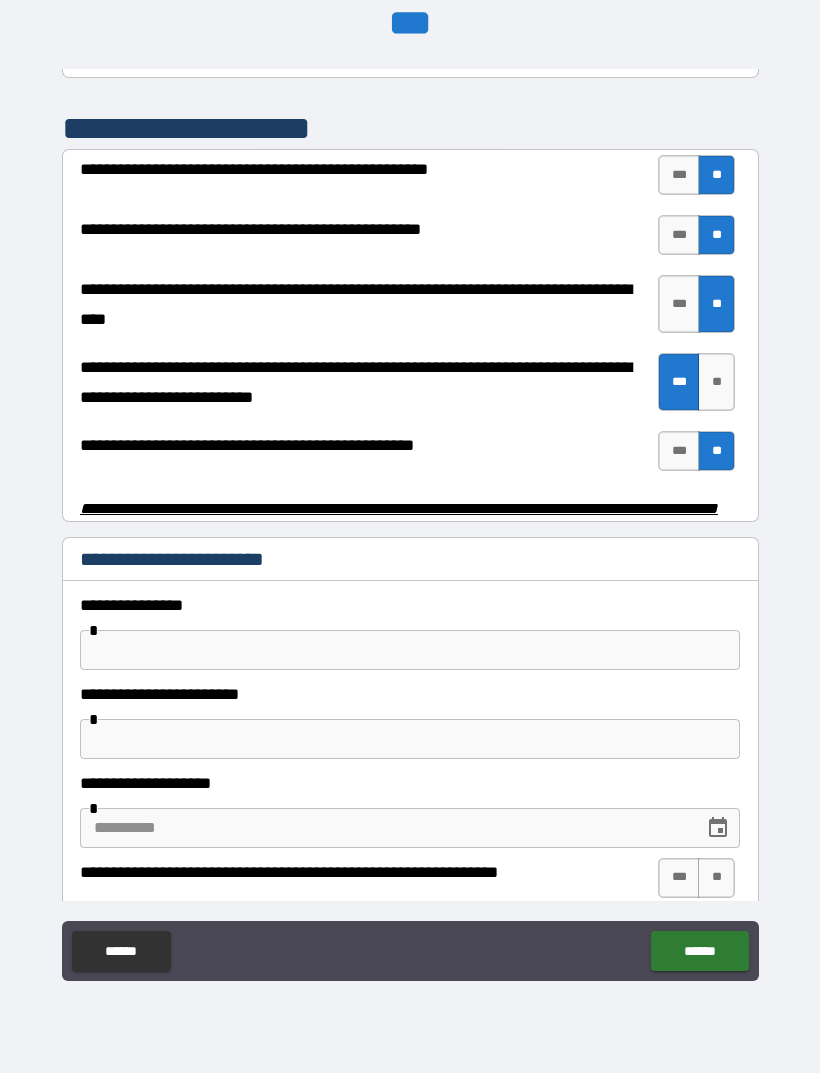 click on "**" at bounding box center (716, 382) 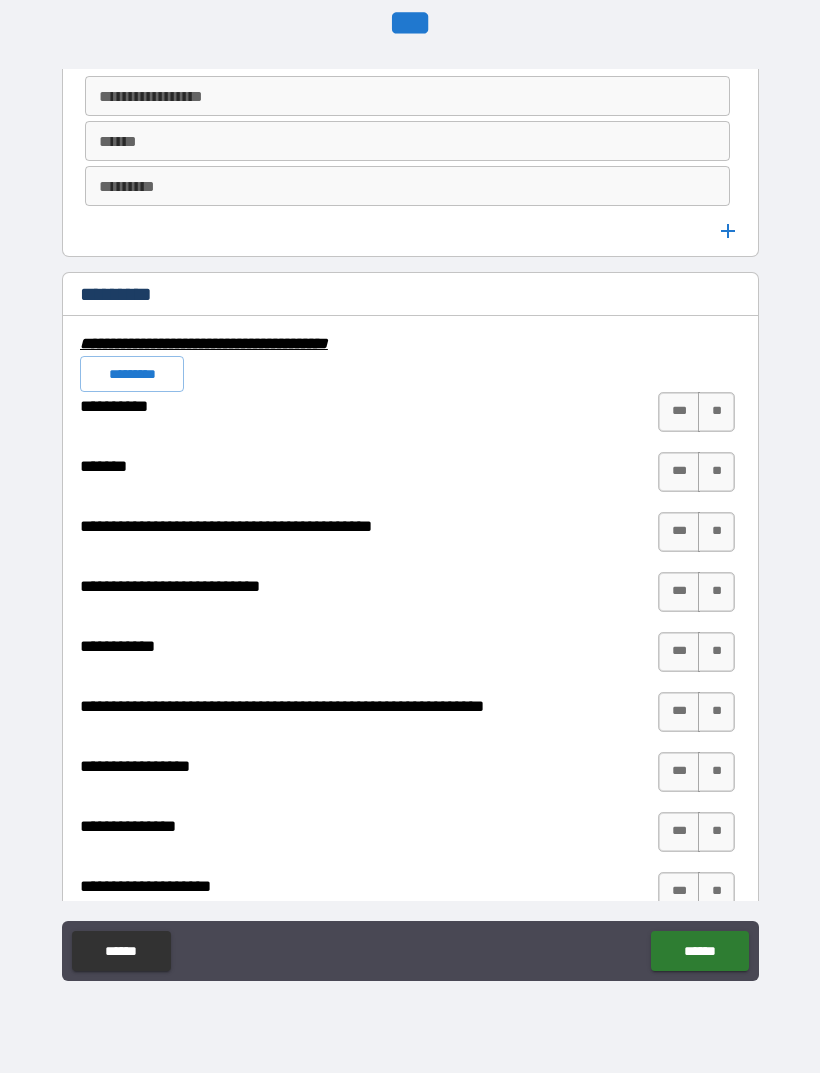 scroll, scrollTop: 5631, scrollLeft: 0, axis: vertical 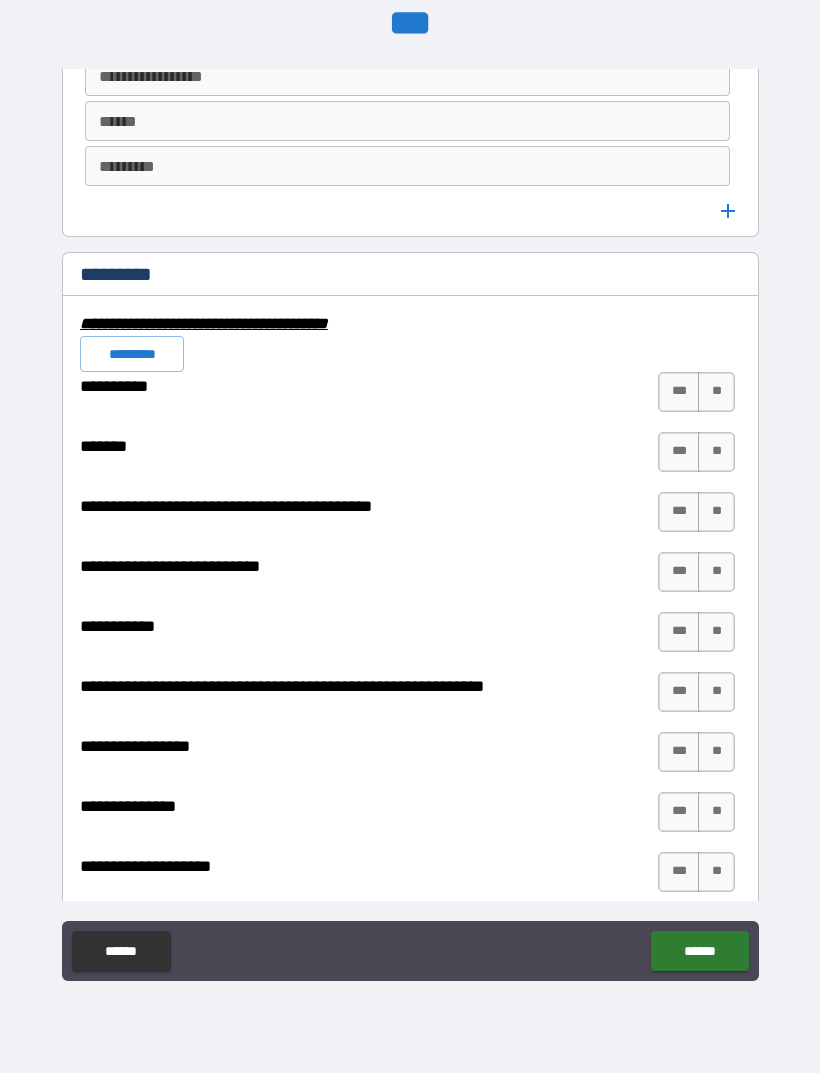 click on "**" at bounding box center [716, 392] 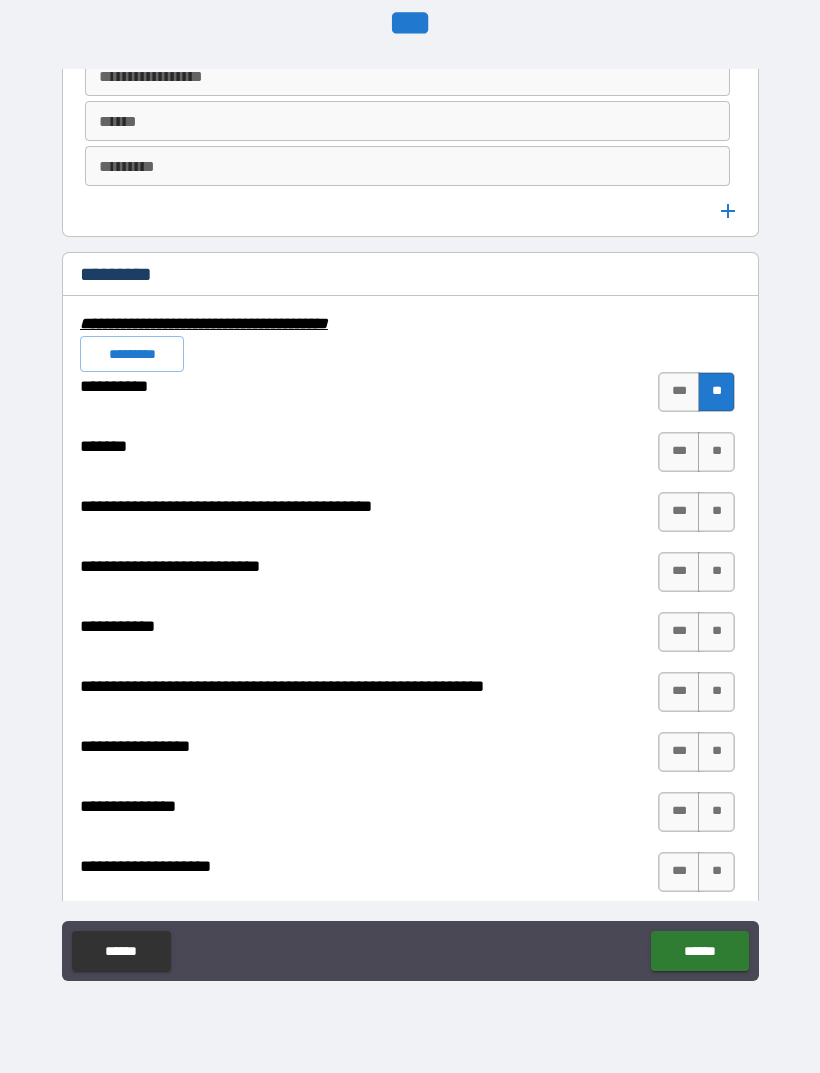 click on "**" at bounding box center [716, 452] 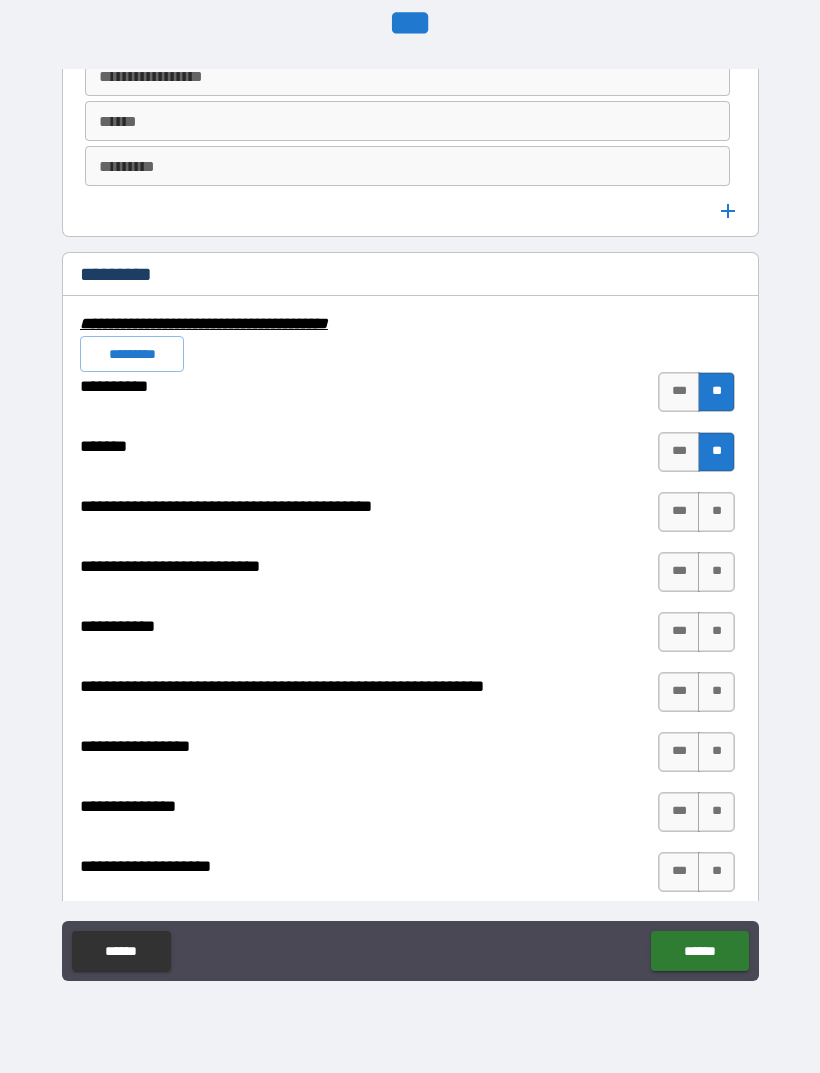 click on "**" at bounding box center (716, 512) 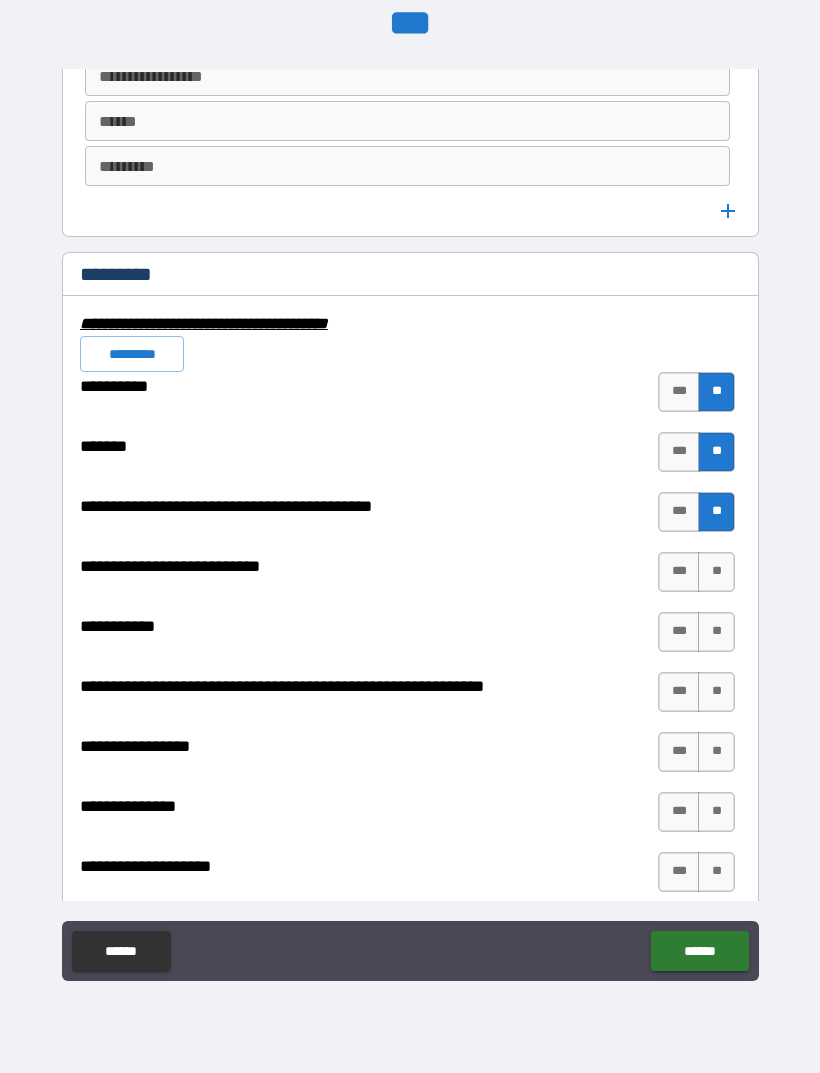 click on "**" at bounding box center (716, 572) 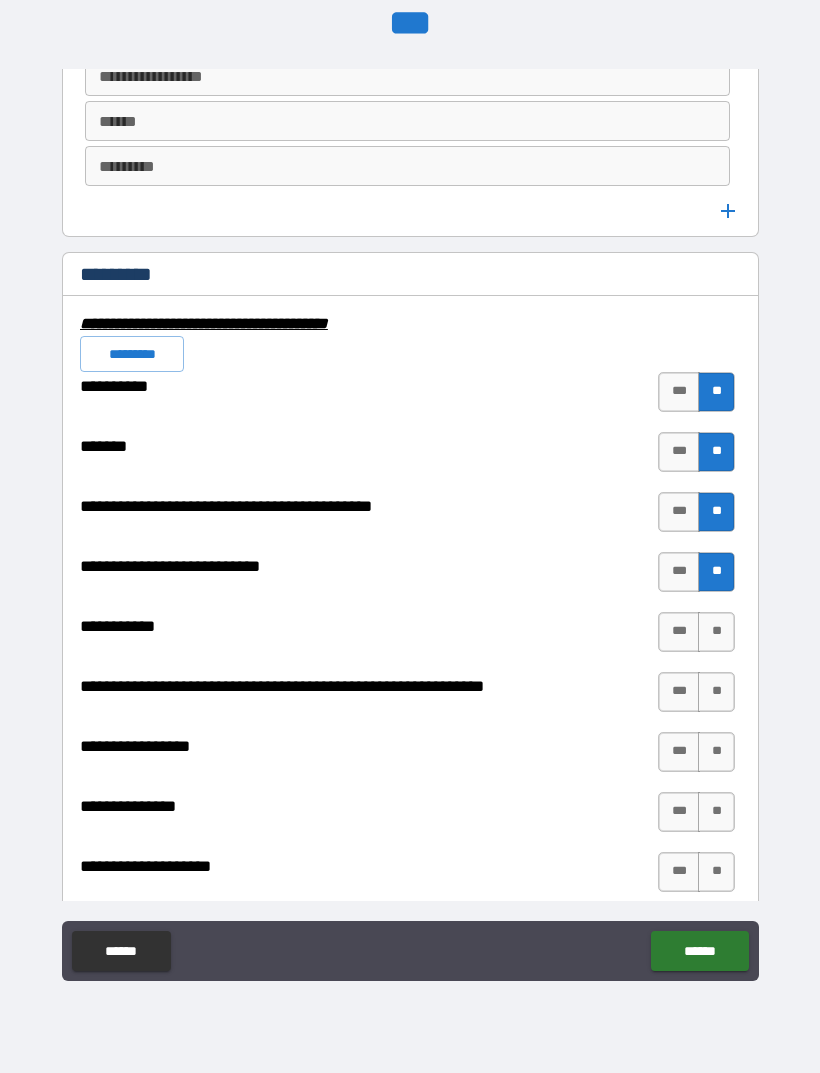 click on "**" at bounding box center [716, 632] 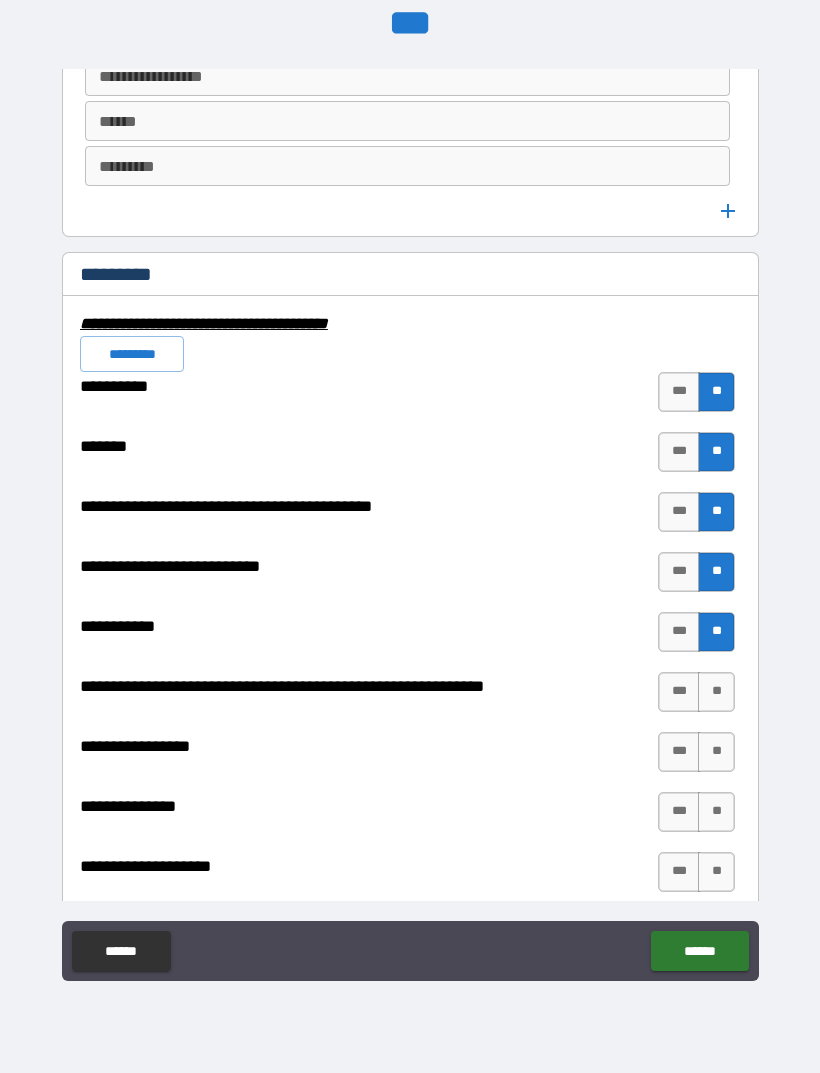 click on "**" at bounding box center (716, 692) 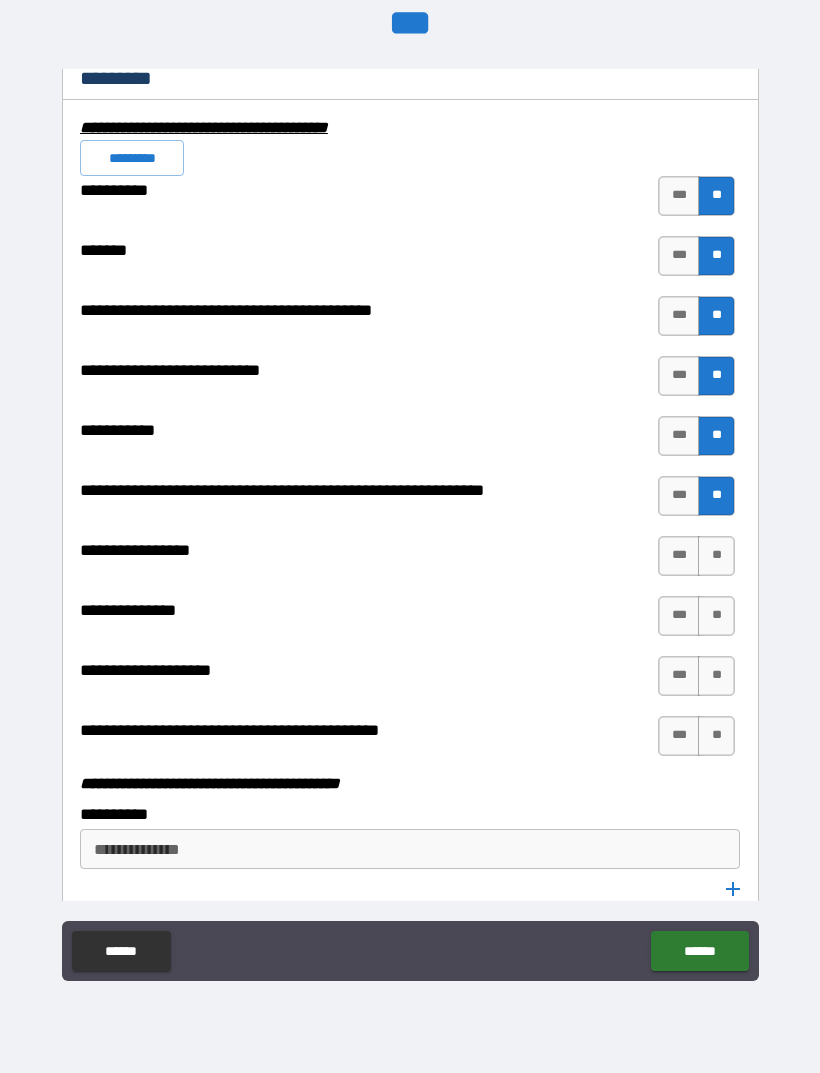 scroll, scrollTop: 5829, scrollLeft: 0, axis: vertical 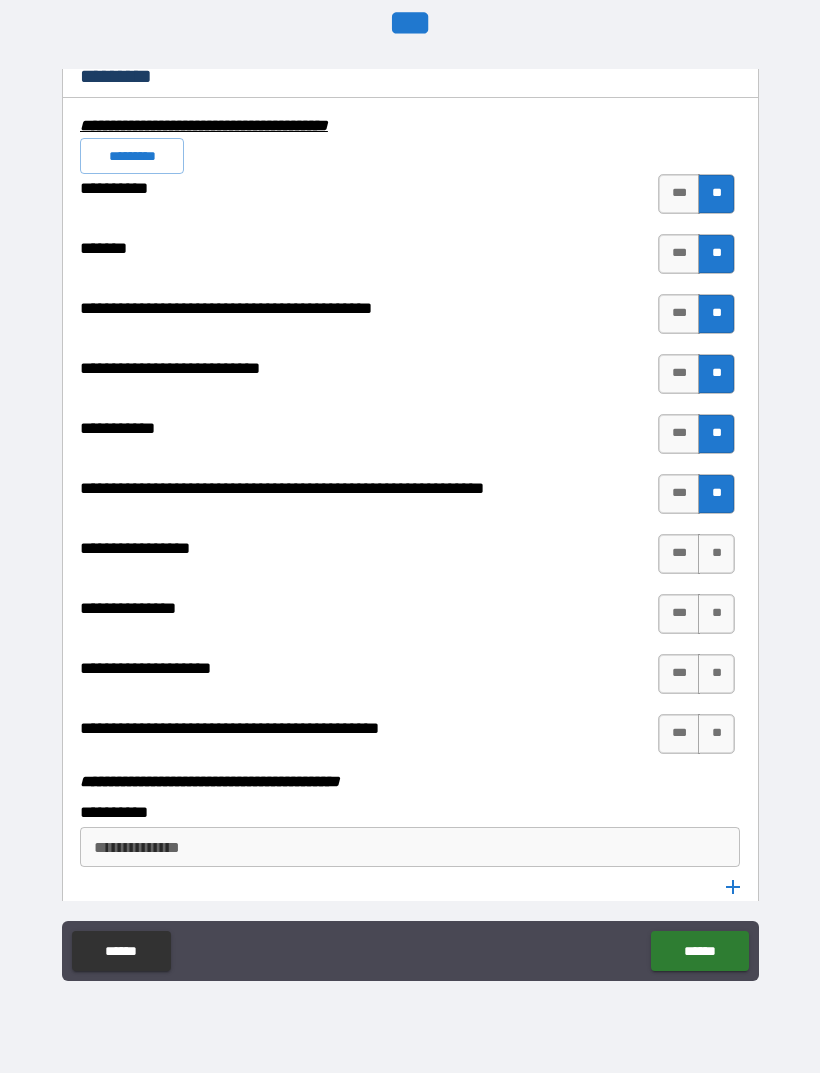 click on "**" at bounding box center (716, 554) 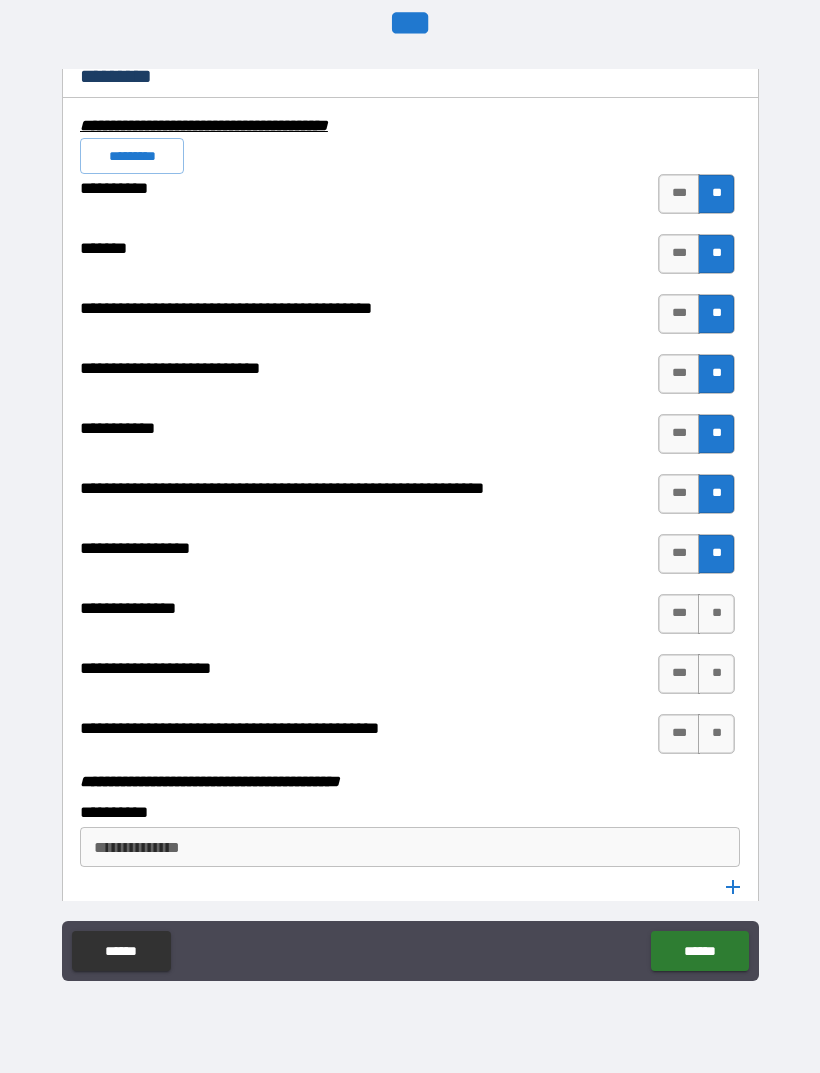 click on "**" at bounding box center (716, 614) 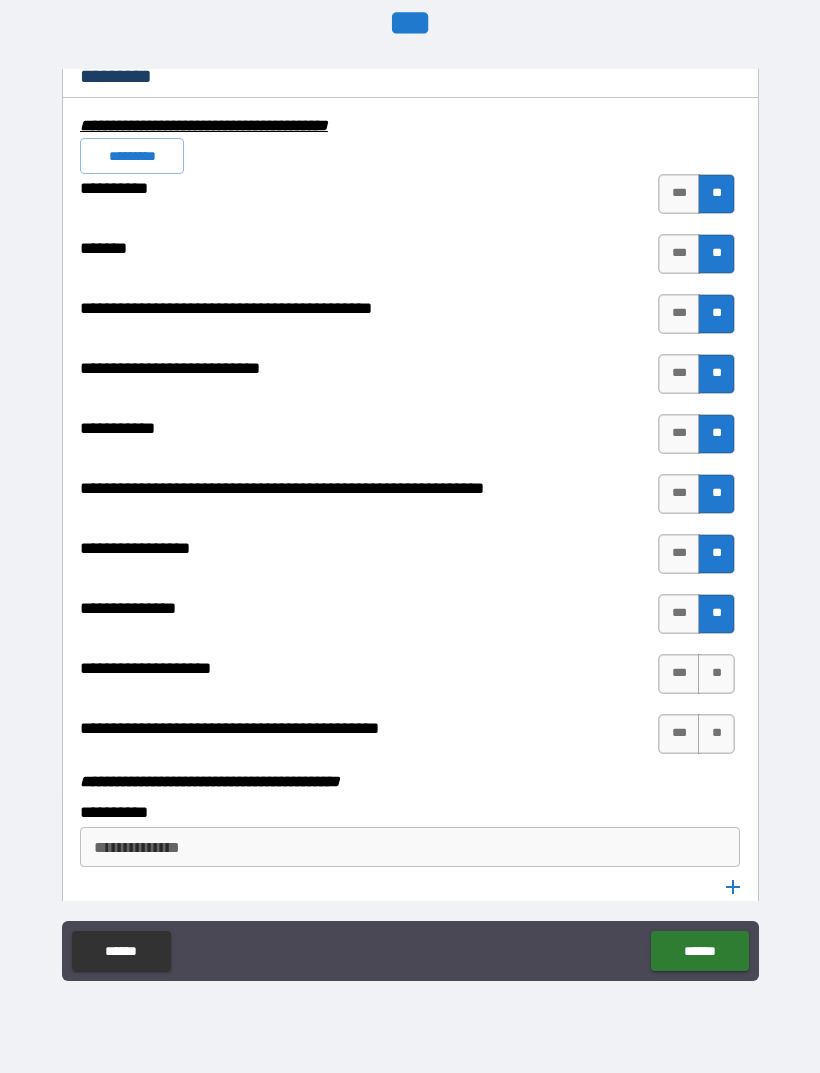 click on "**" at bounding box center (716, 674) 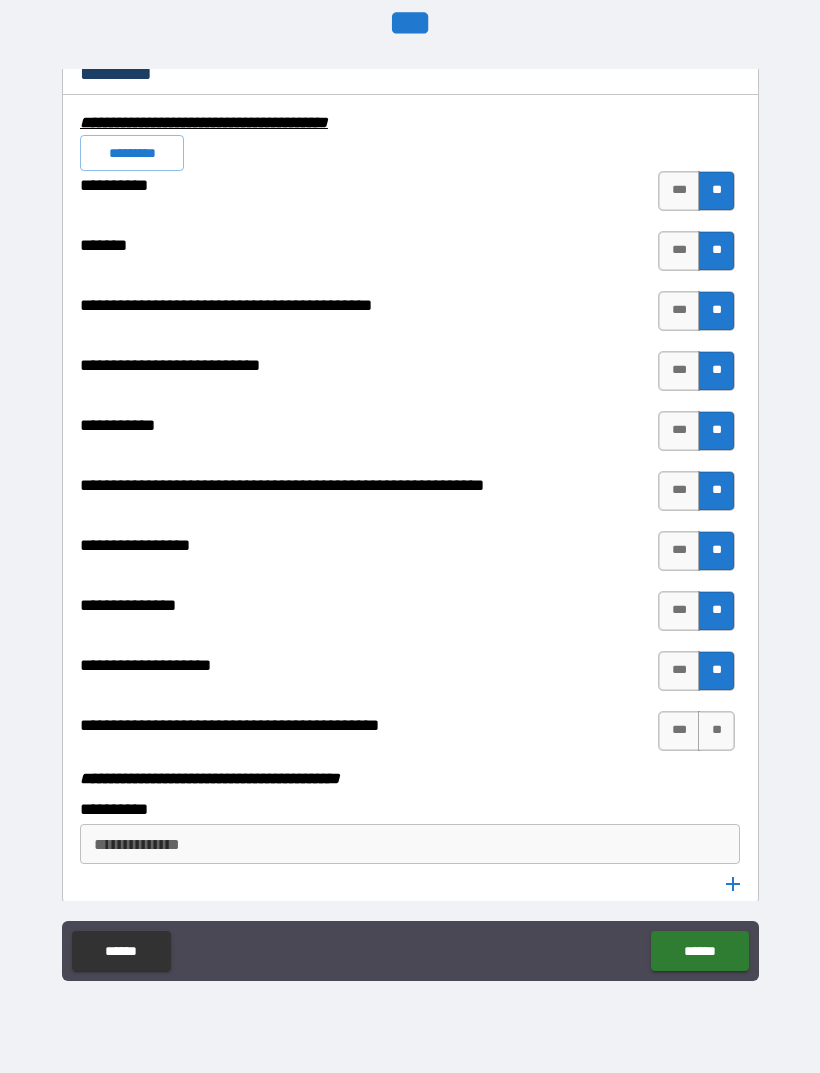scroll, scrollTop: 5853, scrollLeft: 0, axis: vertical 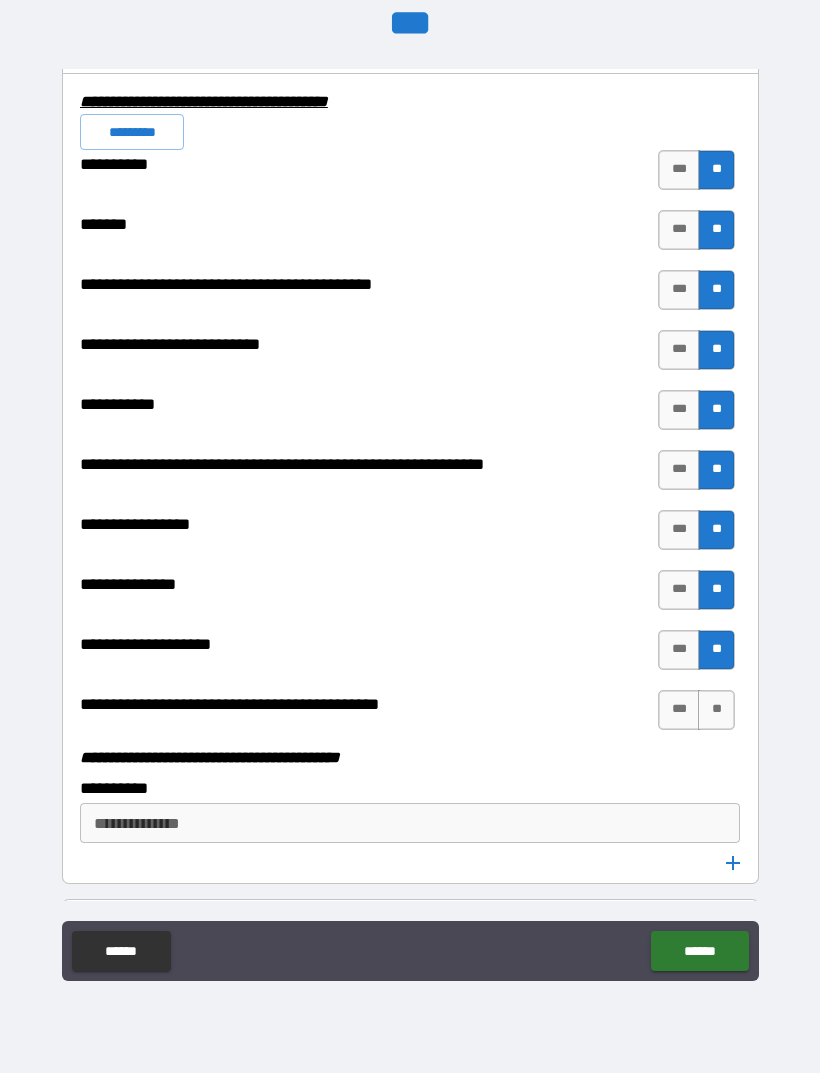 click on "**" at bounding box center (716, 710) 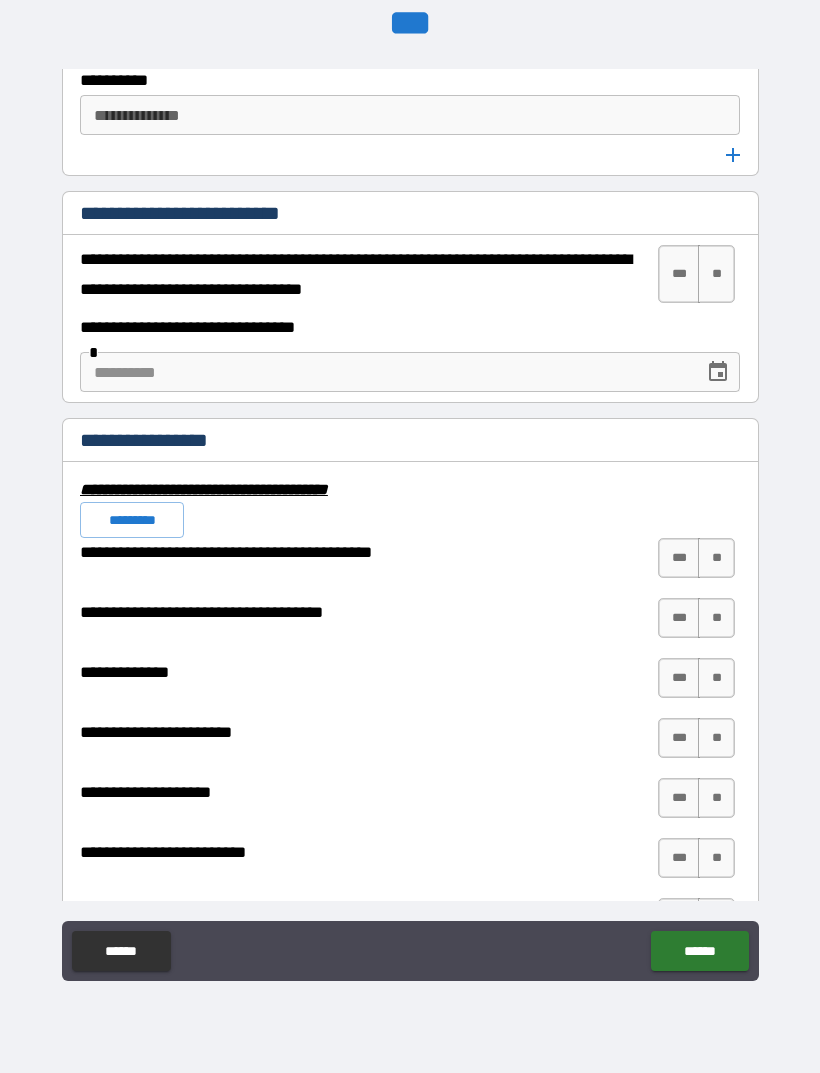 scroll, scrollTop: 6555, scrollLeft: 0, axis: vertical 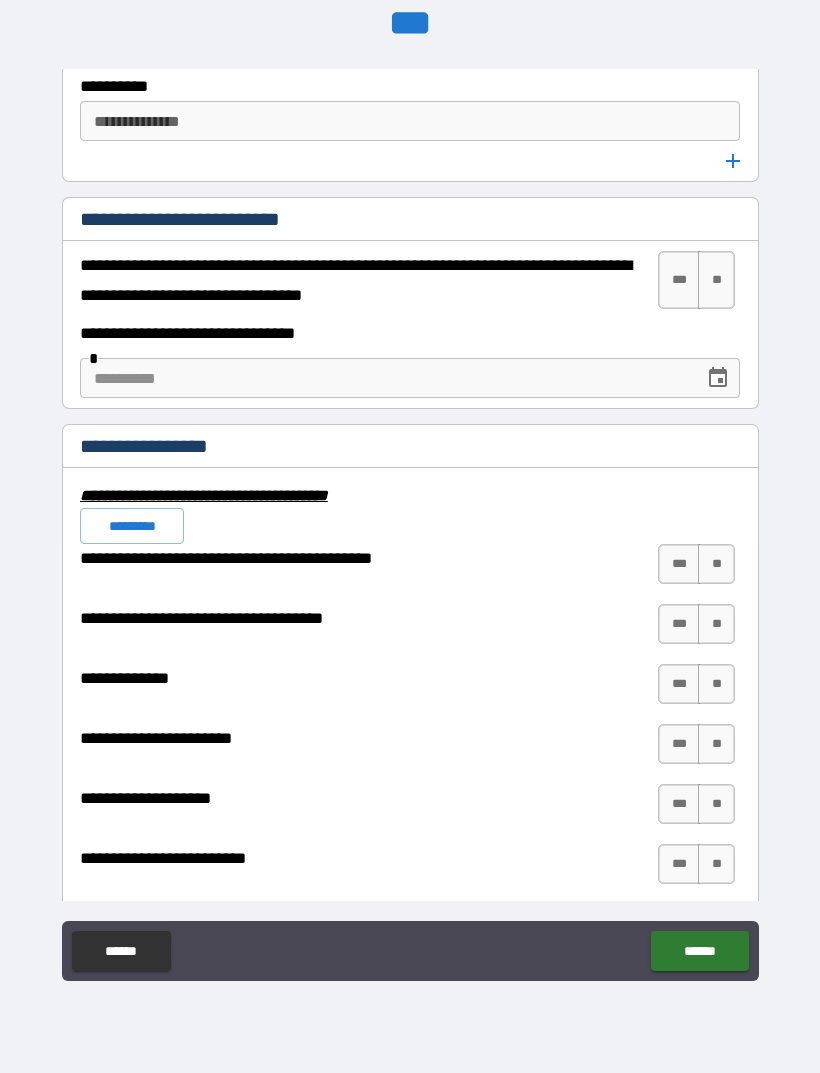 click on "**" at bounding box center [716, 280] 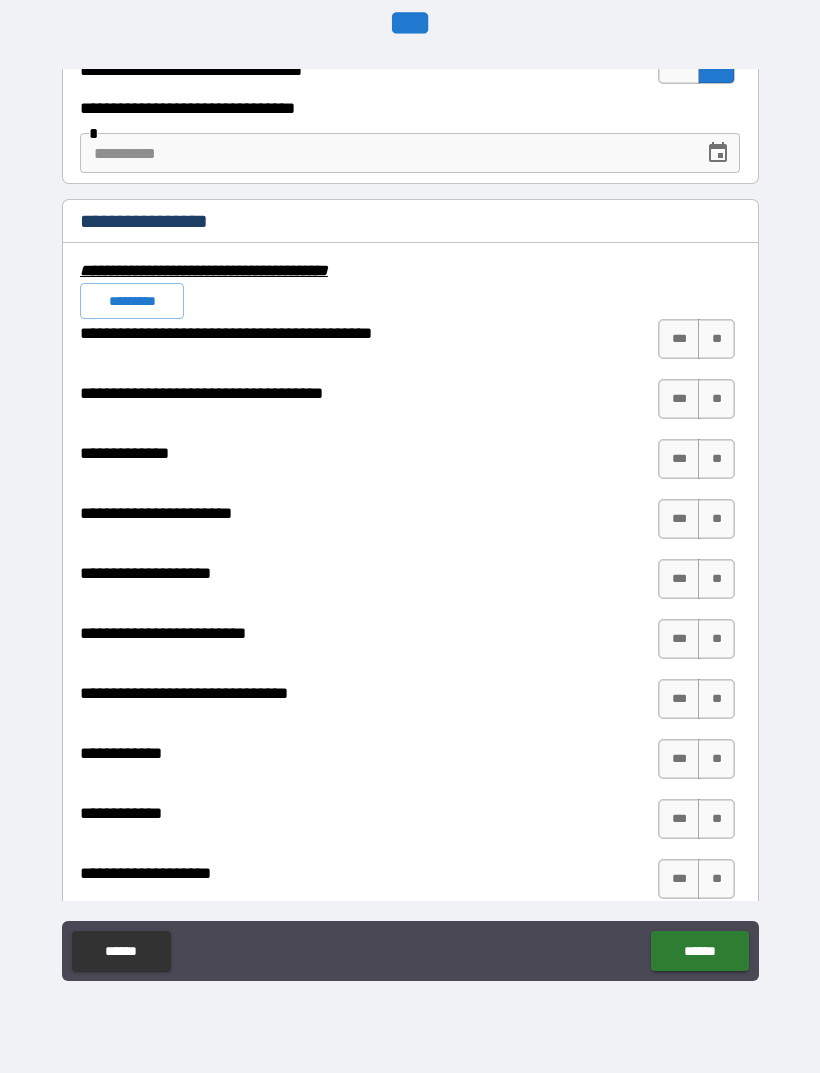 scroll, scrollTop: 6793, scrollLeft: 0, axis: vertical 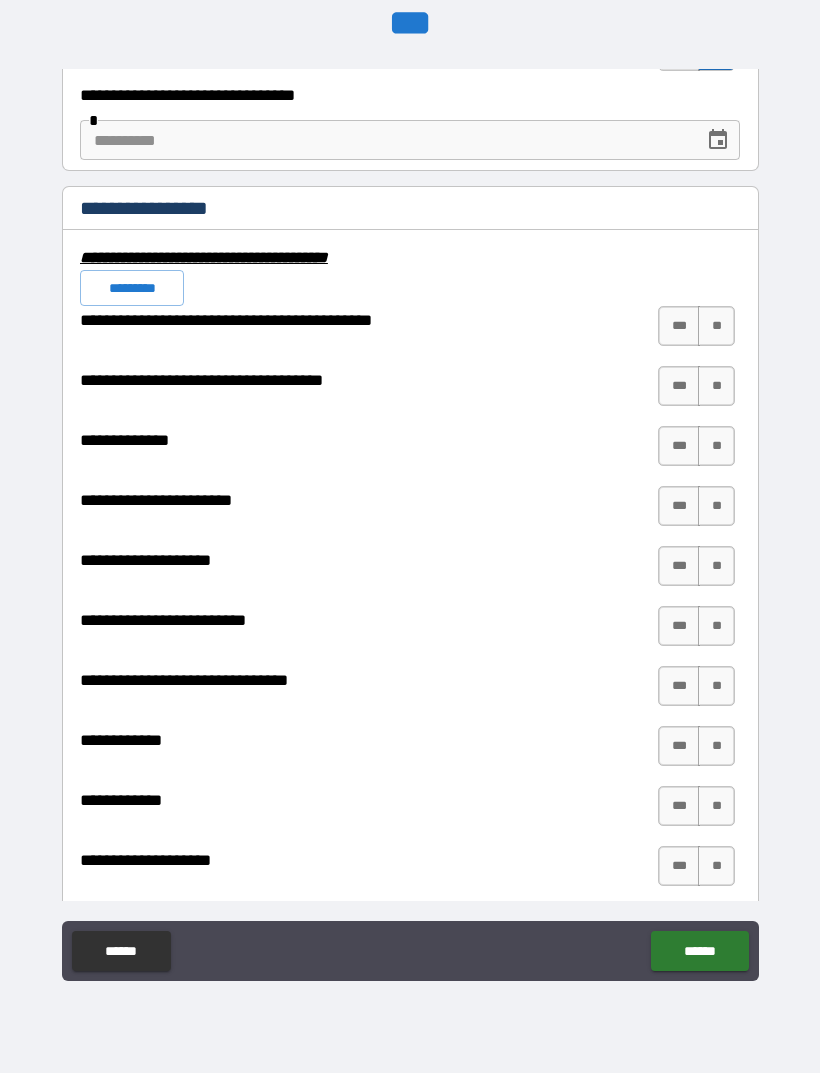 click on "**" at bounding box center (716, 326) 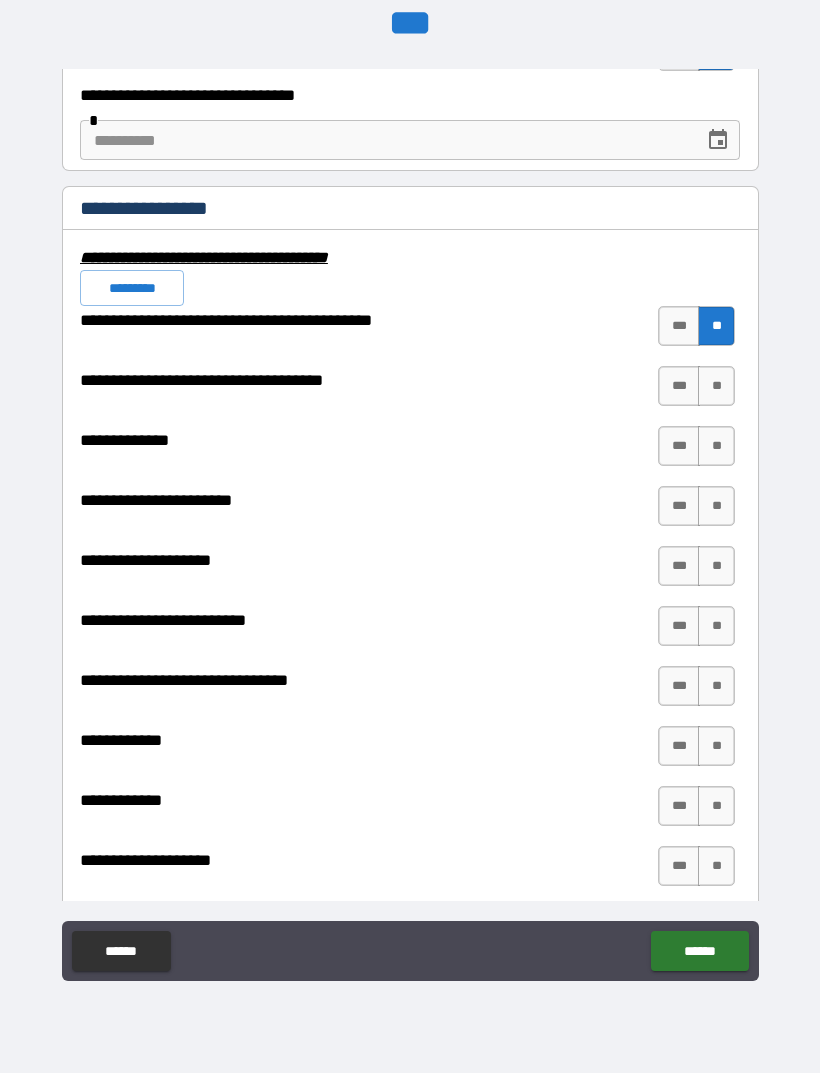 click on "**" at bounding box center [716, 386] 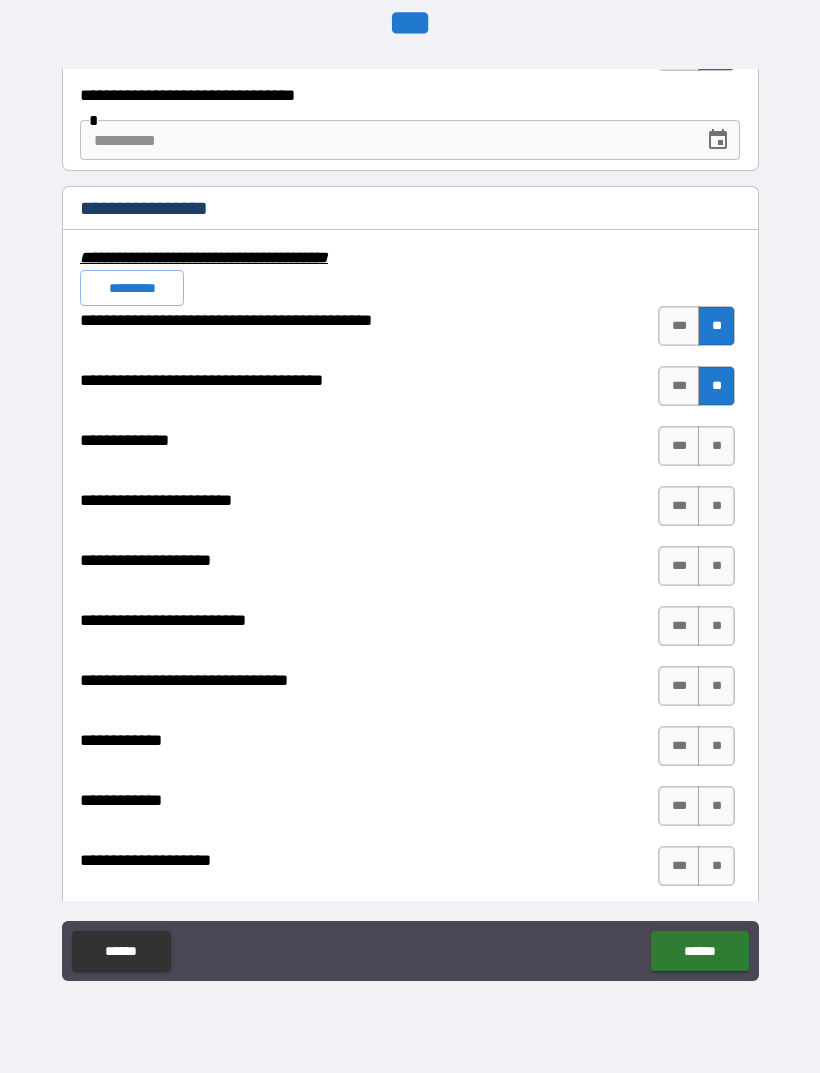 click on "**" at bounding box center [716, 446] 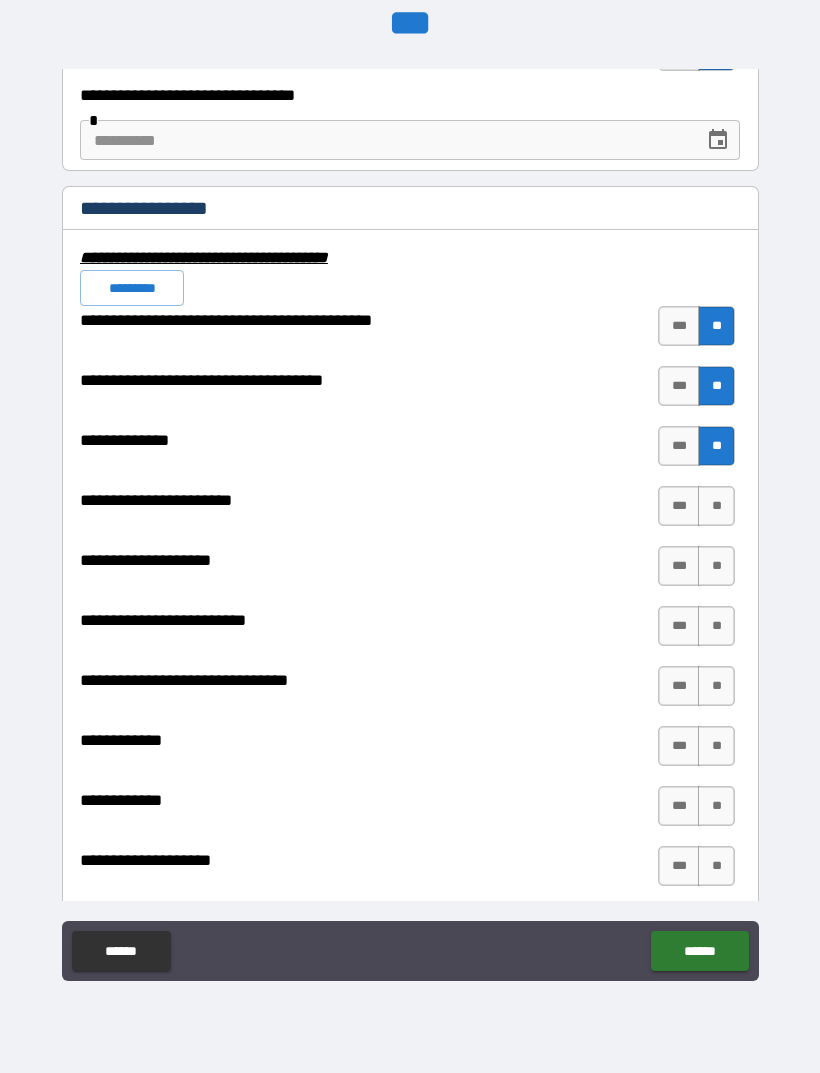 click on "**" at bounding box center (716, 506) 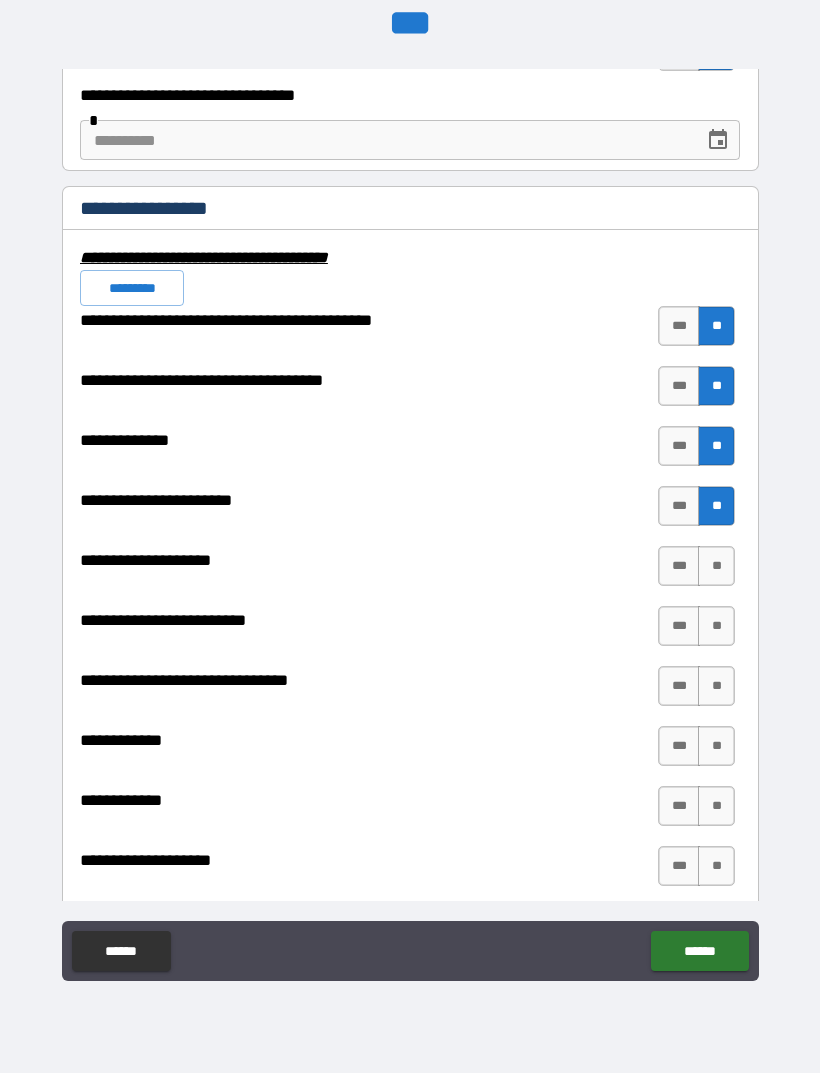 click on "**" at bounding box center [716, 566] 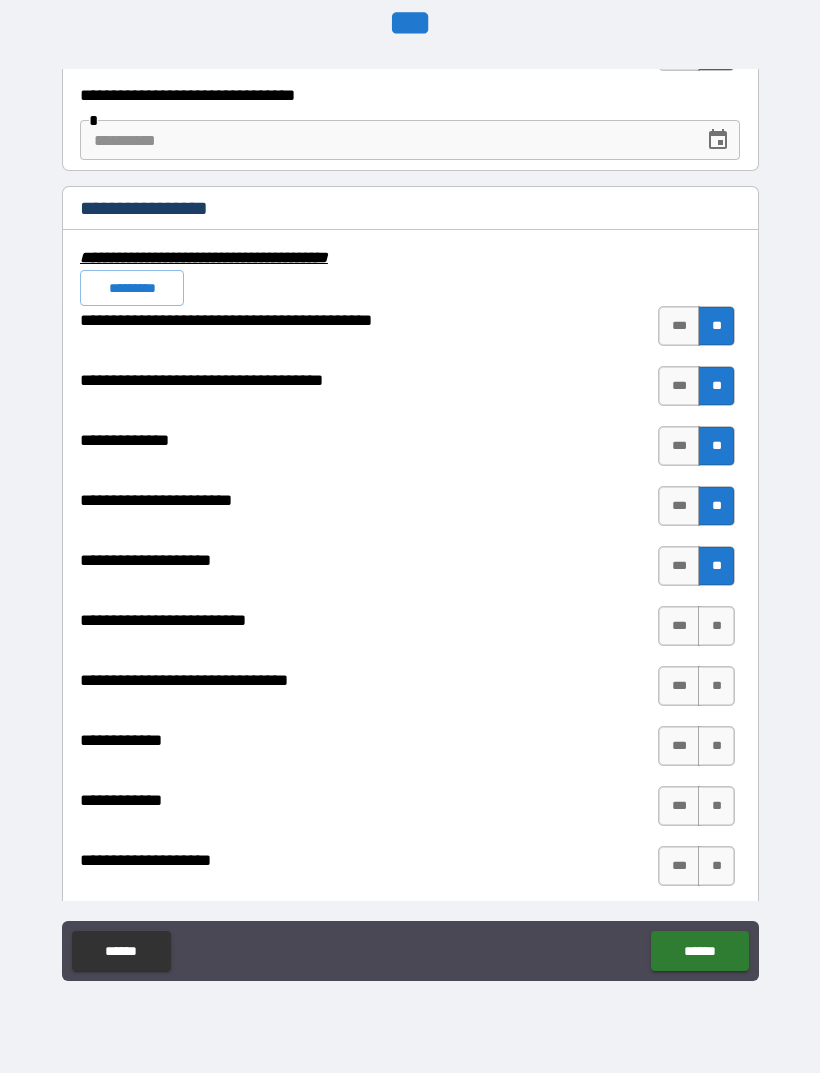 click on "**" at bounding box center [716, 626] 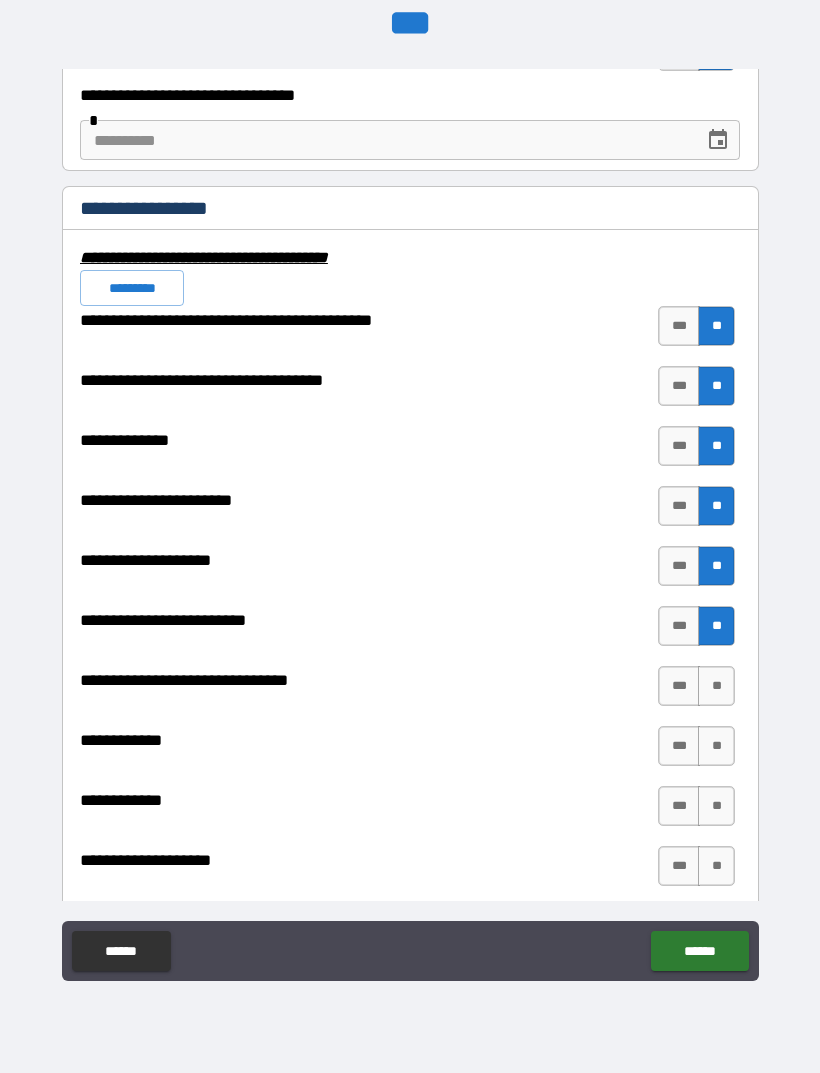 click on "**" at bounding box center [716, 686] 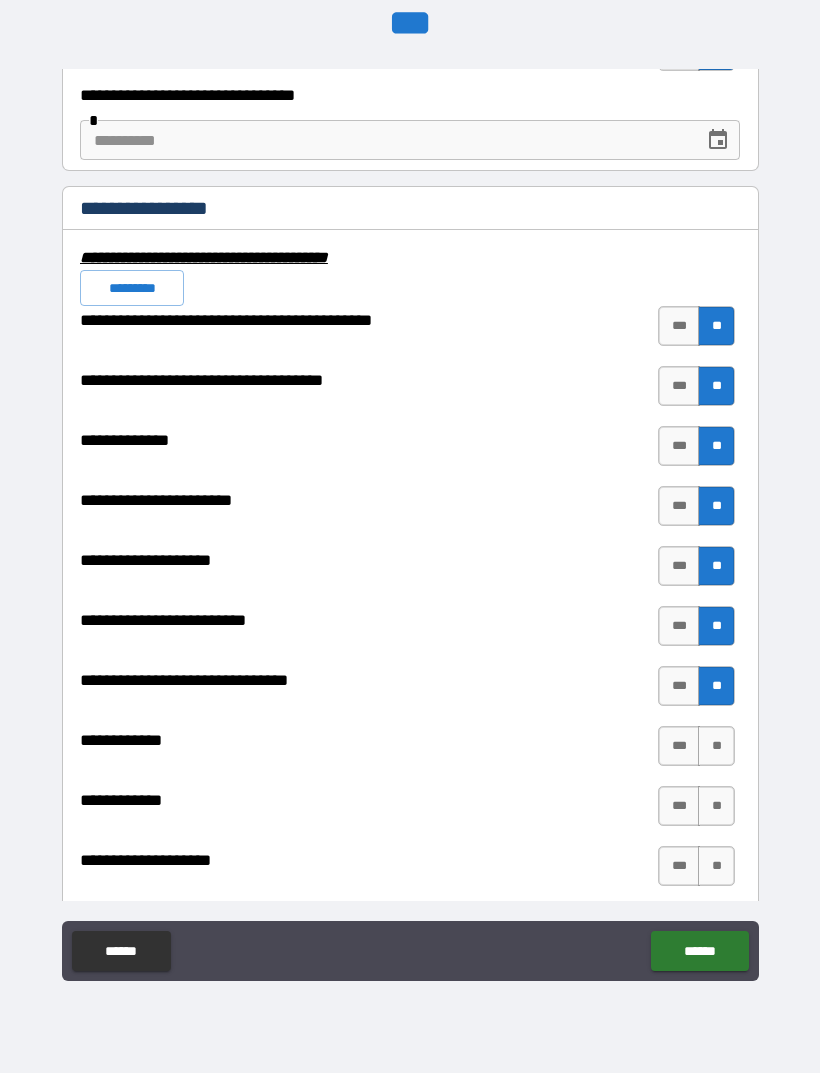 click on "**" at bounding box center [716, 746] 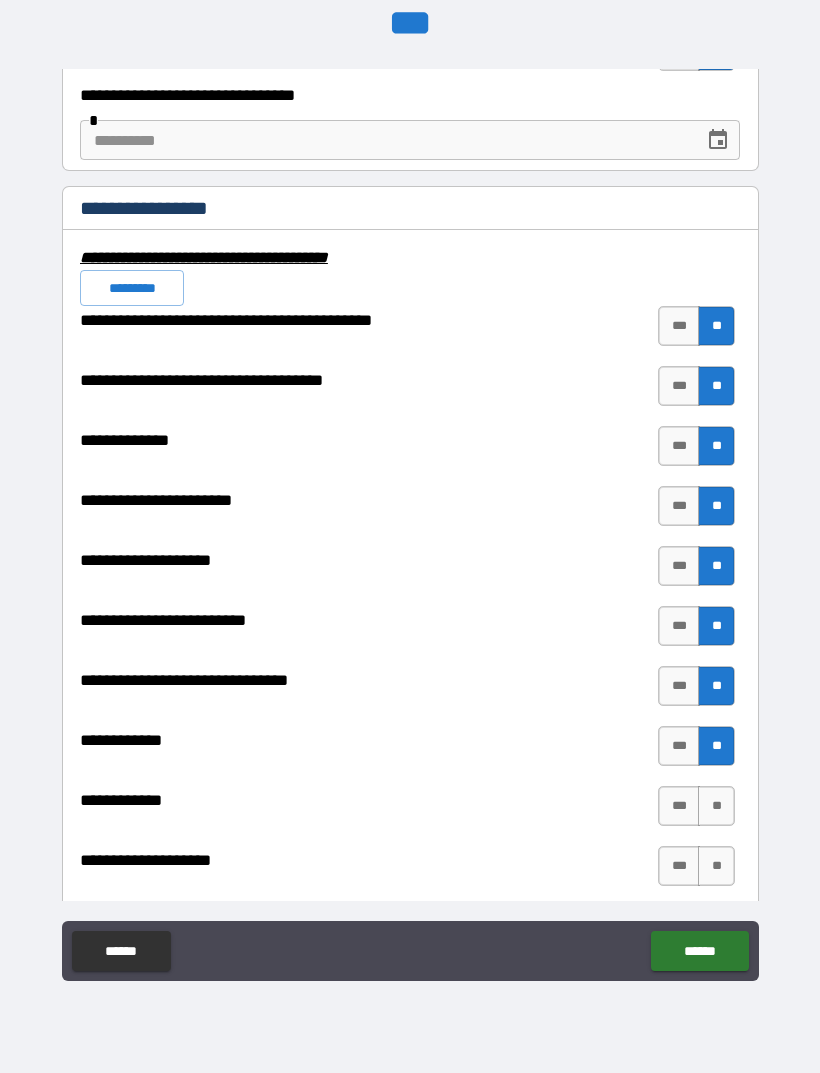 click on "**" at bounding box center [716, 806] 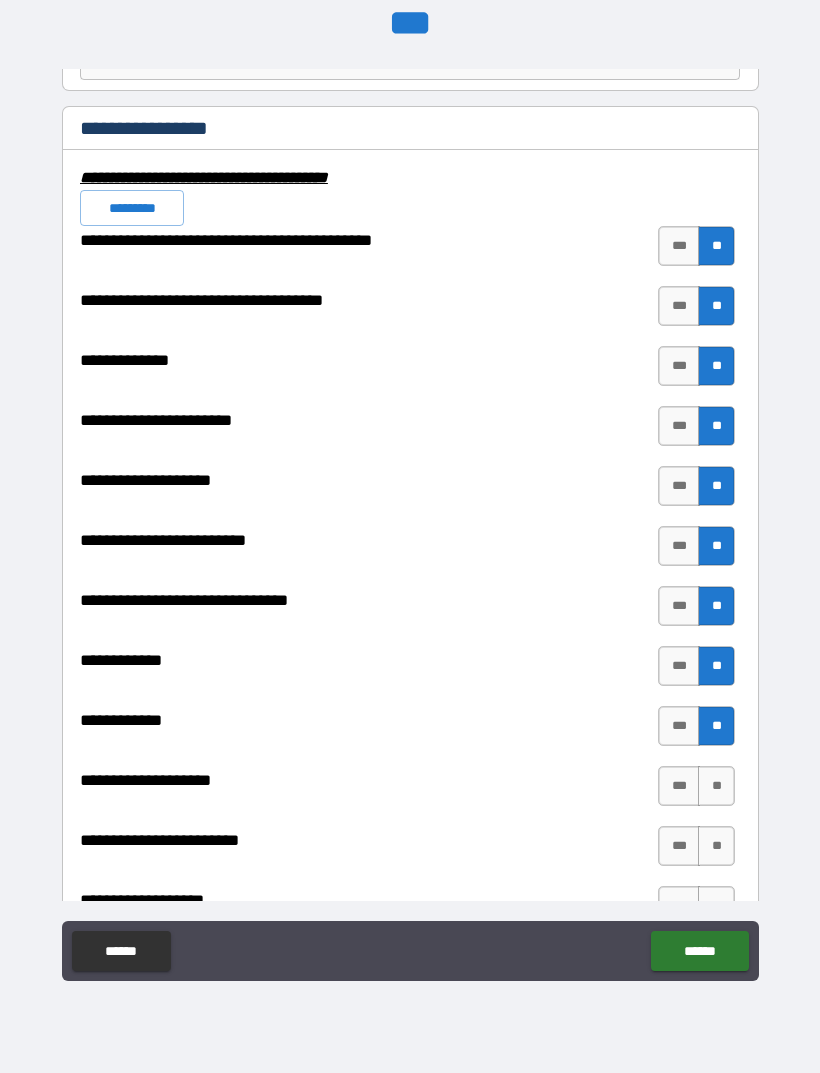 scroll, scrollTop: 6918, scrollLeft: 0, axis: vertical 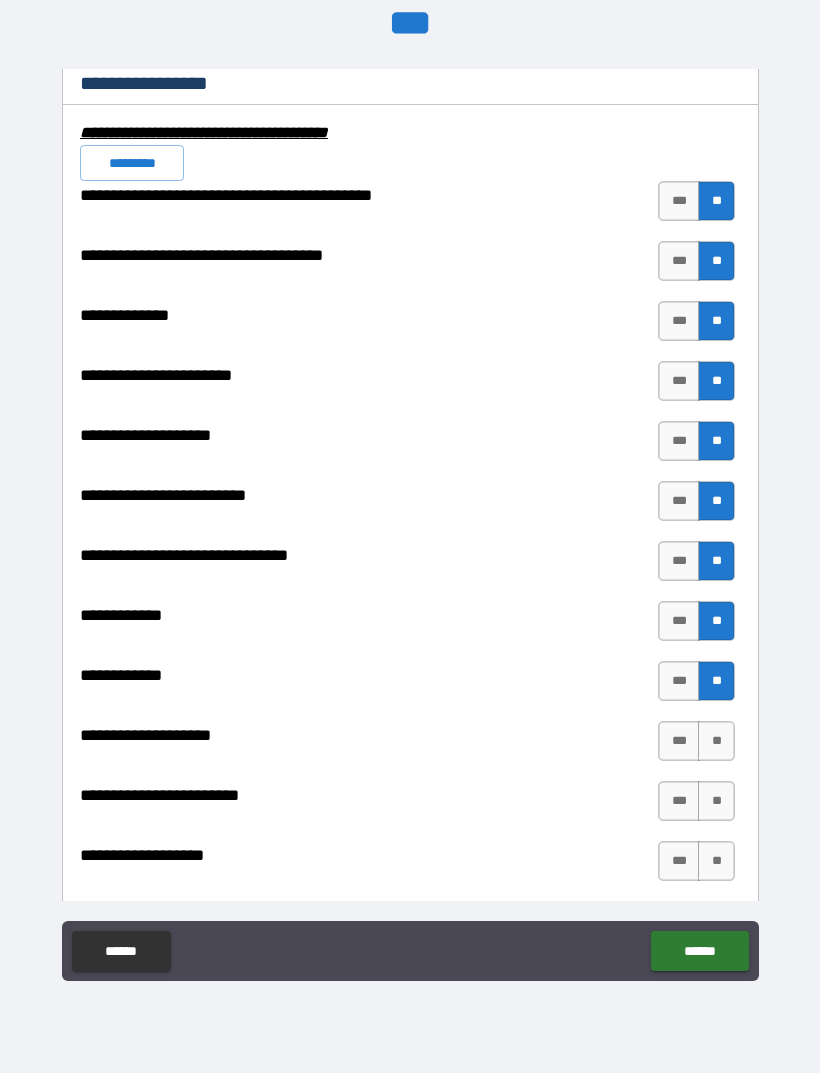 click on "**" at bounding box center (716, 741) 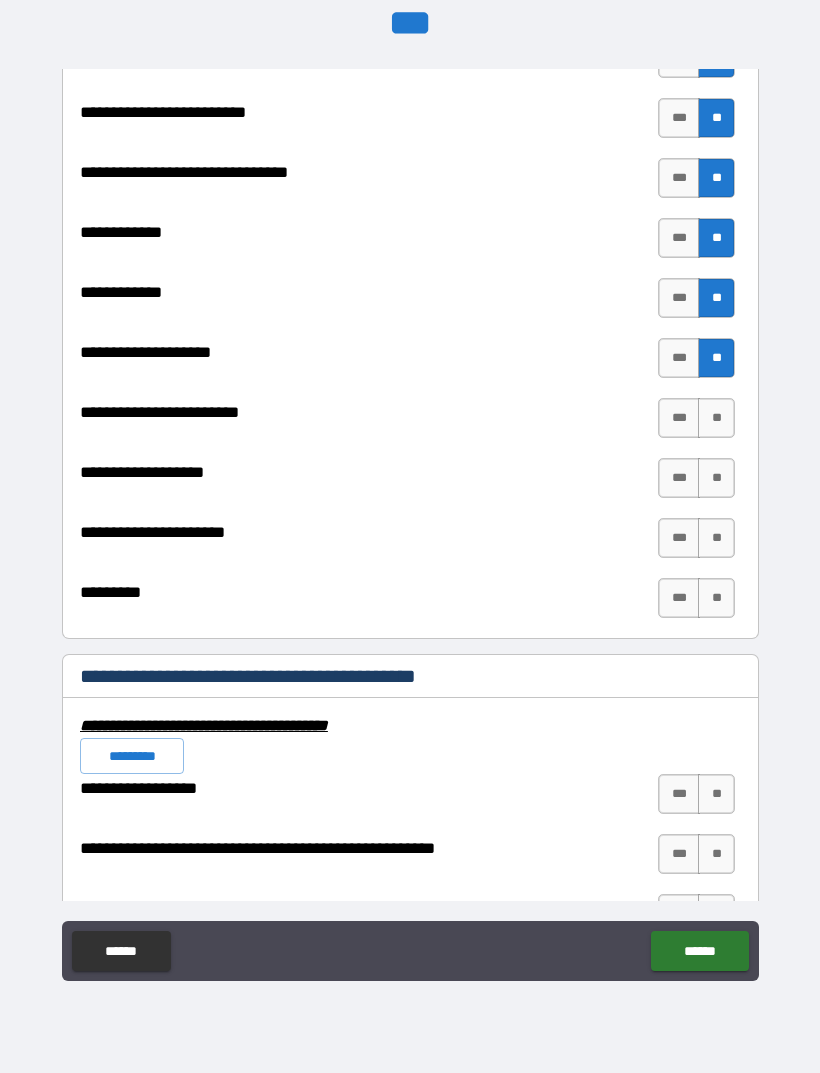 scroll, scrollTop: 7300, scrollLeft: 0, axis: vertical 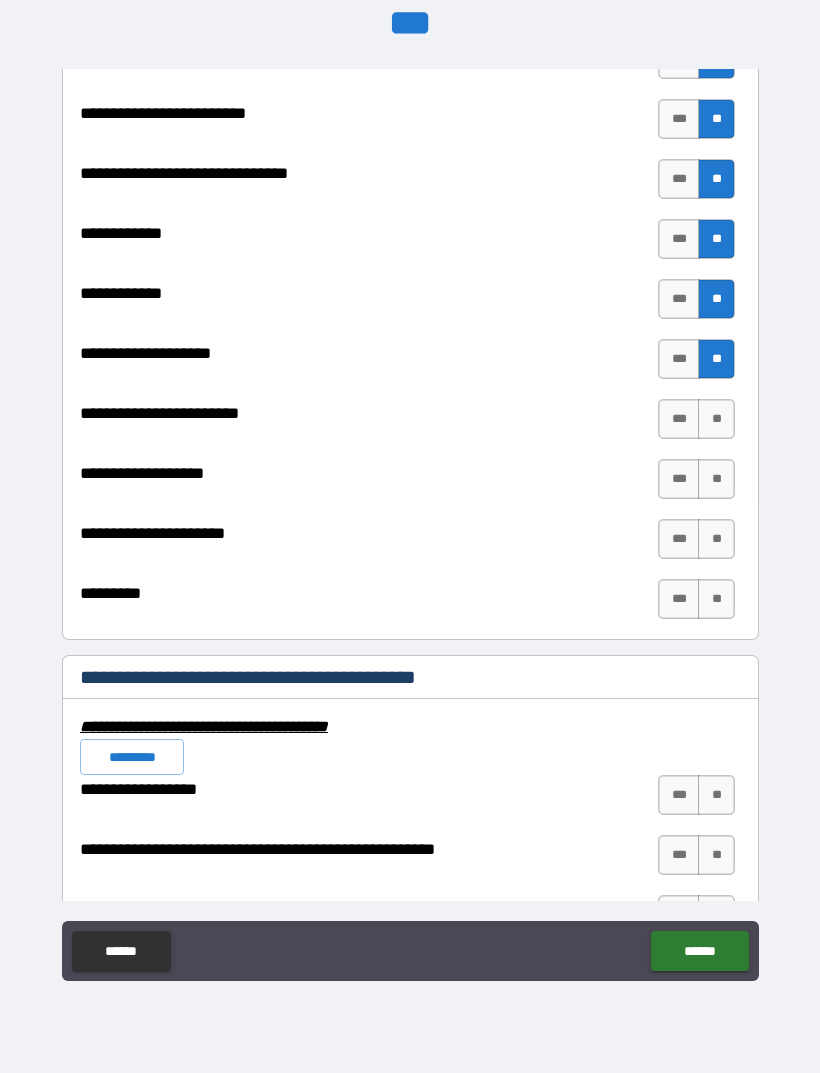click on "**" at bounding box center (716, 419) 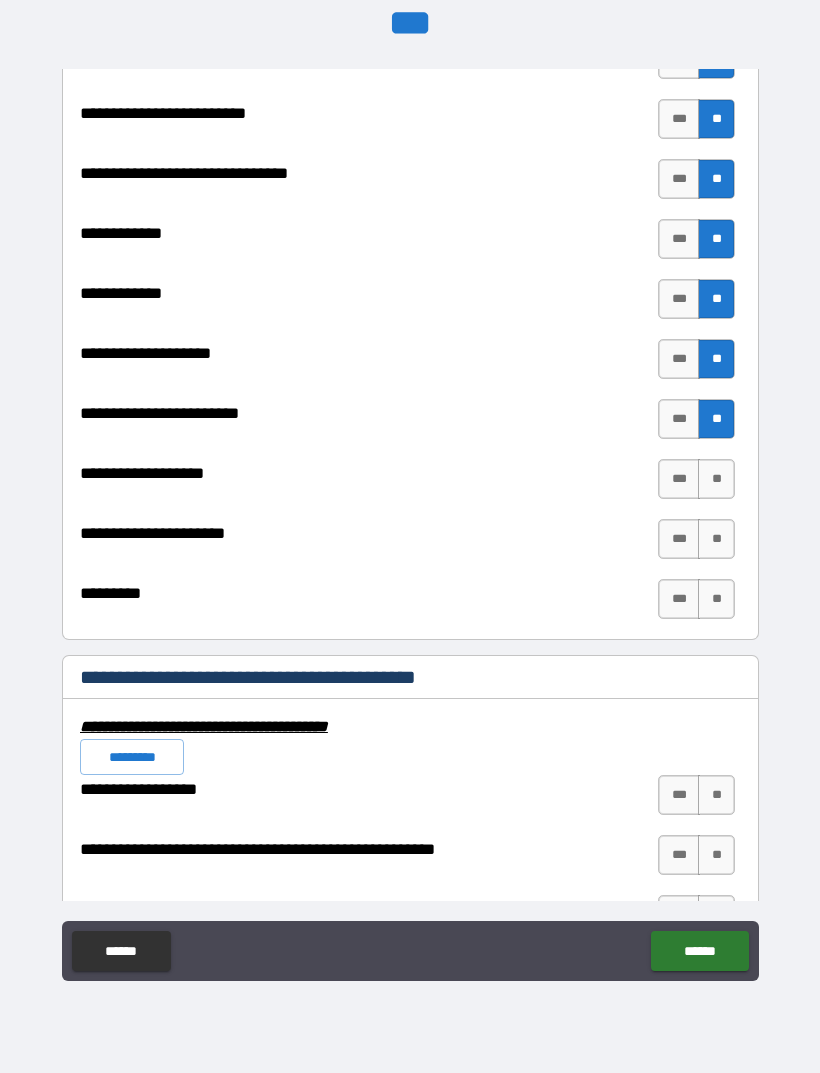 click on "**" at bounding box center (716, 479) 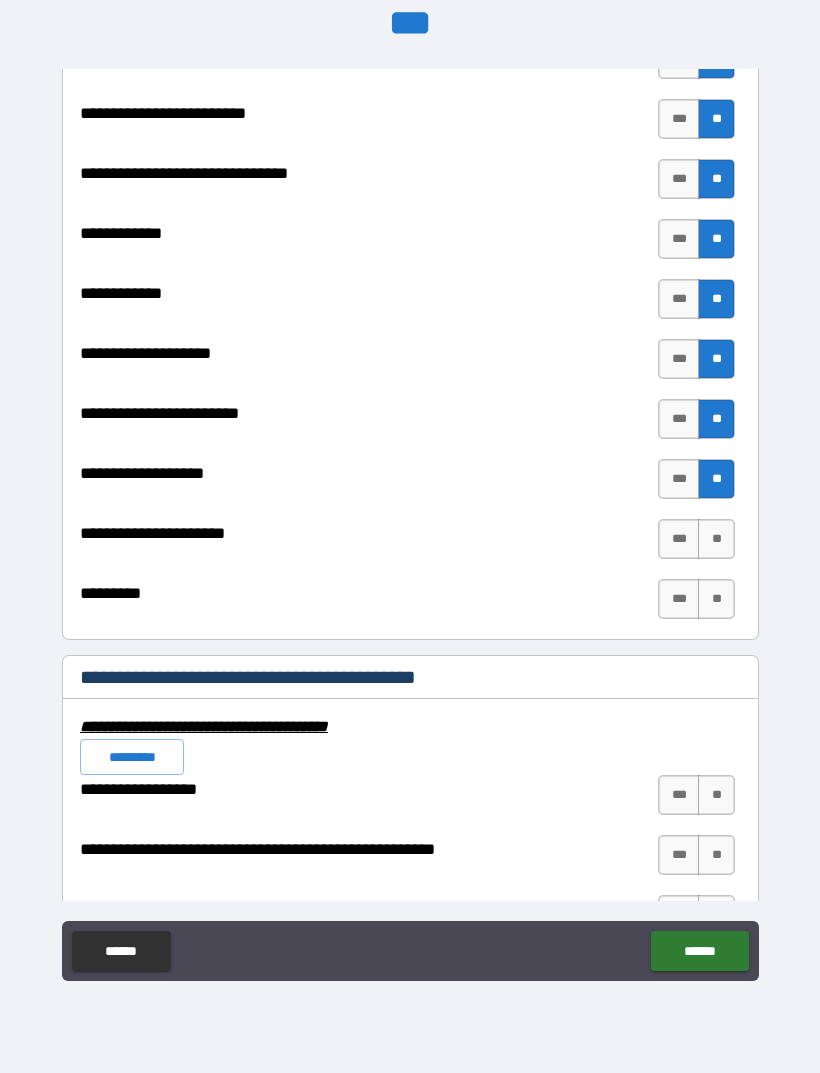 click on "**" at bounding box center (716, 539) 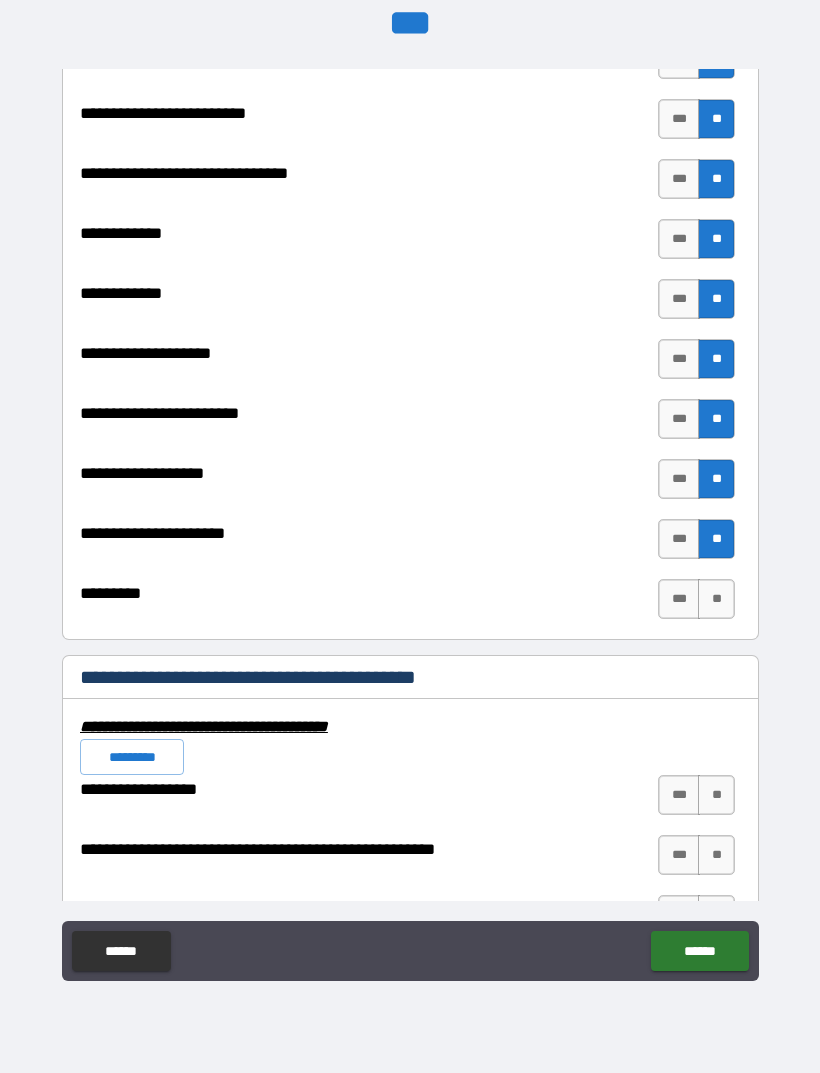 click on "**" at bounding box center [716, 599] 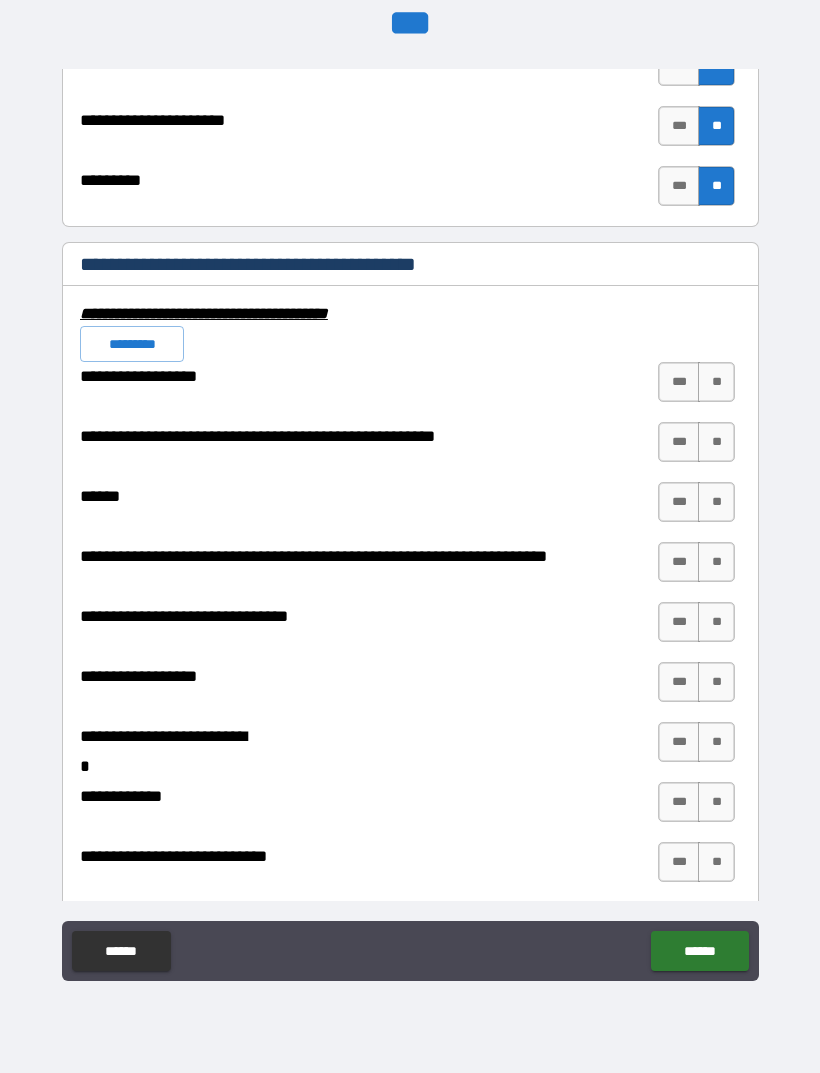 scroll, scrollTop: 7712, scrollLeft: 0, axis: vertical 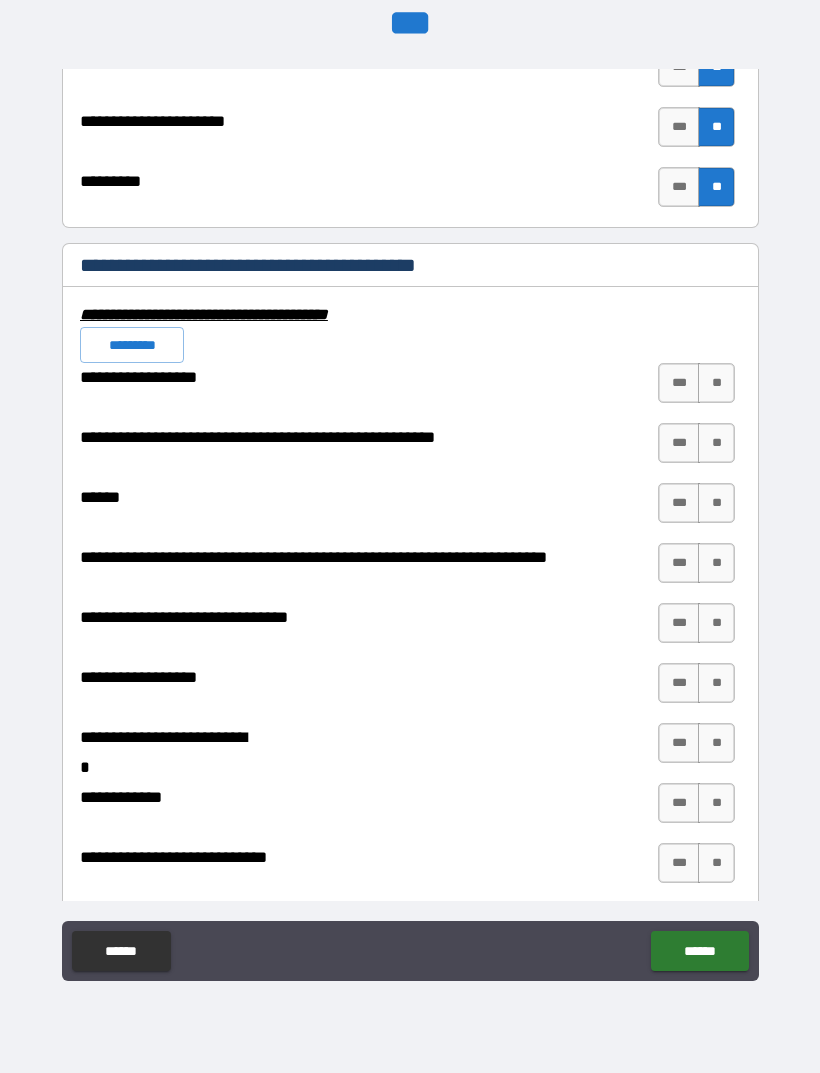 click on "**" at bounding box center (716, 383) 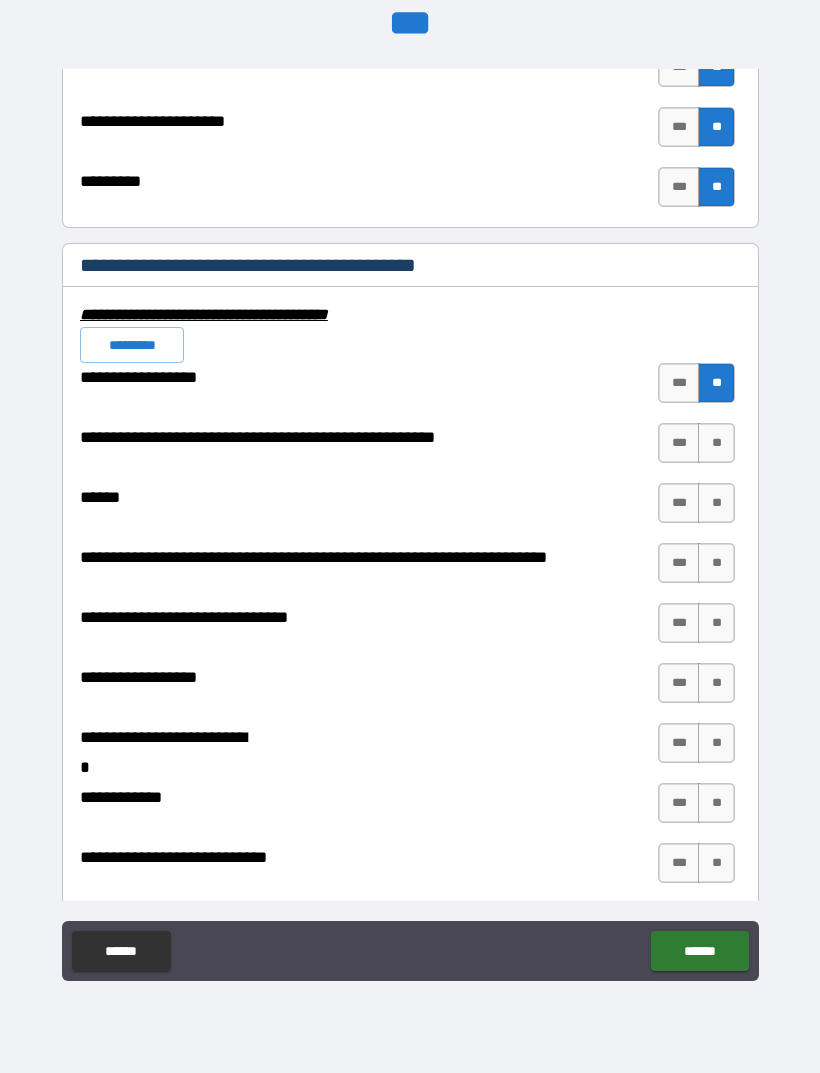 click on "**" at bounding box center [716, 443] 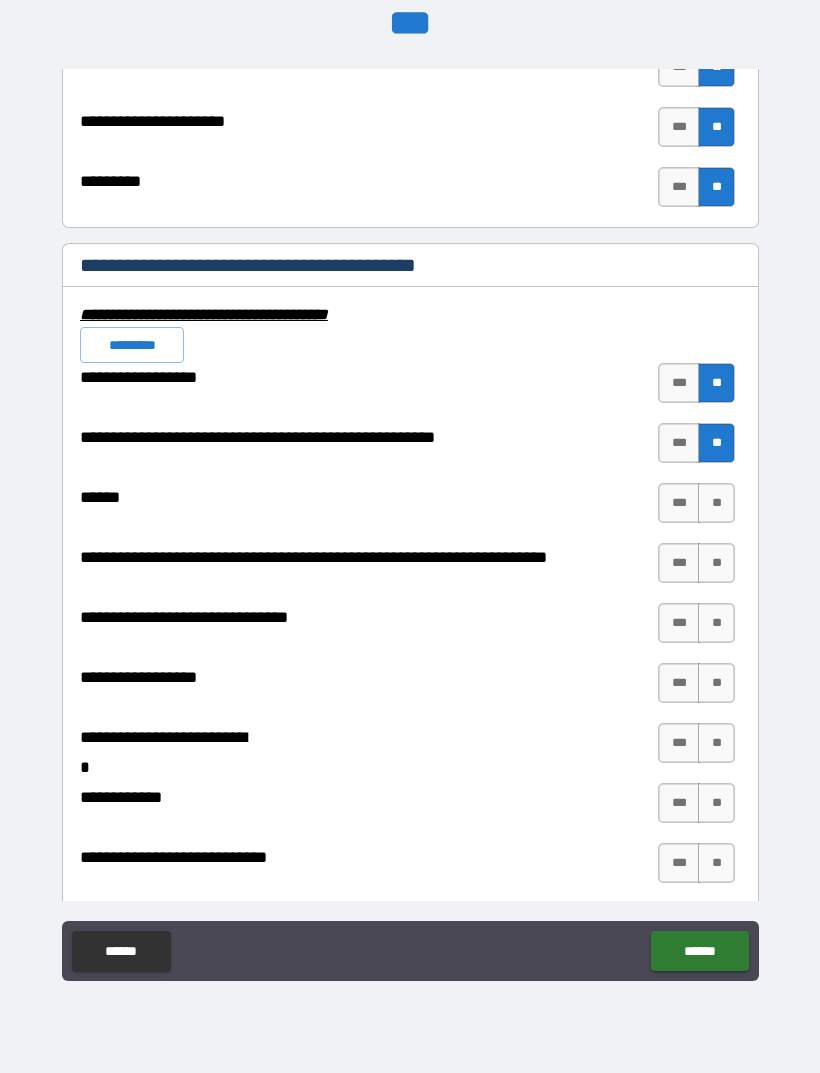 click on "**" at bounding box center (716, 503) 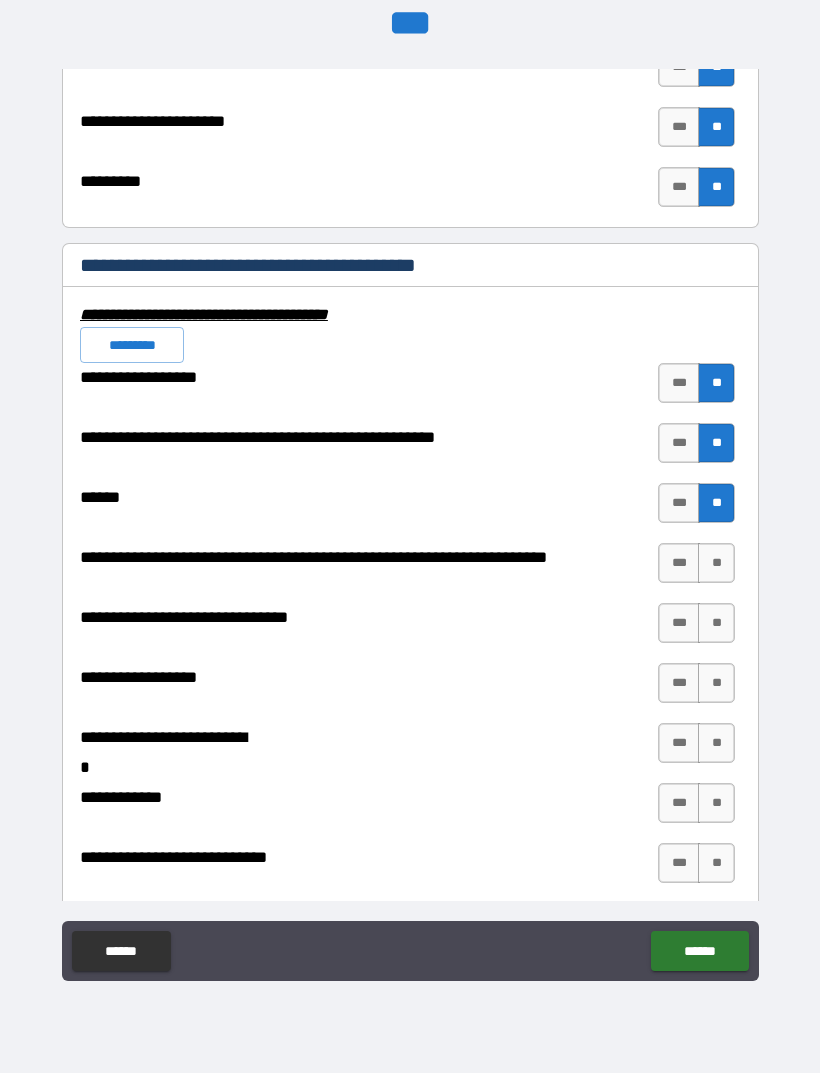 click on "**" at bounding box center (716, 563) 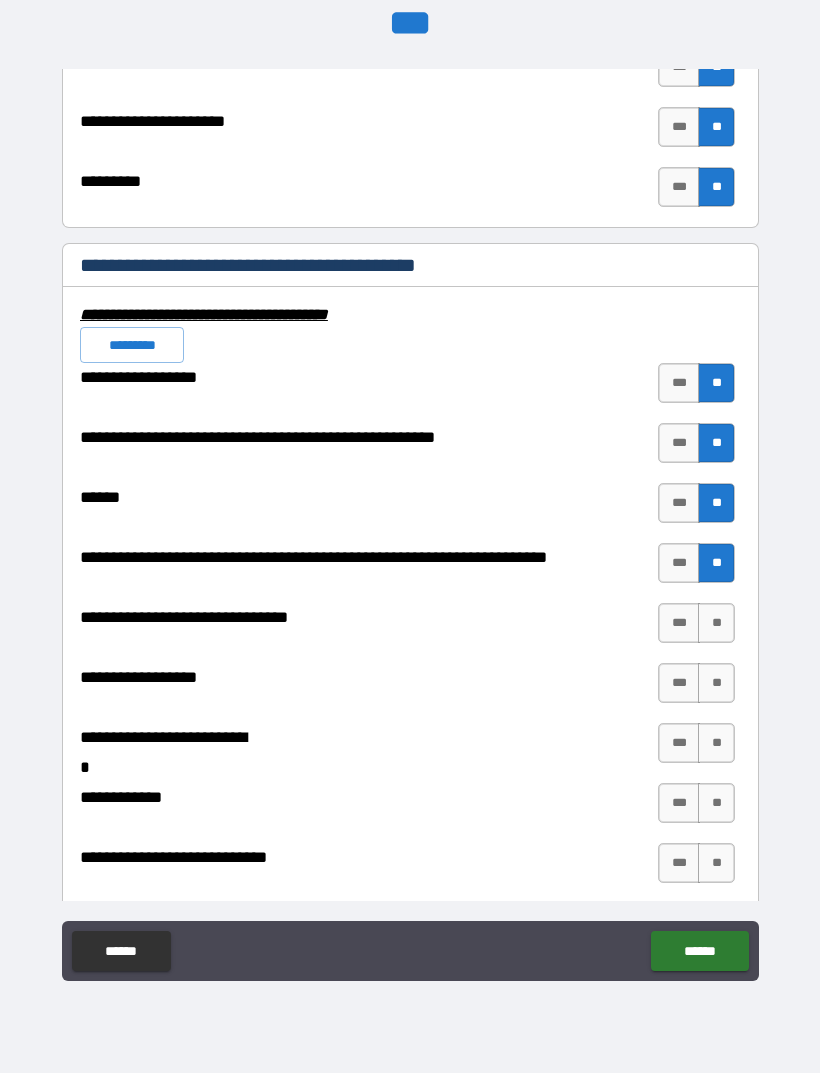 click on "**" at bounding box center (716, 623) 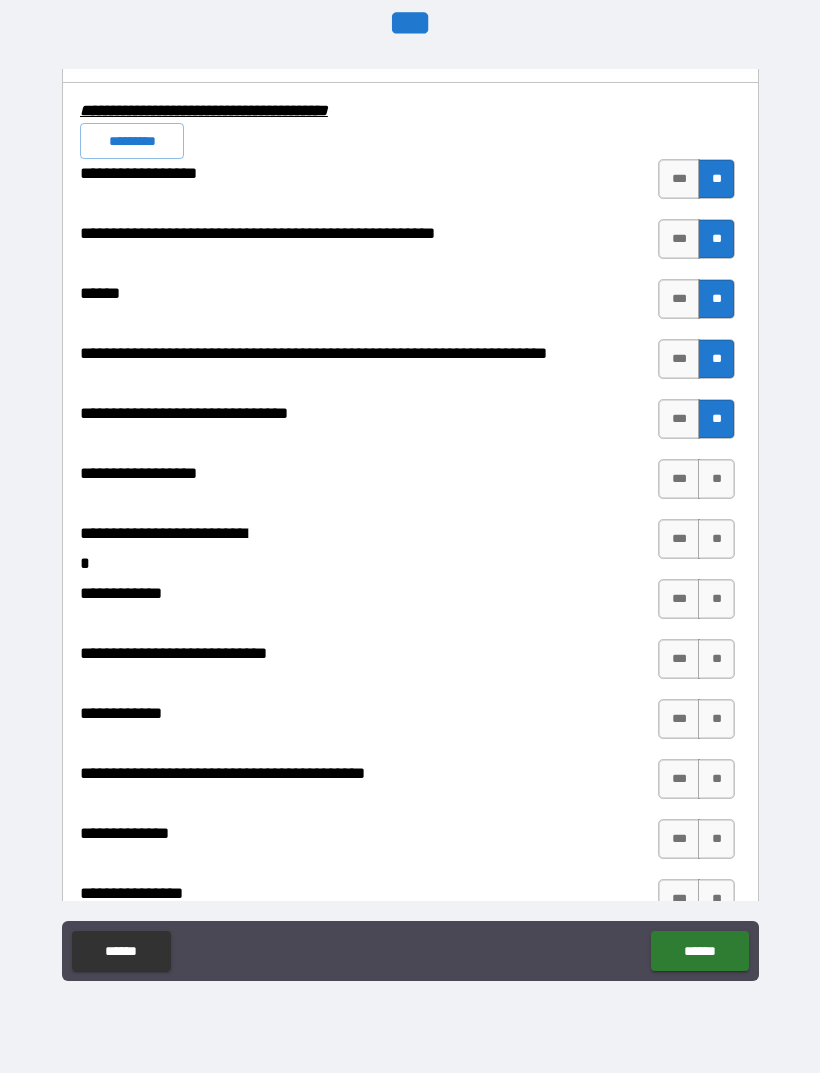 scroll, scrollTop: 7984, scrollLeft: 0, axis: vertical 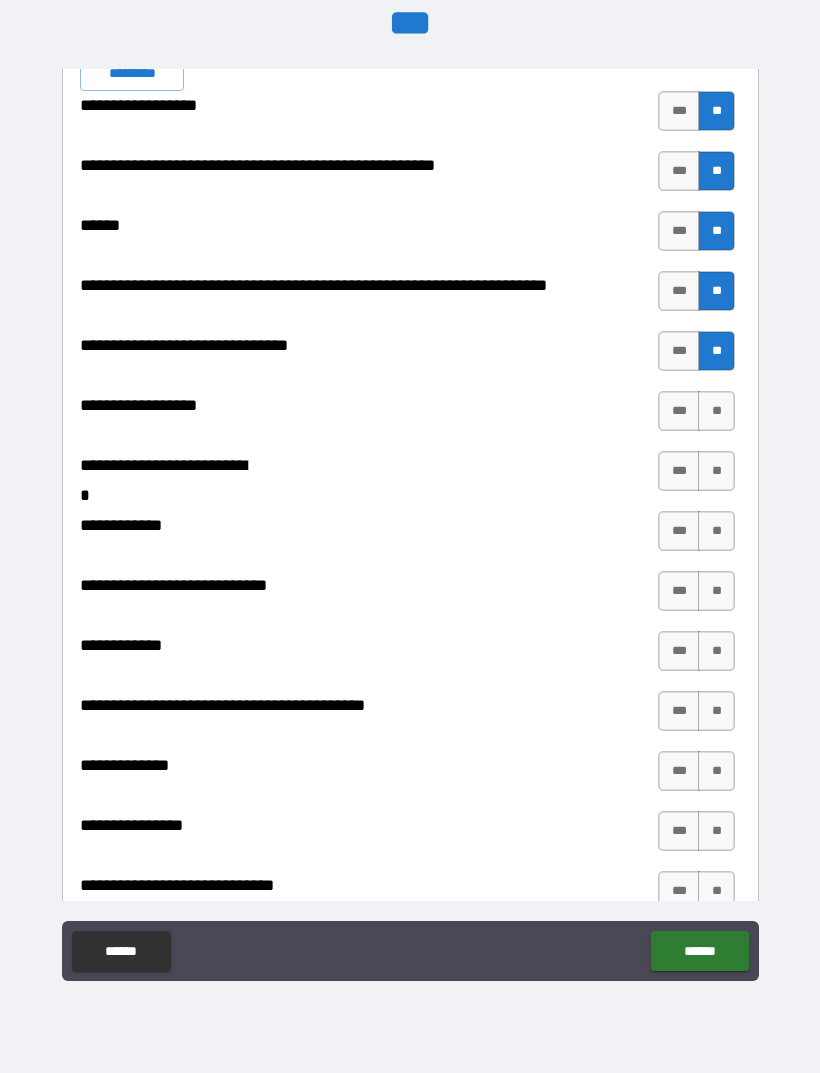 click on "**" at bounding box center (716, 411) 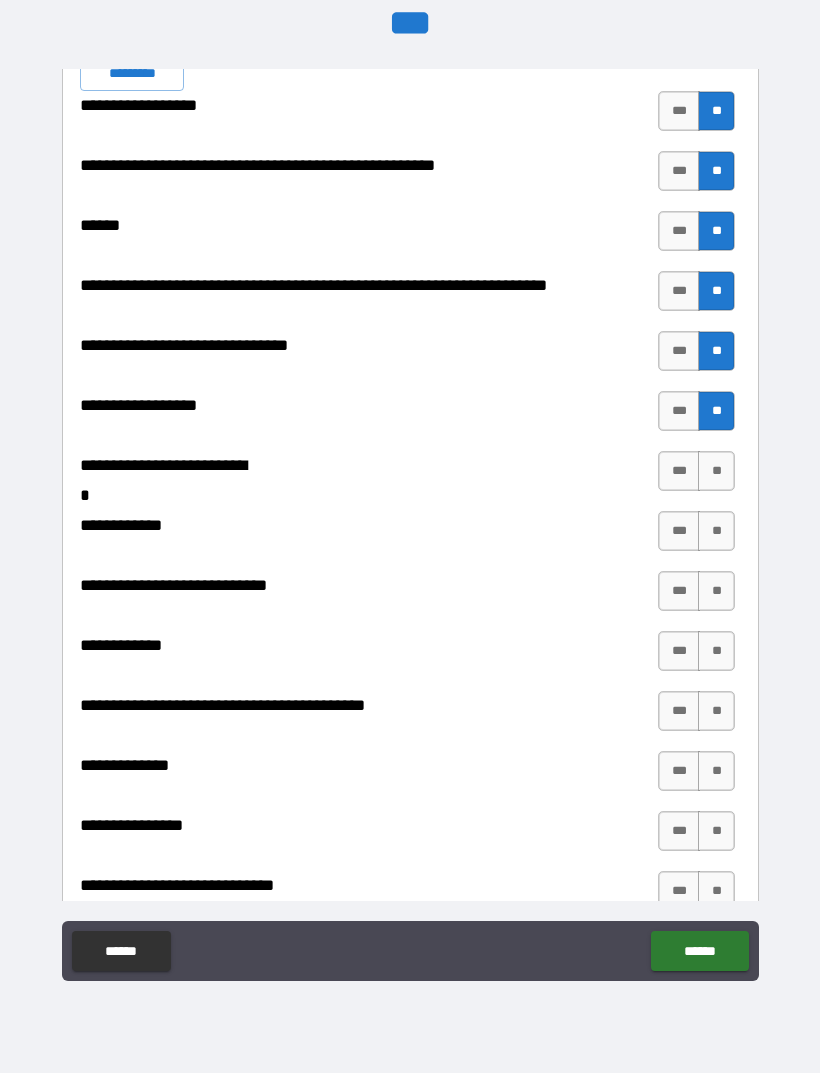 click on "**" at bounding box center [716, 471] 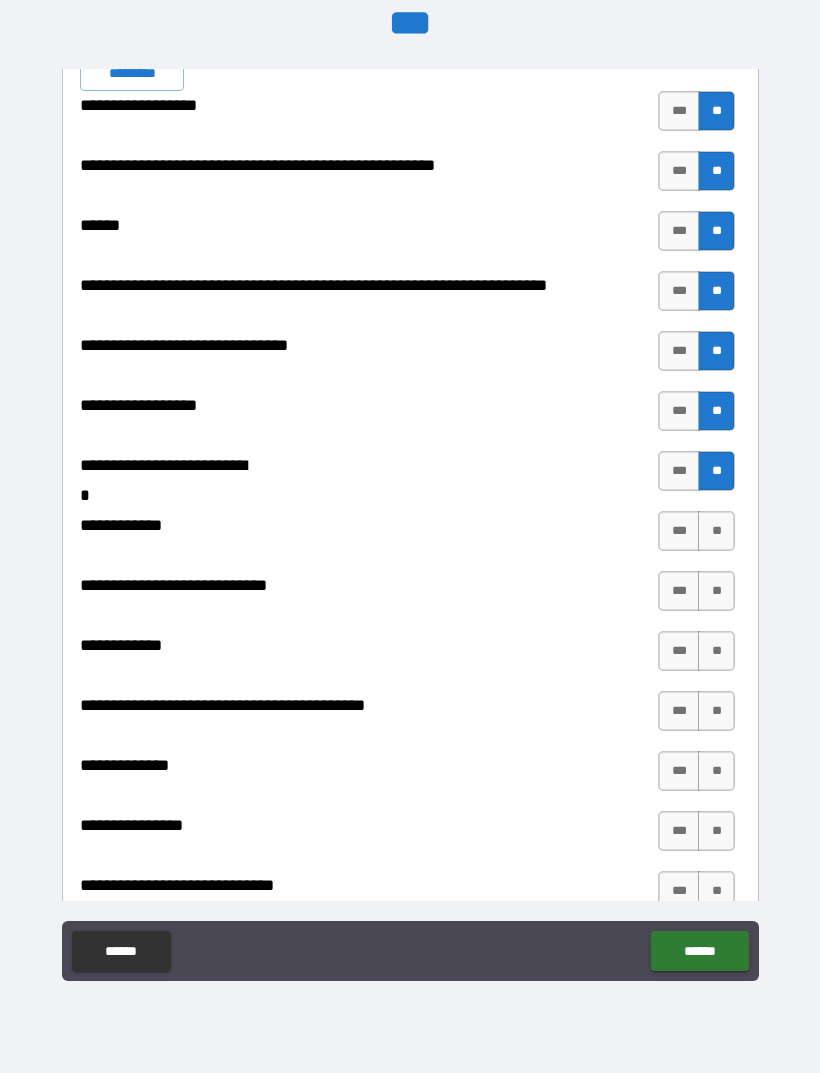 click on "**" at bounding box center (716, 531) 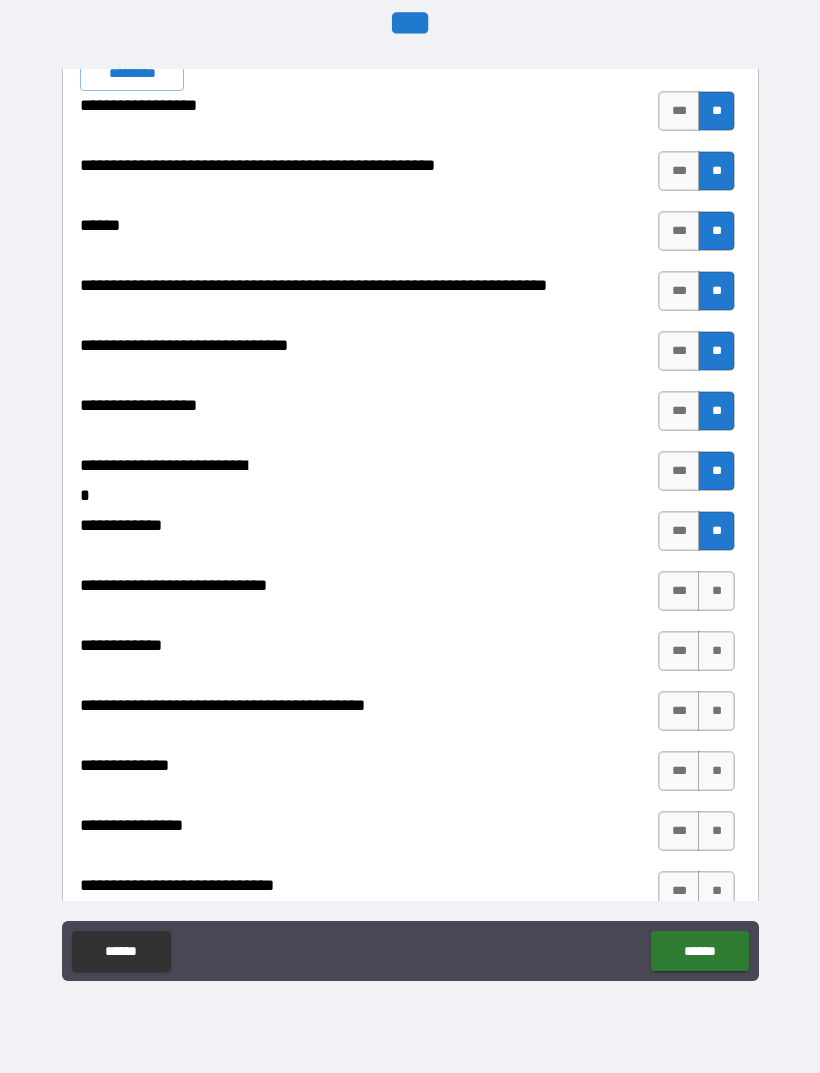 click on "**" at bounding box center [716, 591] 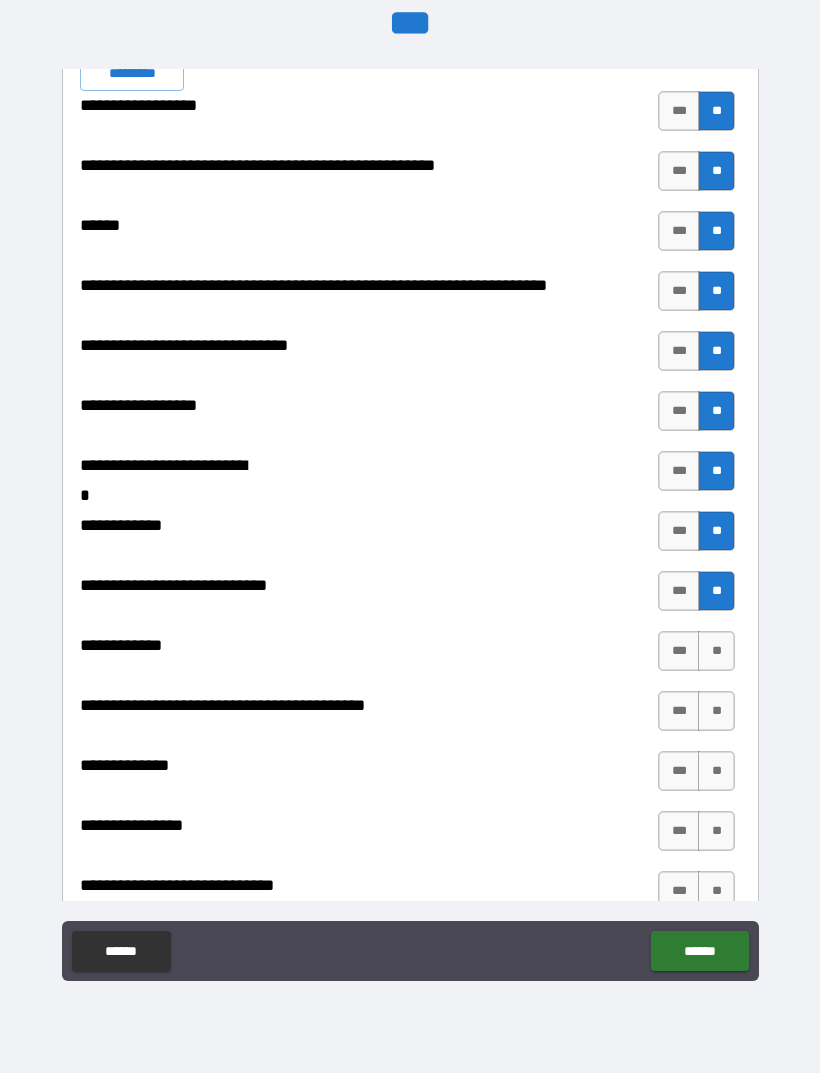 click on "**" at bounding box center (716, 651) 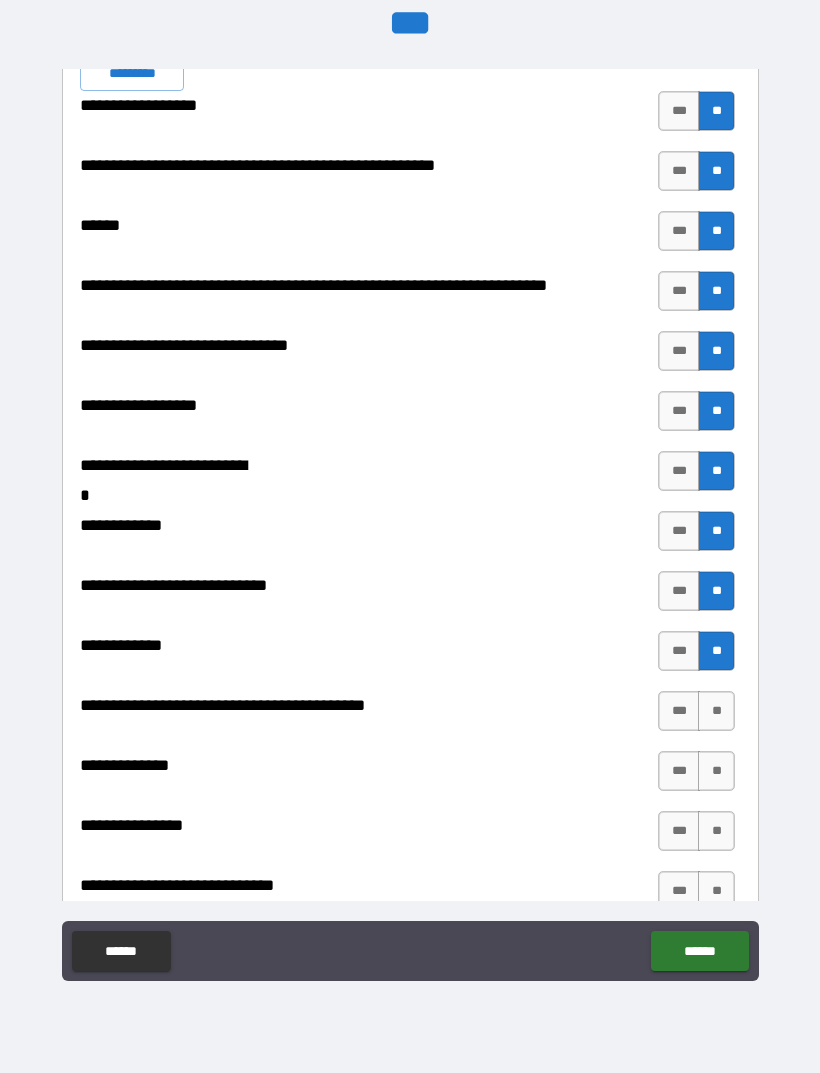 click on "**" at bounding box center (716, 711) 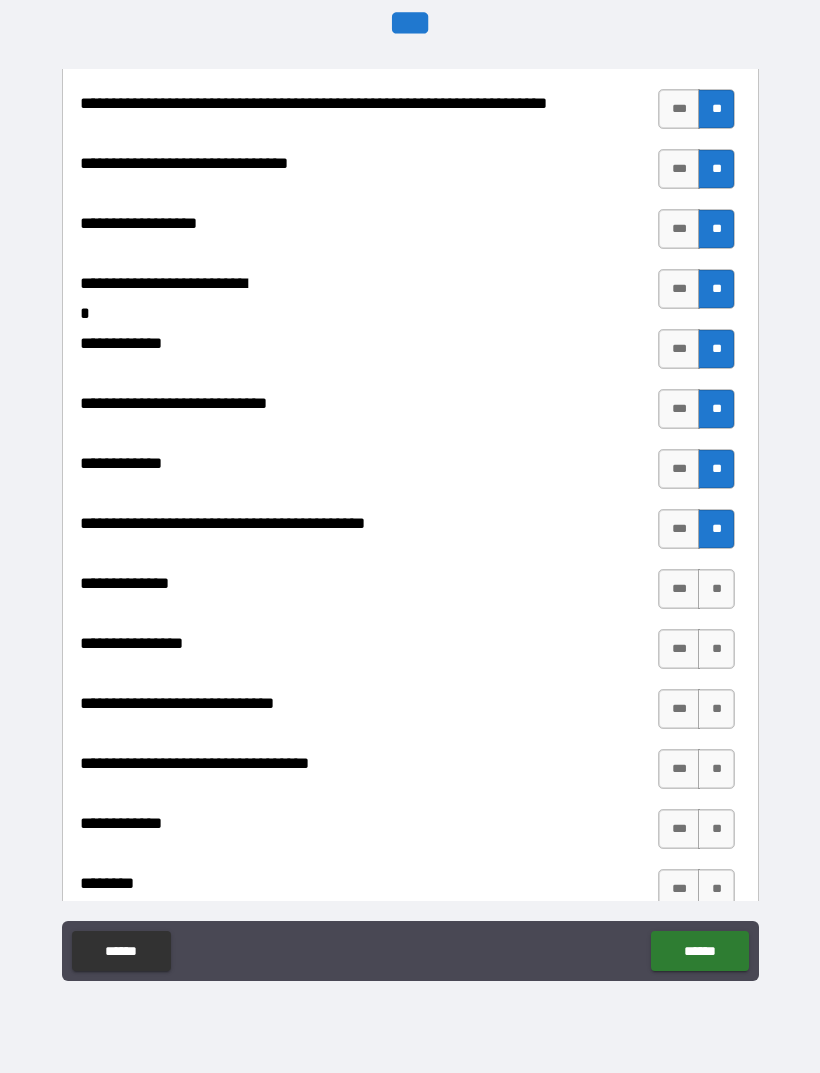 scroll, scrollTop: 8165, scrollLeft: 0, axis: vertical 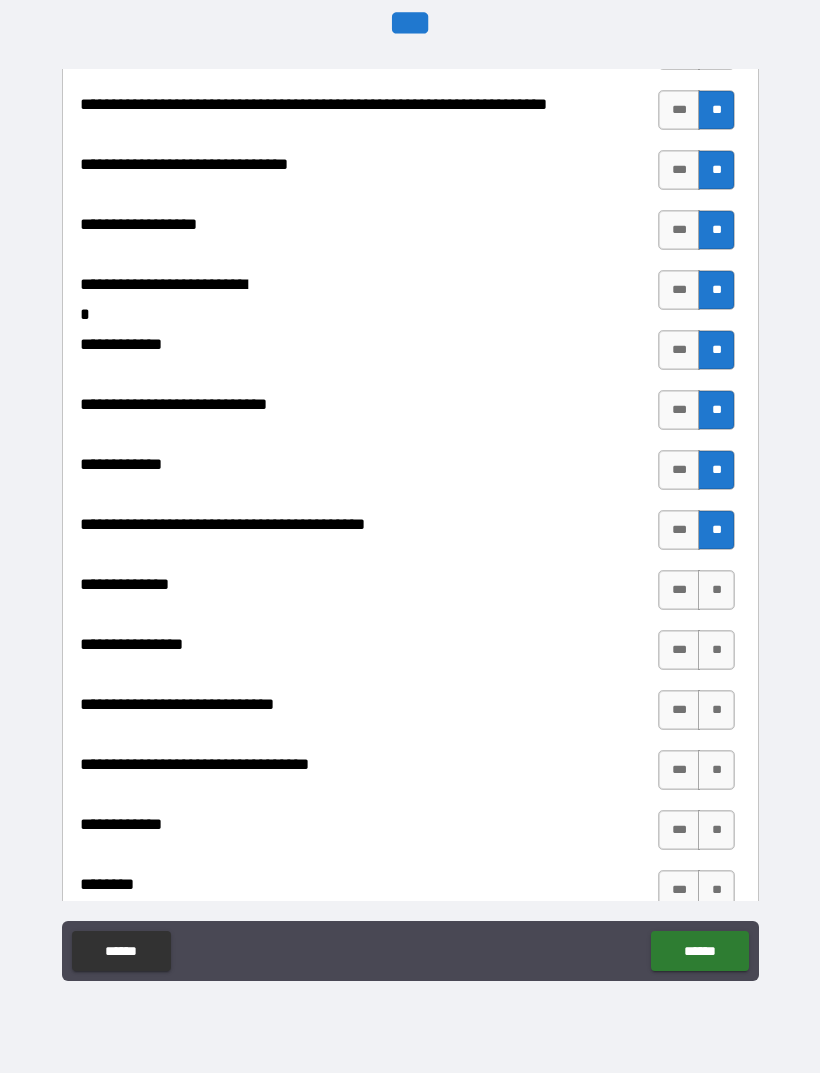 click on "**" at bounding box center [716, 590] 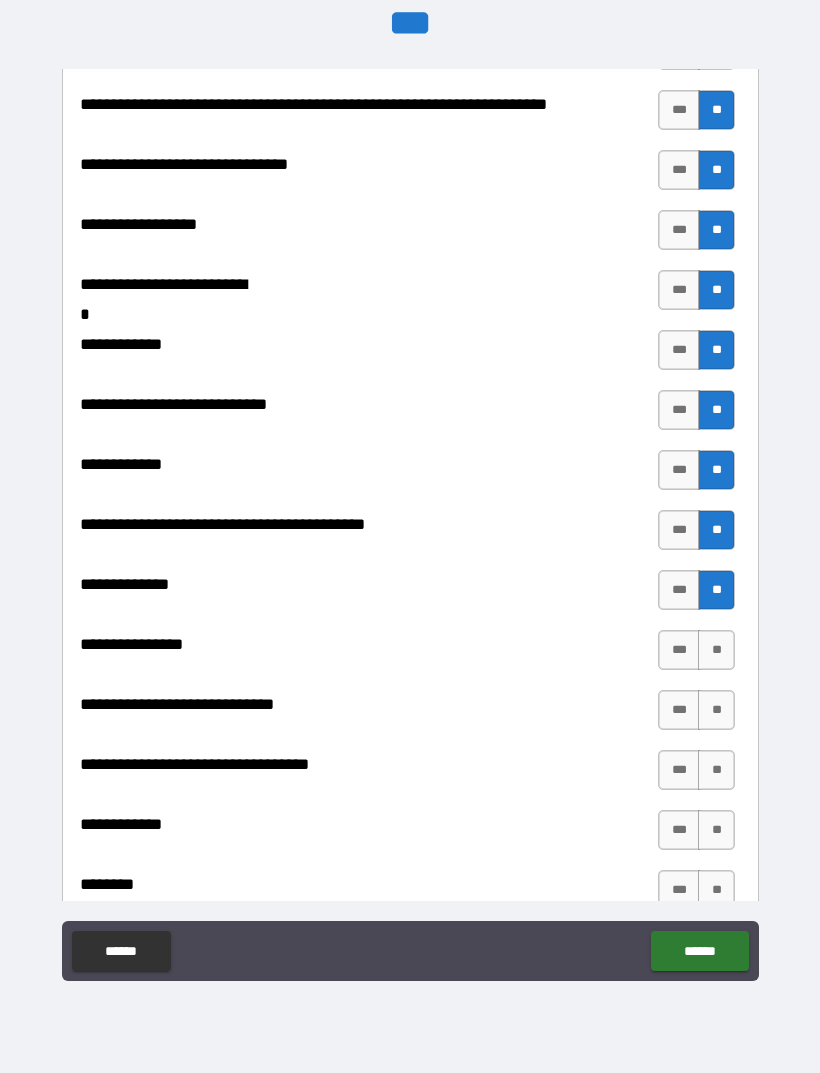 click on "**" at bounding box center [716, 650] 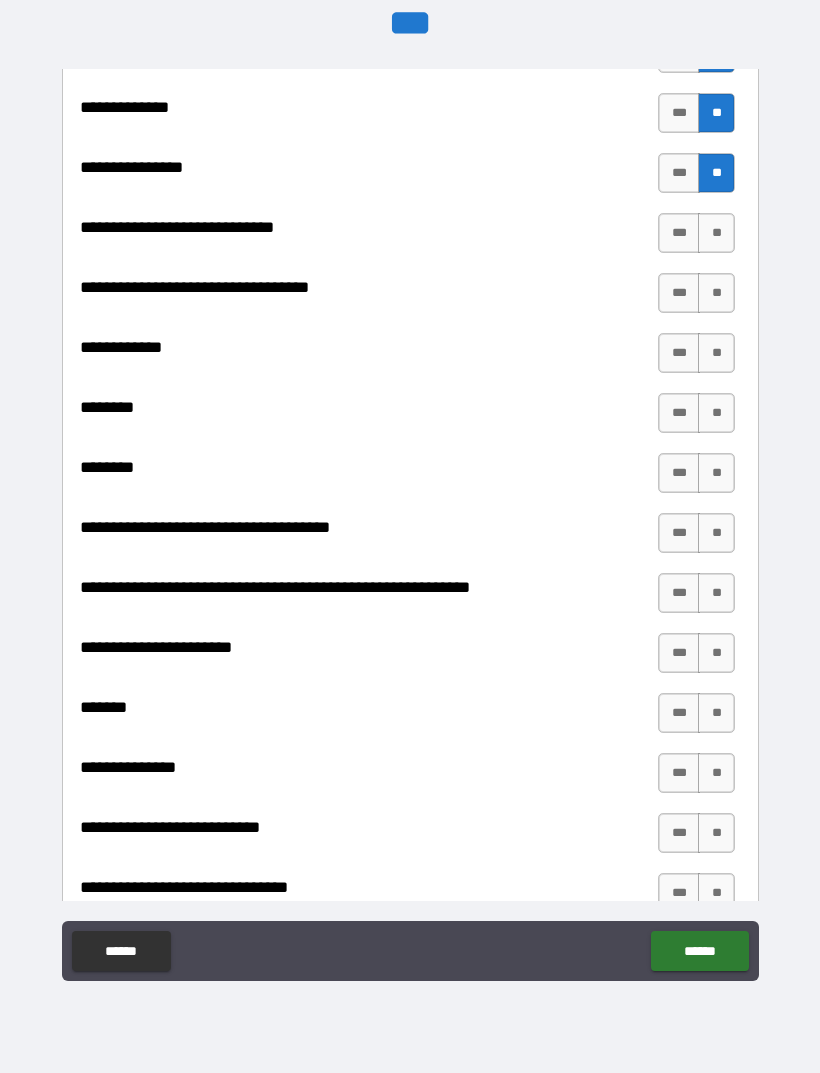 scroll, scrollTop: 8646, scrollLeft: 0, axis: vertical 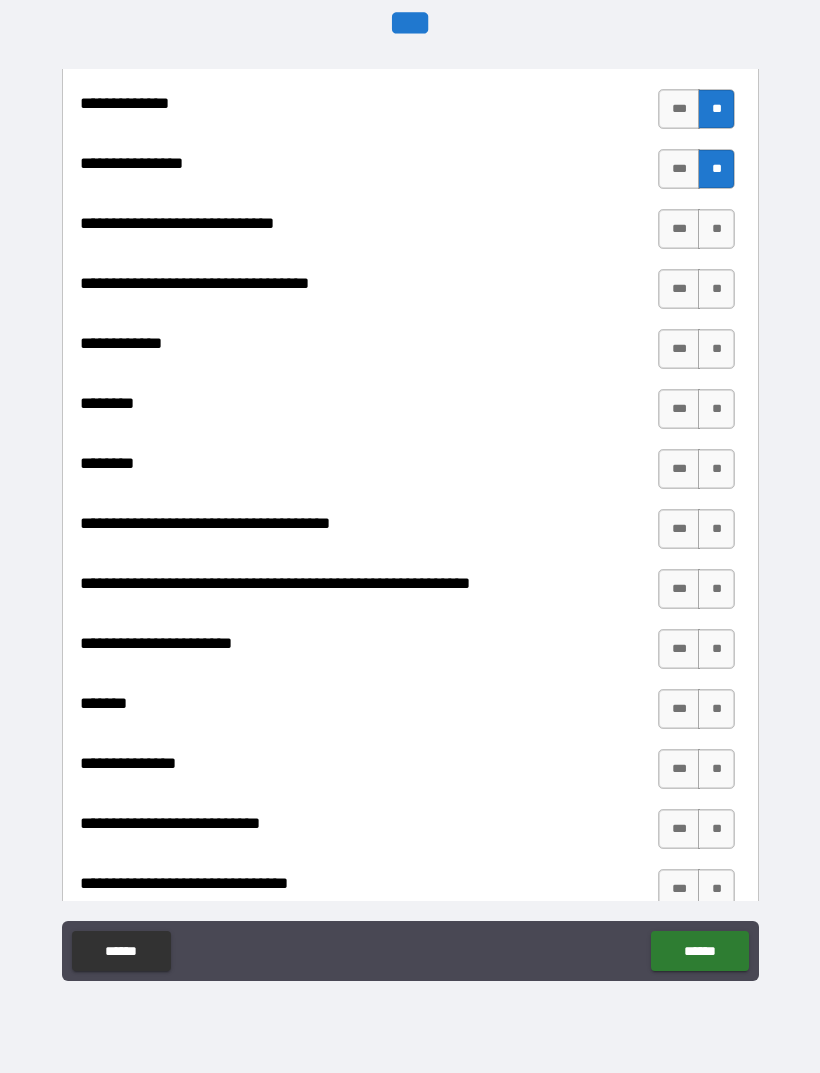 click on "**" at bounding box center [716, 229] 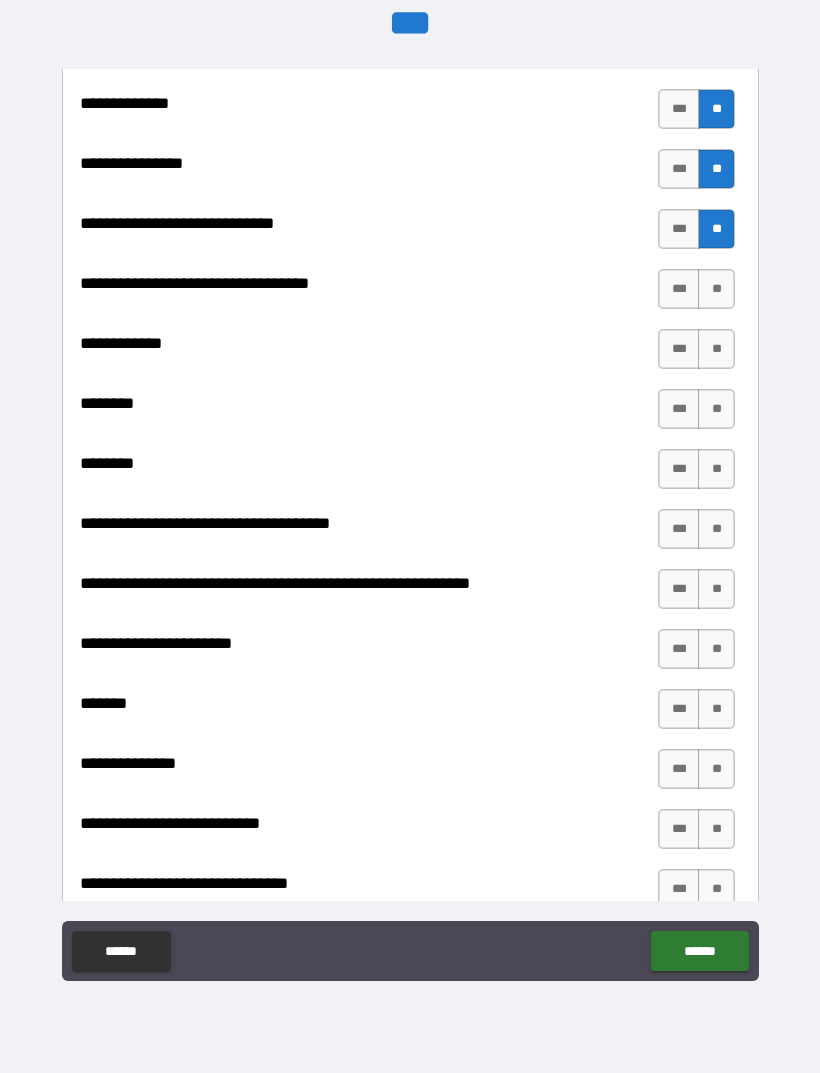 click on "**" at bounding box center (716, 289) 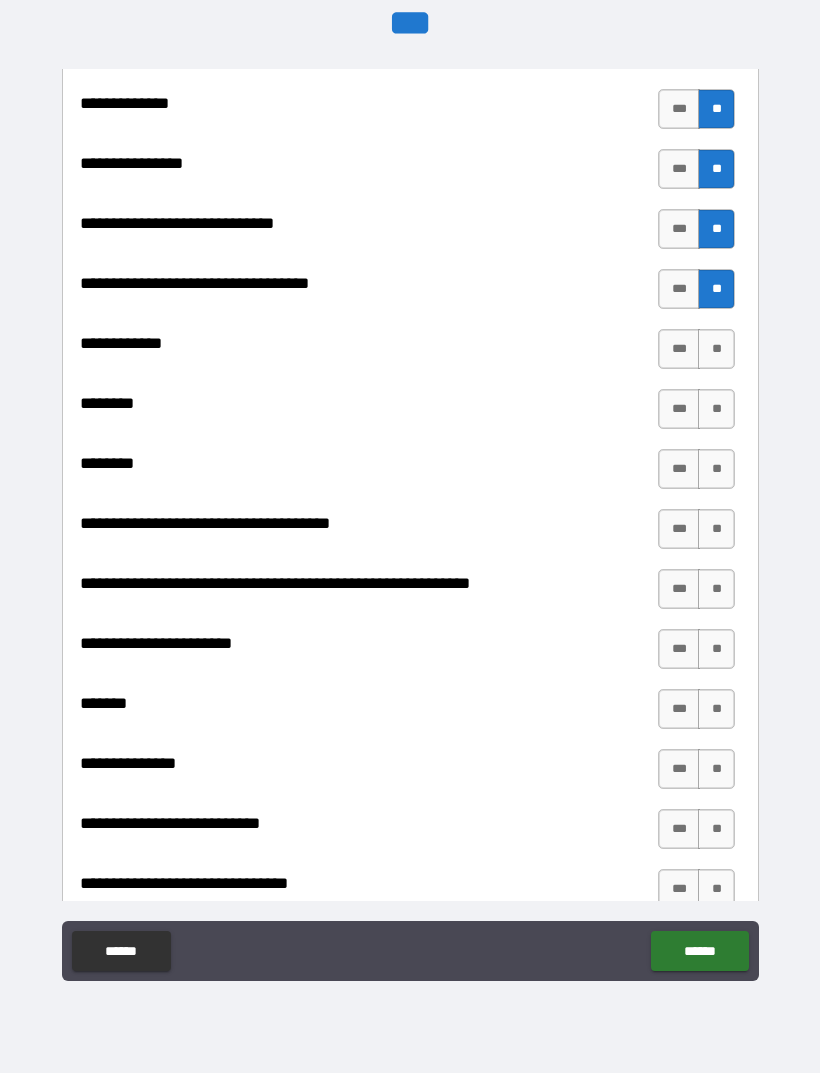 click on "**" at bounding box center [716, 349] 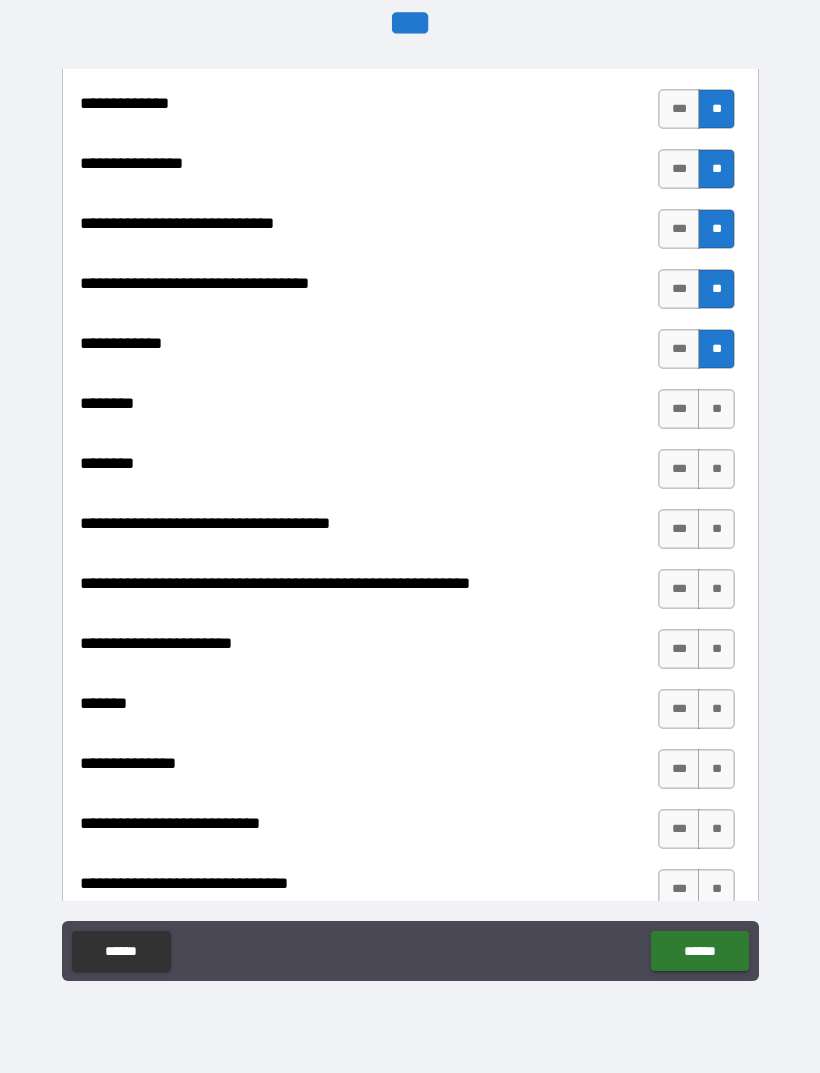 click on "**" at bounding box center [716, 409] 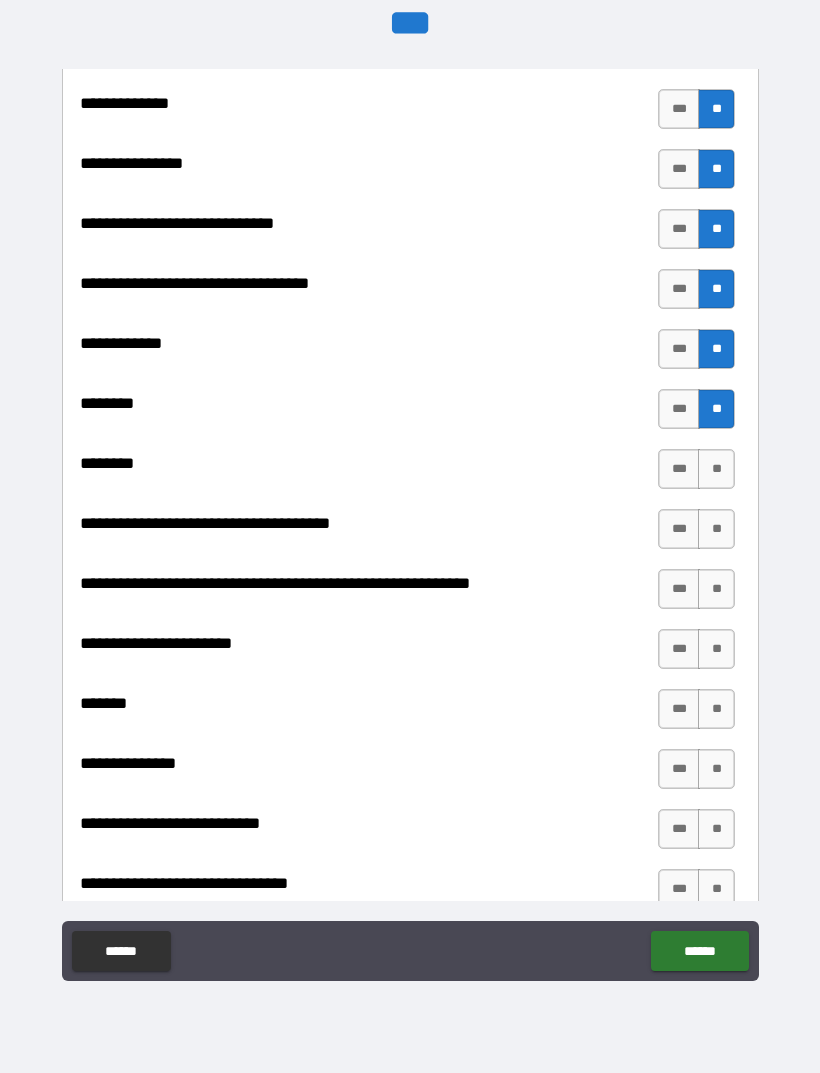 click on "**" at bounding box center (716, 469) 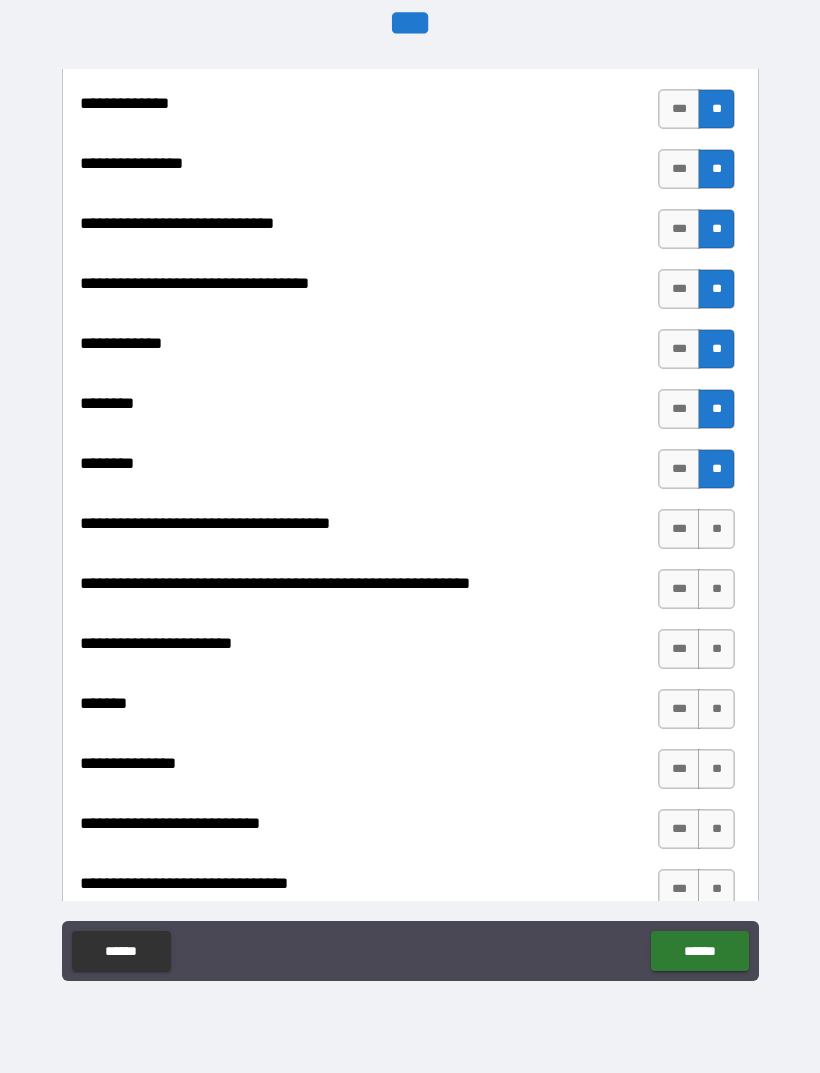 click on "**" at bounding box center (716, 529) 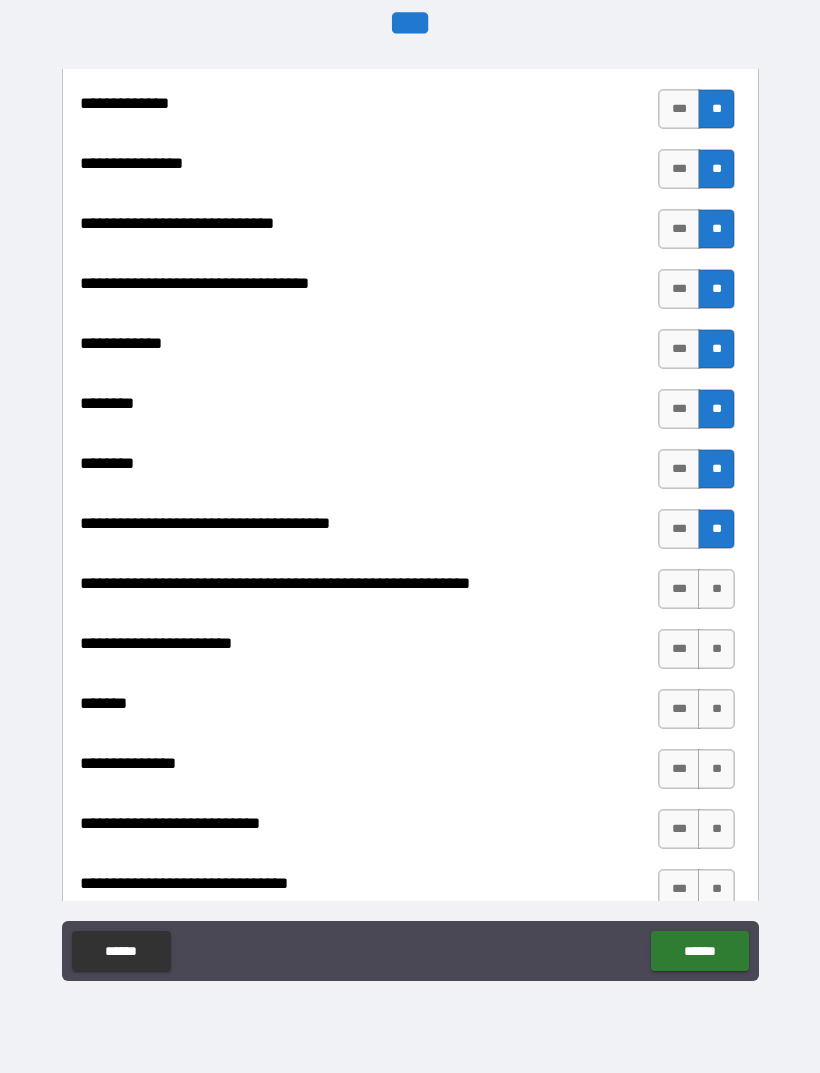 click on "**" at bounding box center [716, 589] 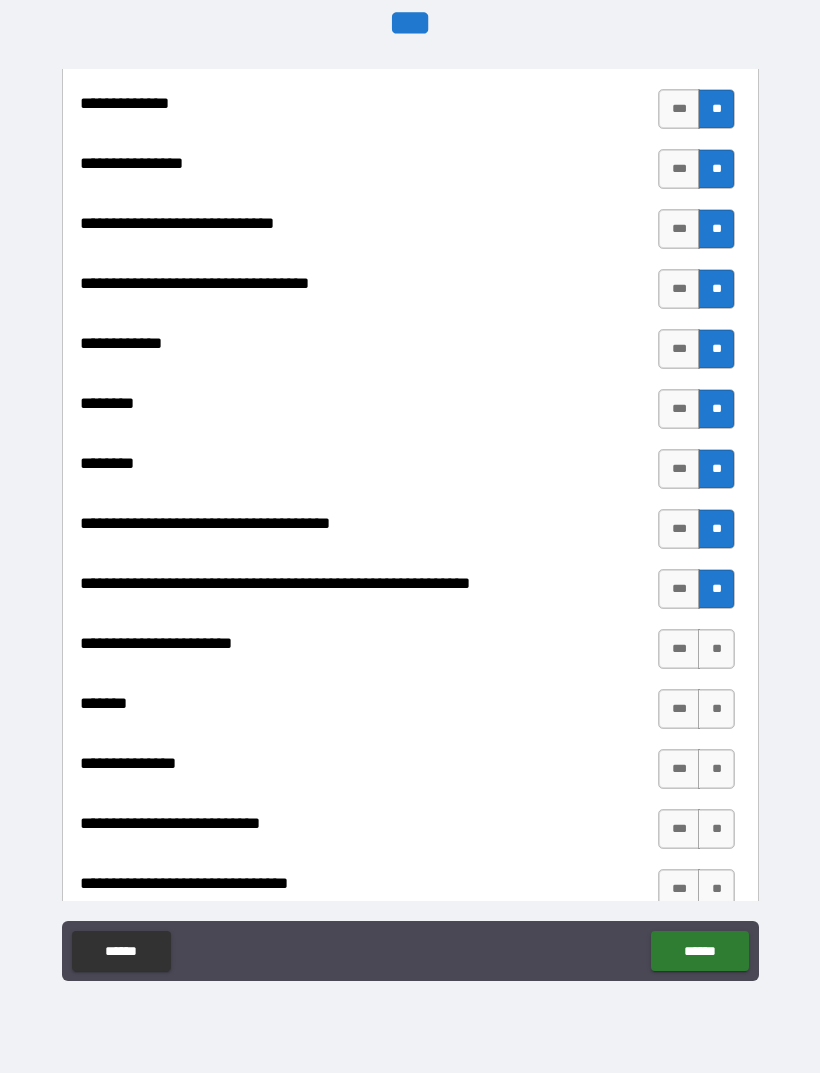 click on "**" at bounding box center (716, 649) 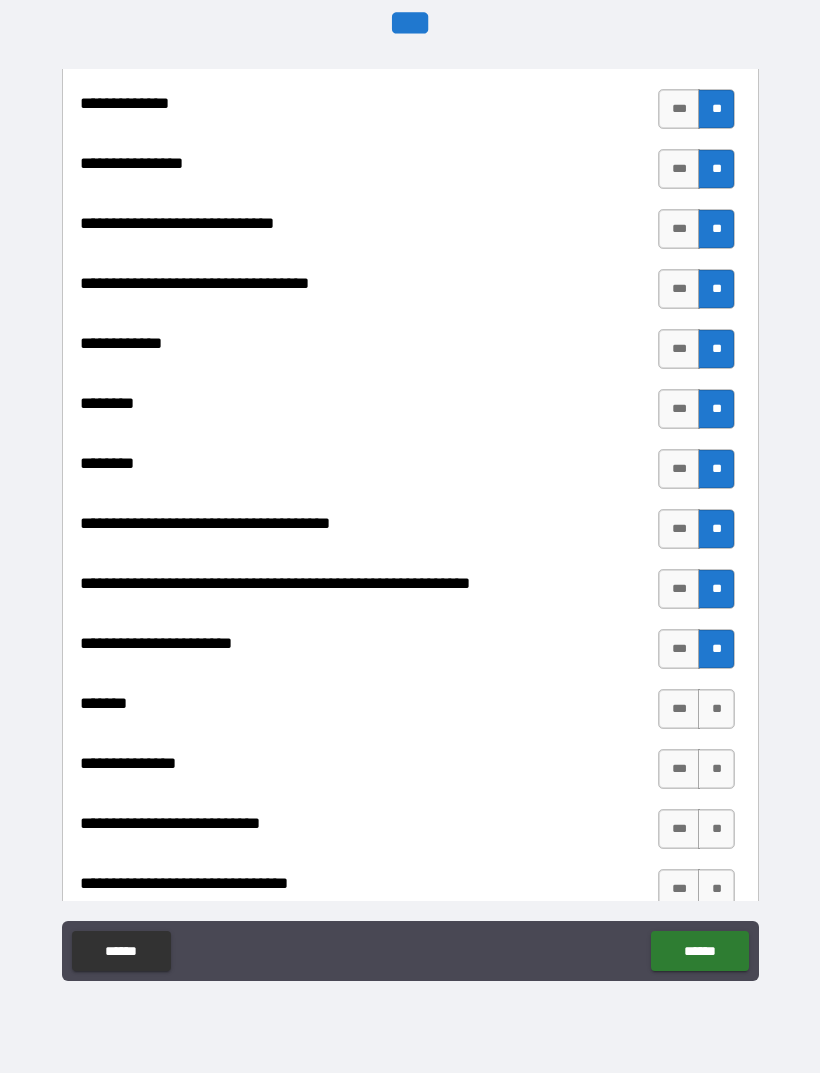 click on "**" at bounding box center (716, 709) 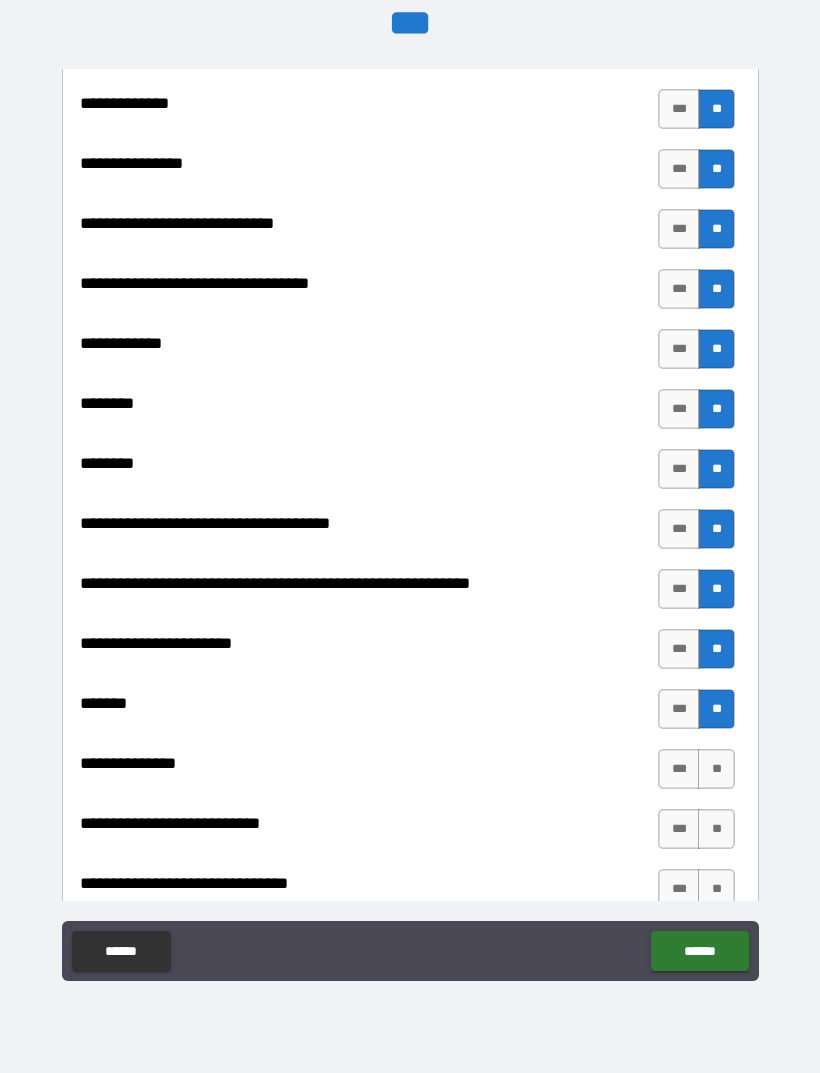 click on "**" at bounding box center [716, 769] 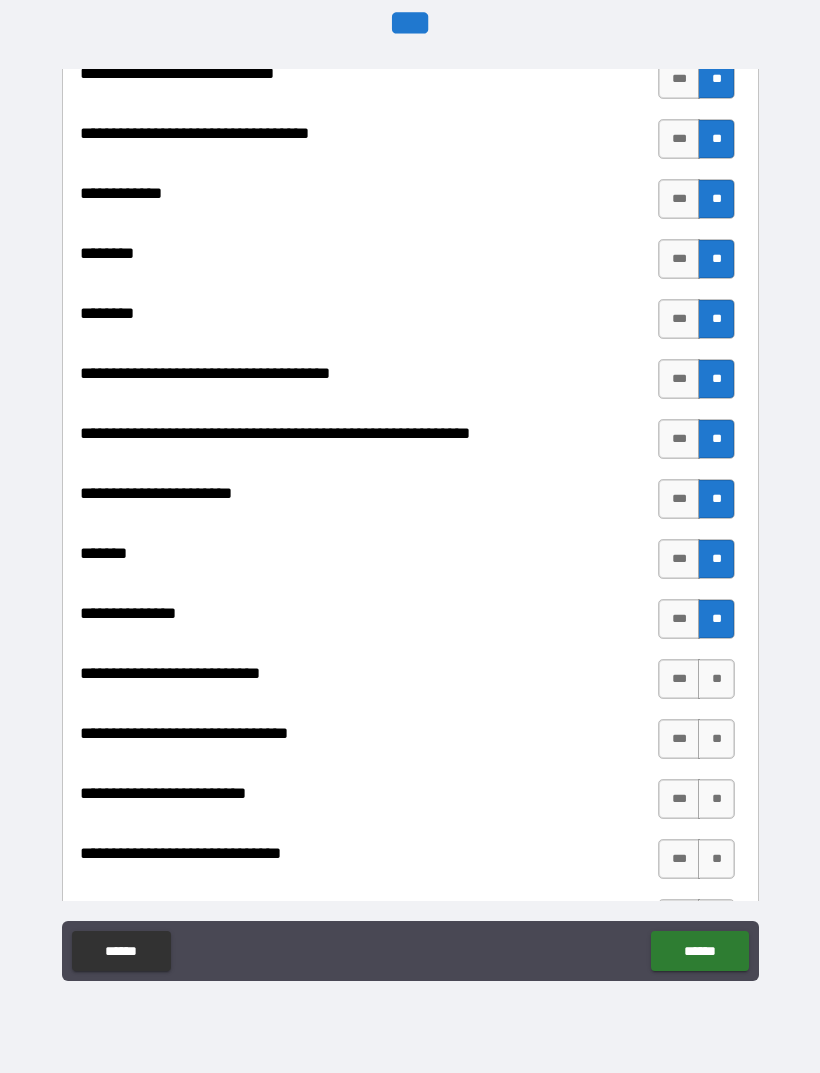 scroll, scrollTop: 8836, scrollLeft: 0, axis: vertical 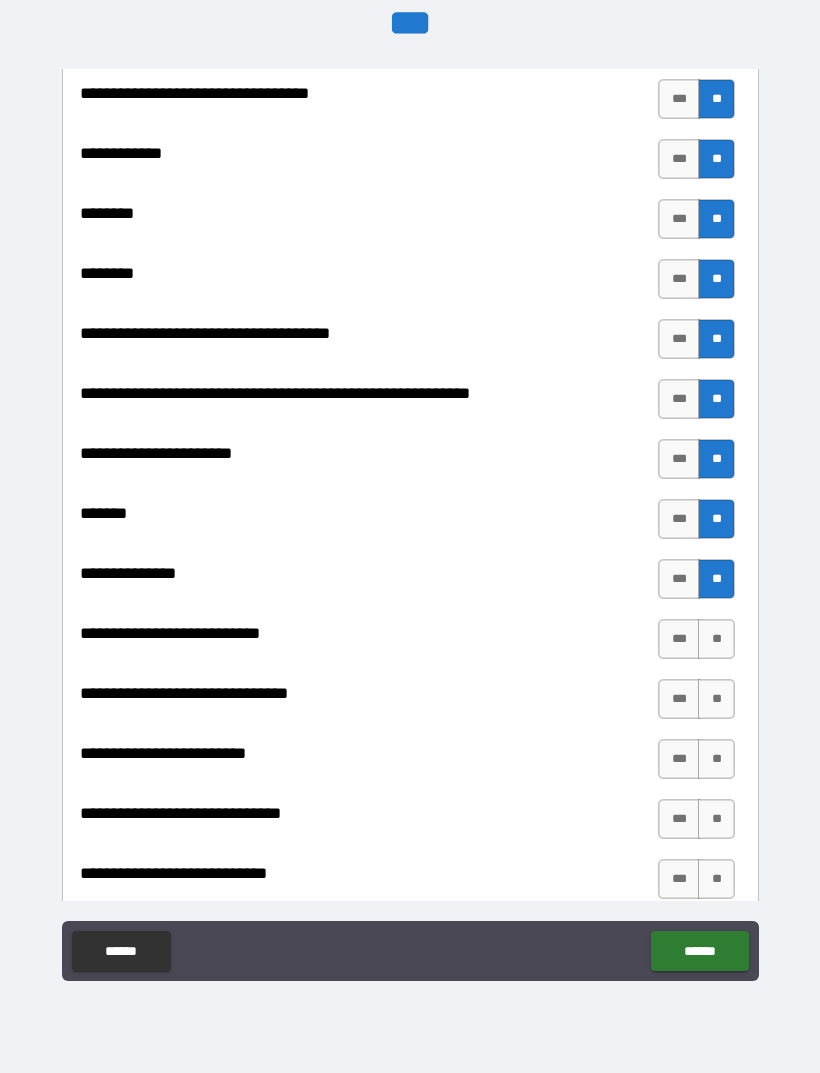 click on "**" at bounding box center [716, 639] 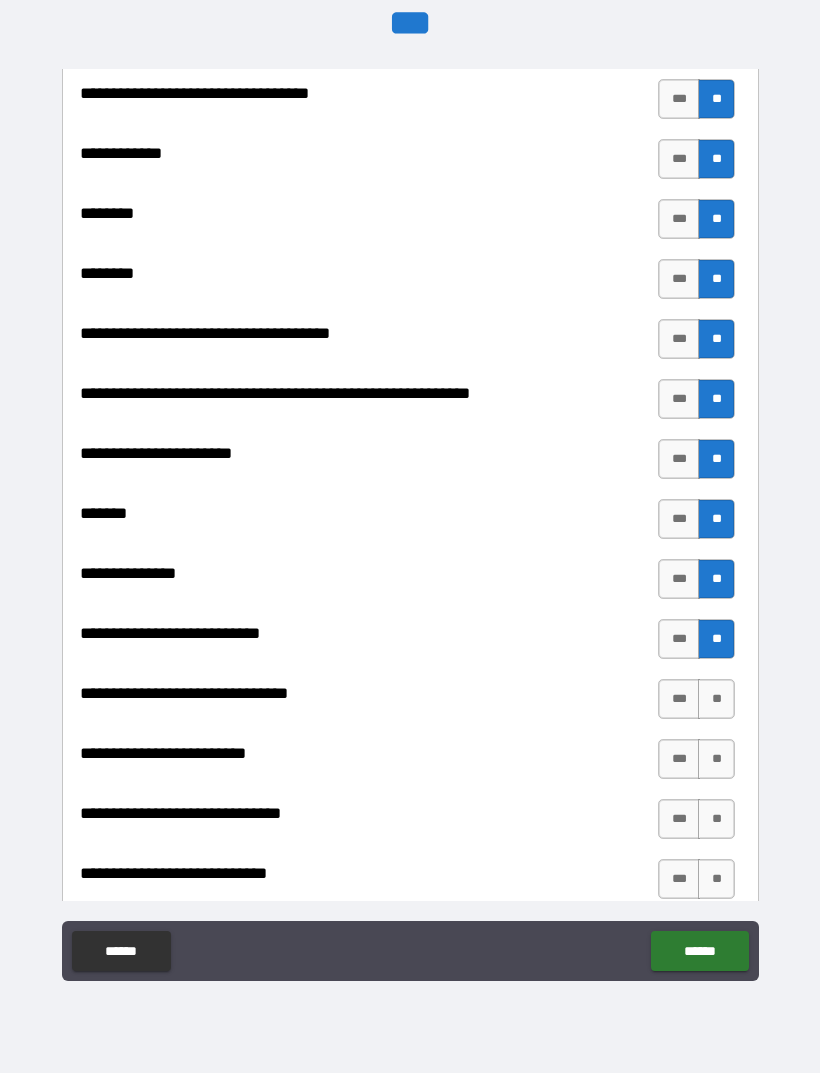 click on "**" at bounding box center [716, 699] 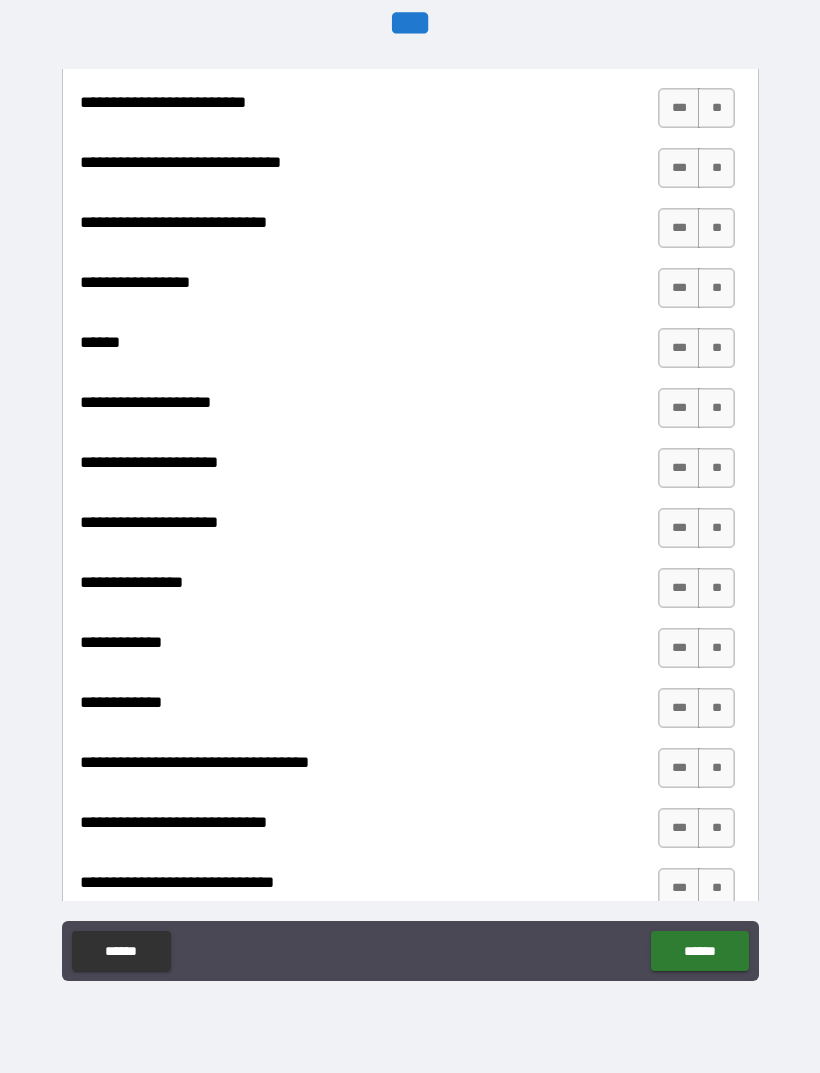 scroll, scrollTop: 9401, scrollLeft: 0, axis: vertical 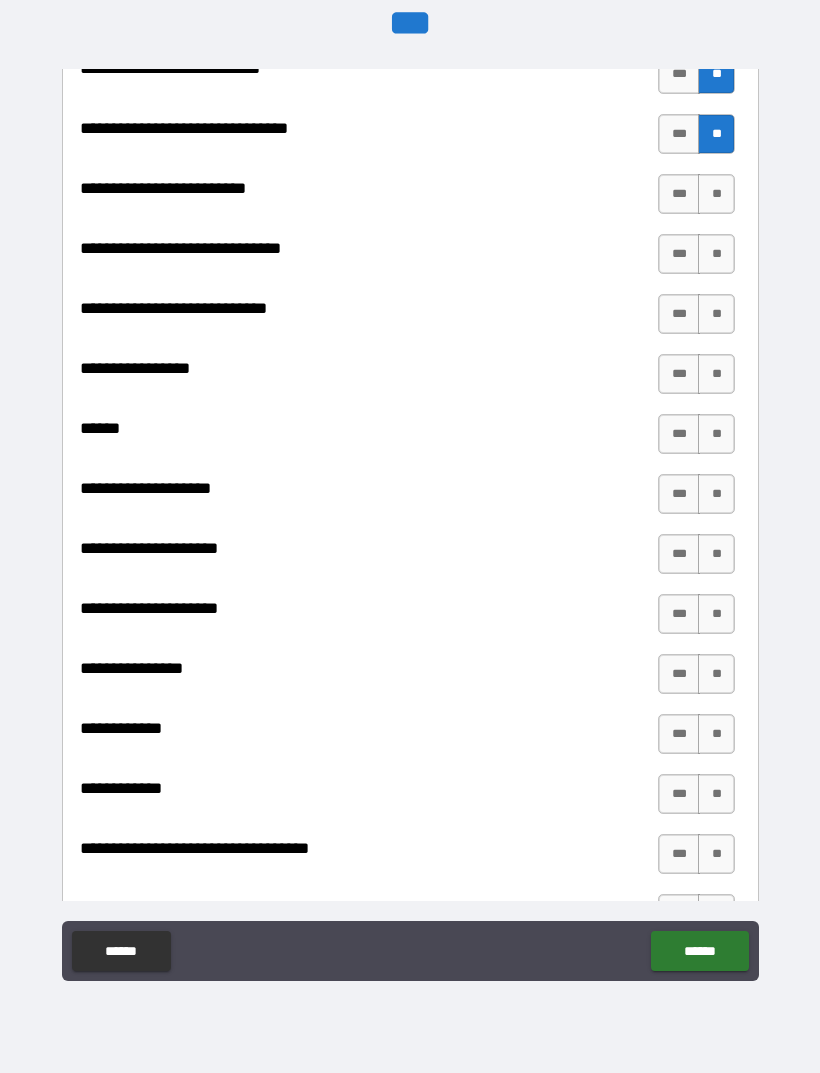 click on "**" at bounding box center [716, 194] 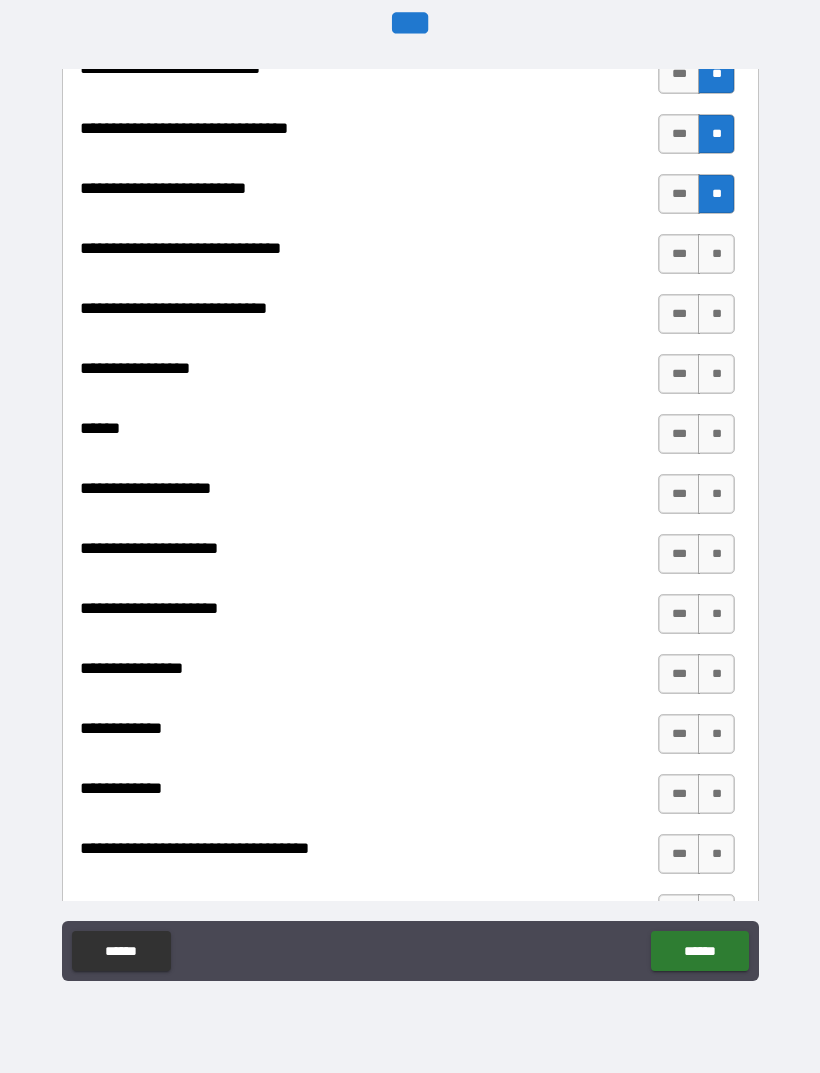 click on "**" at bounding box center (716, 254) 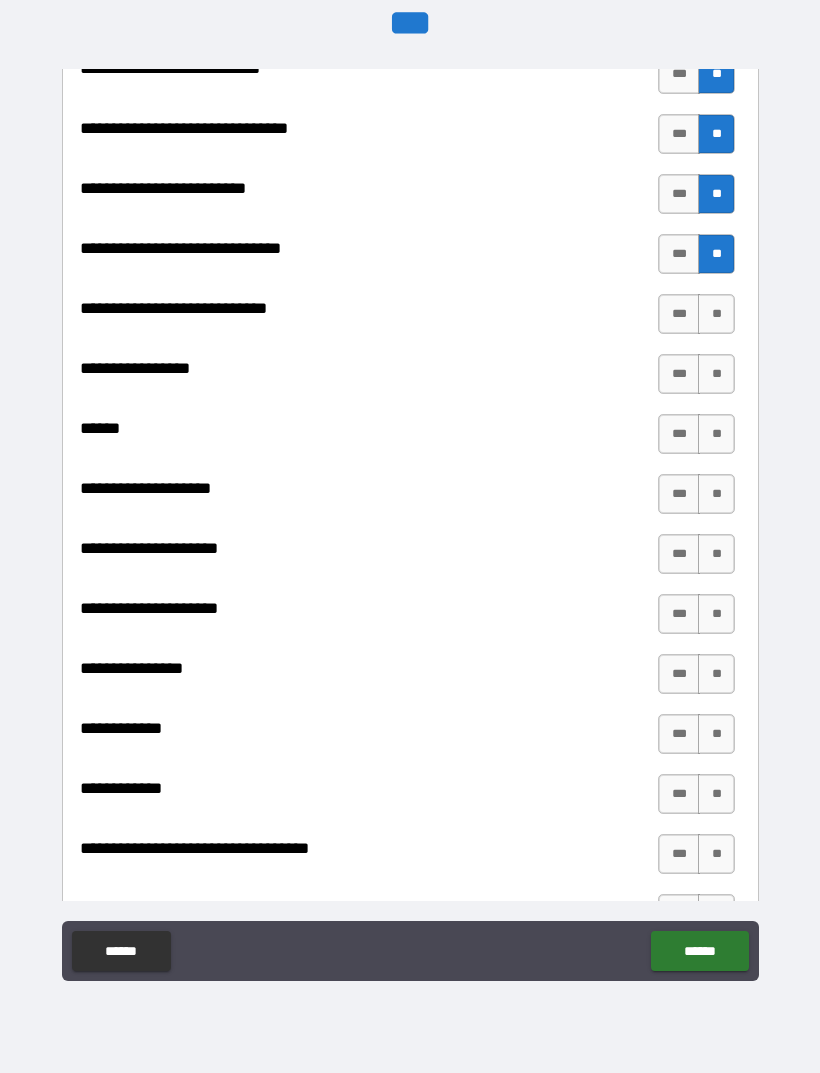 click on "**" at bounding box center [716, 314] 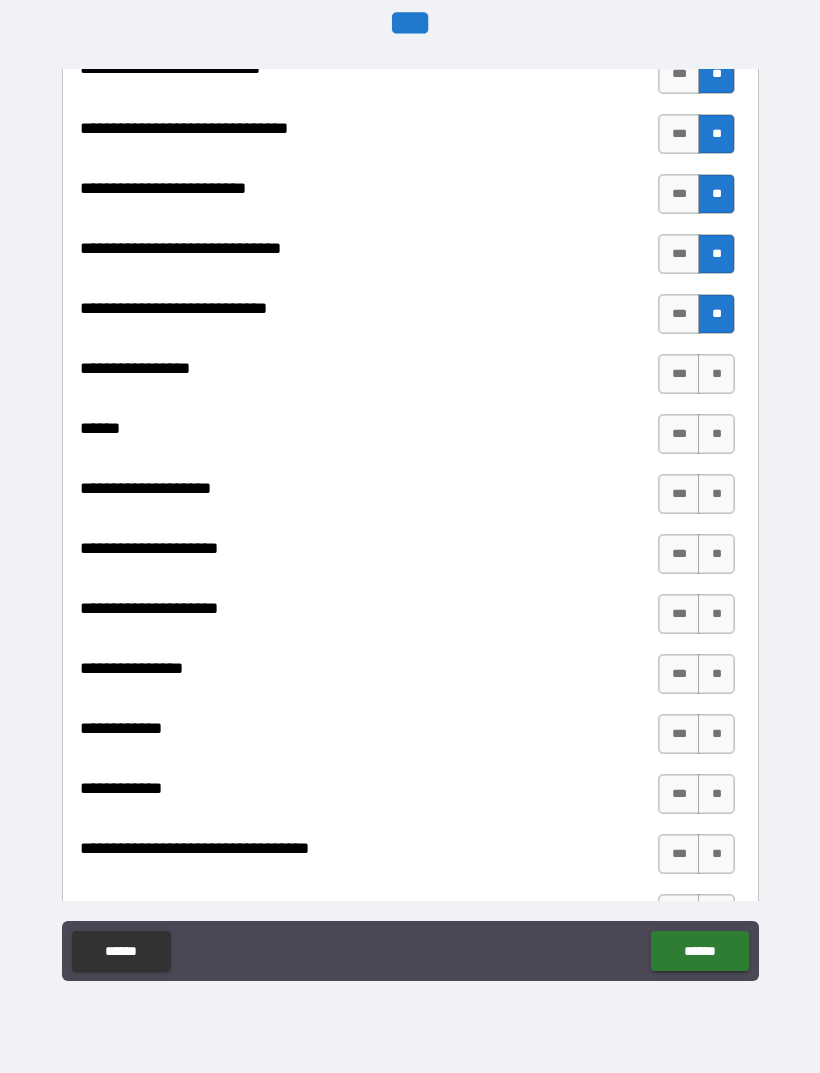click on "**" at bounding box center (716, 374) 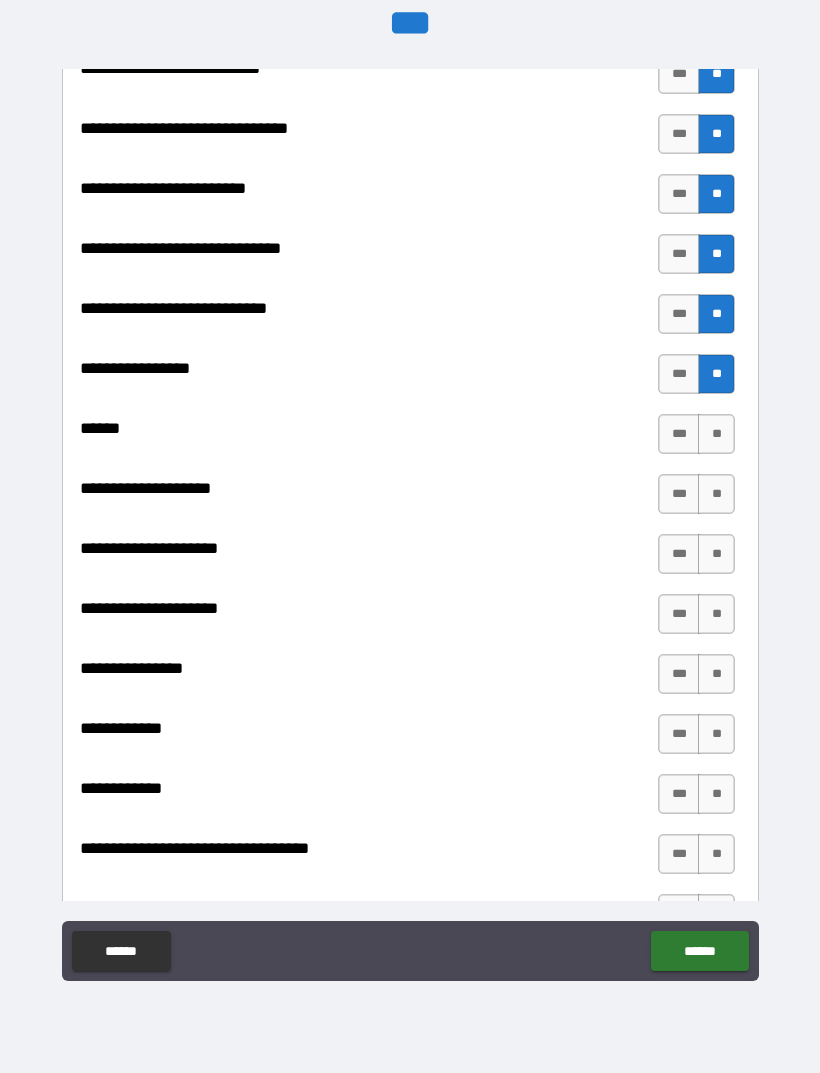 click on "**" at bounding box center [716, 434] 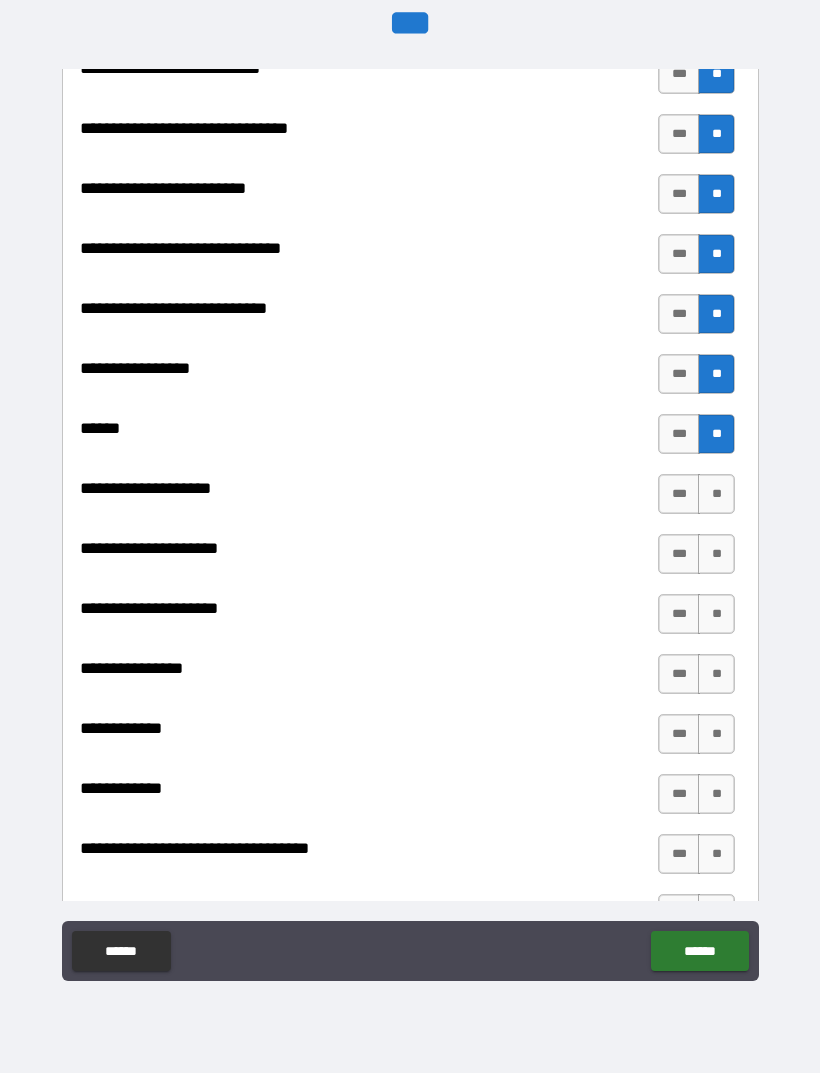 click on "**" at bounding box center (716, 494) 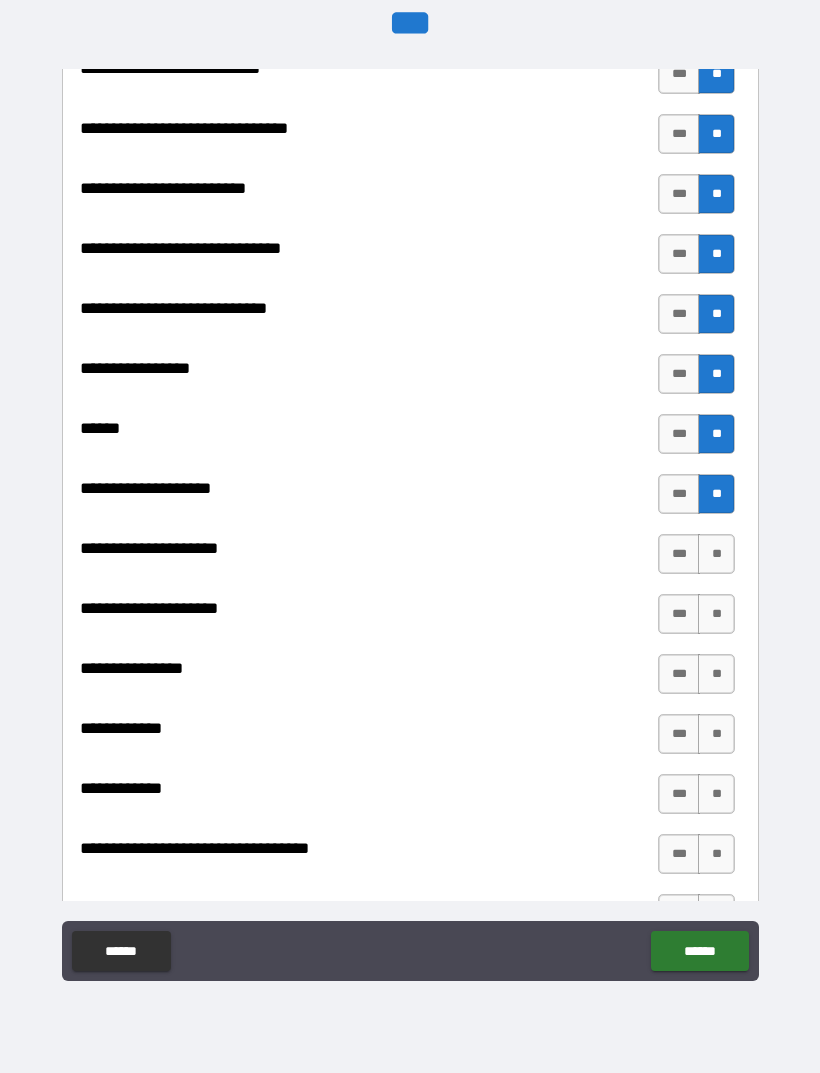 click on "**" at bounding box center (716, 554) 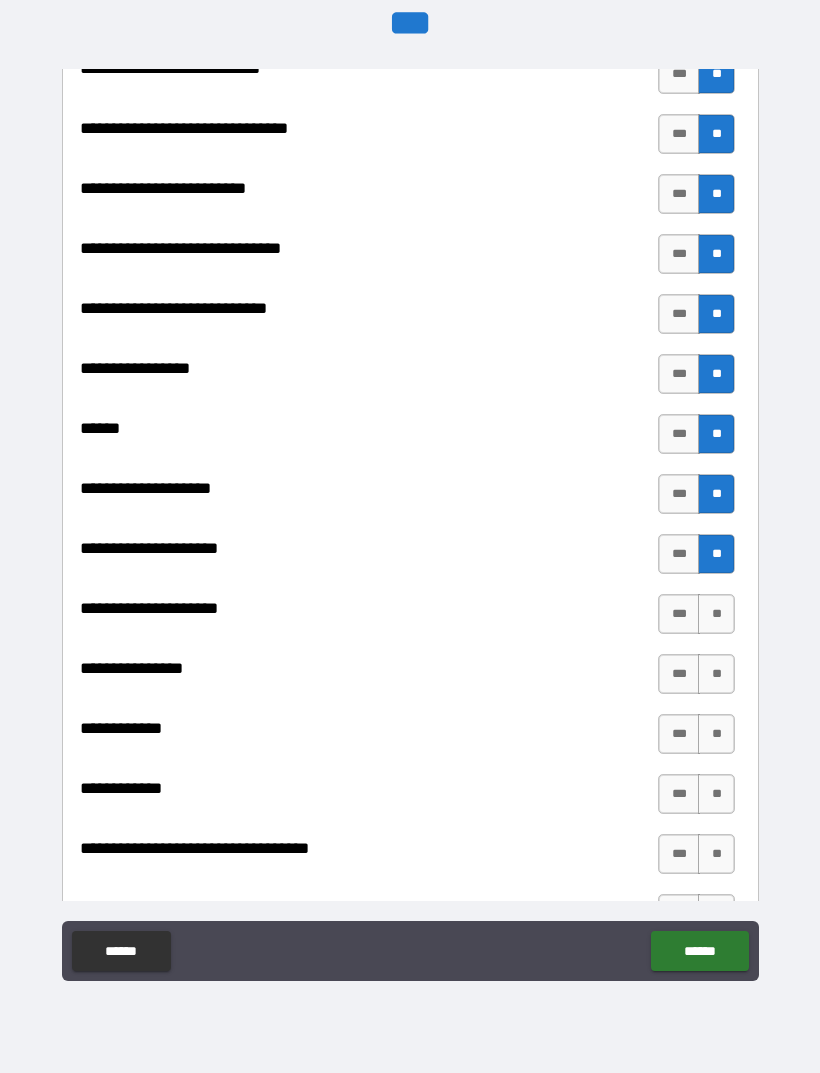 click on "**" at bounding box center (716, 614) 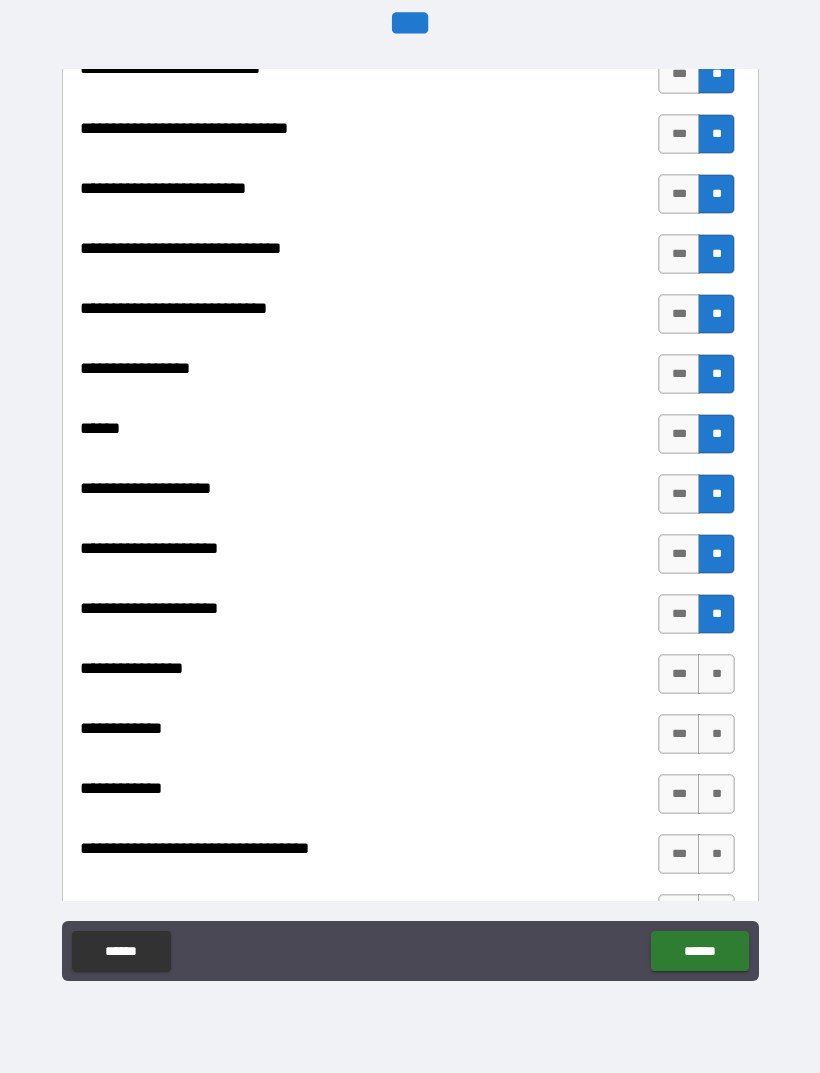 click on "**" at bounding box center (716, 674) 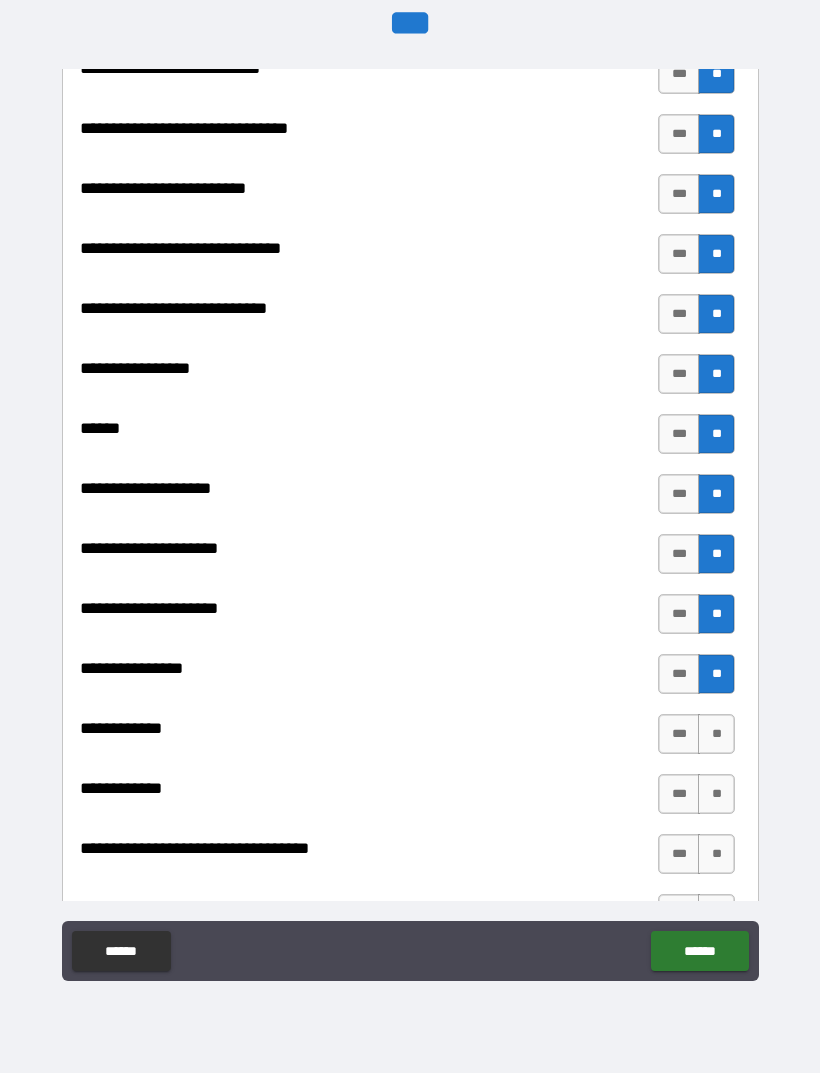 click on "**" at bounding box center [716, 734] 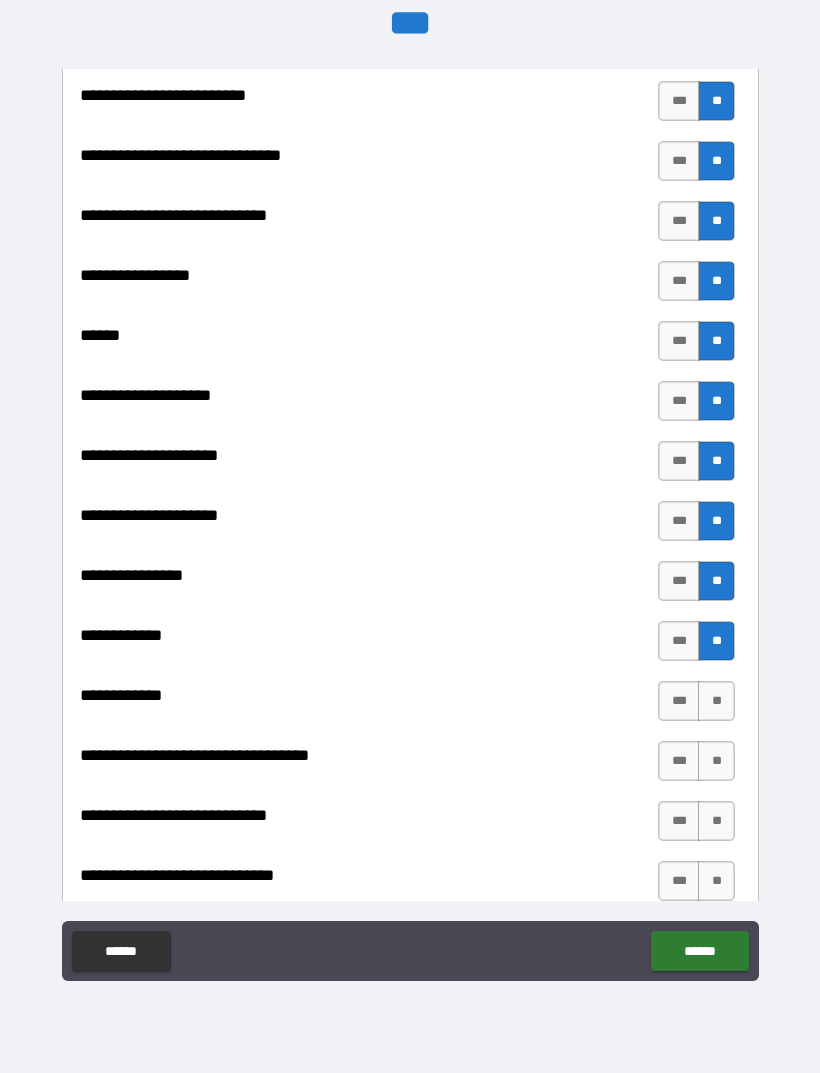 scroll, scrollTop: 9540, scrollLeft: 0, axis: vertical 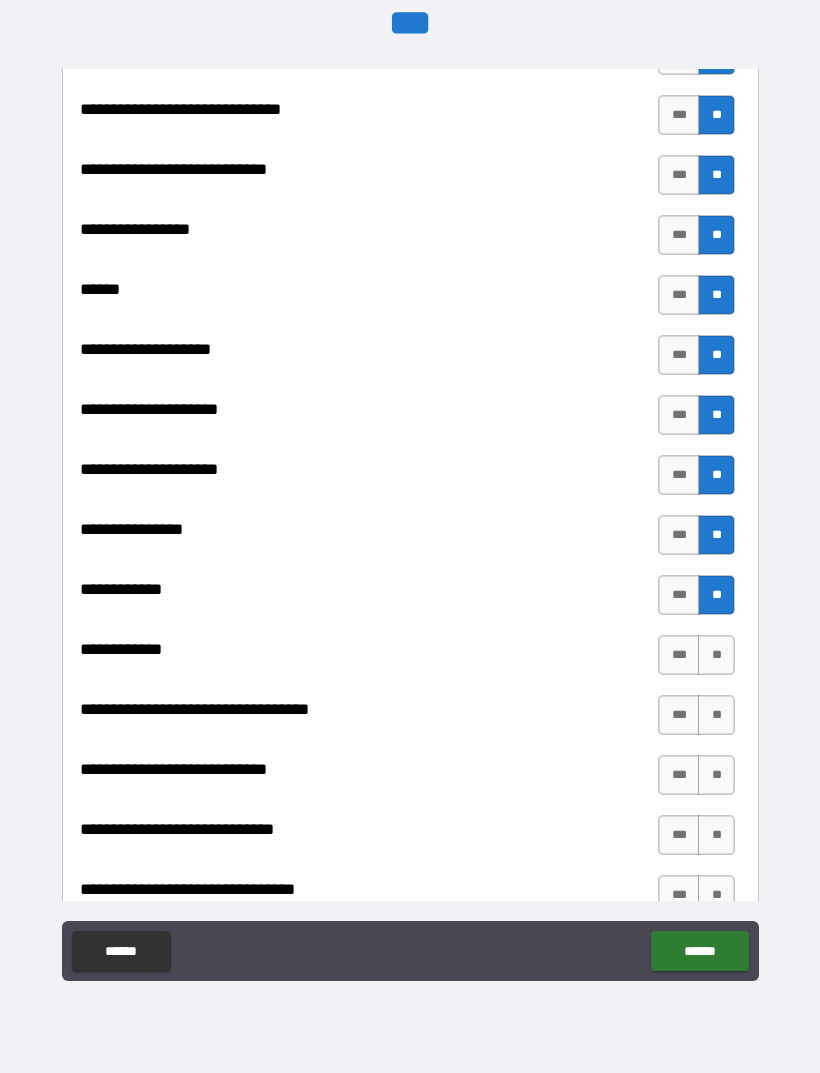 click on "**" at bounding box center [716, 655] 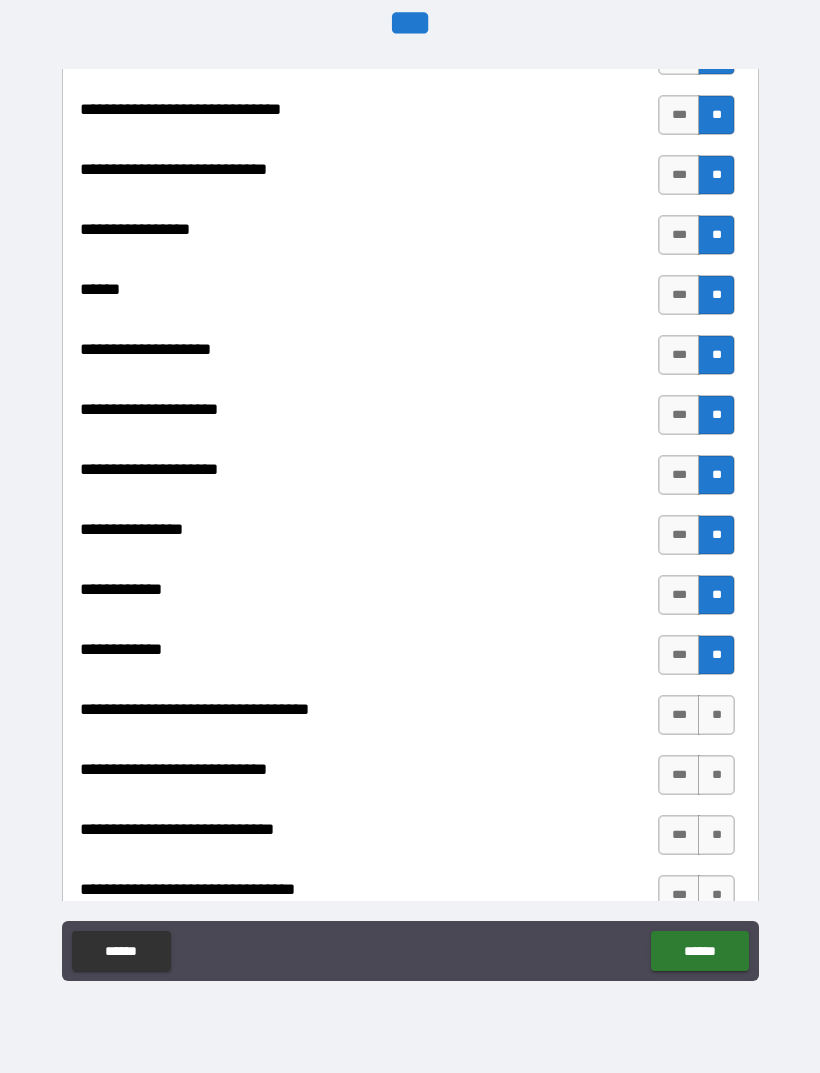 click on "**" at bounding box center (716, 715) 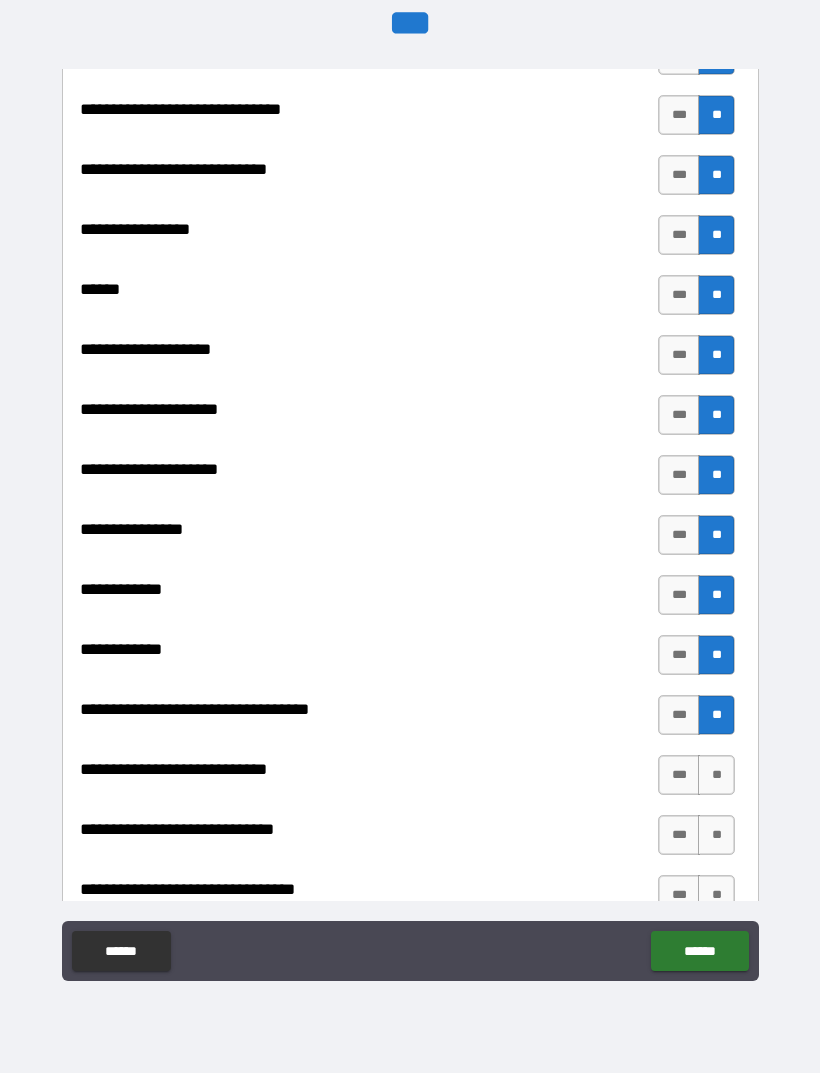 click on "**" at bounding box center (716, 775) 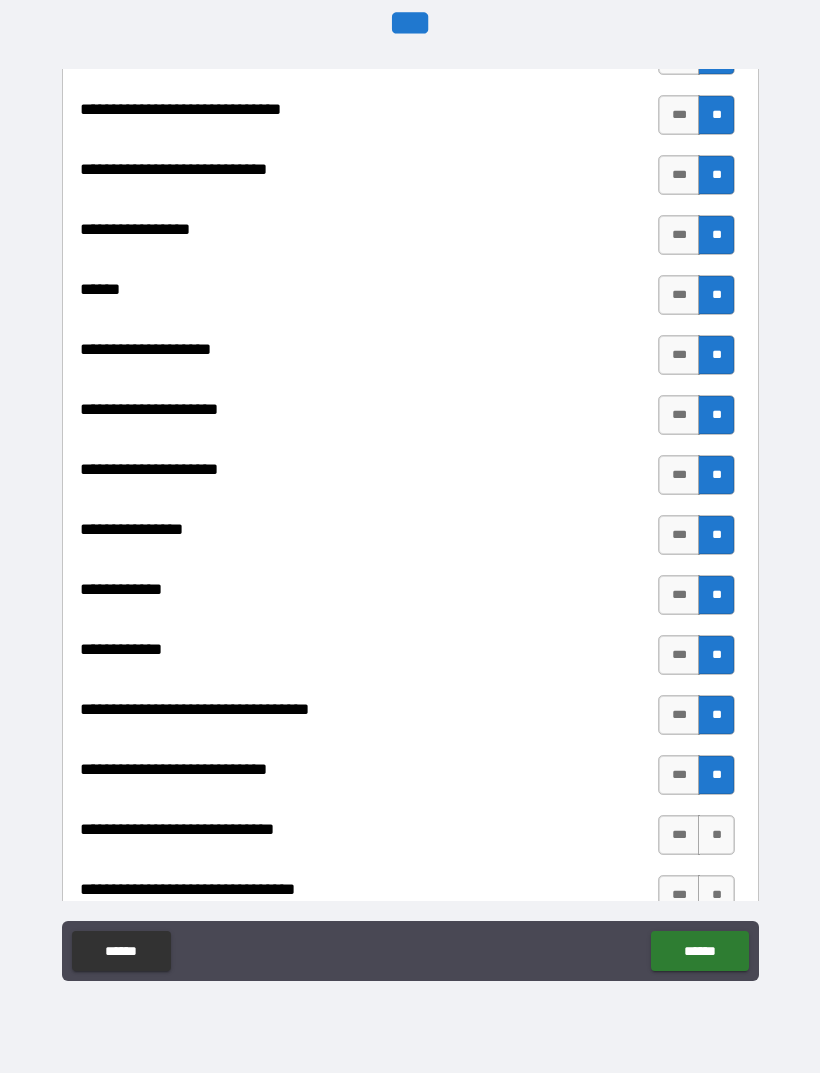 click on "**" at bounding box center [716, 835] 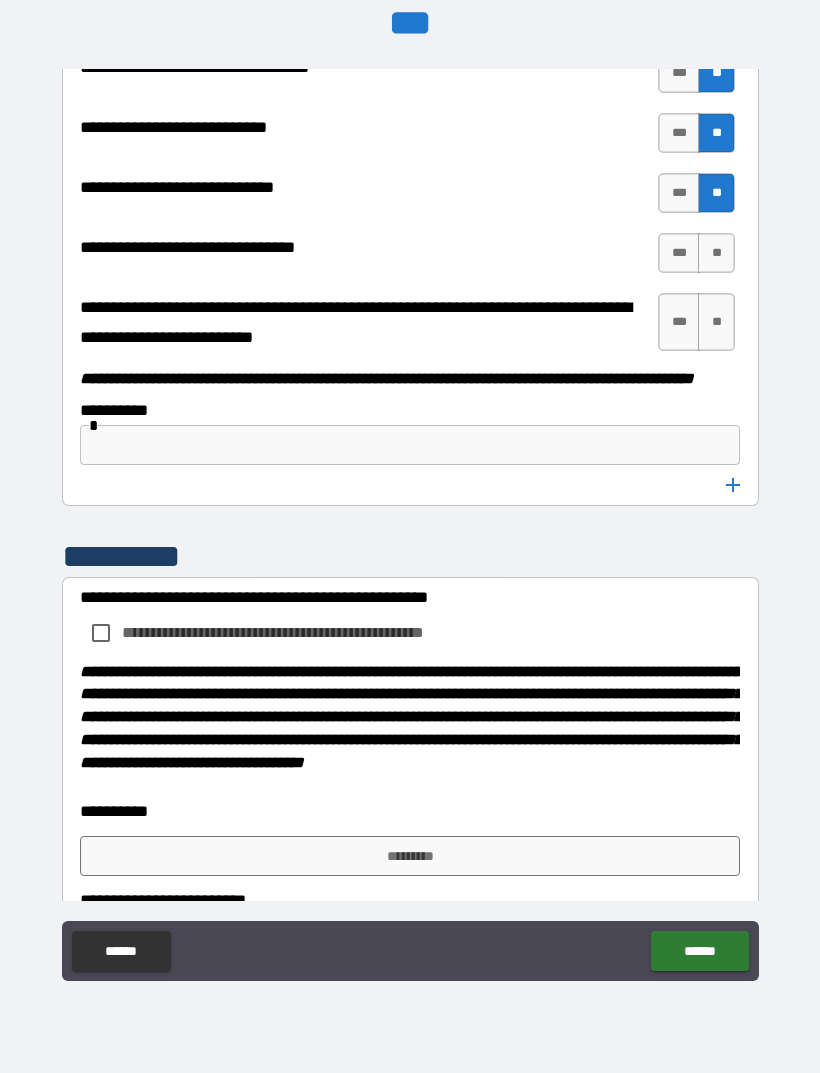 scroll, scrollTop: 10167, scrollLeft: 0, axis: vertical 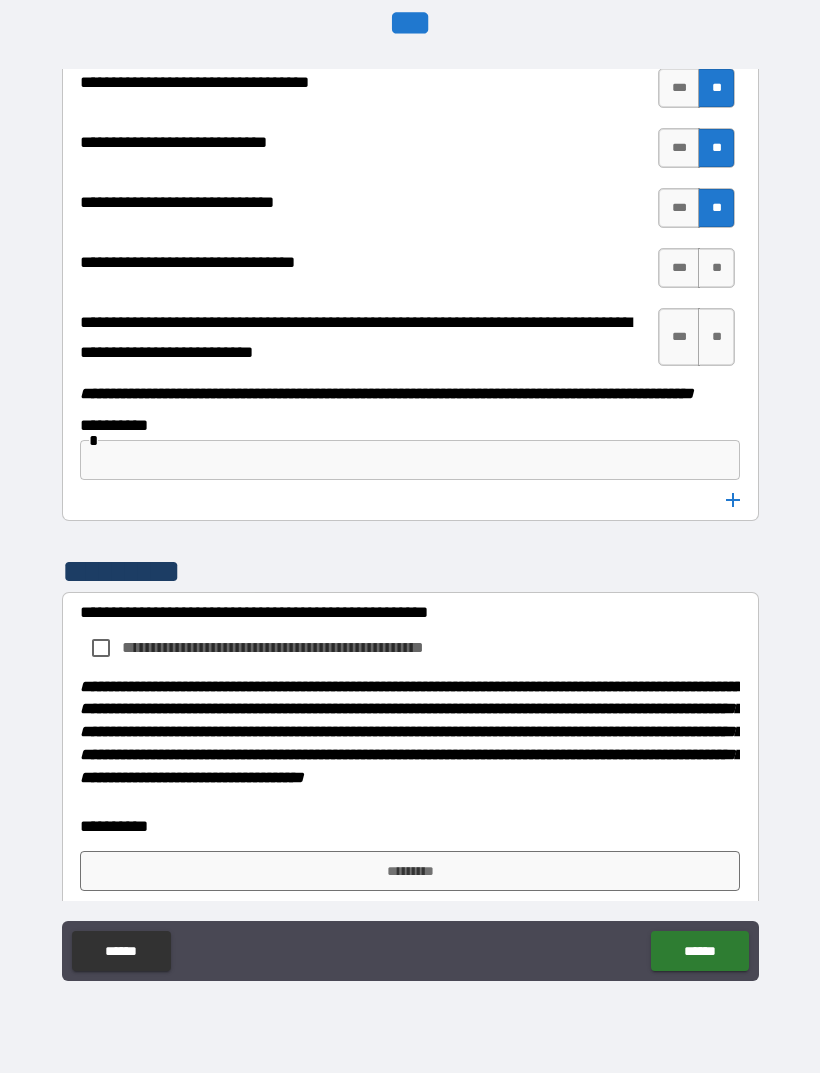 click on "**" at bounding box center (716, 268) 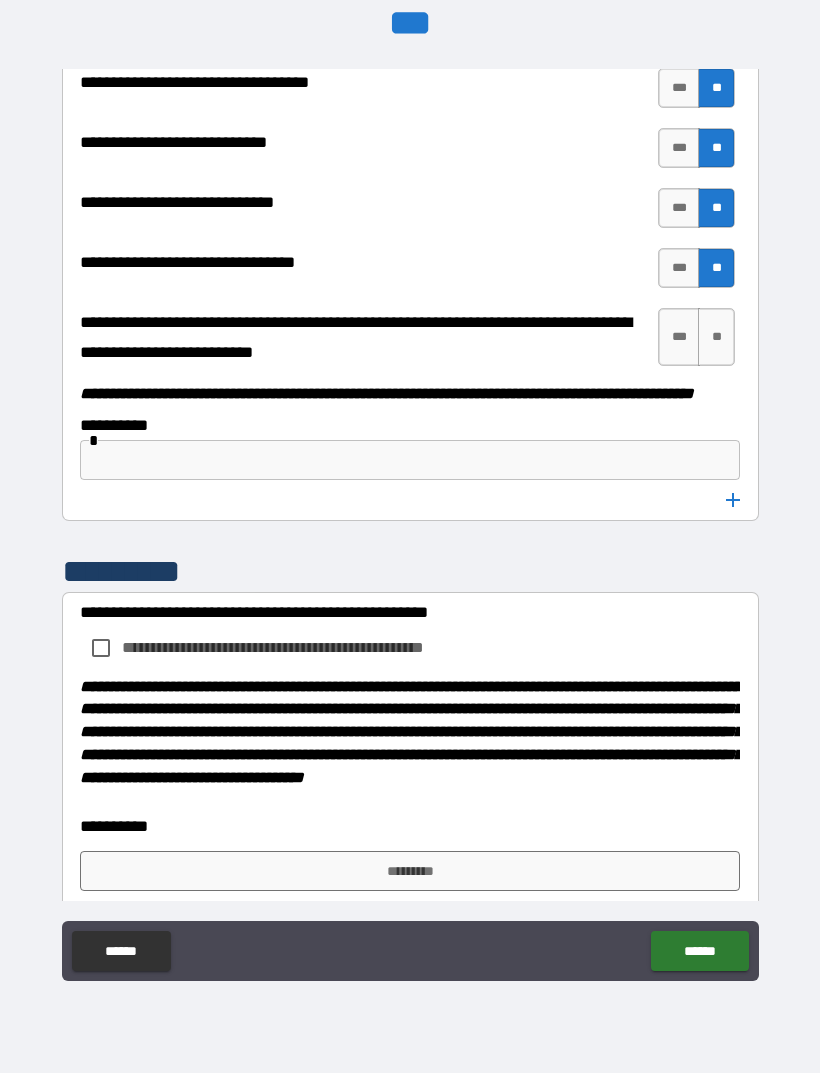 click on "**" at bounding box center [716, 337] 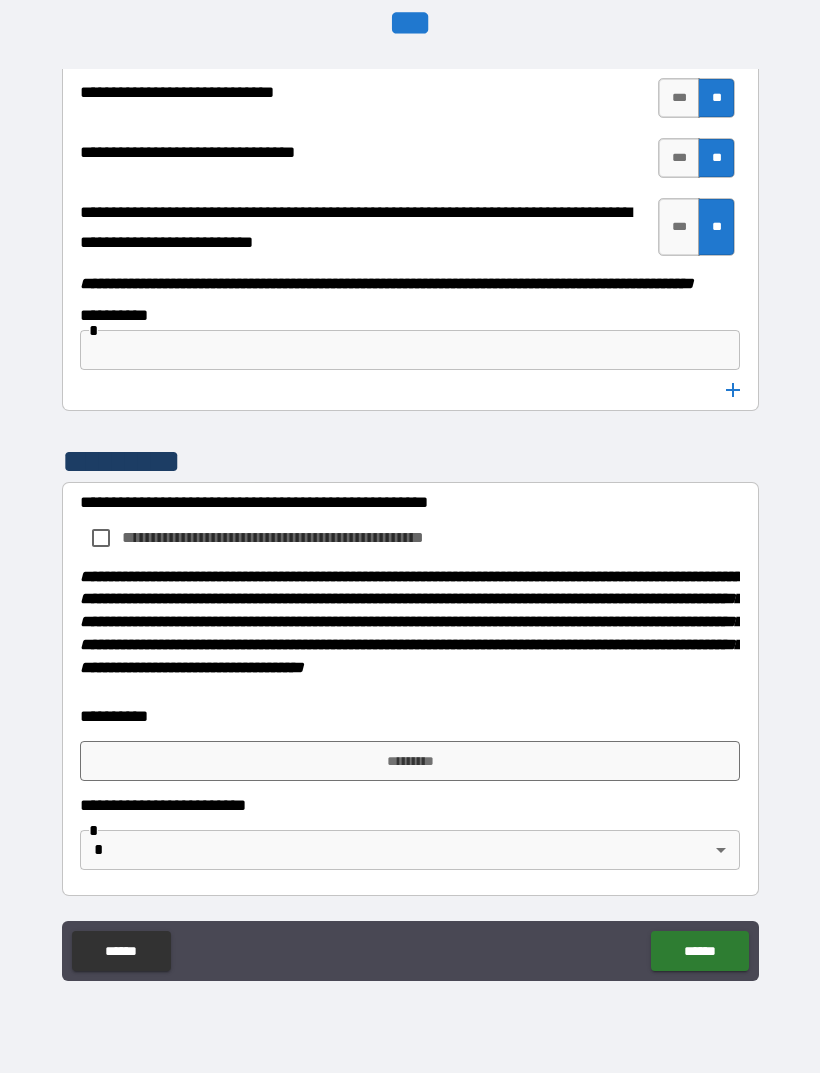 scroll, scrollTop: 10330, scrollLeft: 0, axis: vertical 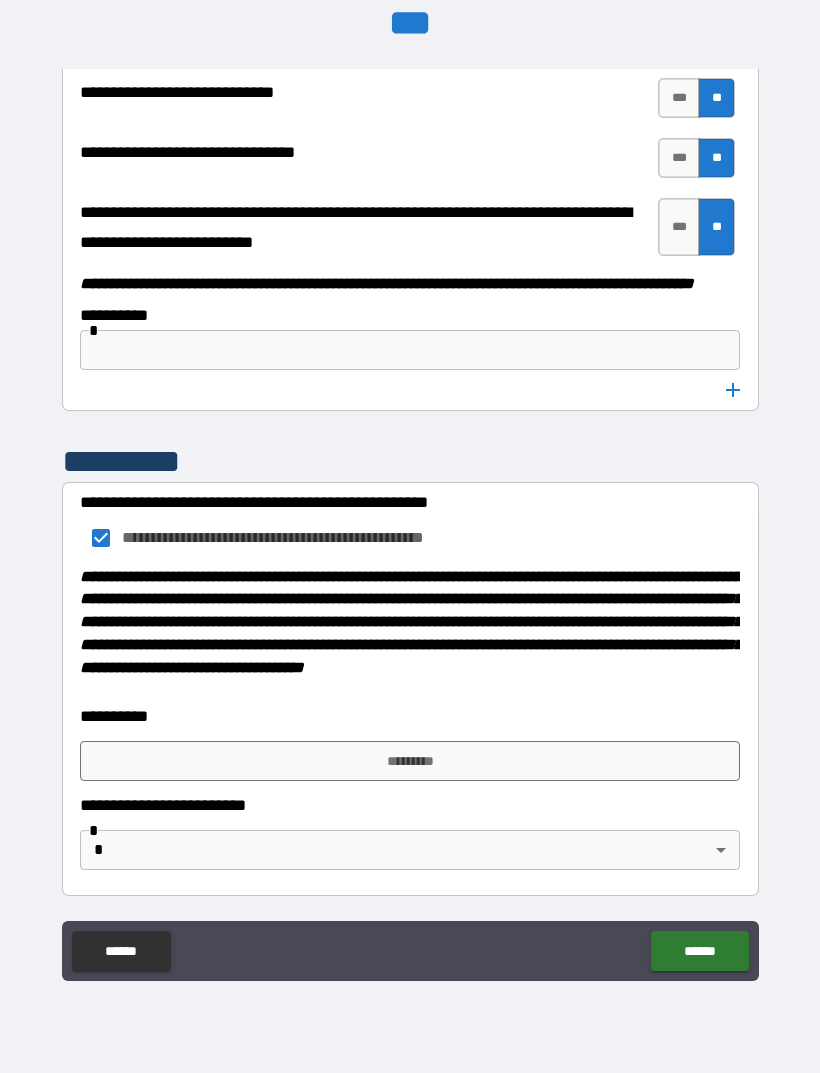 click on "*********" at bounding box center (410, 761) 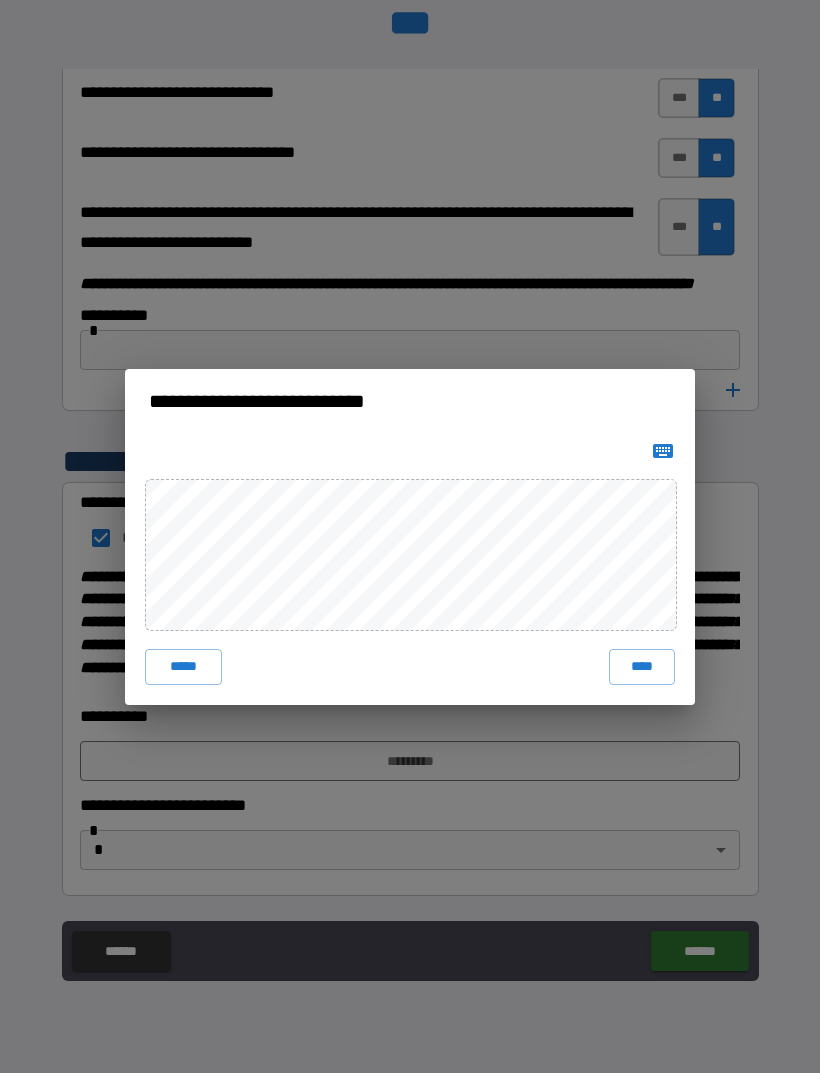 click on "****" at bounding box center [642, 667] 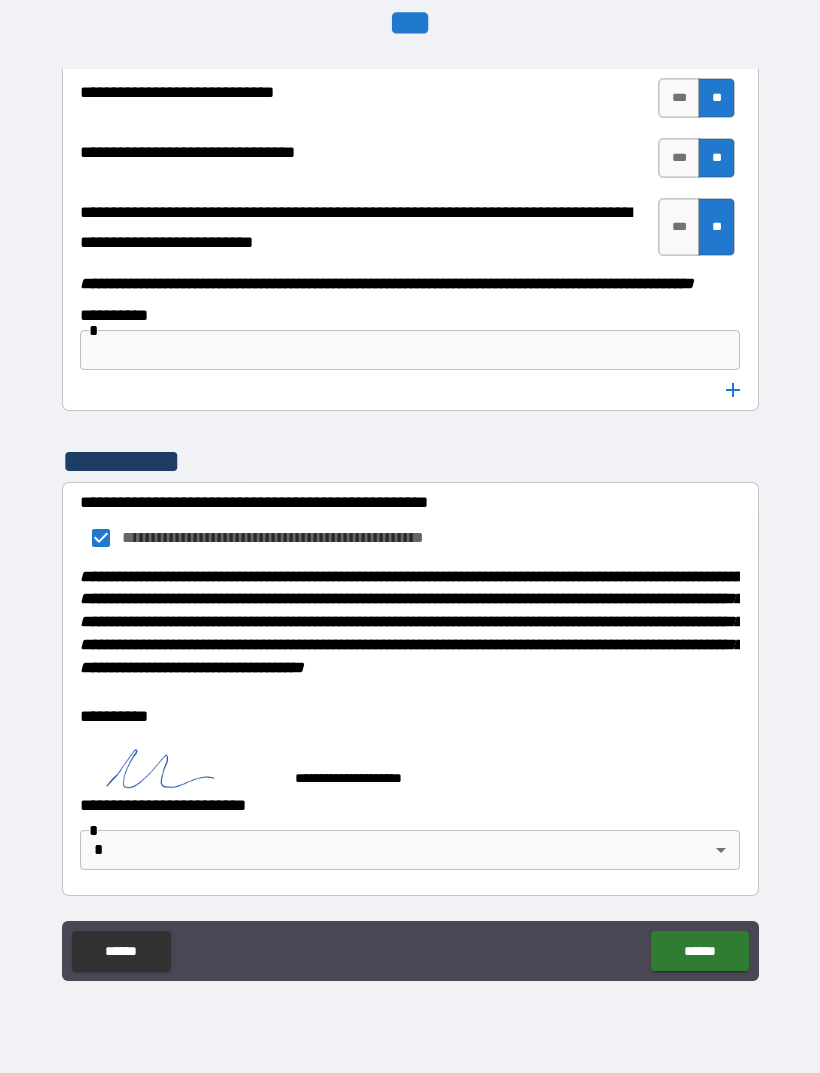 scroll, scrollTop: 10320, scrollLeft: 0, axis: vertical 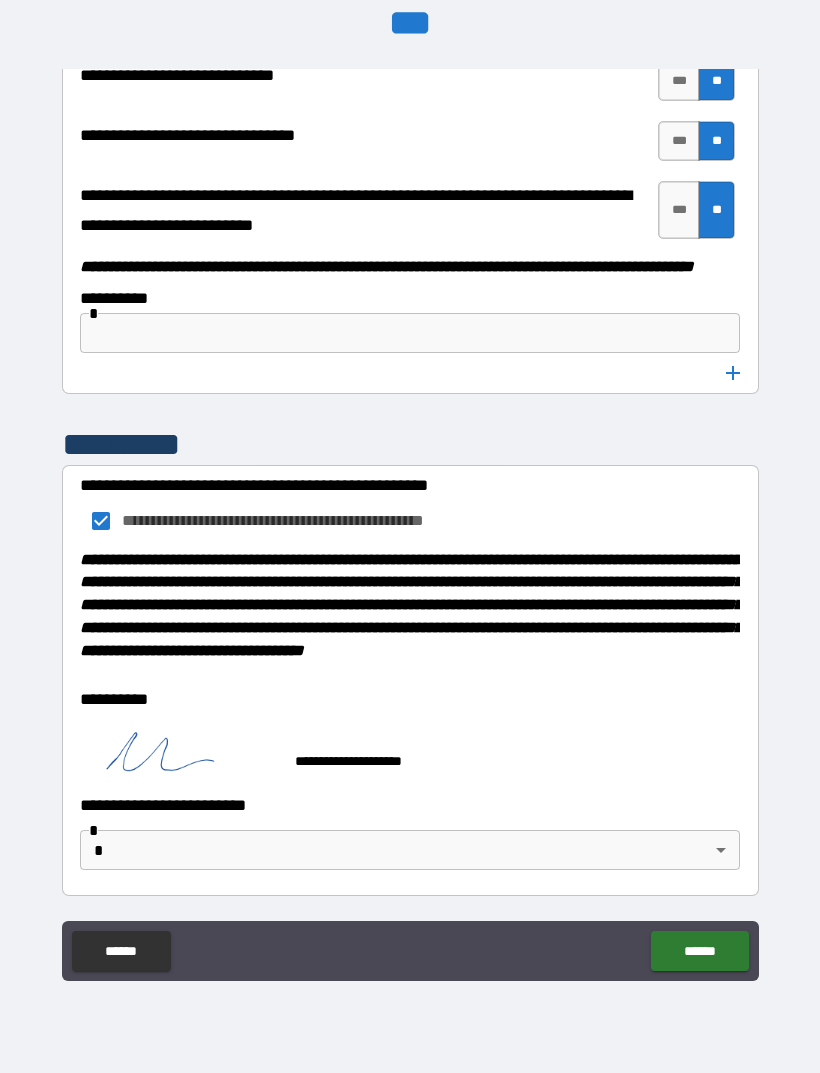 click on "**********" at bounding box center [410, 504] 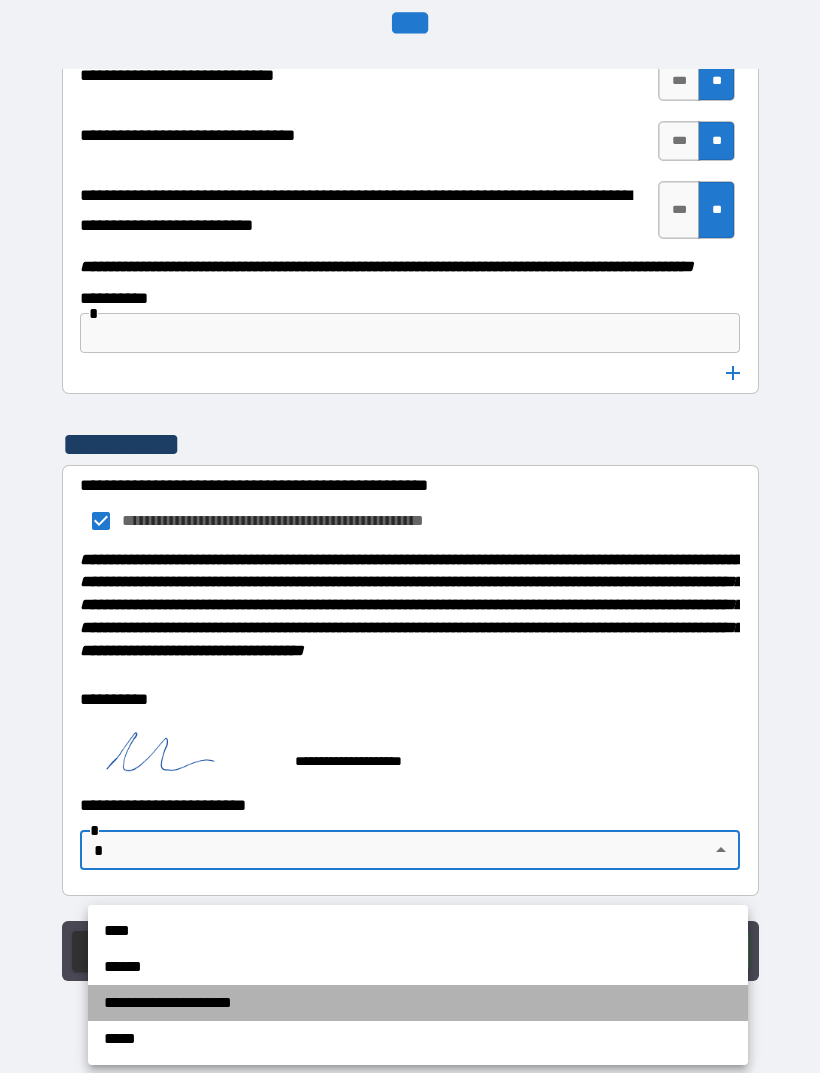 click on "**********" at bounding box center [418, 1003] 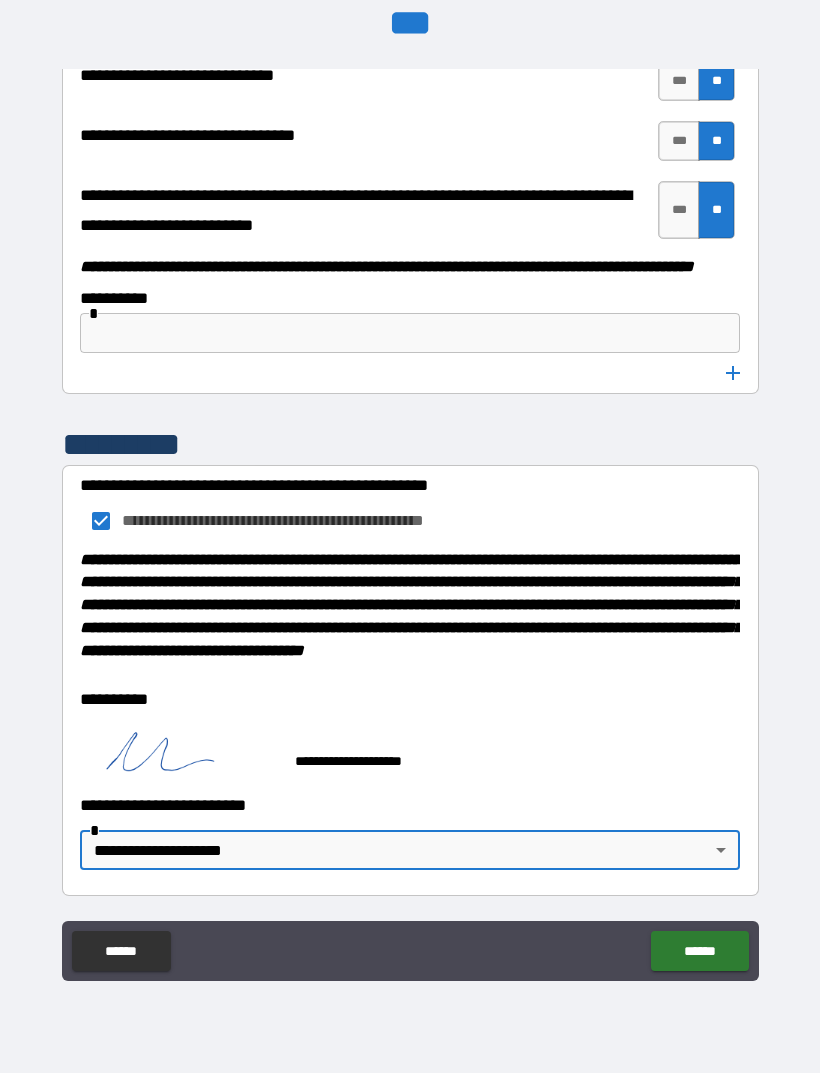 click on "******" at bounding box center (699, 951) 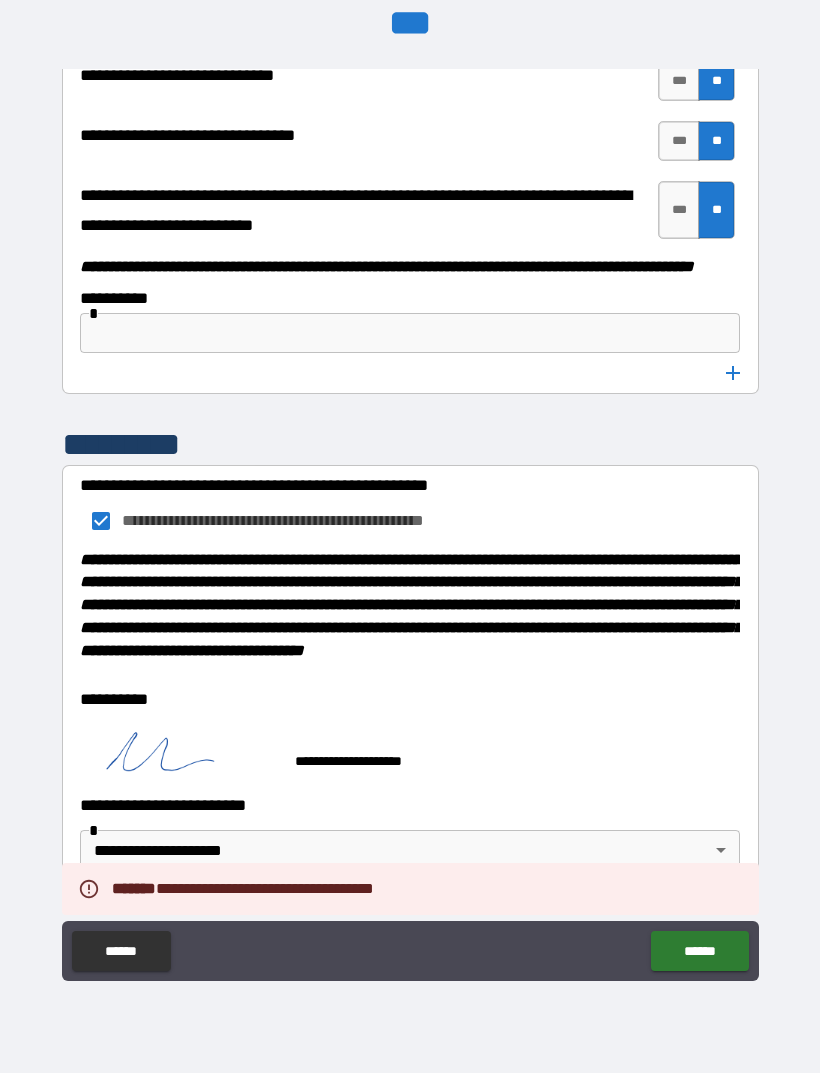 click on "******" at bounding box center [699, 951] 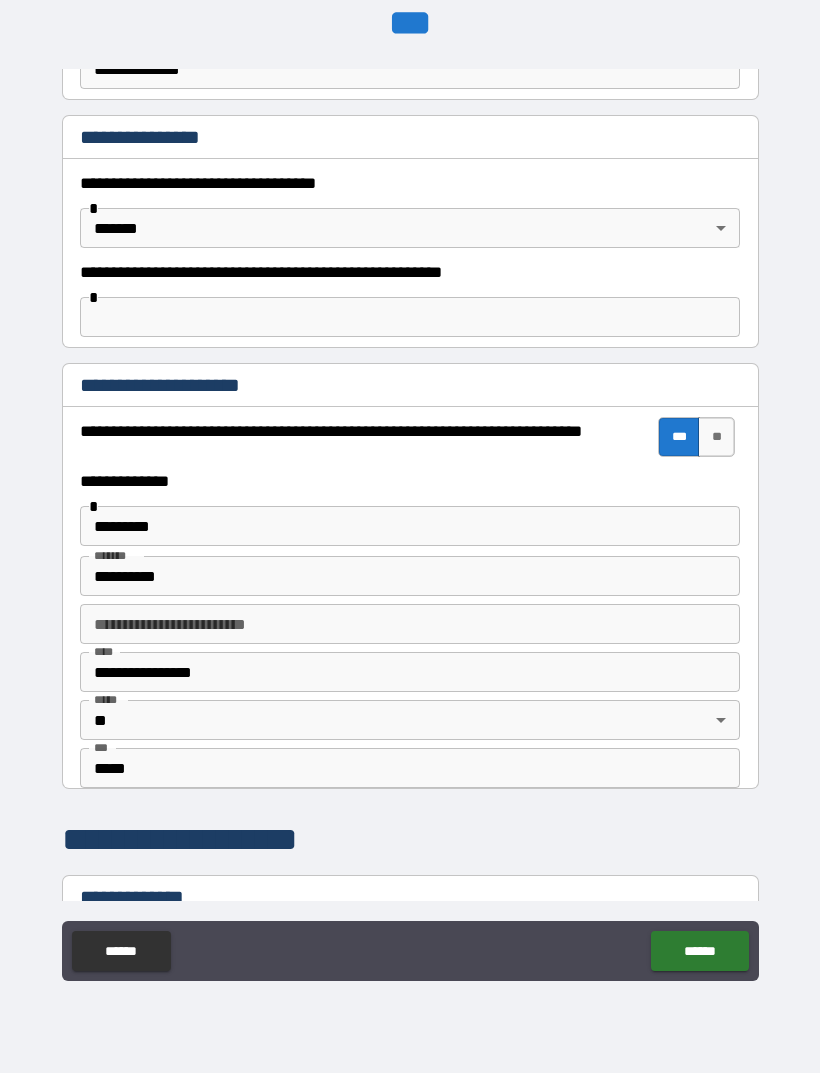 click on "******" at bounding box center [699, 951] 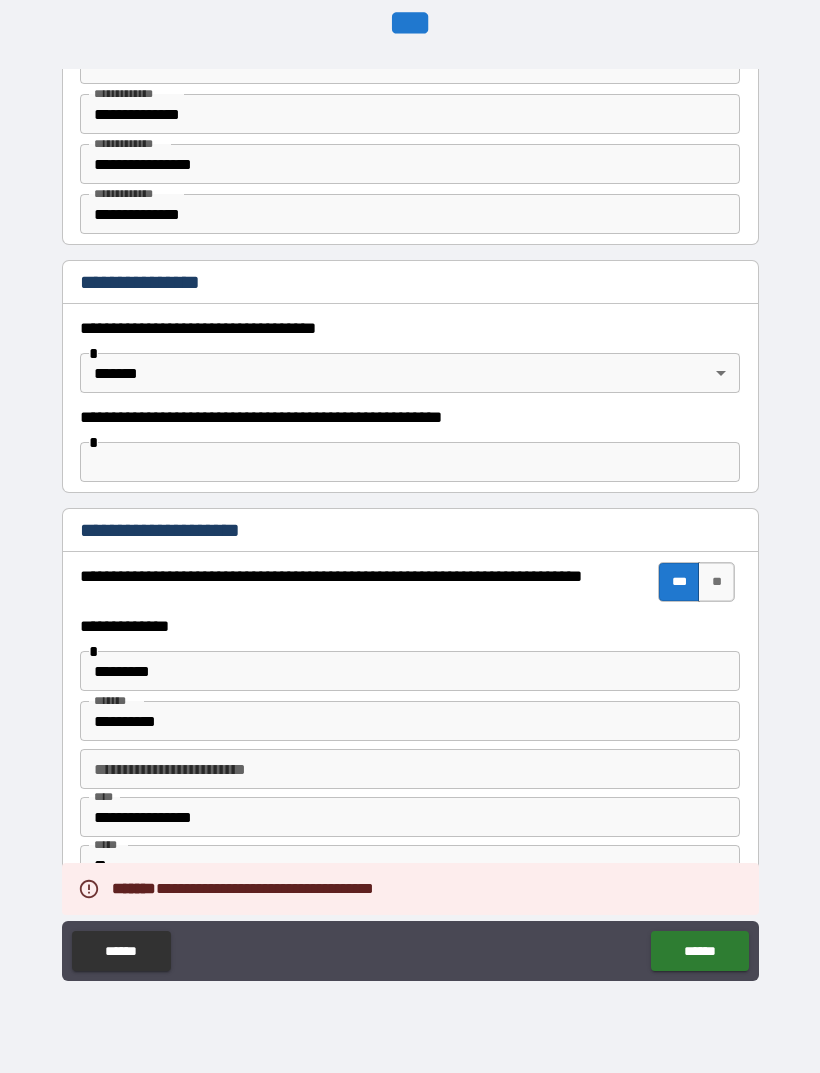 scroll, scrollTop: 1062, scrollLeft: 0, axis: vertical 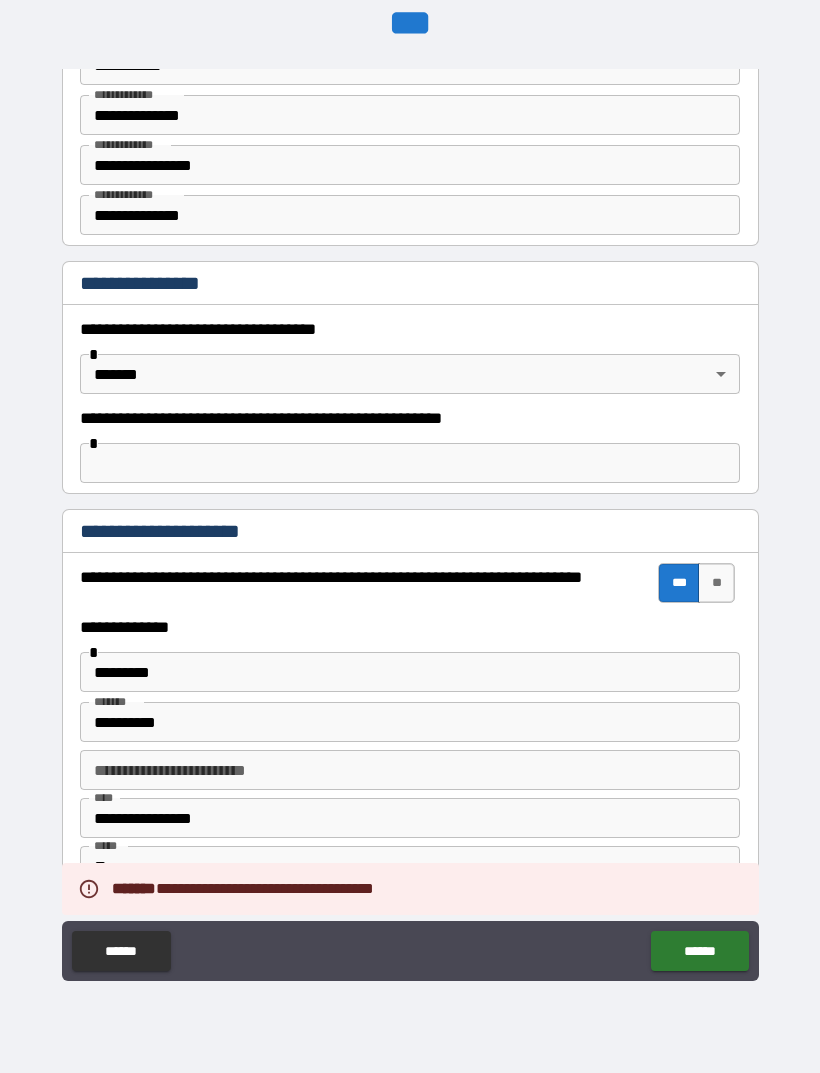 click on "**********" at bounding box center [410, 504] 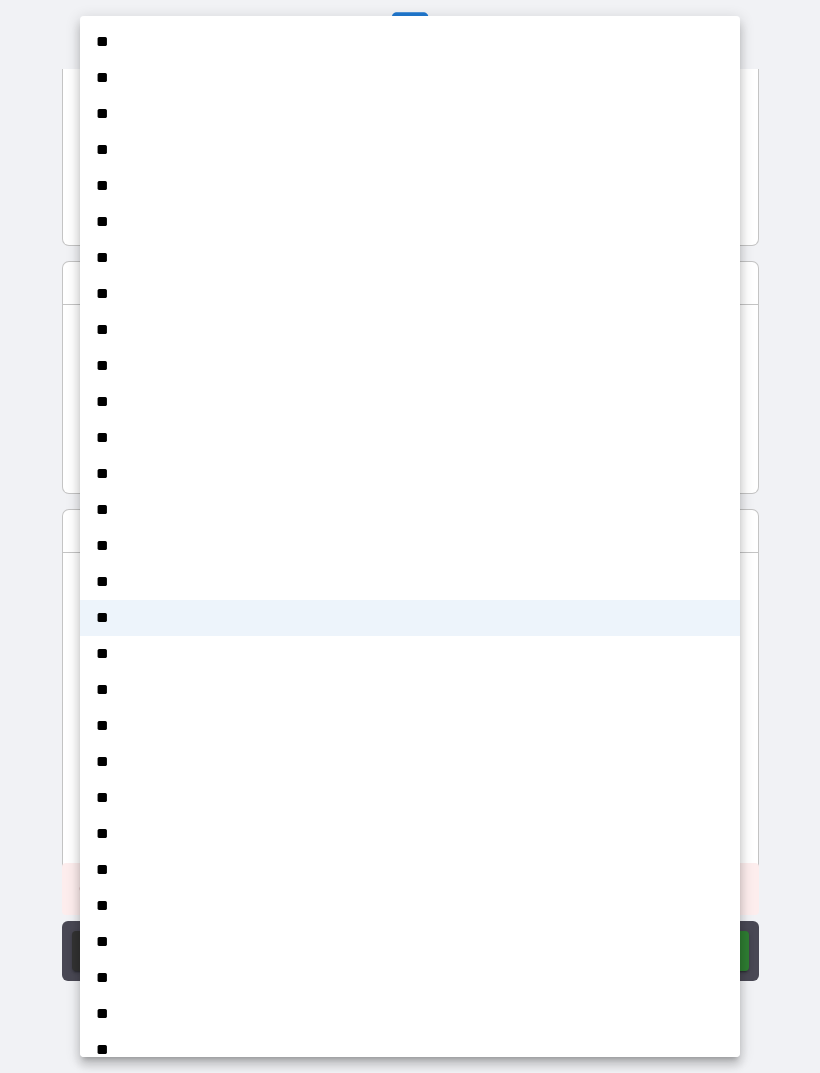 click at bounding box center [410, 536] 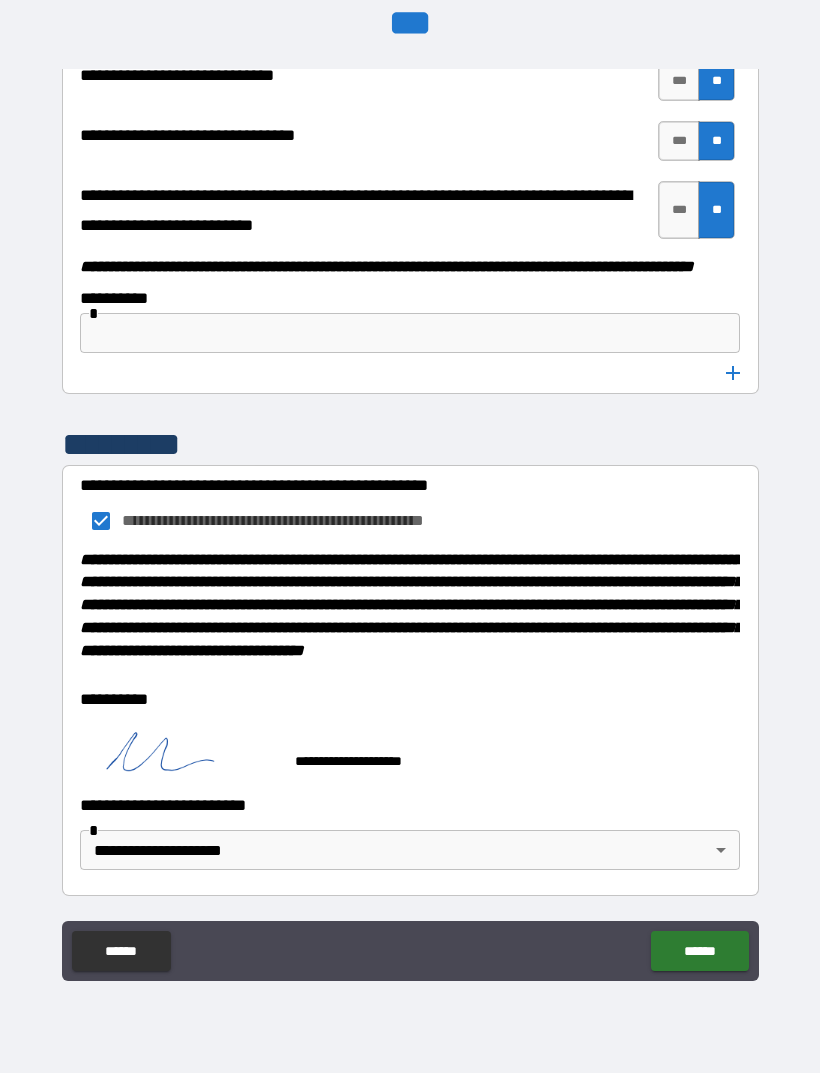 scroll, scrollTop: 10347, scrollLeft: 0, axis: vertical 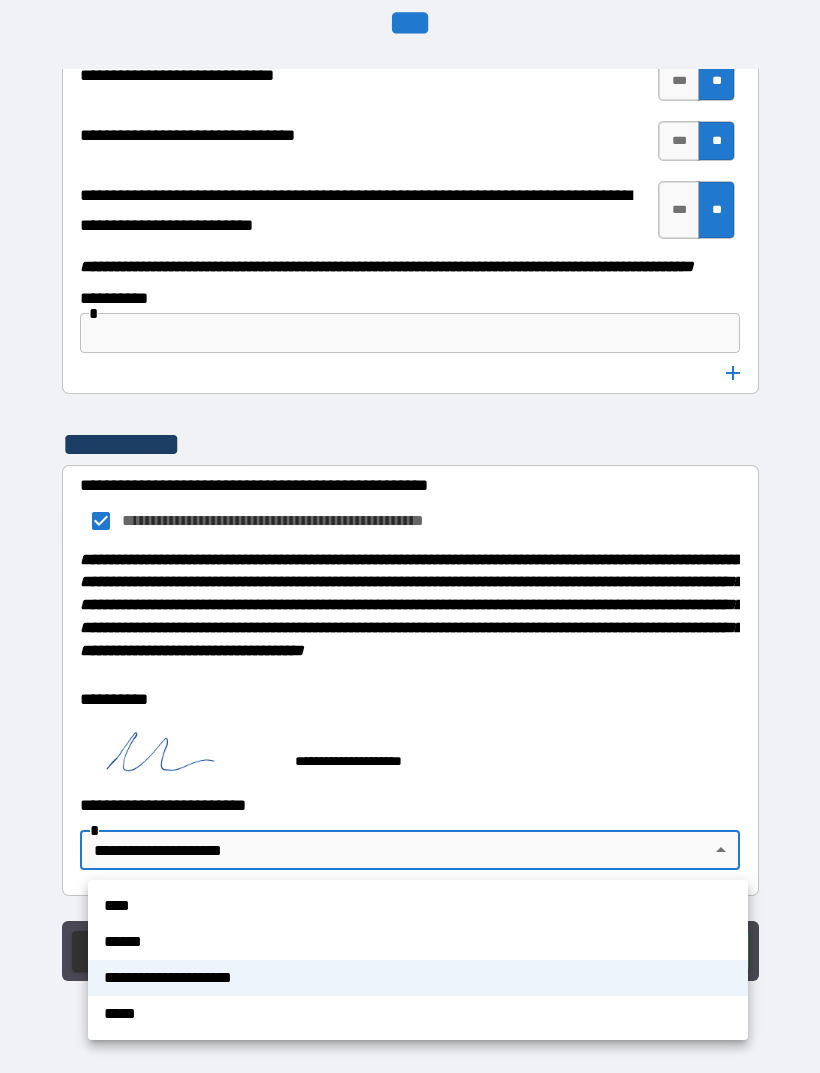 click at bounding box center [410, 536] 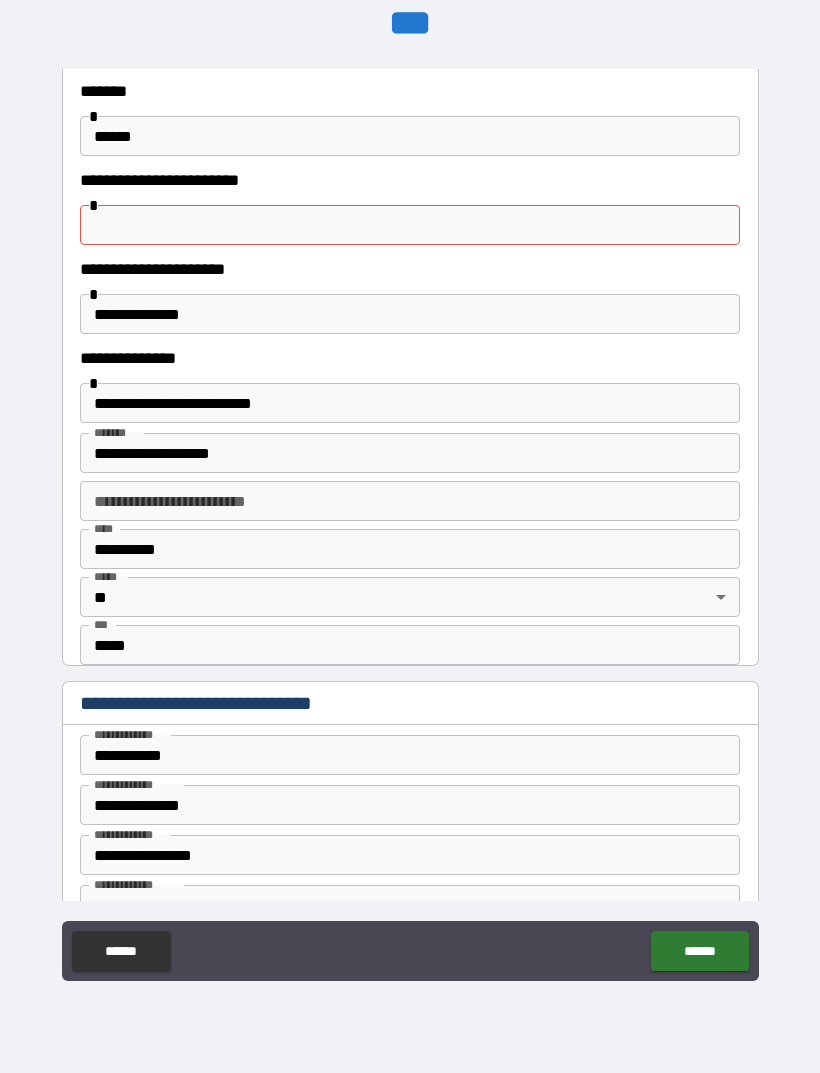 scroll, scrollTop: 341, scrollLeft: 0, axis: vertical 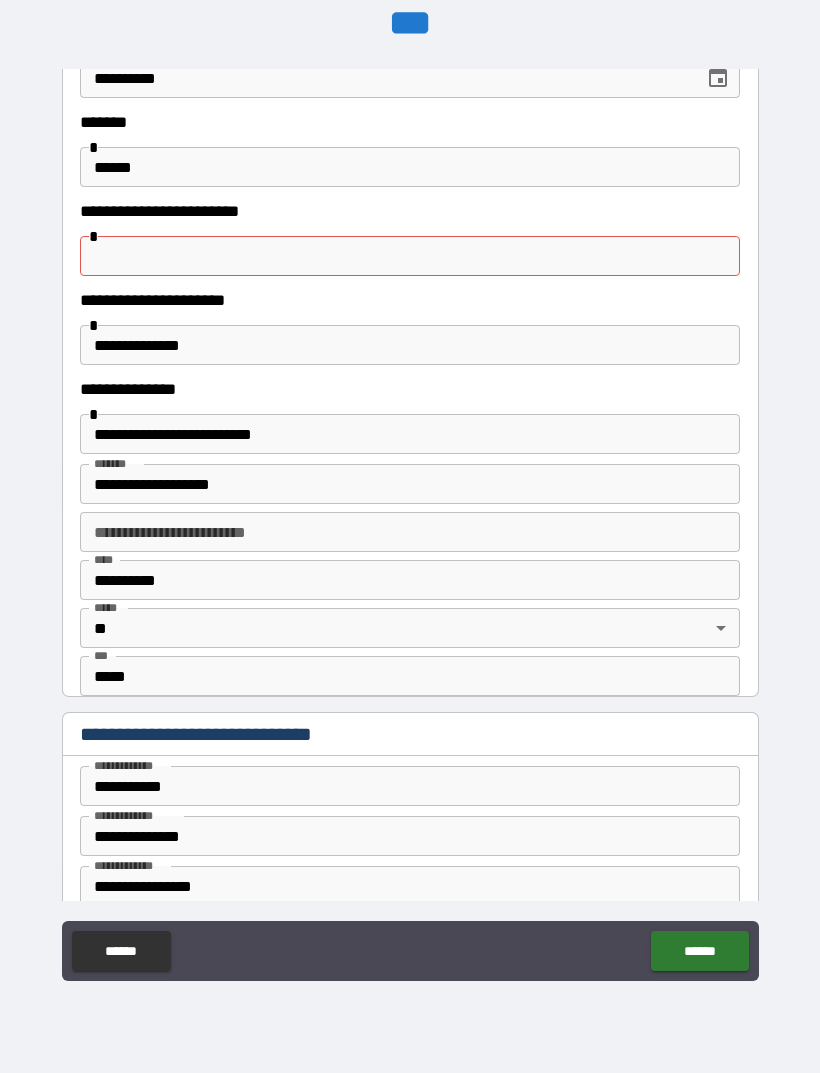 click at bounding box center (410, 256) 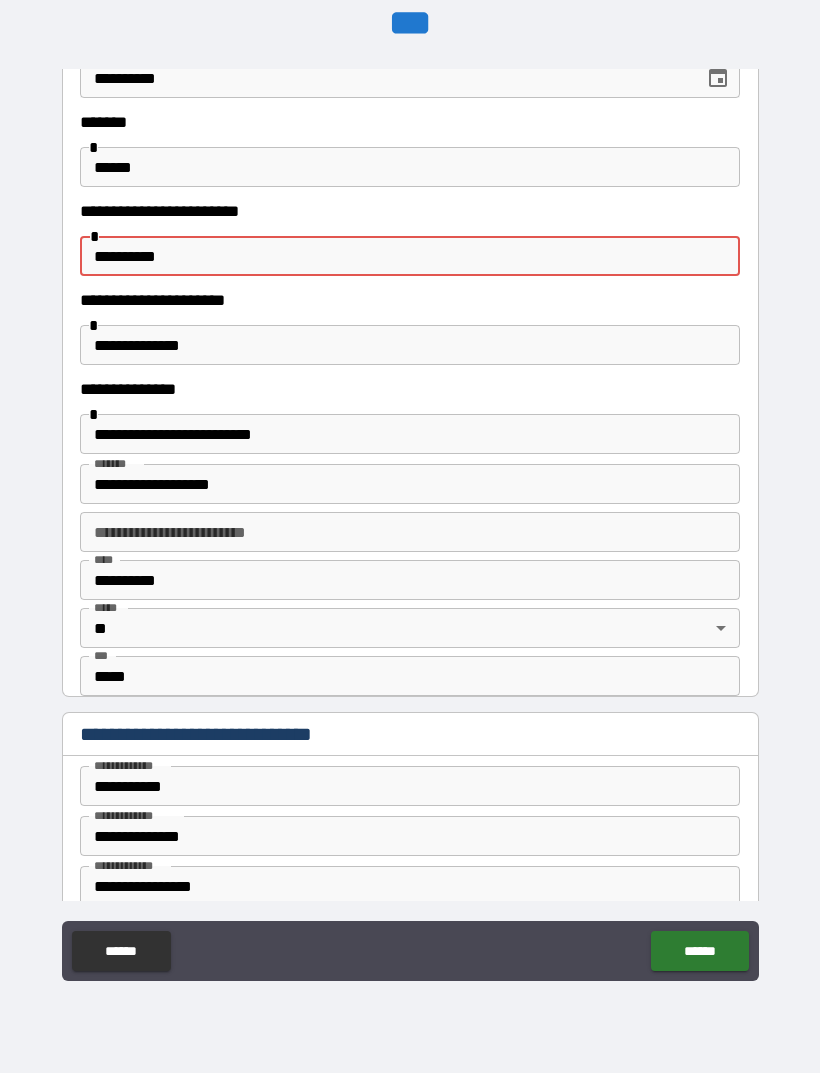type on "**********" 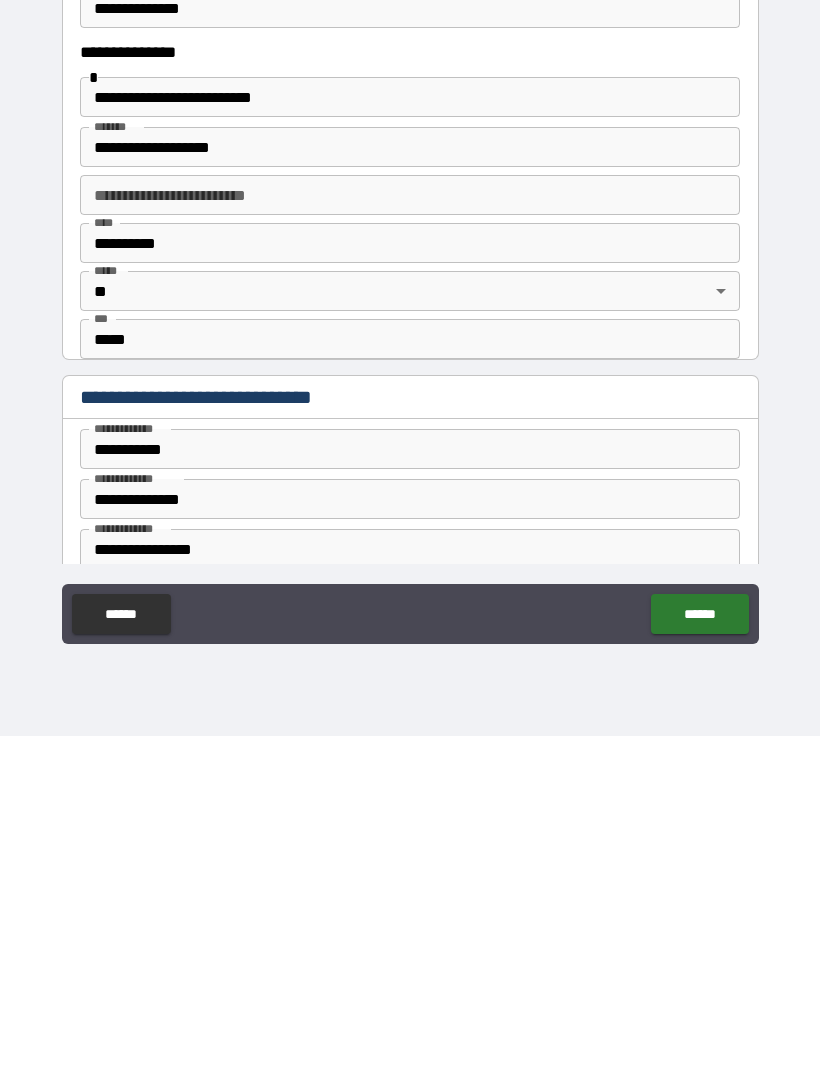 click on "******" at bounding box center [699, 951] 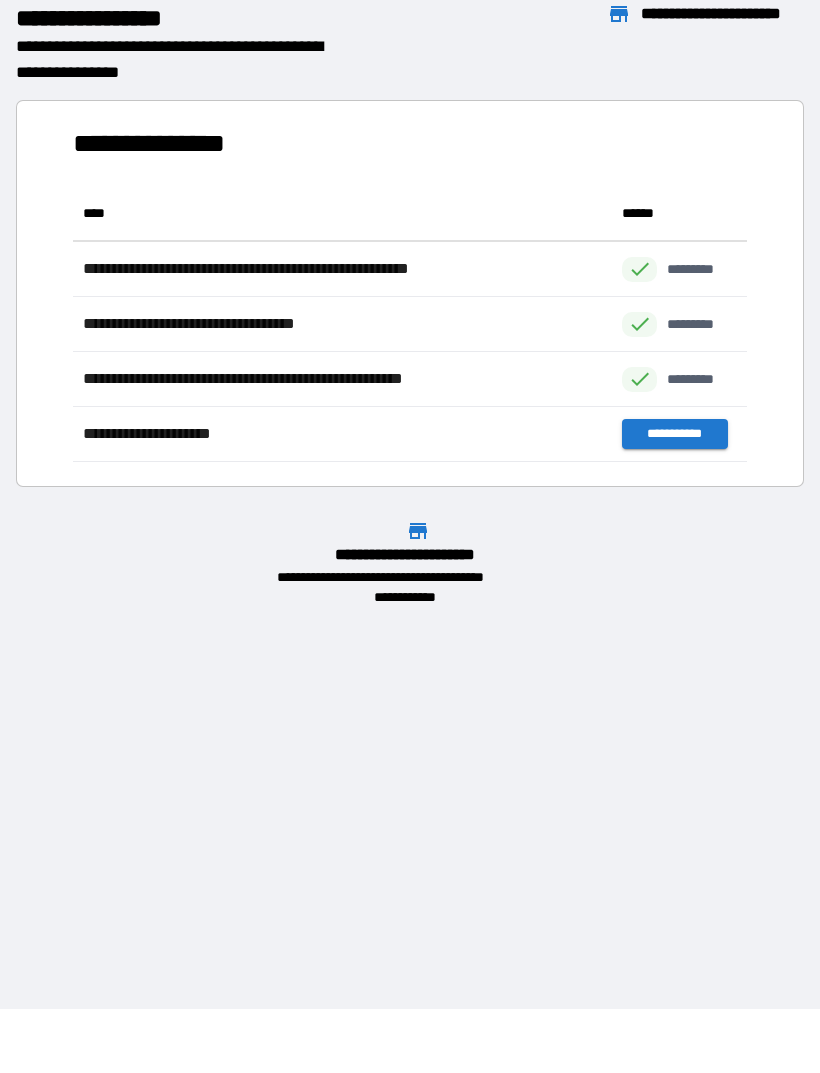 scroll, scrollTop: 1, scrollLeft: 1, axis: both 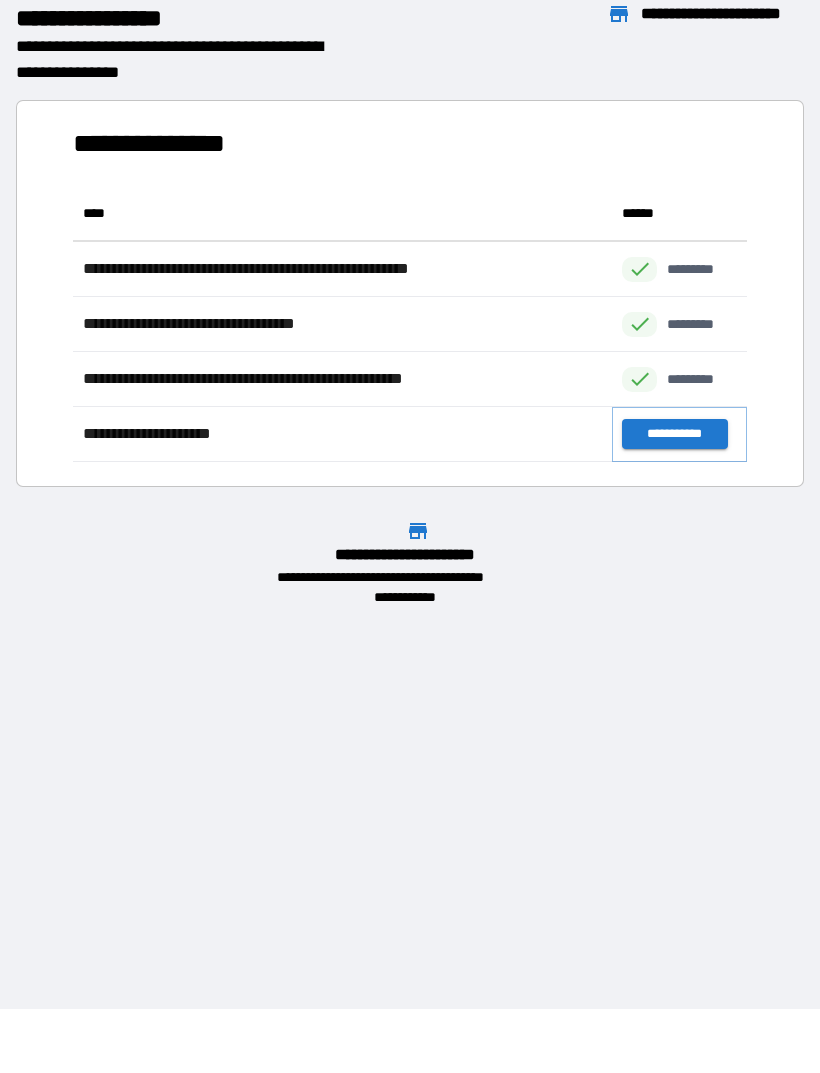 click on "**********" at bounding box center [674, 434] 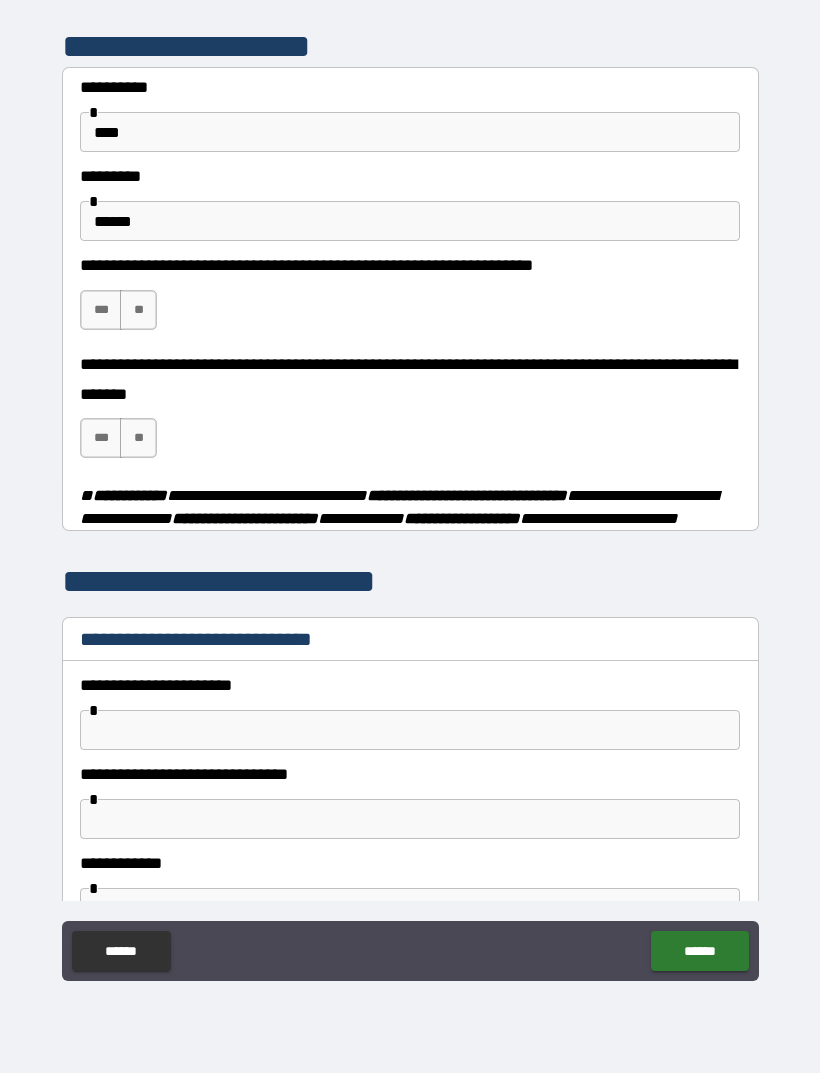 click on "***" at bounding box center (101, 310) 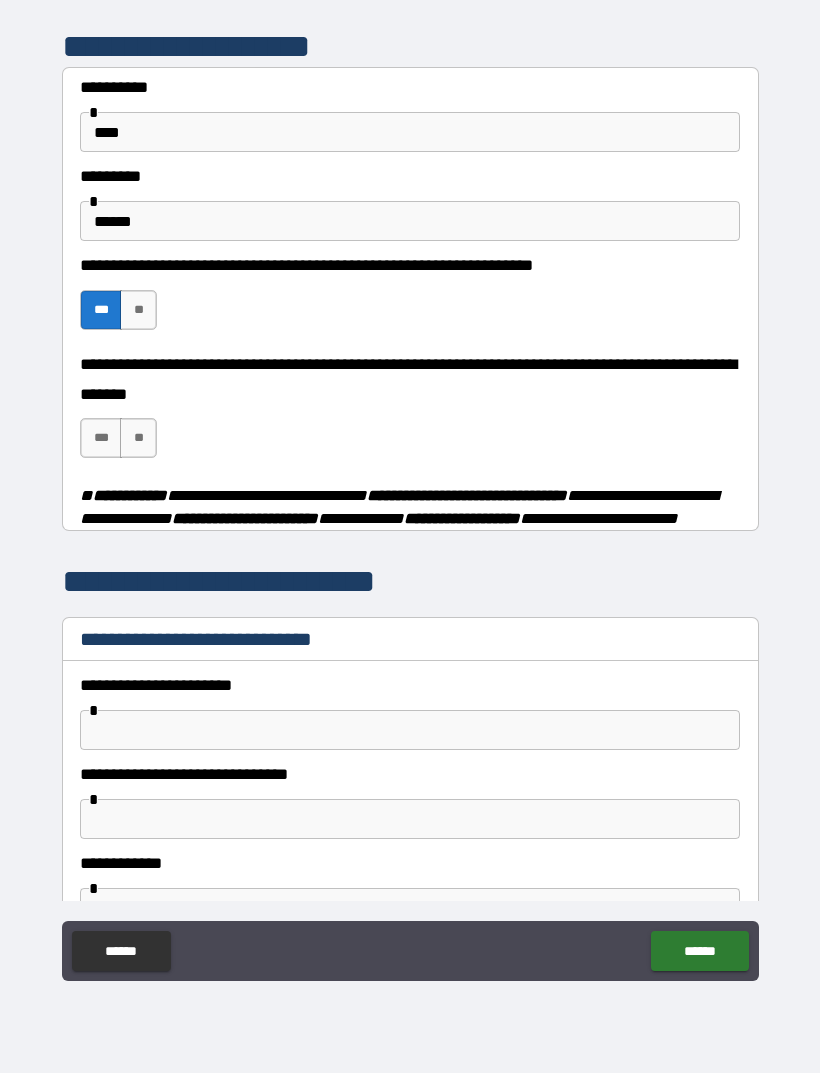 click on "***" at bounding box center (101, 438) 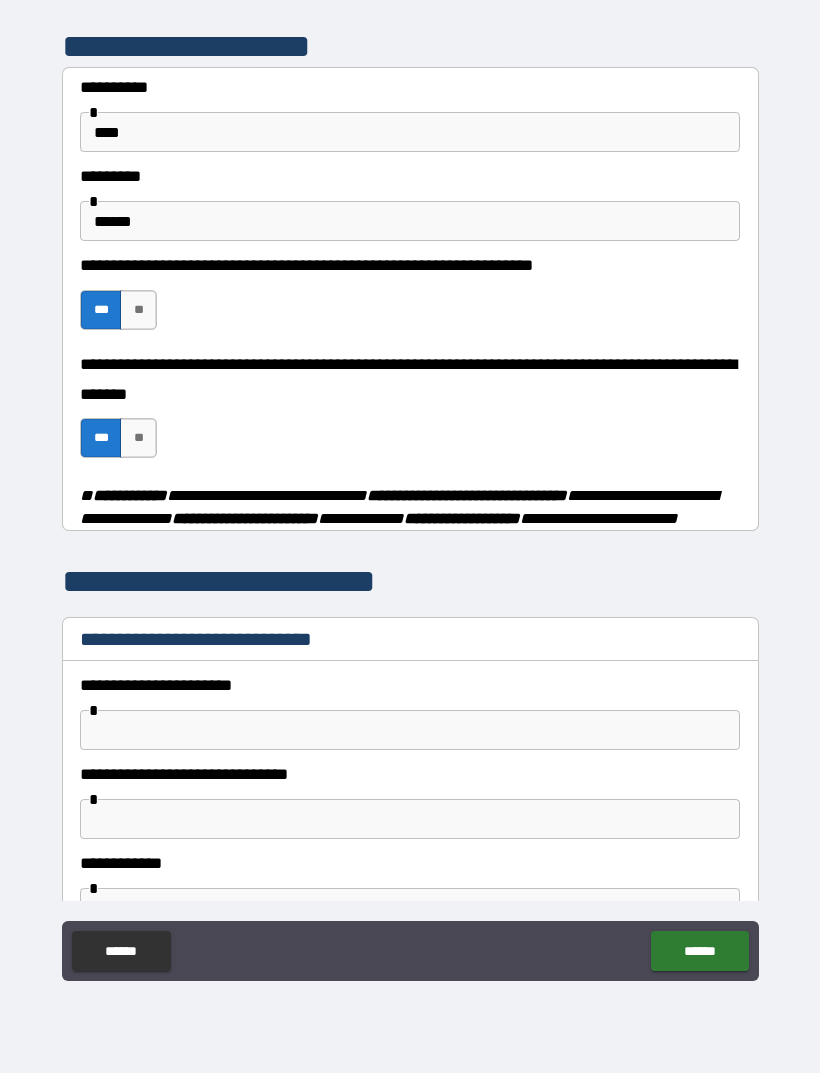 click at bounding box center (410, 730) 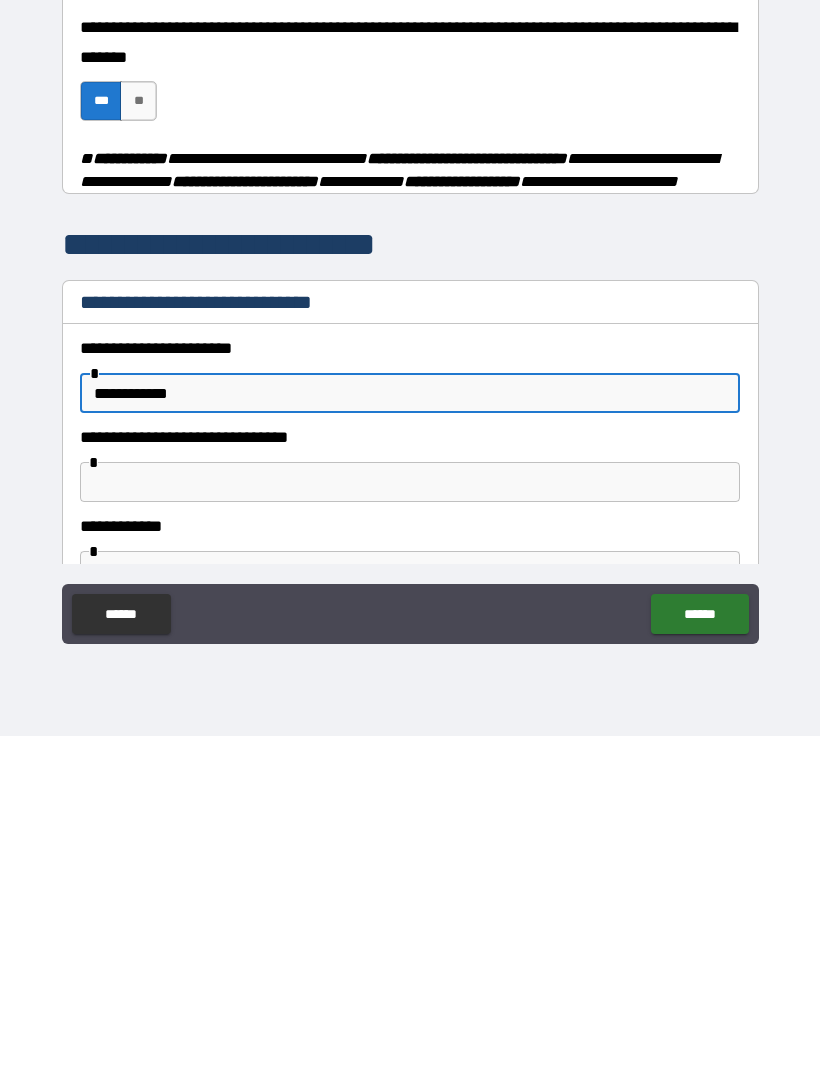 type on "**********" 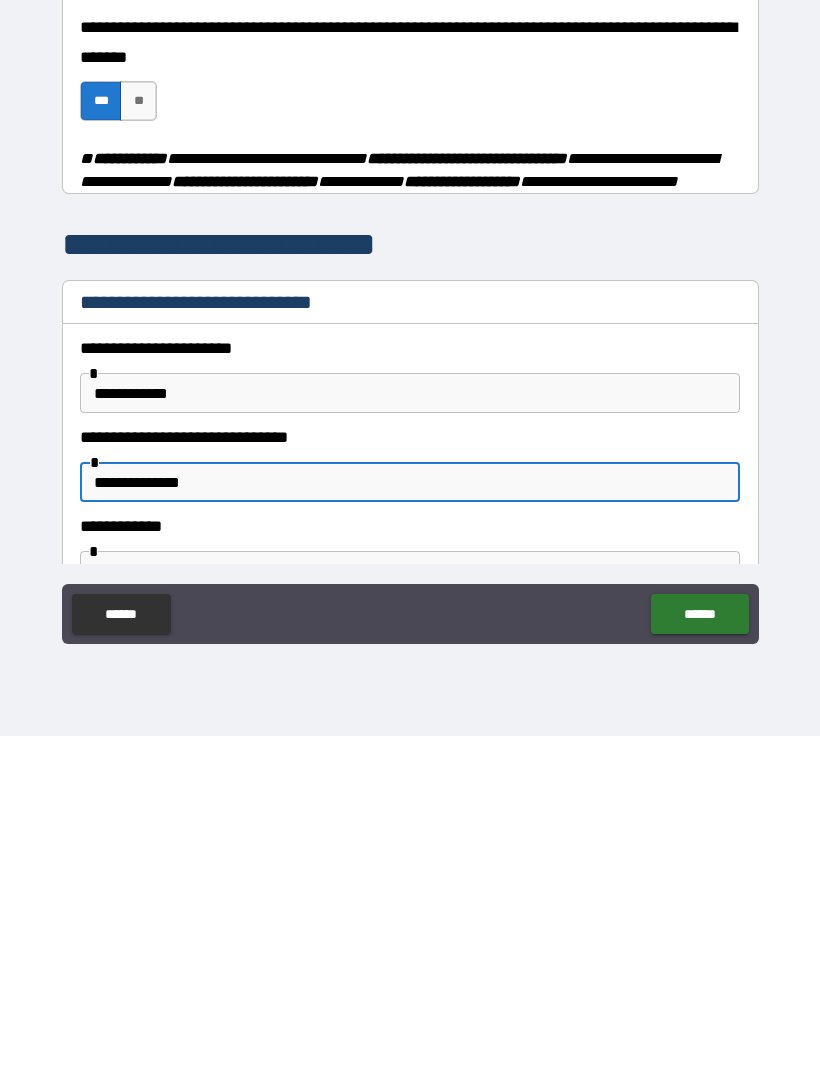 type on "**********" 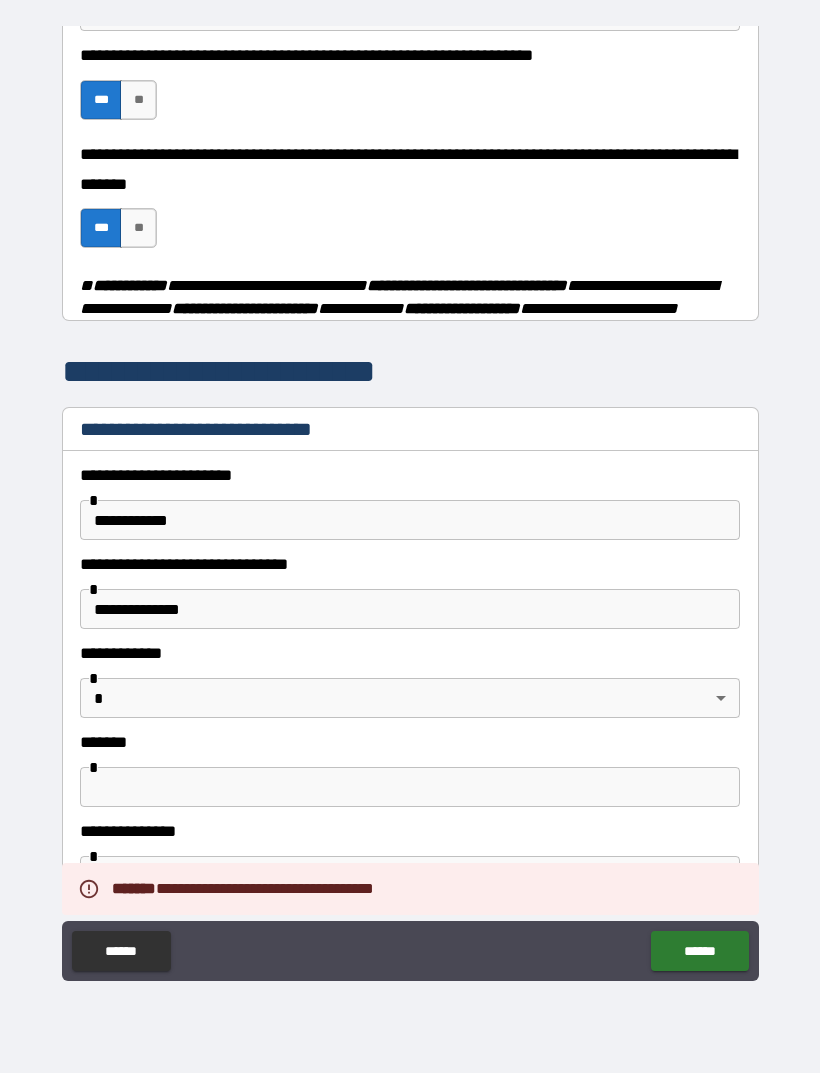 scroll, scrollTop: 211, scrollLeft: 0, axis: vertical 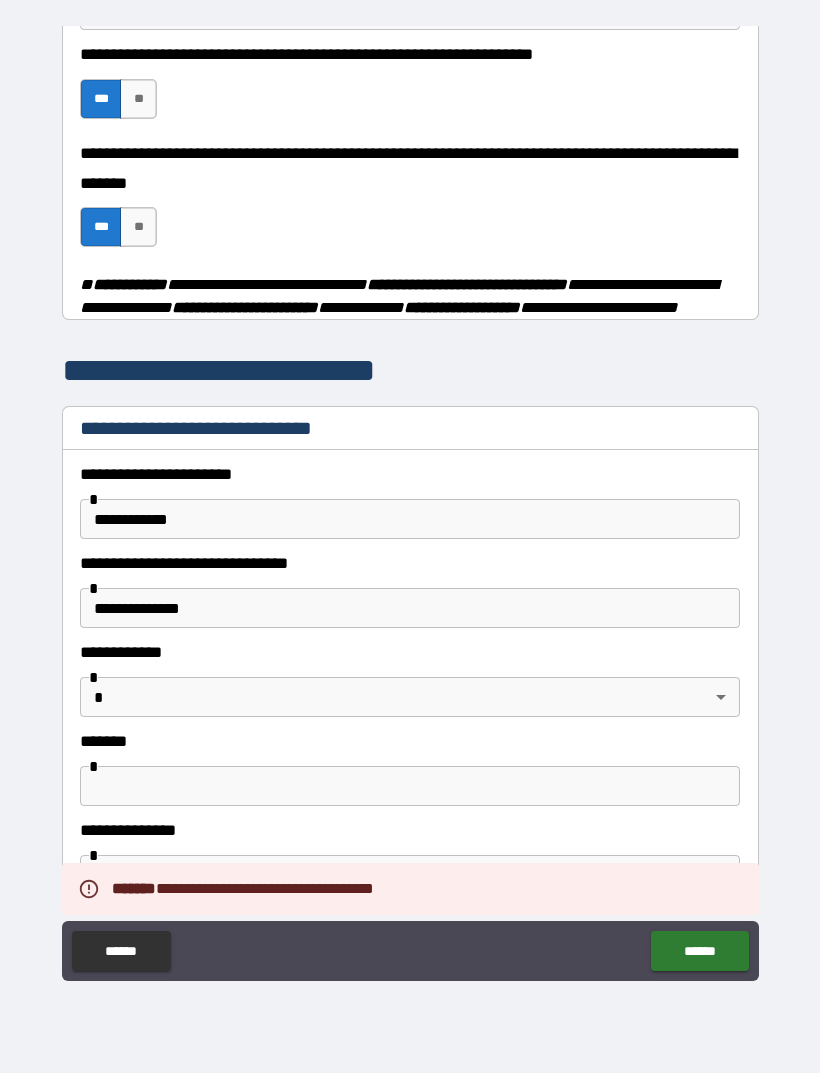 click on "**********" at bounding box center (410, 504) 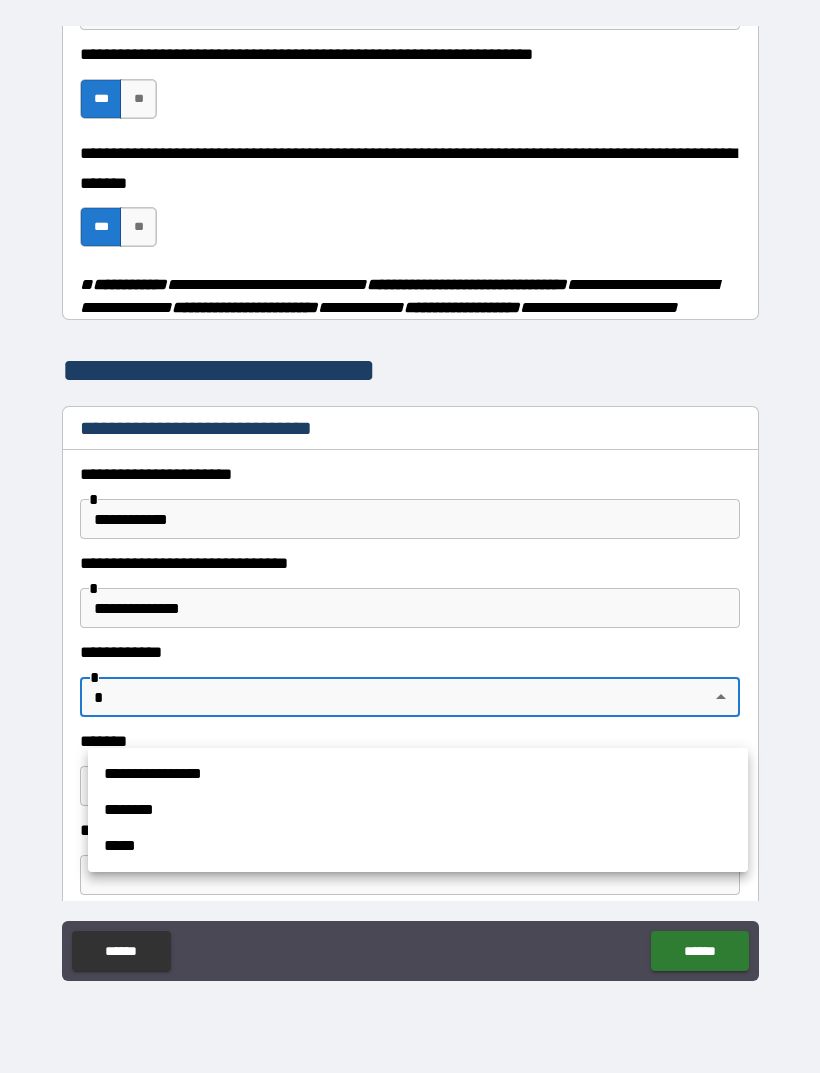 click on "**********" at bounding box center [418, 774] 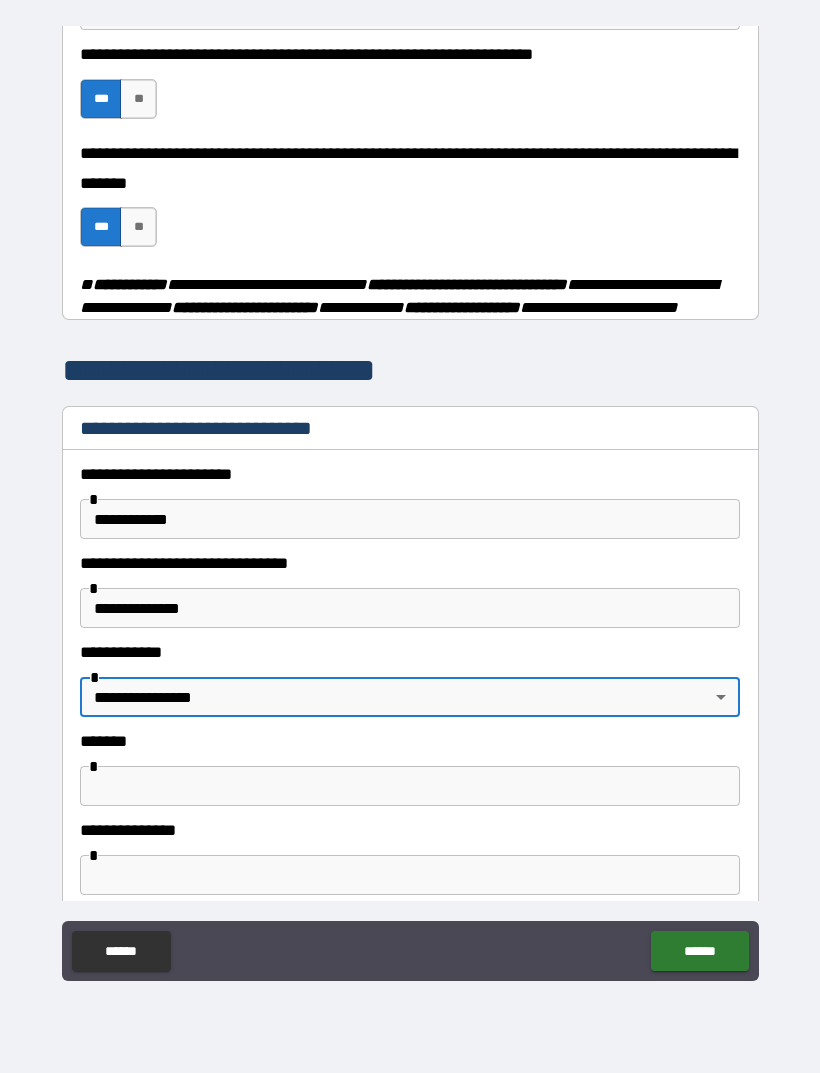 type on "*" 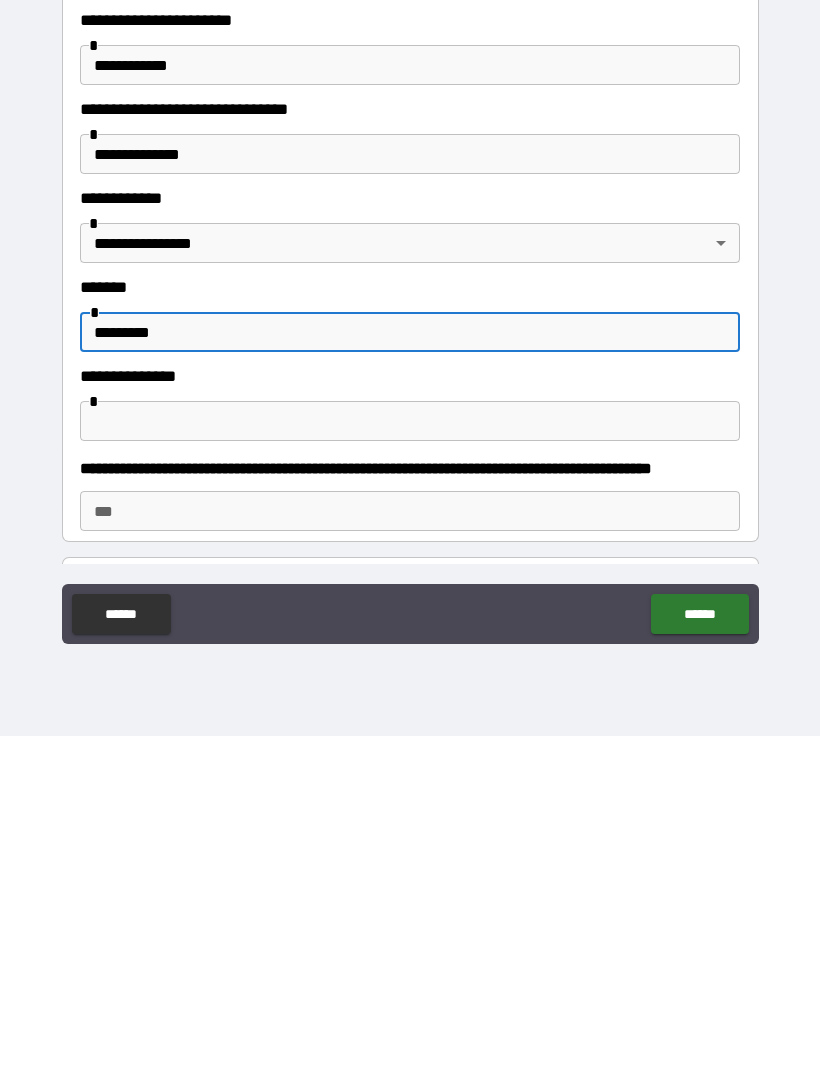 scroll, scrollTop: 341, scrollLeft: 0, axis: vertical 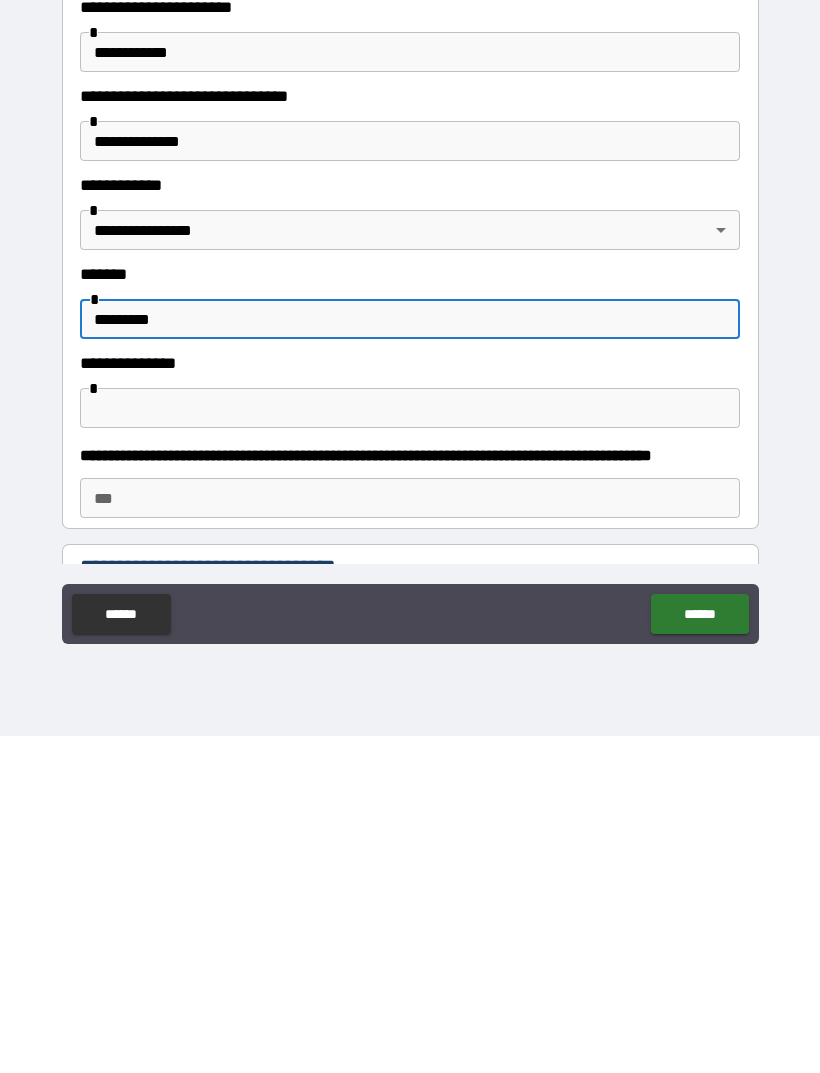 type on "*********" 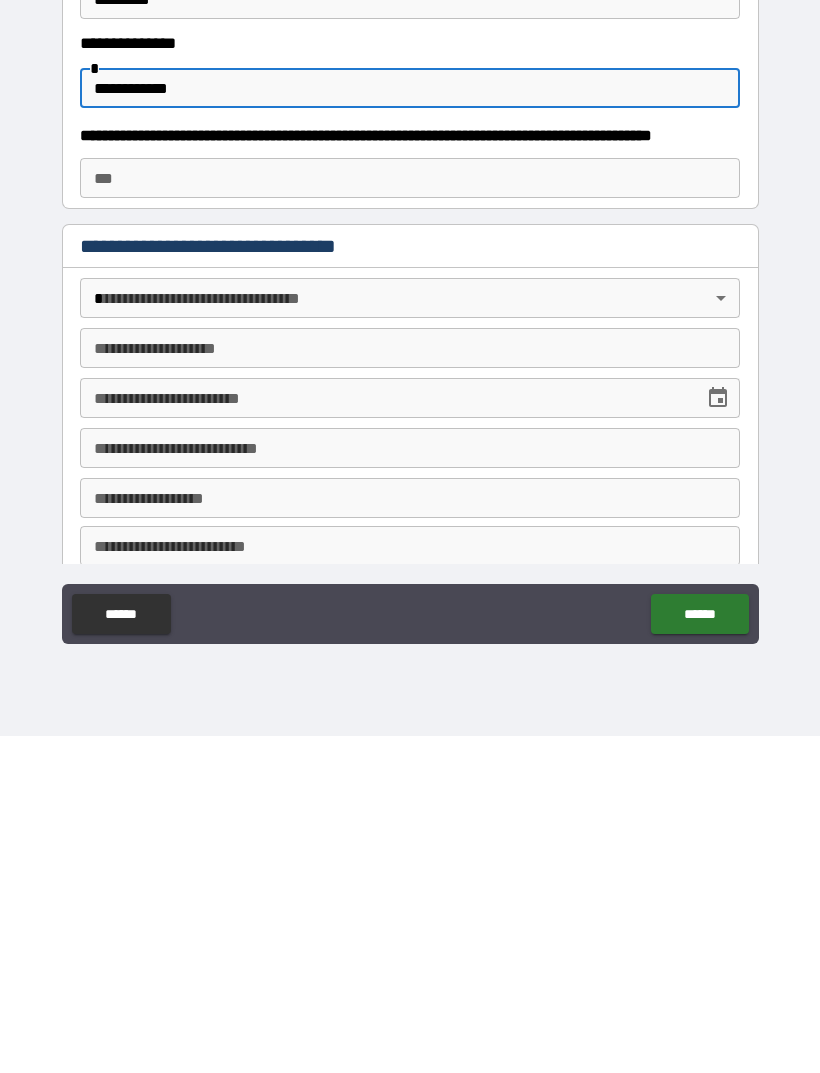 scroll, scrollTop: 662, scrollLeft: 0, axis: vertical 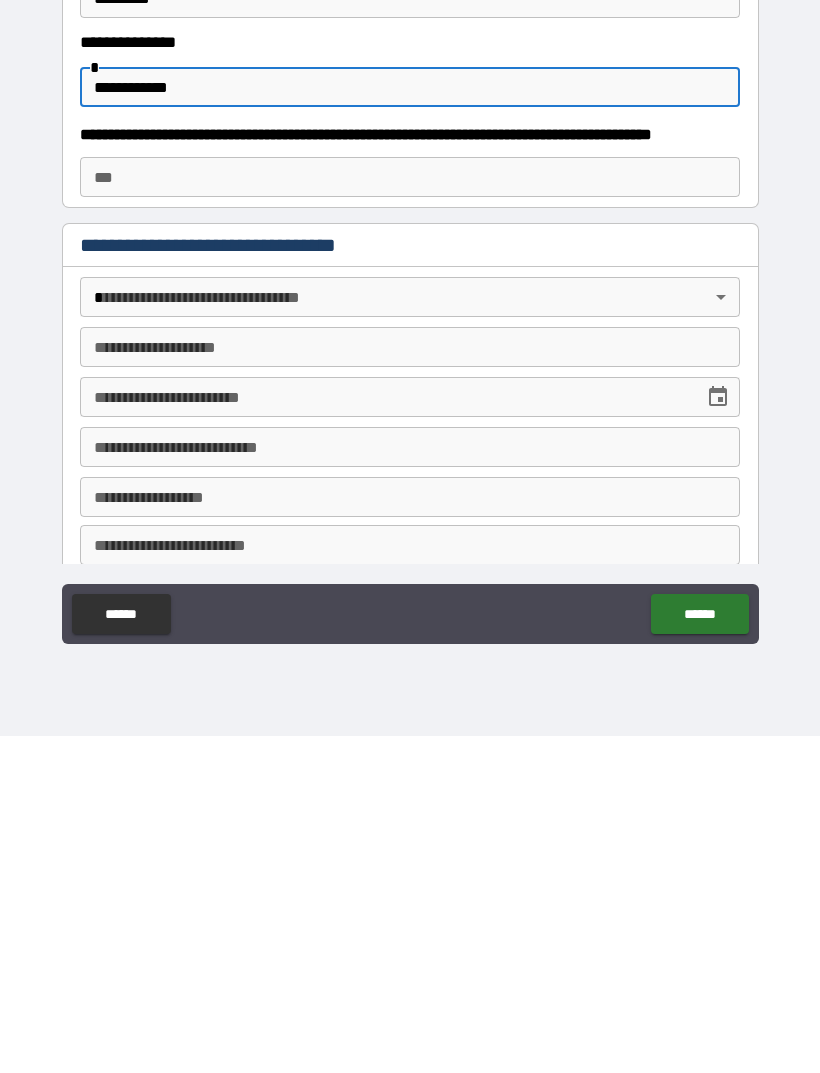 type on "**********" 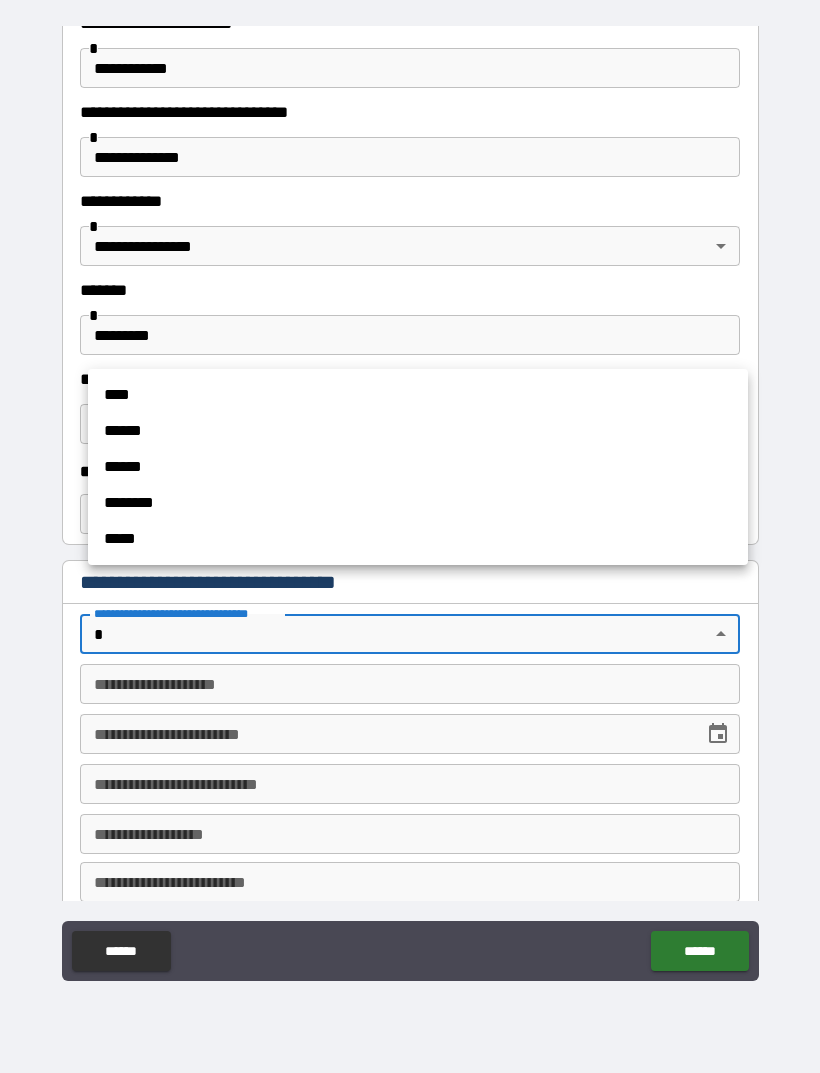 click on "******" at bounding box center (418, 431) 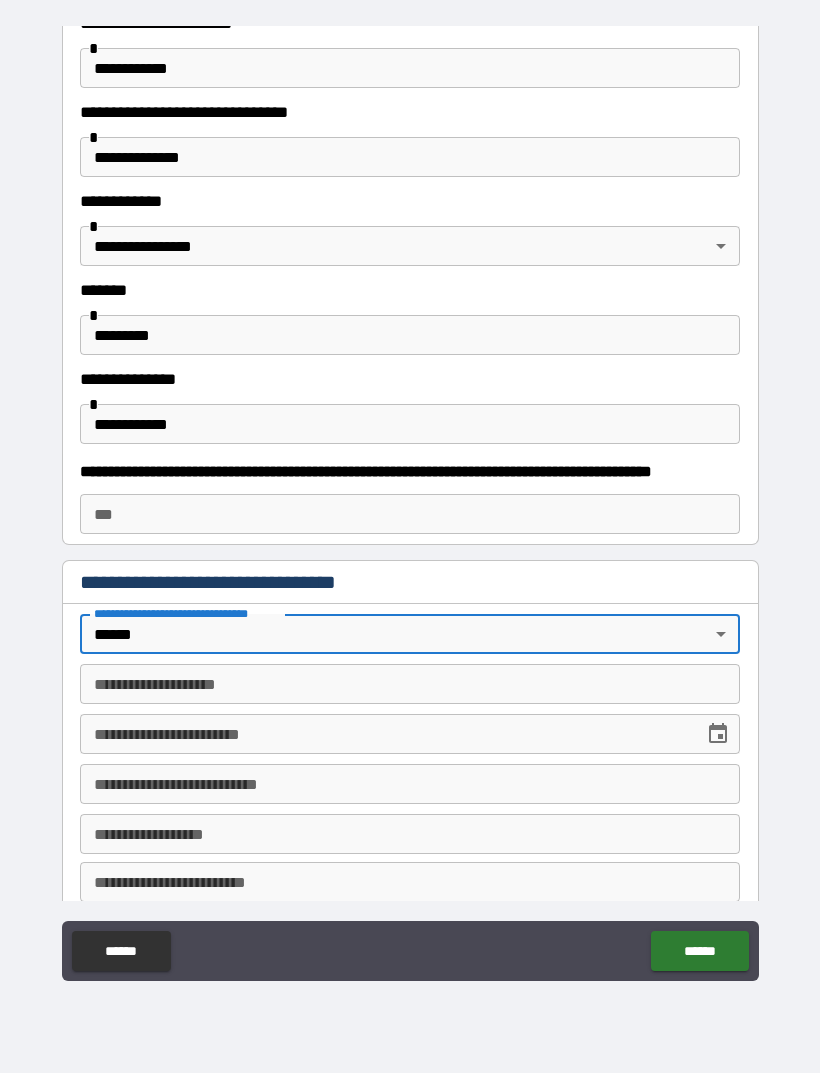 click on "**********" at bounding box center (410, 684) 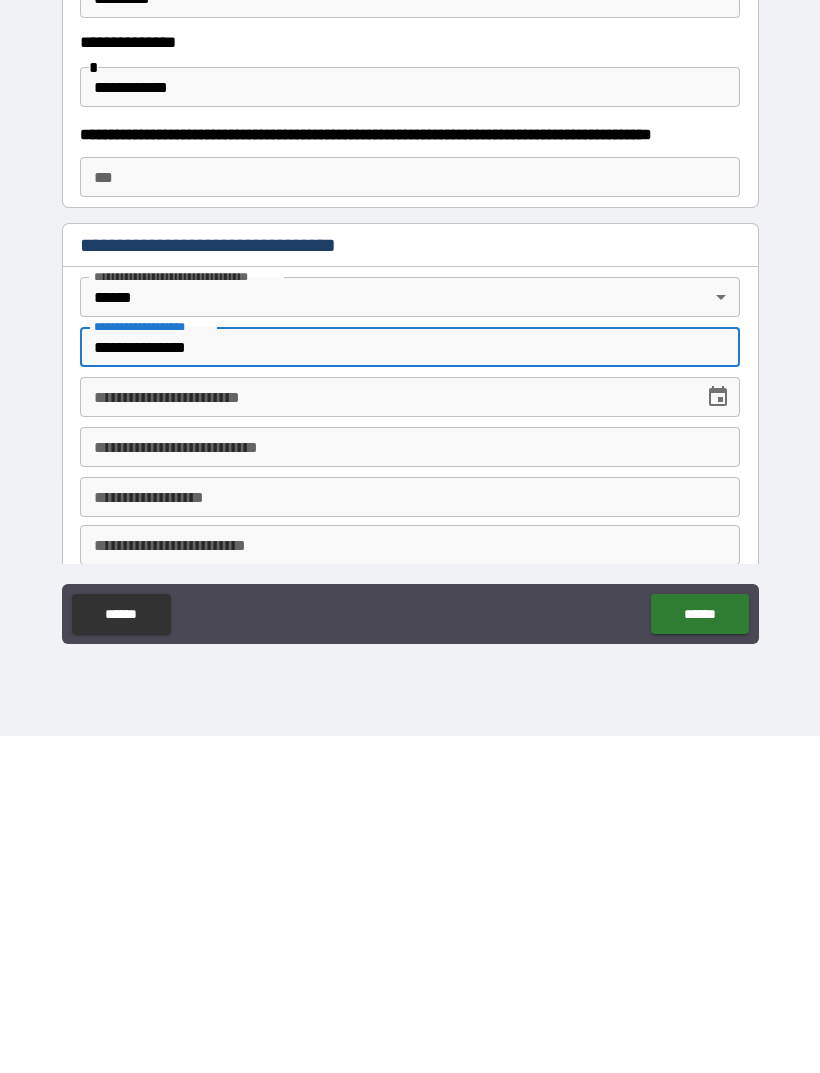 type on "**********" 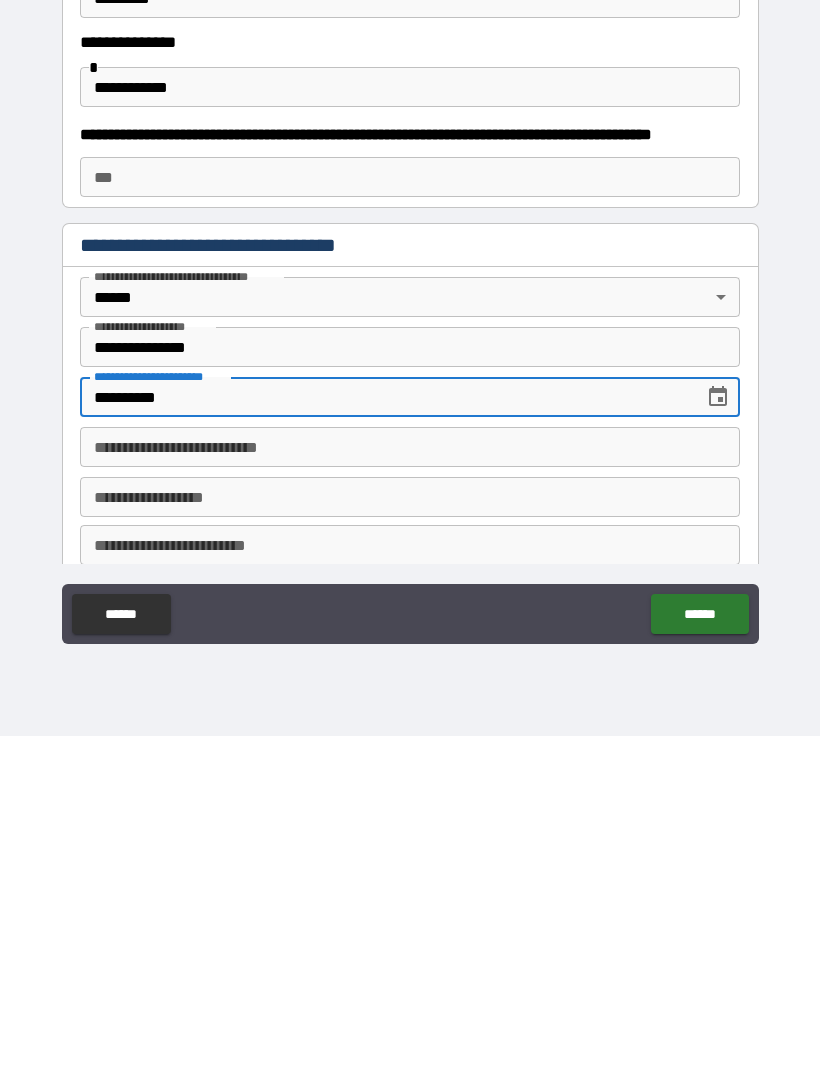type on "**********" 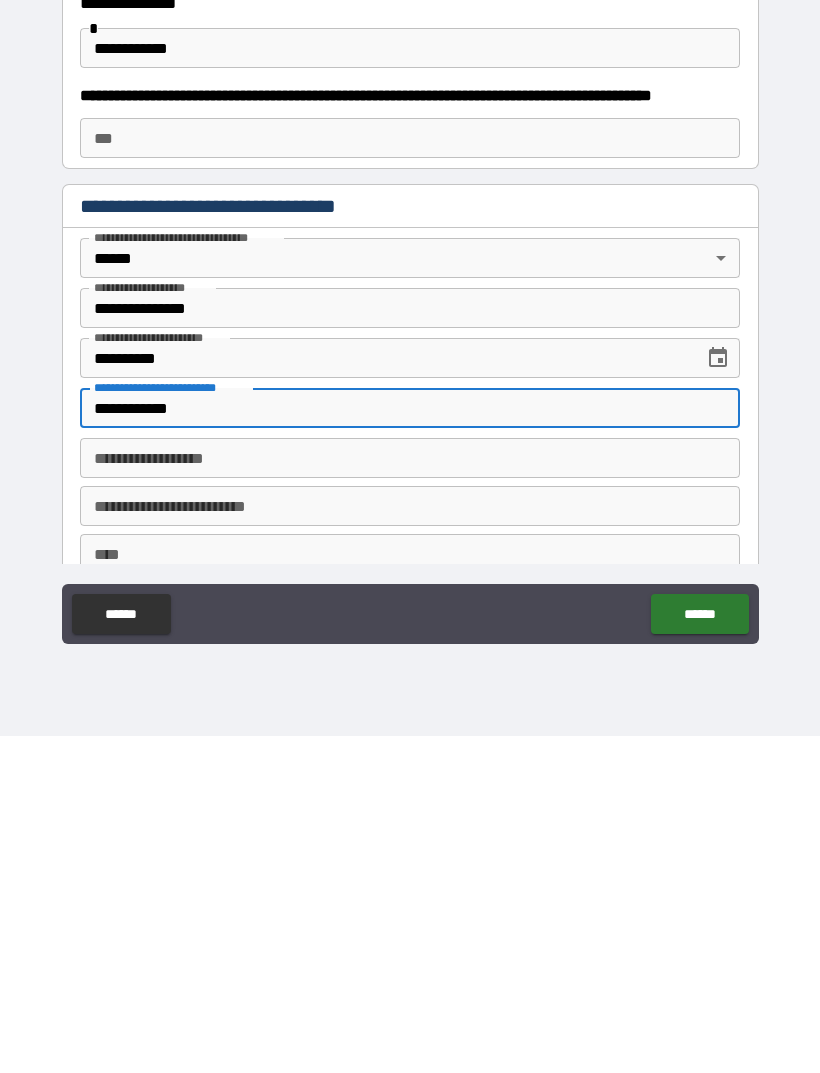 scroll, scrollTop: 754, scrollLeft: 0, axis: vertical 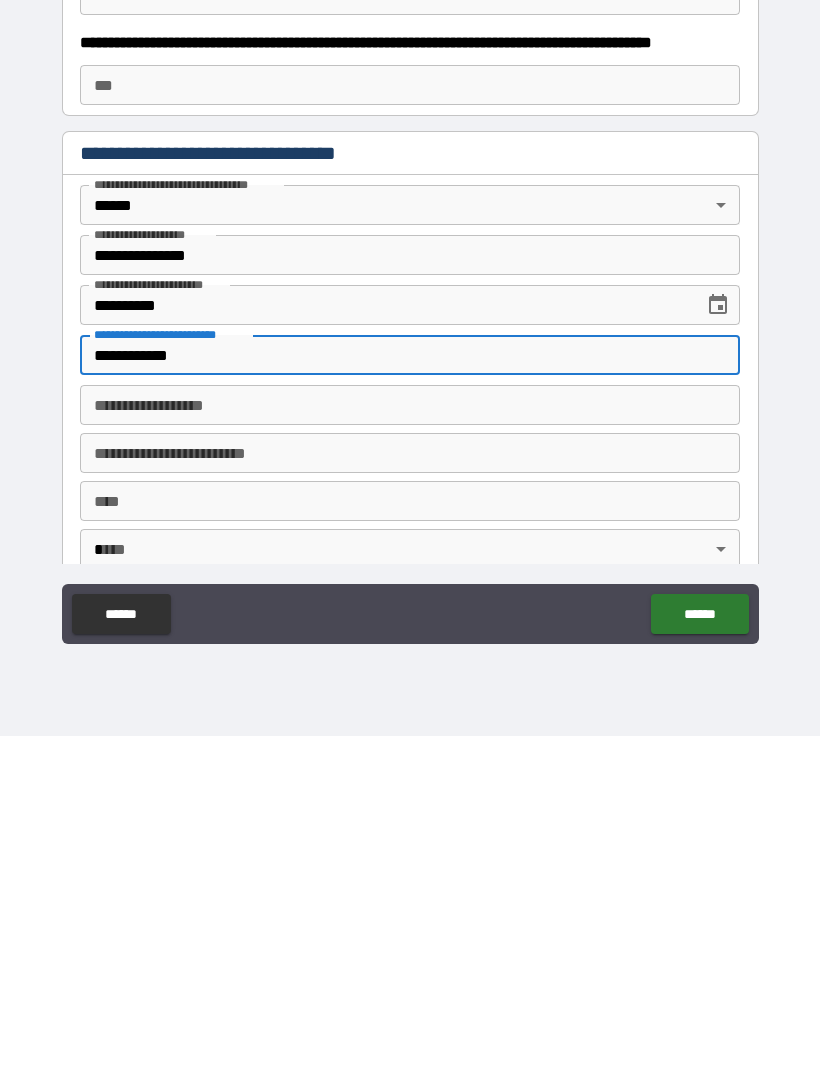 type on "**********" 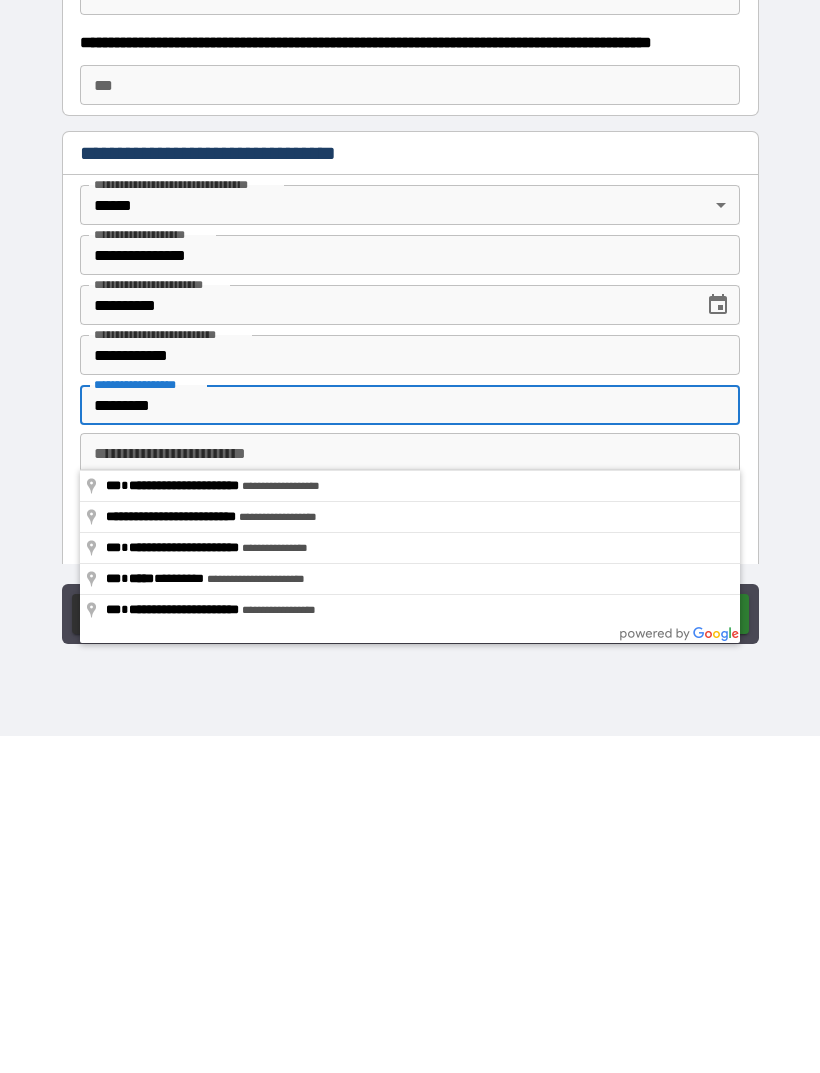 type on "**********" 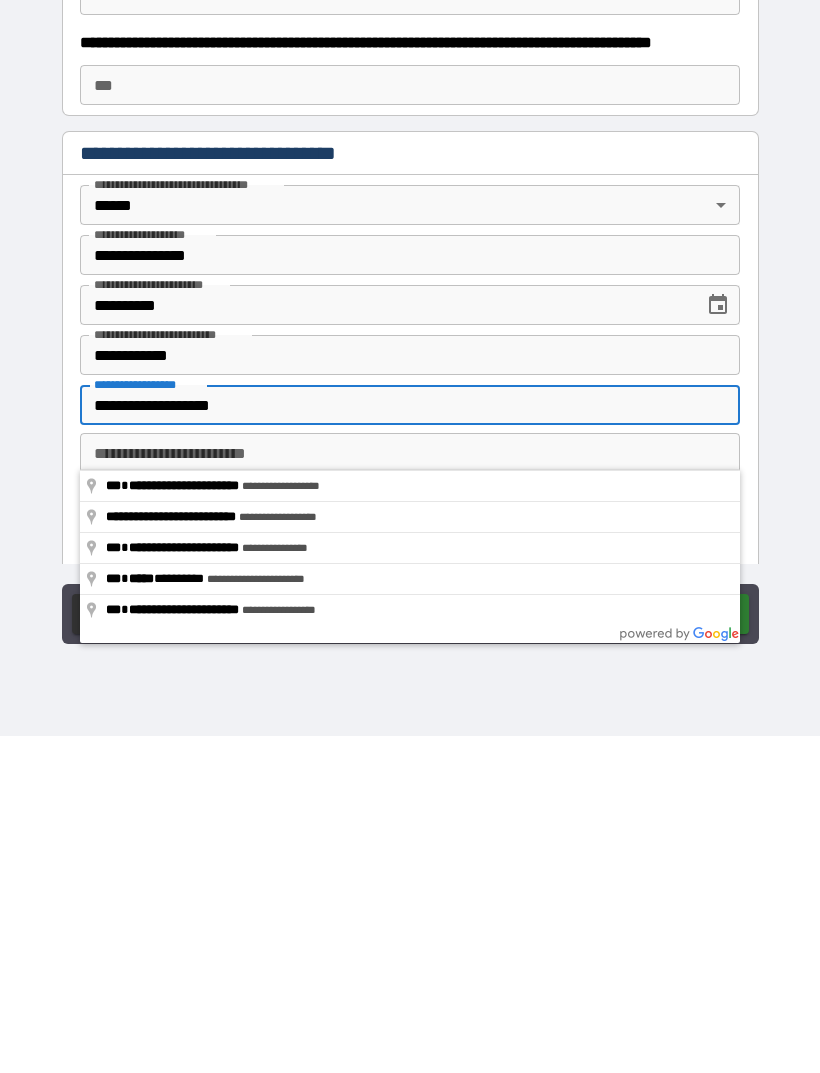 type on "**********" 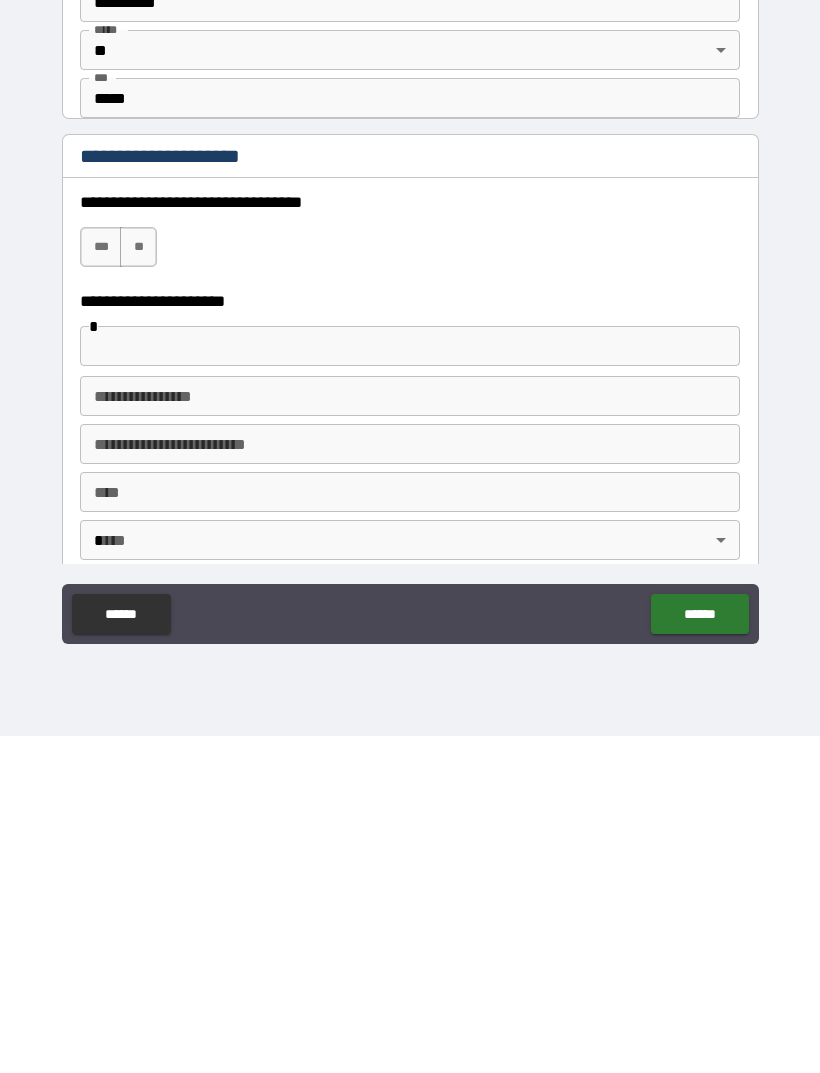 scroll, scrollTop: 1251, scrollLeft: 0, axis: vertical 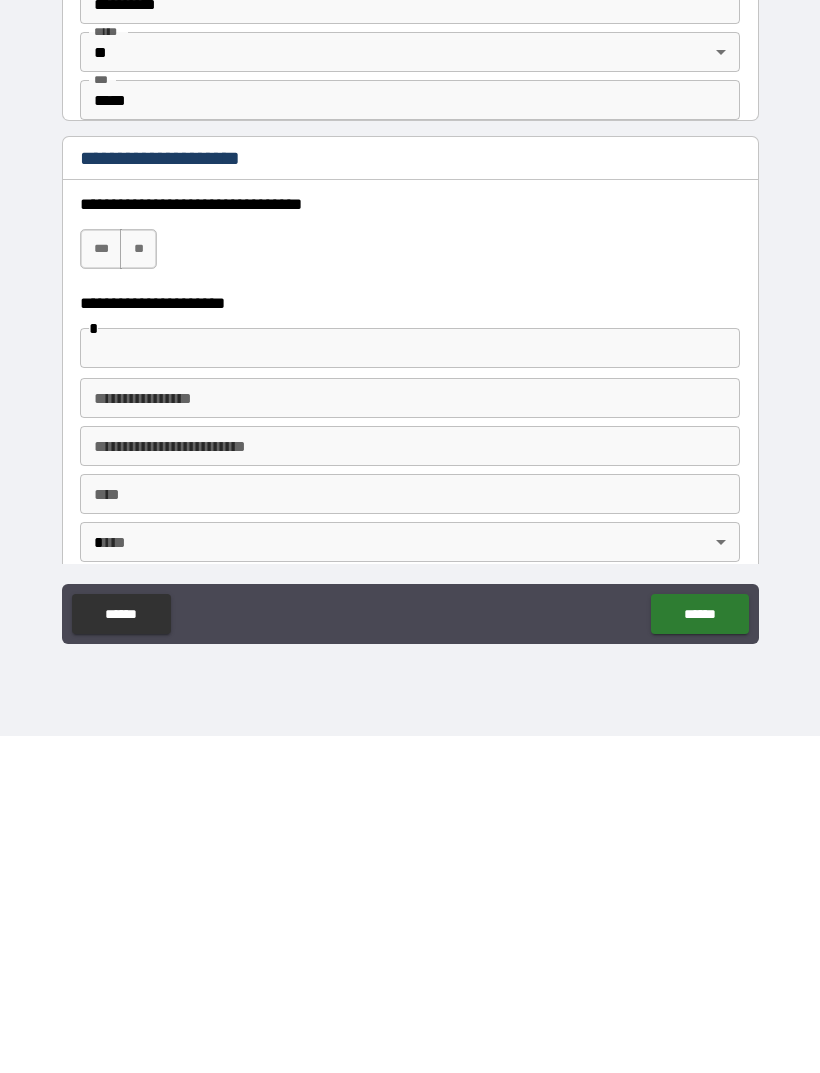 click on "***" at bounding box center (101, 586) 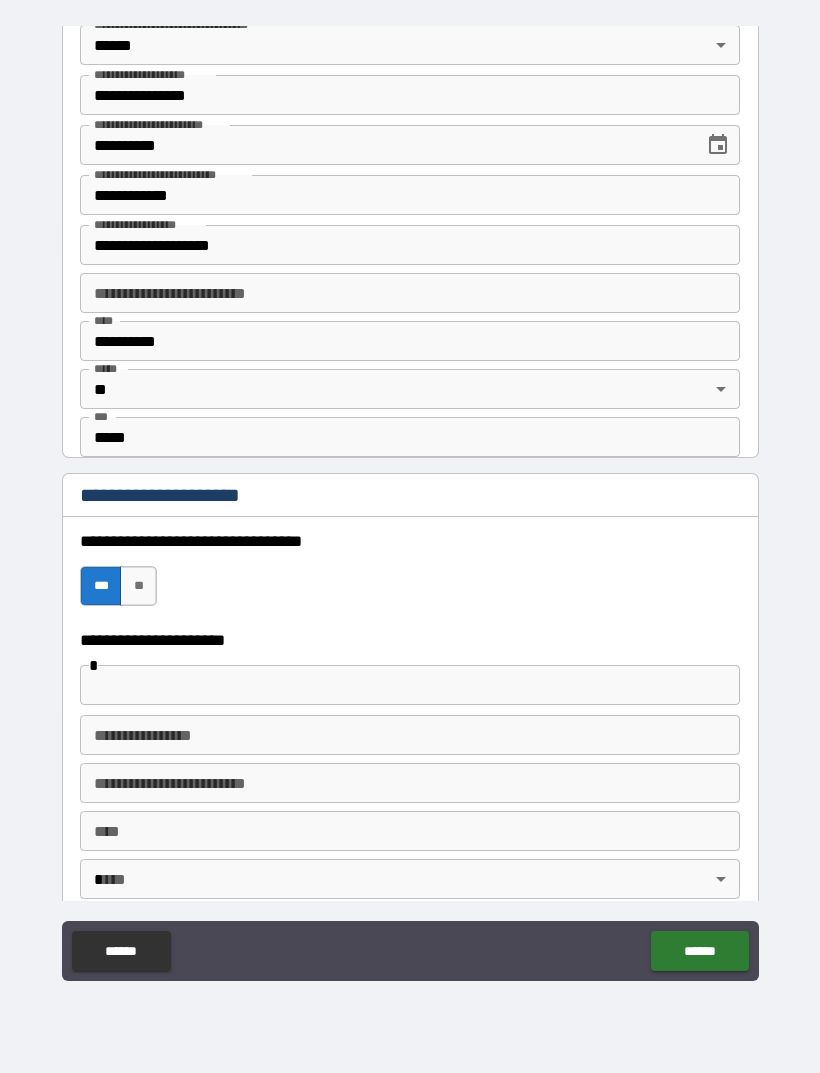 click at bounding box center (410, 685) 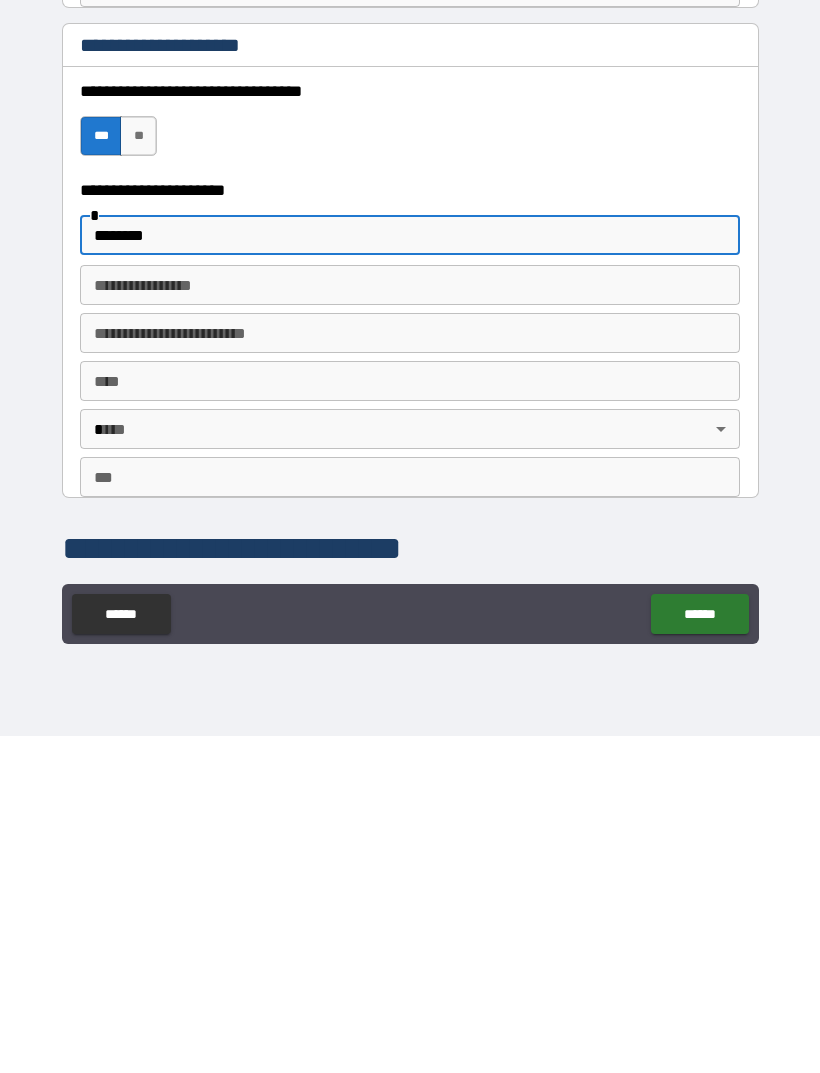scroll, scrollTop: 1367, scrollLeft: 0, axis: vertical 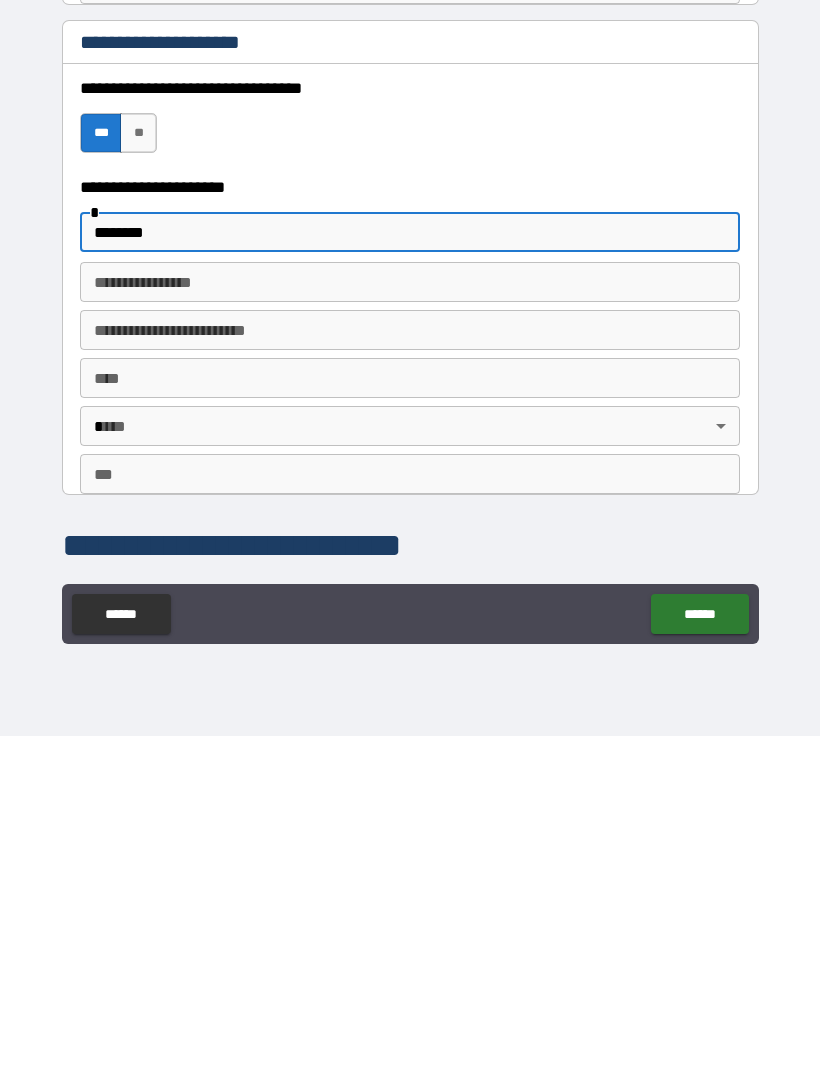 type on "*******" 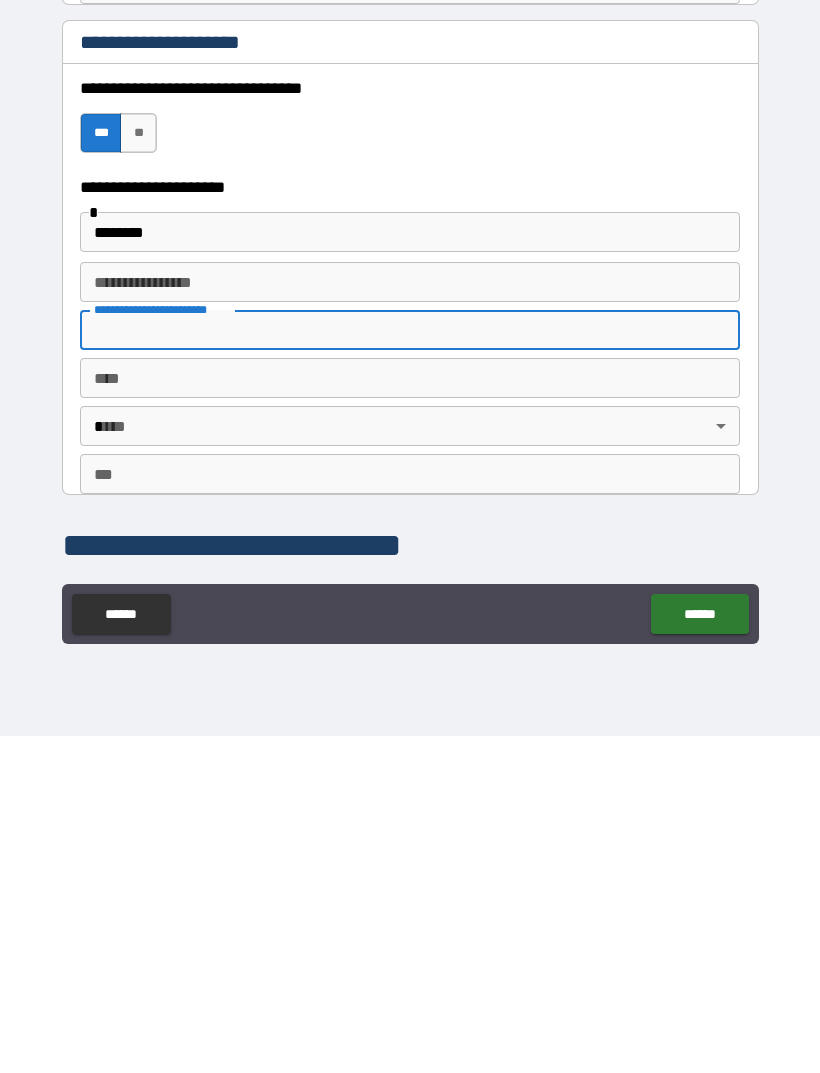 click on "****" at bounding box center [410, 715] 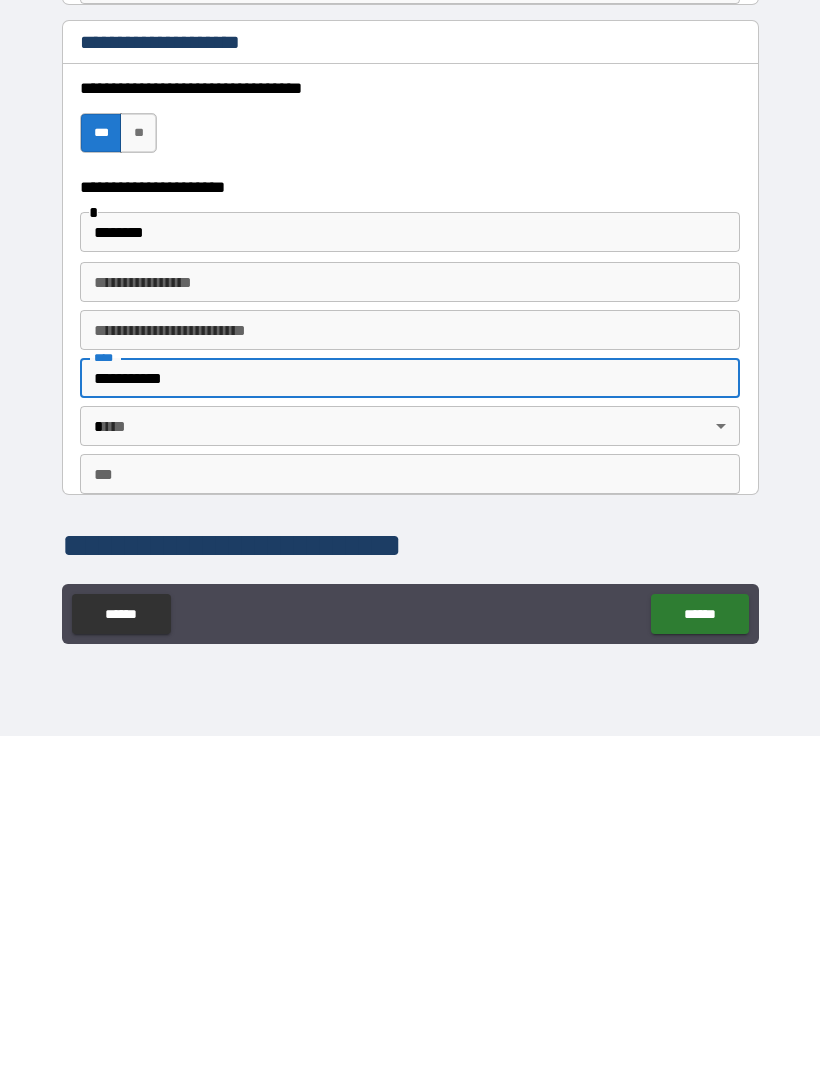 type on "**********" 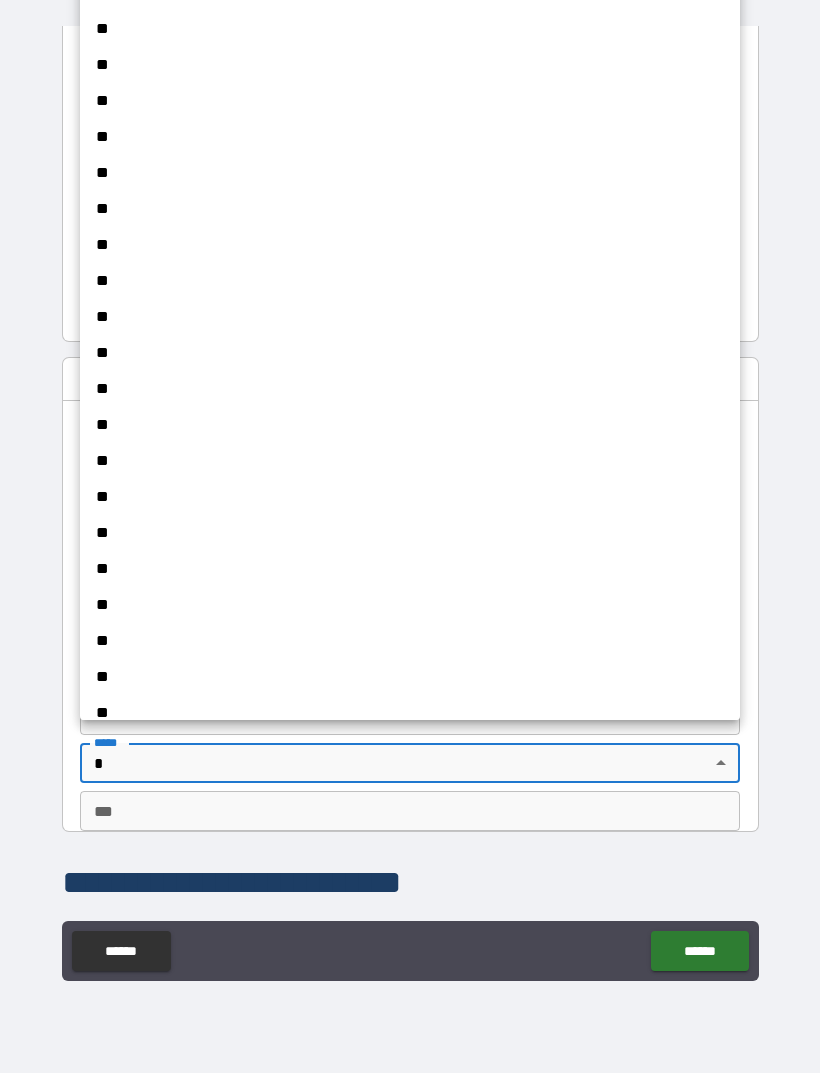 click on "**" at bounding box center [410, 281] 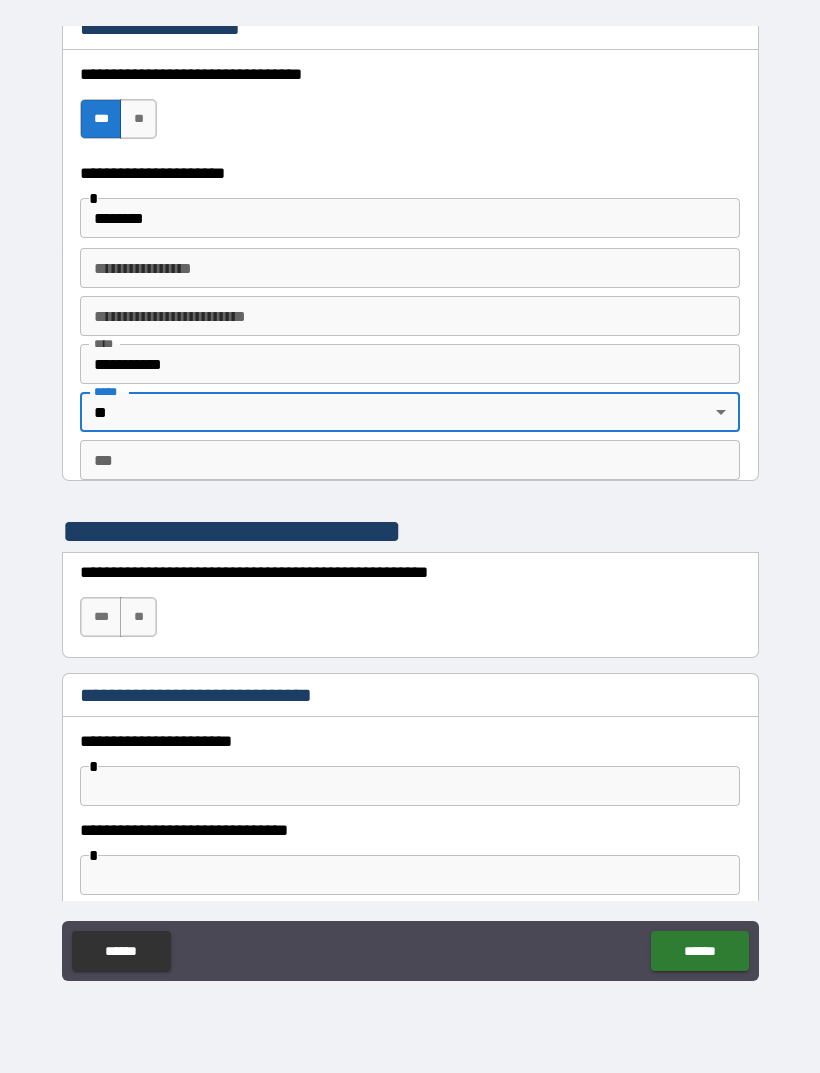 scroll, scrollTop: 1725, scrollLeft: 0, axis: vertical 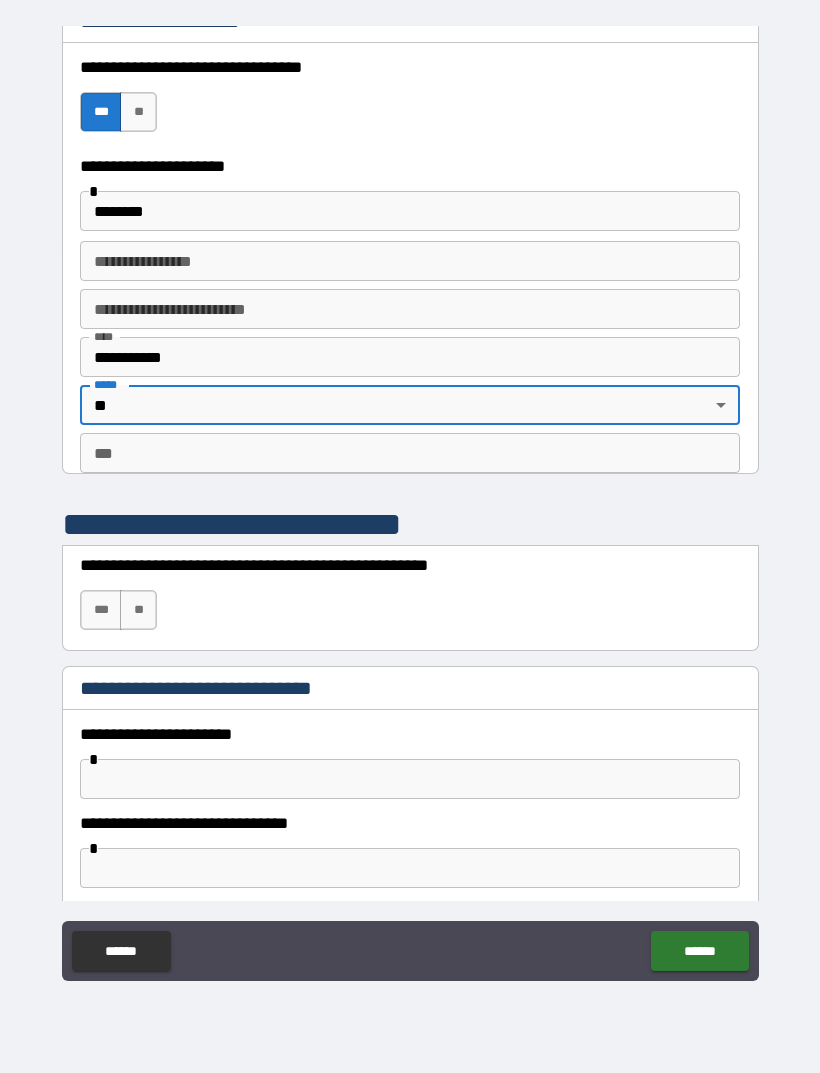 click on "***" at bounding box center [101, 610] 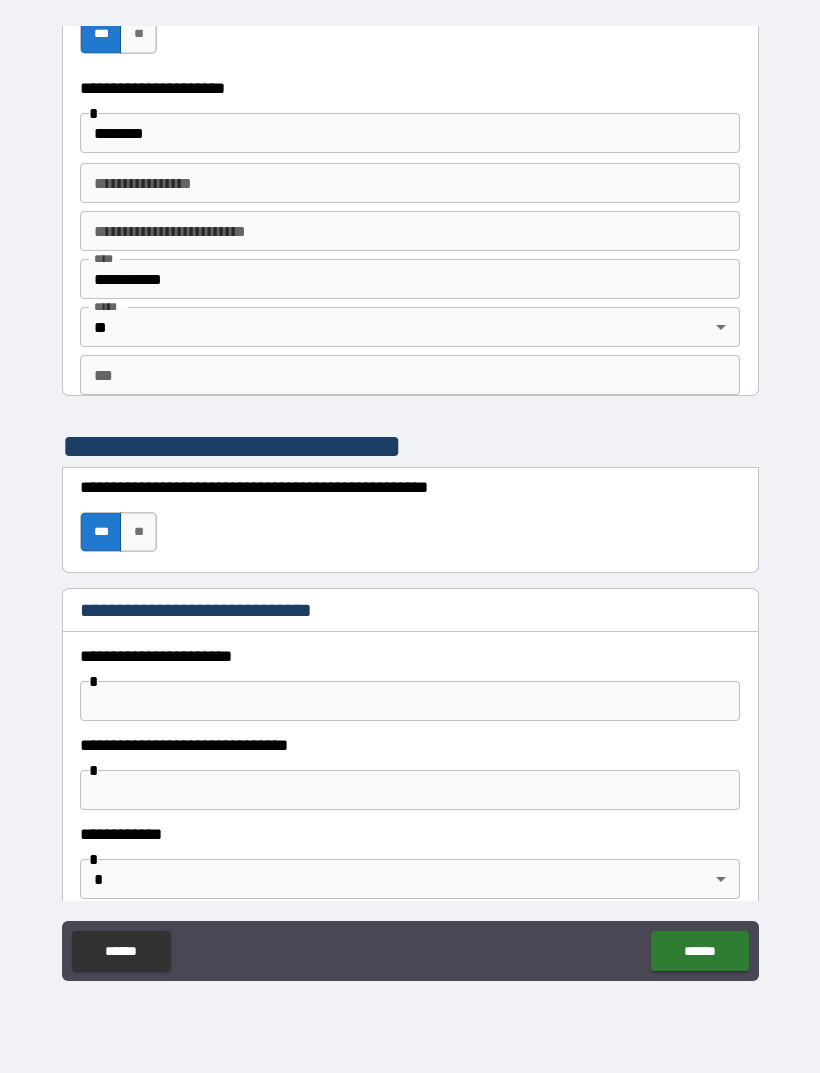 scroll, scrollTop: 1802, scrollLeft: 0, axis: vertical 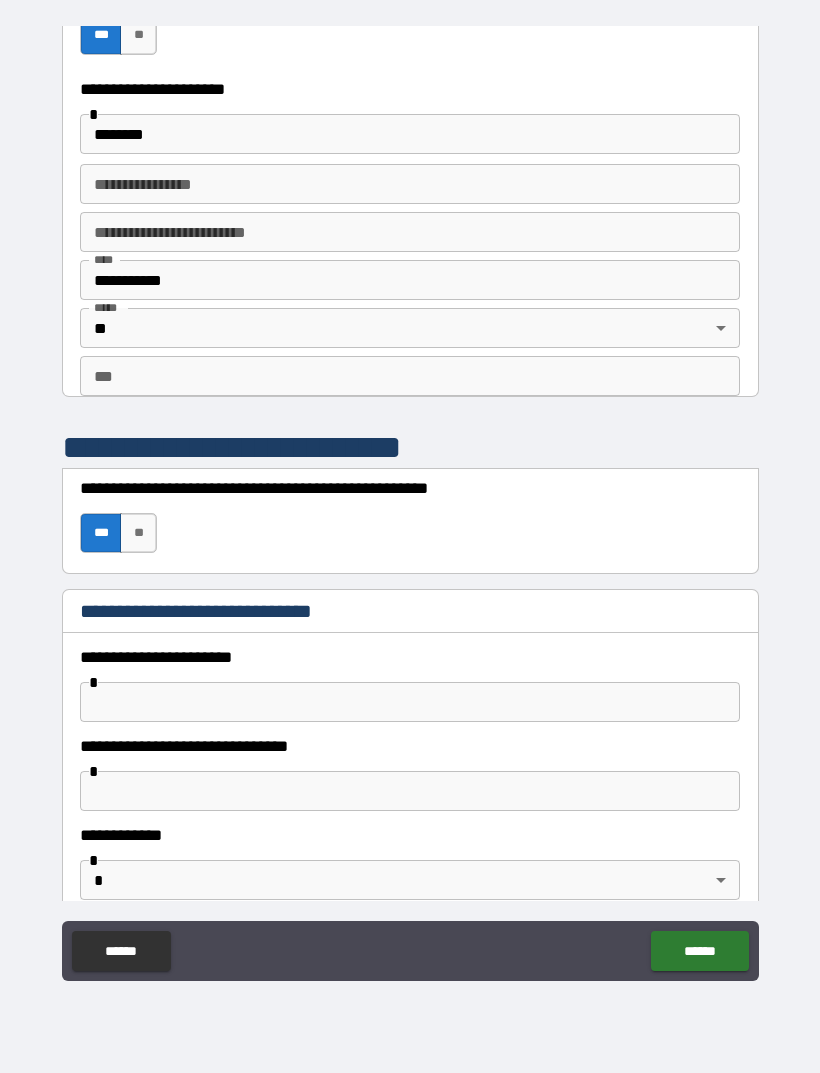 click at bounding box center [410, 702] 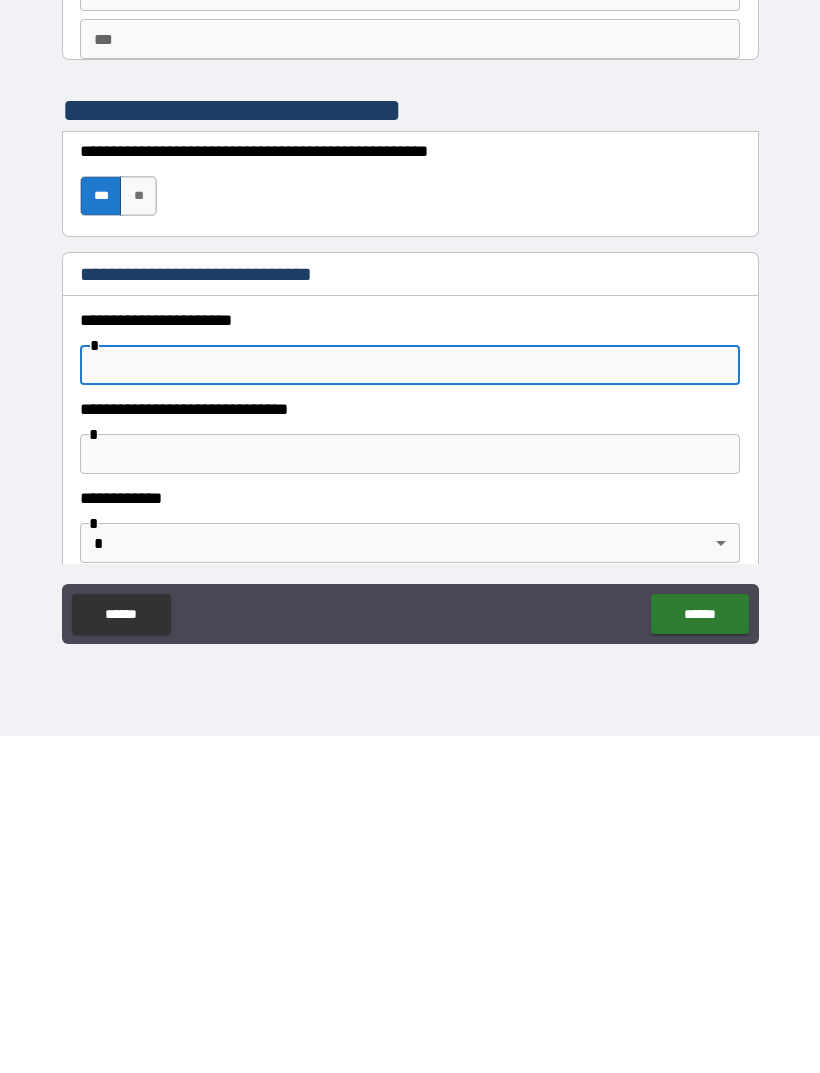 click at bounding box center [410, 702] 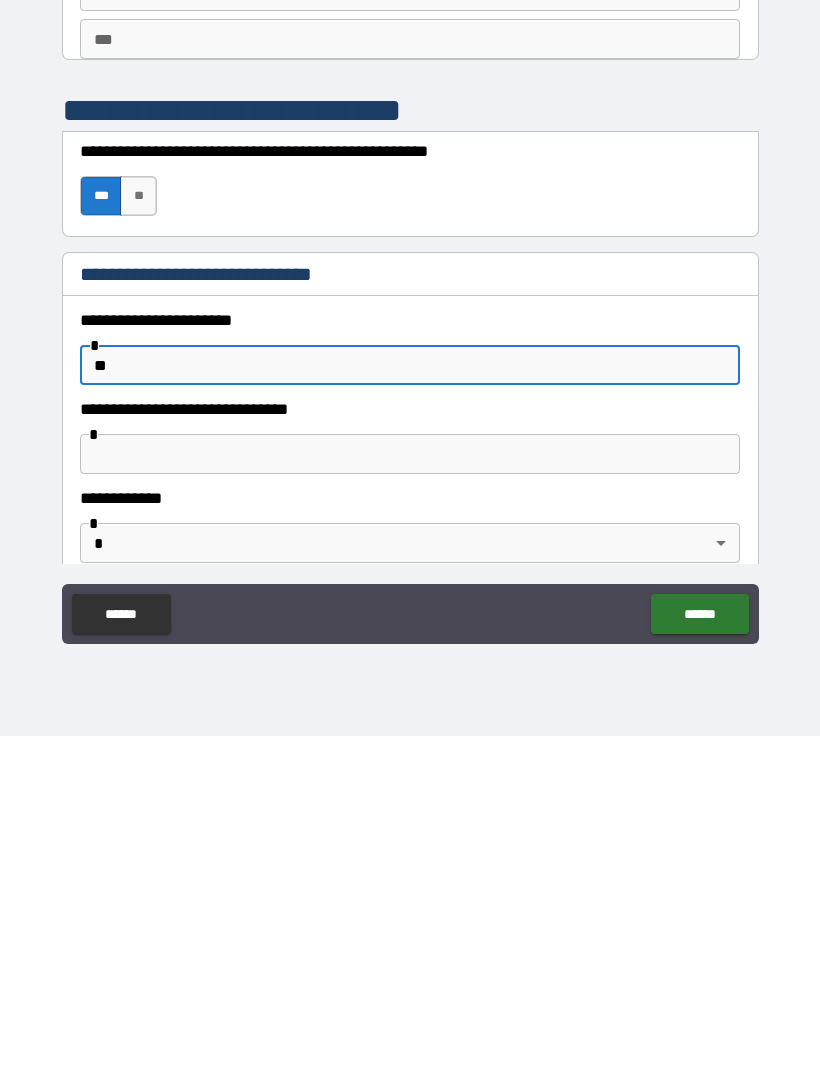 type on "*" 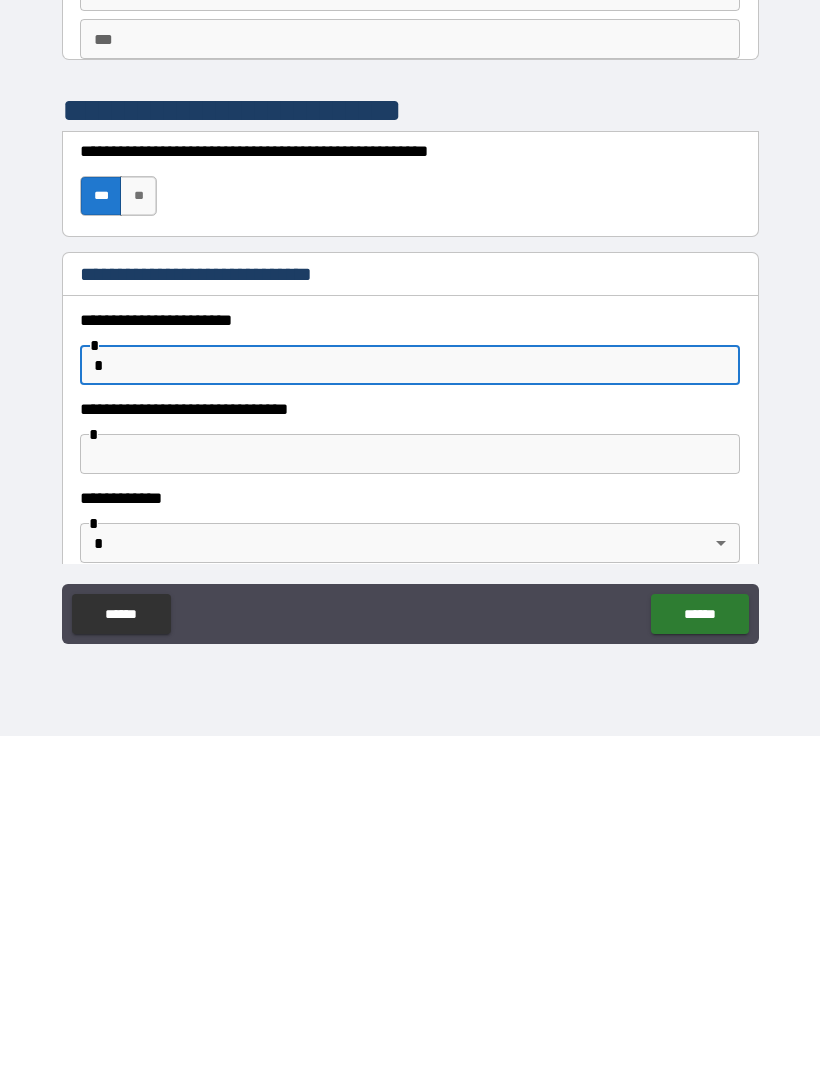 type 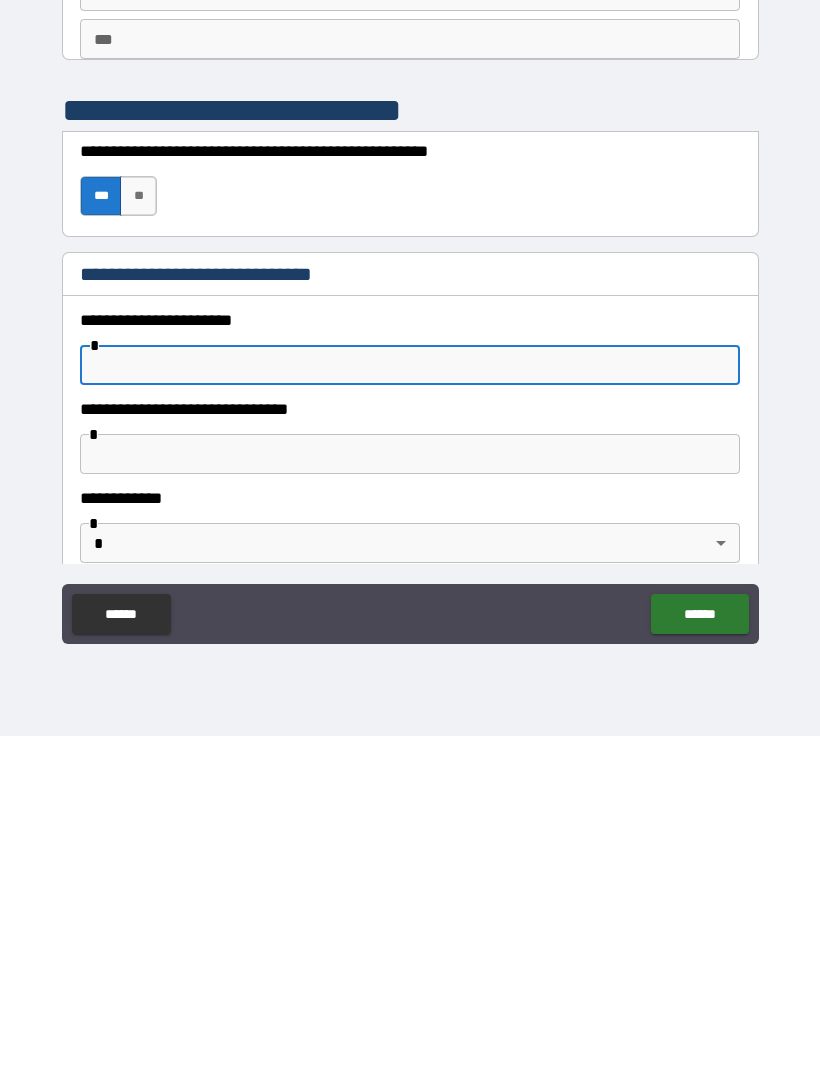 click on "**" at bounding box center (138, 533) 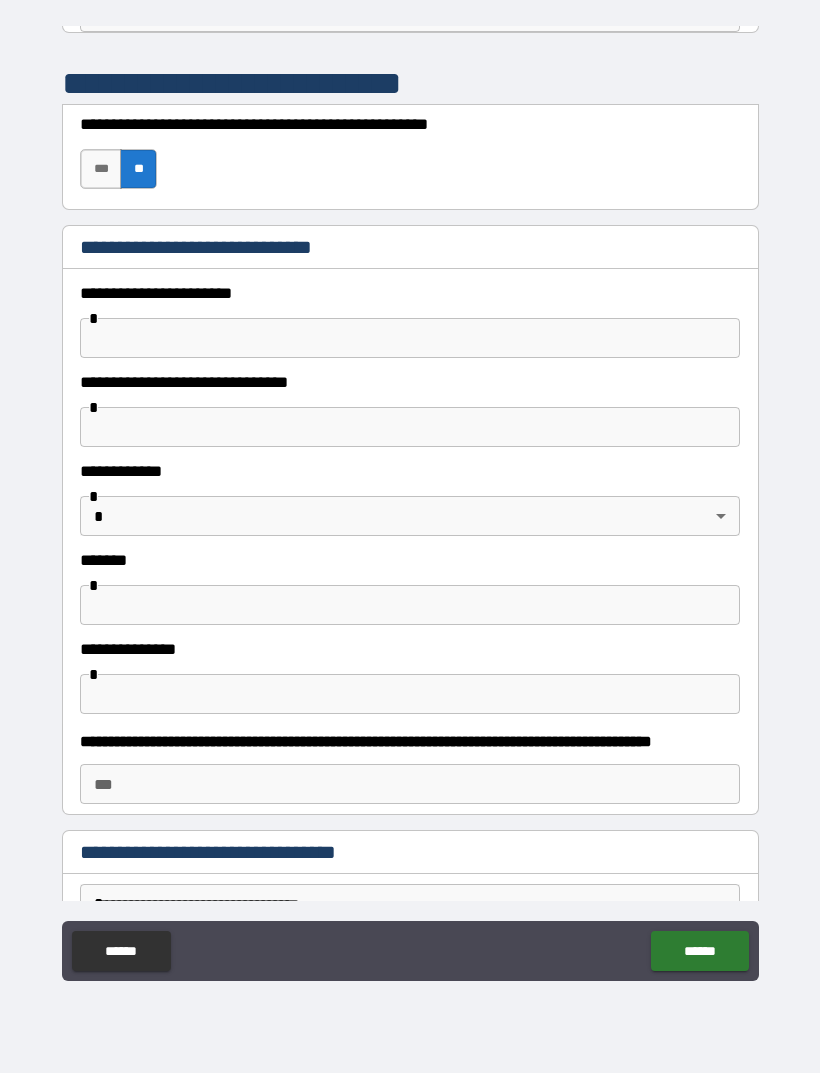 scroll, scrollTop: 2165, scrollLeft: 0, axis: vertical 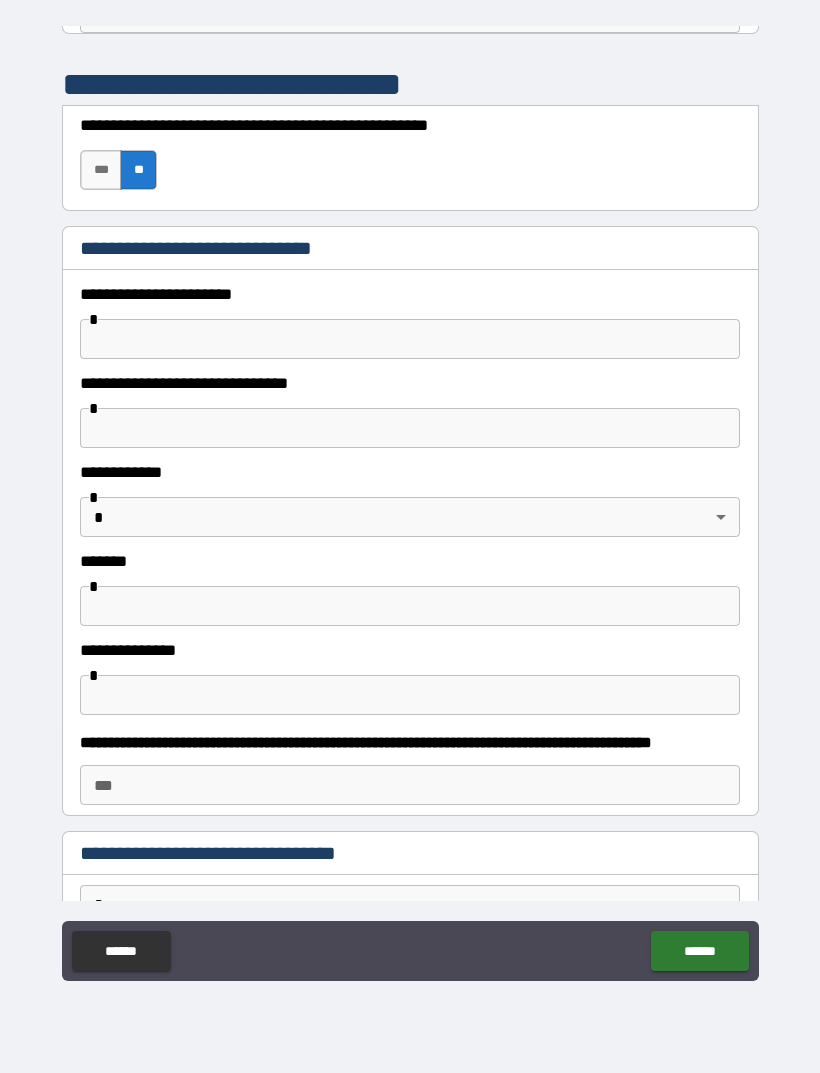 click at bounding box center (410, 339) 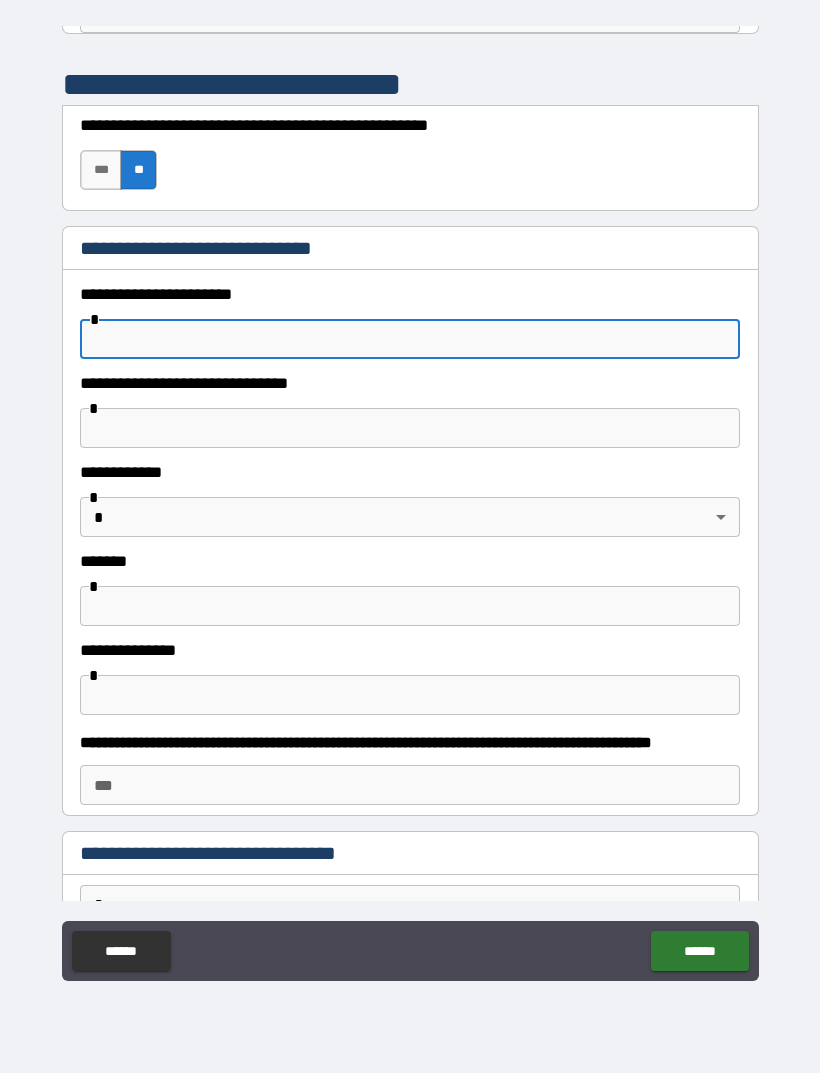 click at bounding box center (410, 428) 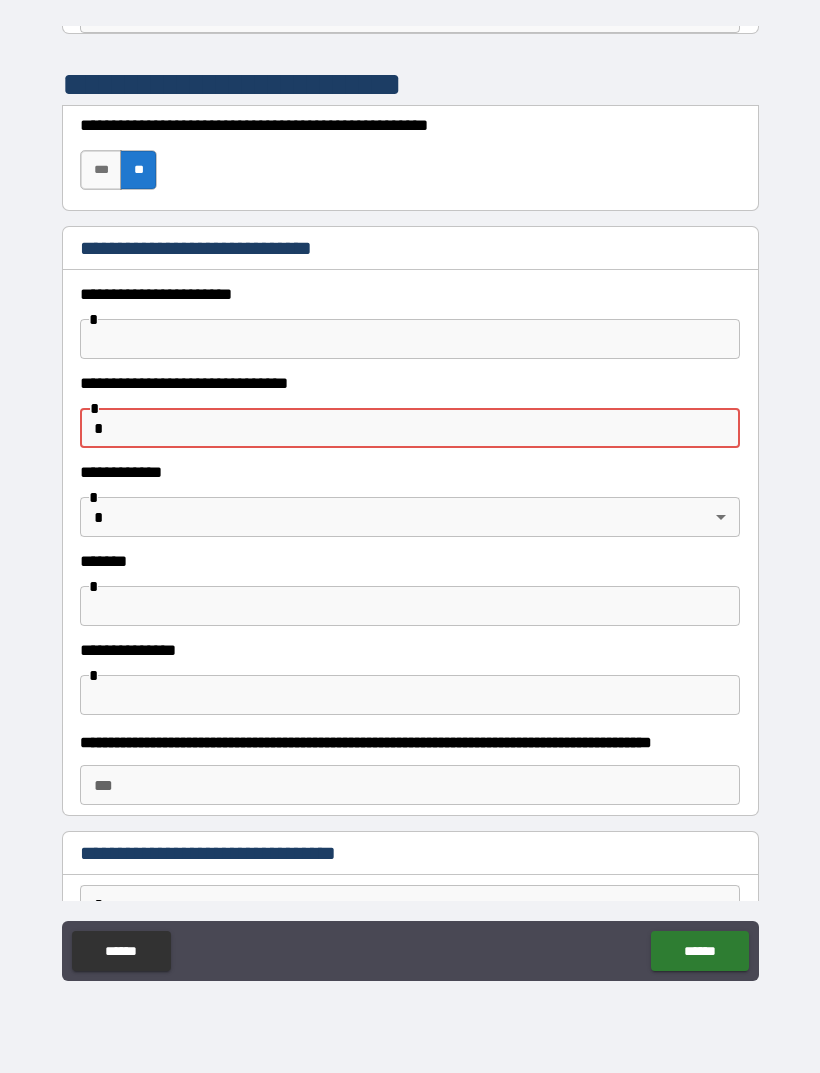 click on "**********" at bounding box center [410, 504] 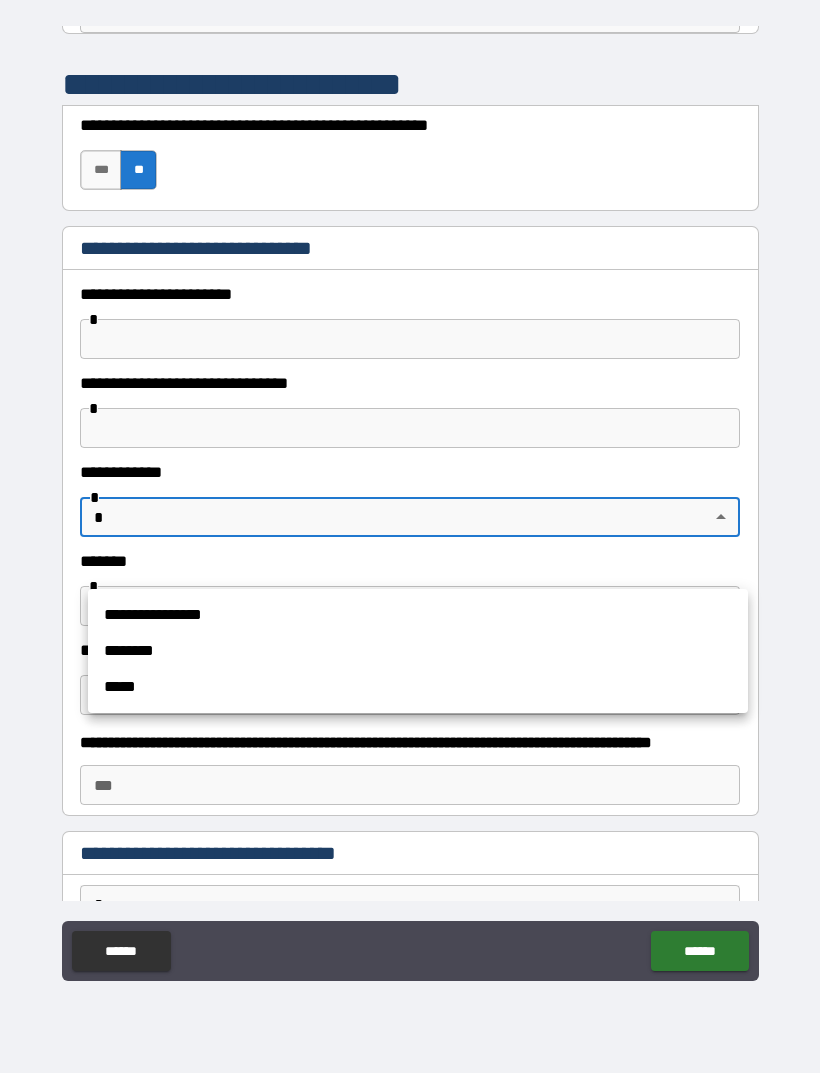 click on "********" at bounding box center (418, 651) 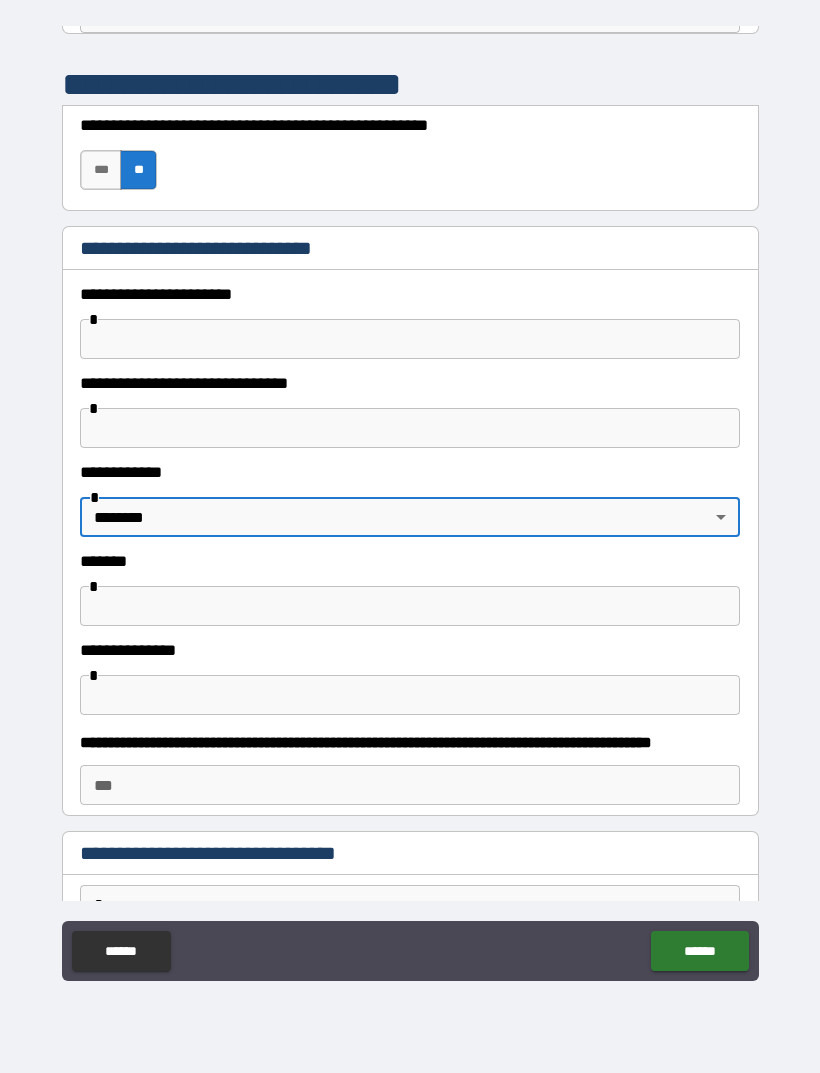 click on "***" at bounding box center [101, 170] 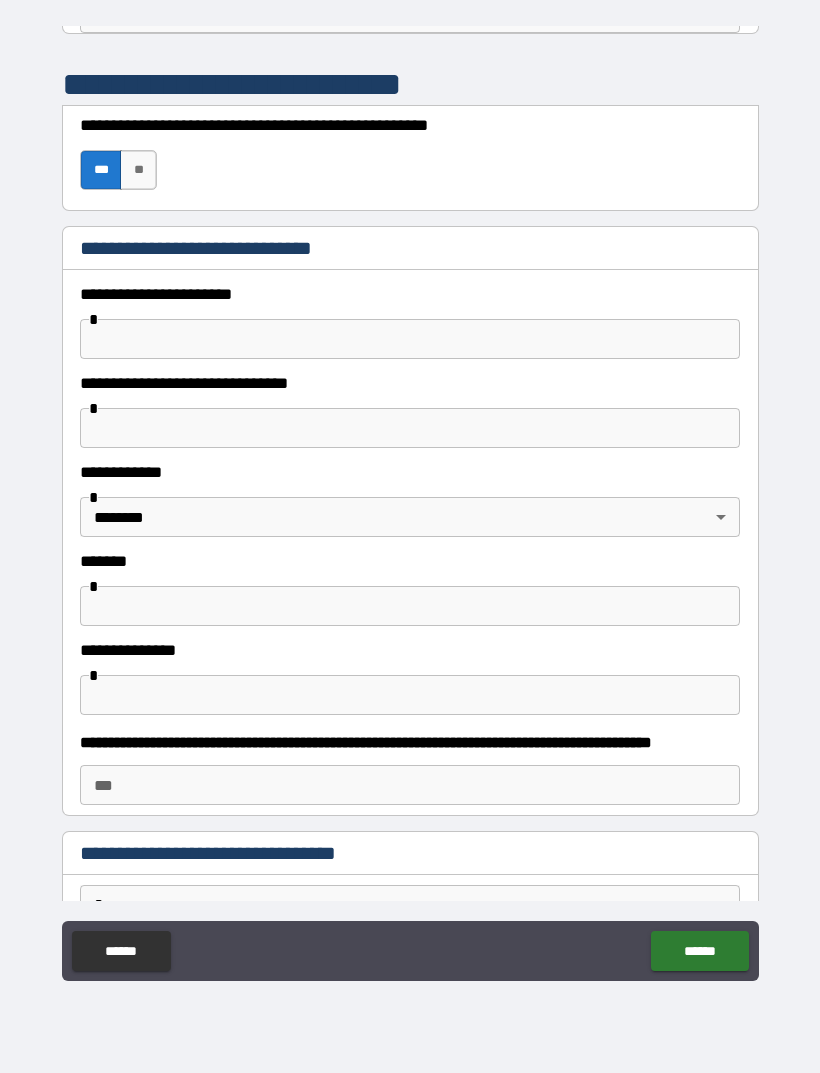 click at bounding box center [410, 339] 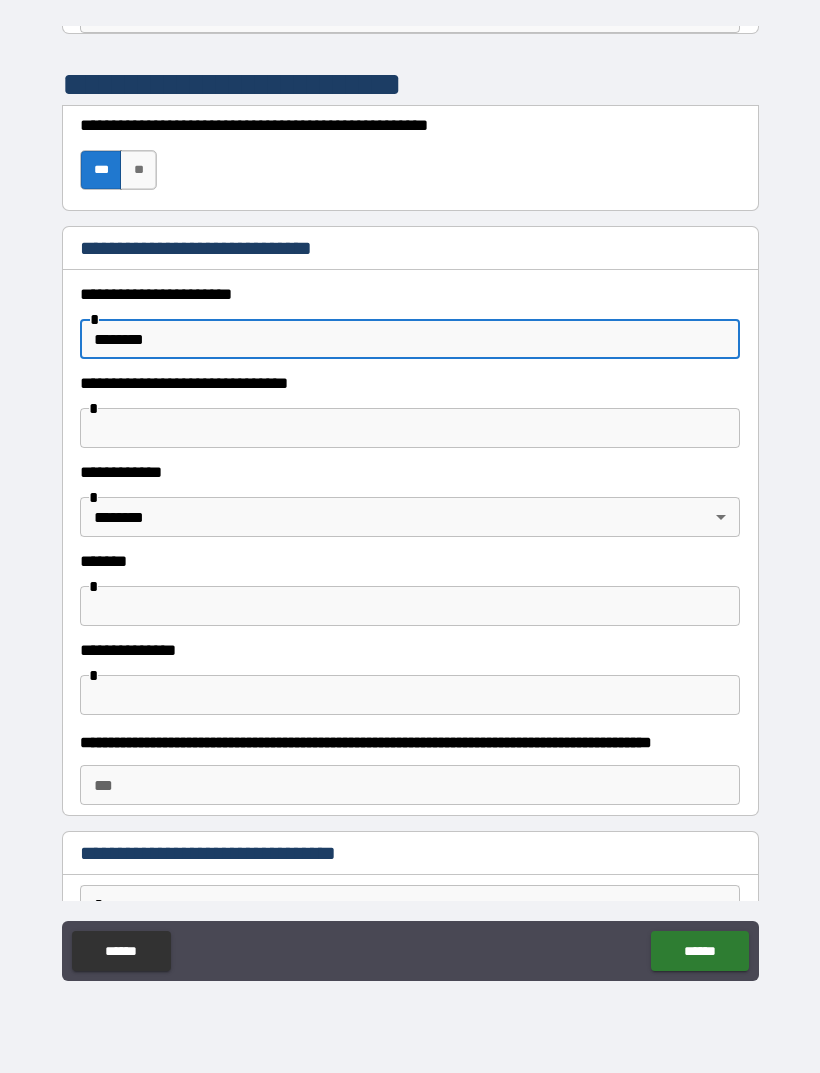 type on "********" 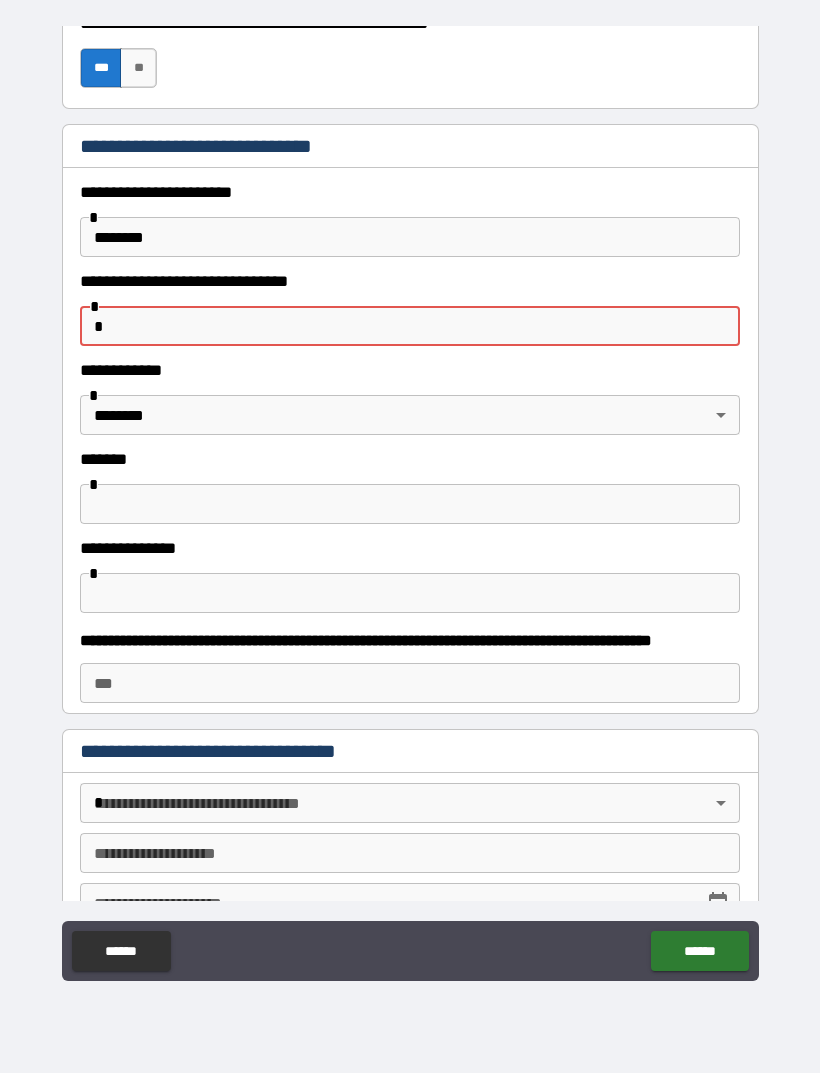 scroll, scrollTop: 2265, scrollLeft: 0, axis: vertical 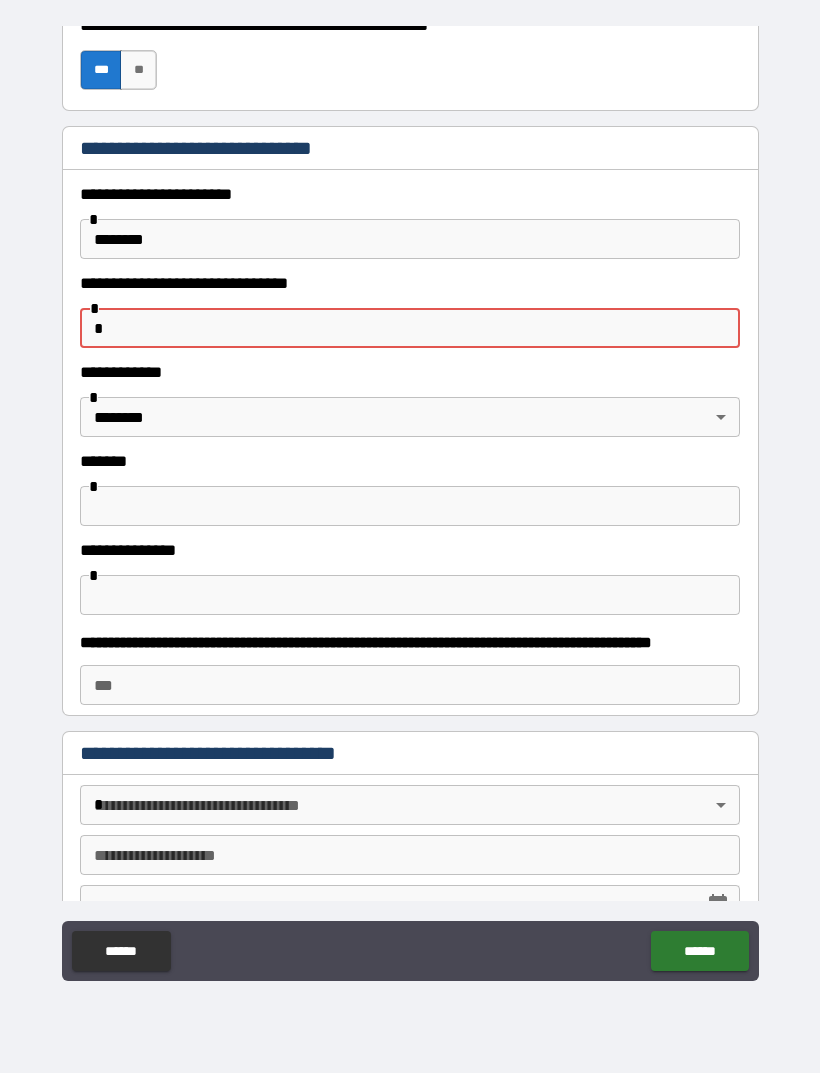 click at bounding box center [410, 506] 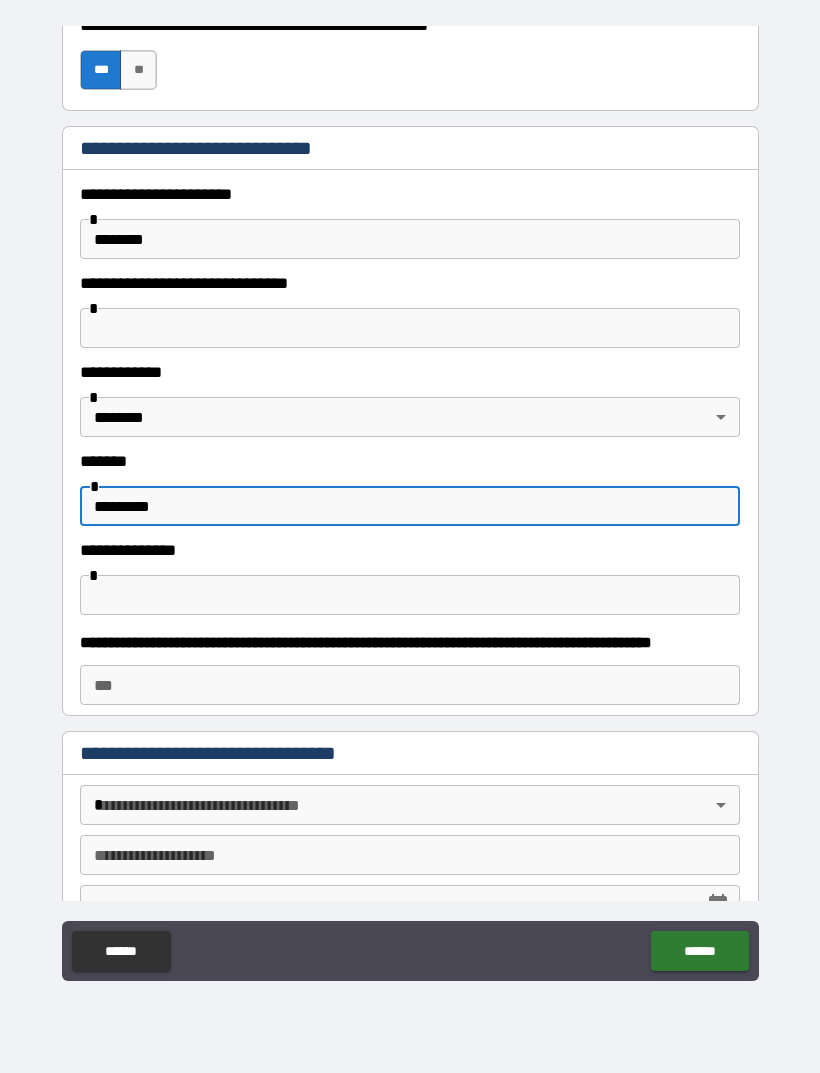 type on "*********" 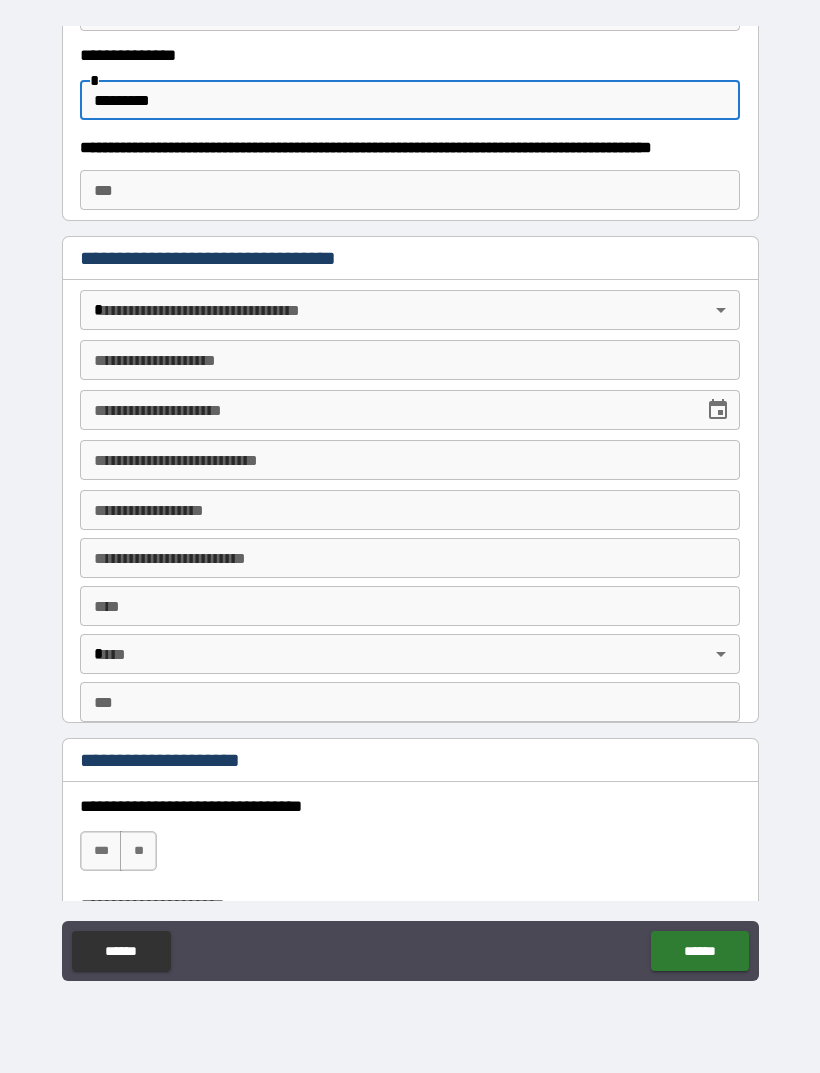 scroll, scrollTop: 2761, scrollLeft: 0, axis: vertical 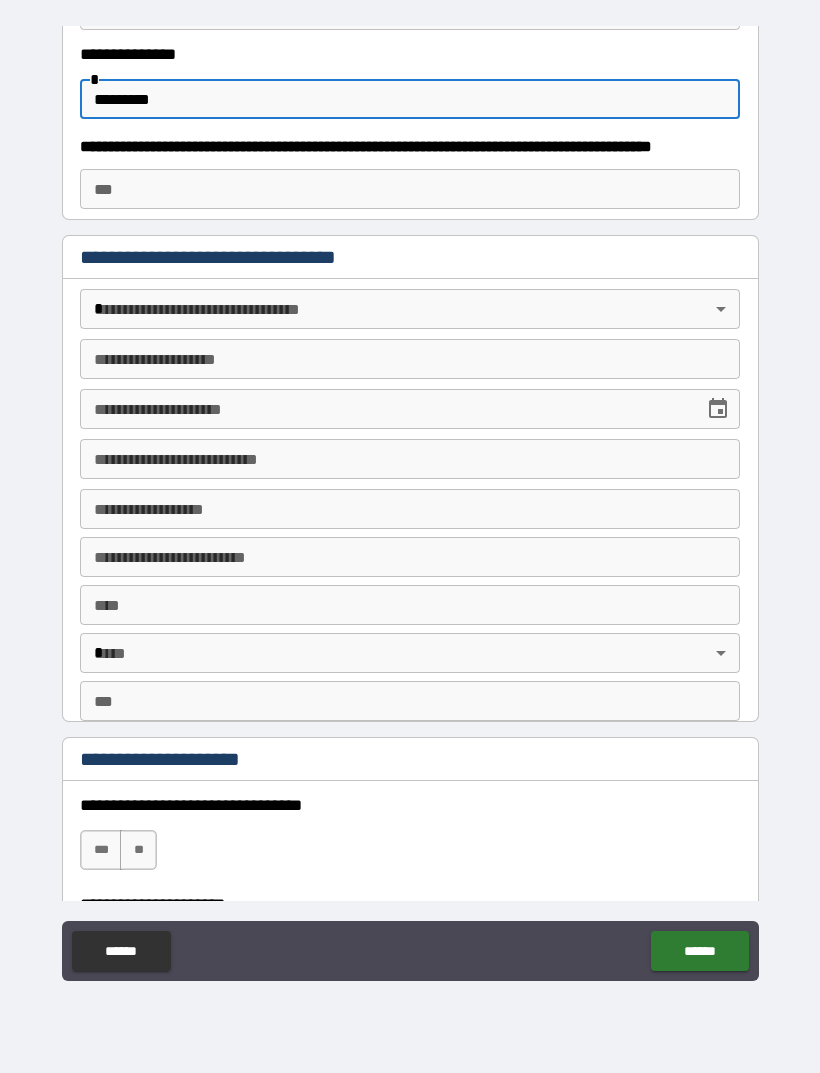 type on "*********" 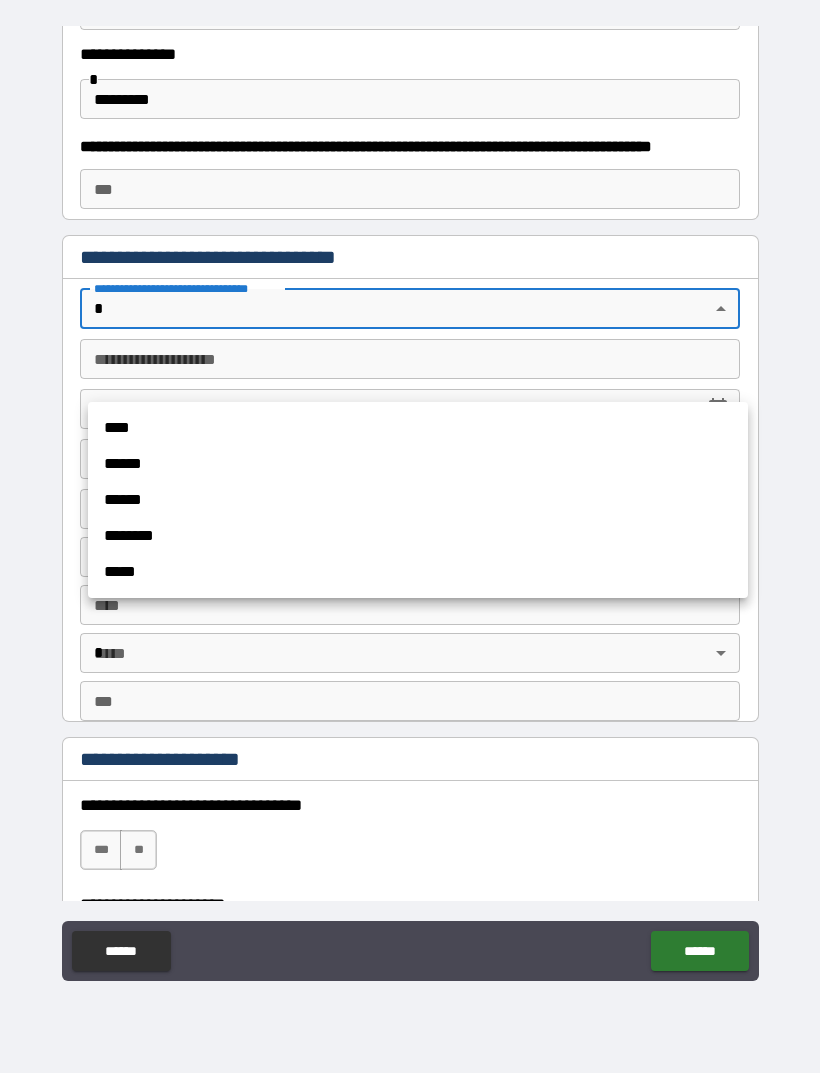 click on "******" at bounding box center (418, 464) 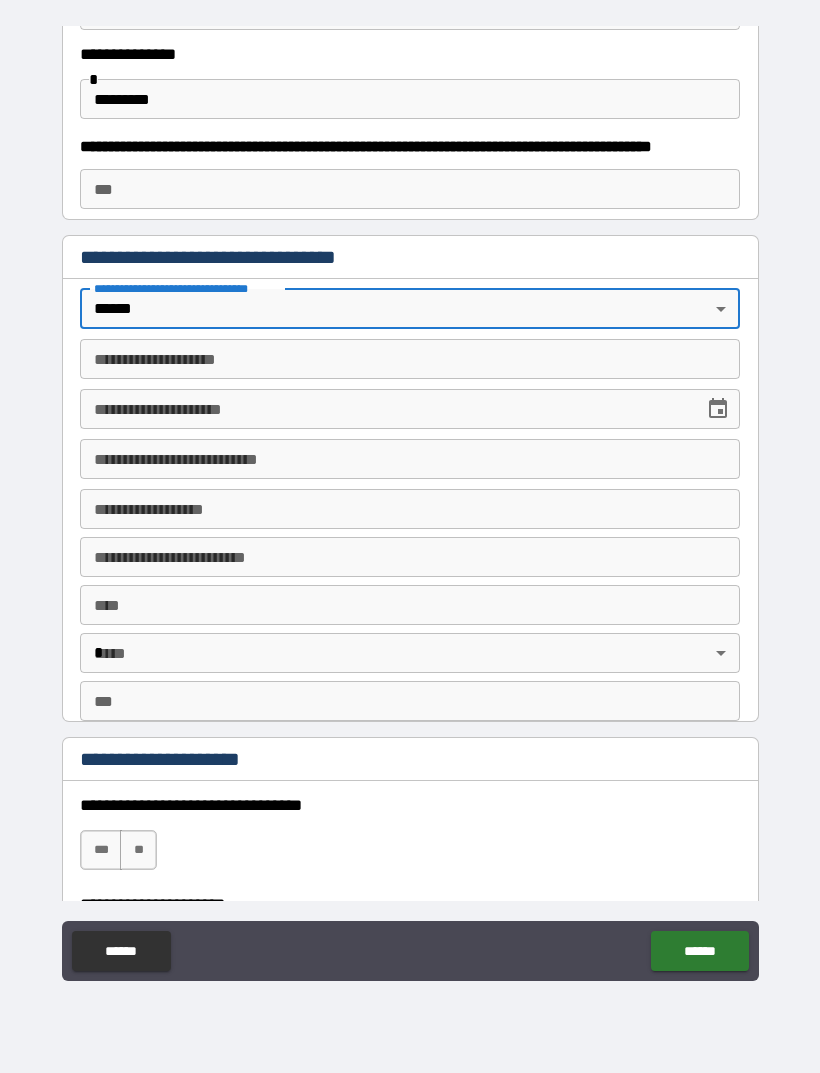 click on "**********" at bounding box center [410, 504] 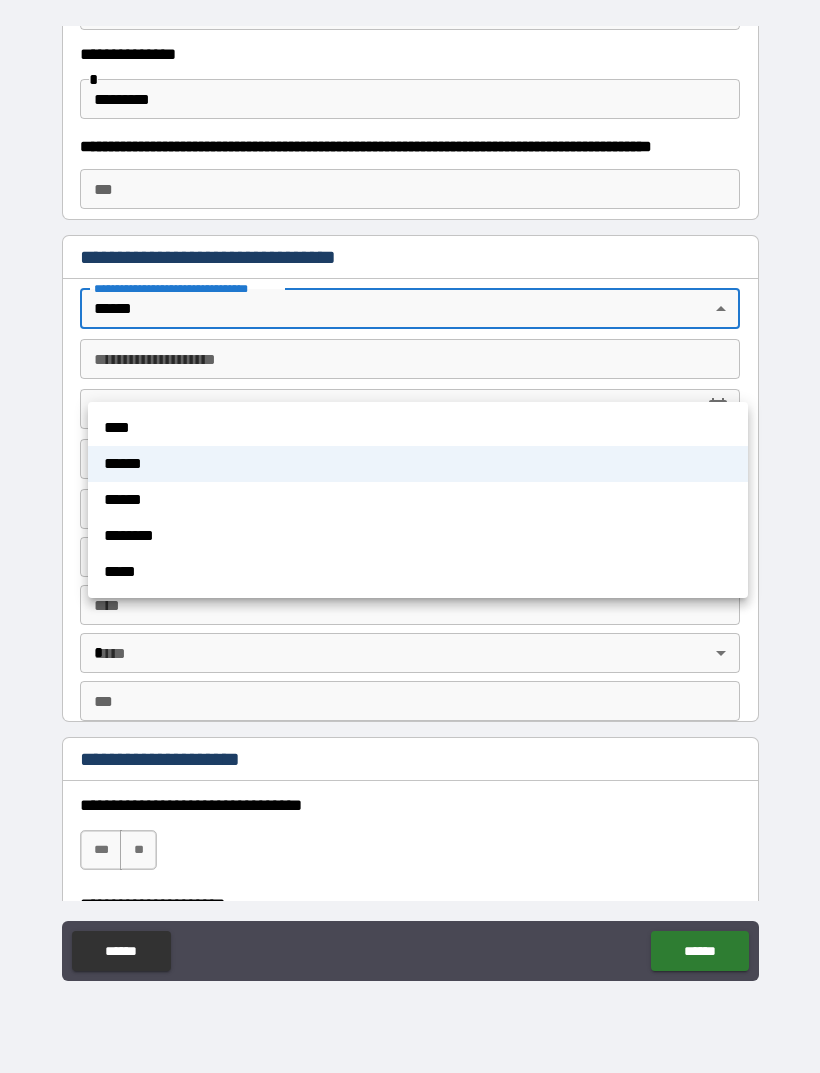 click on "****" at bounding box center [418, 428] 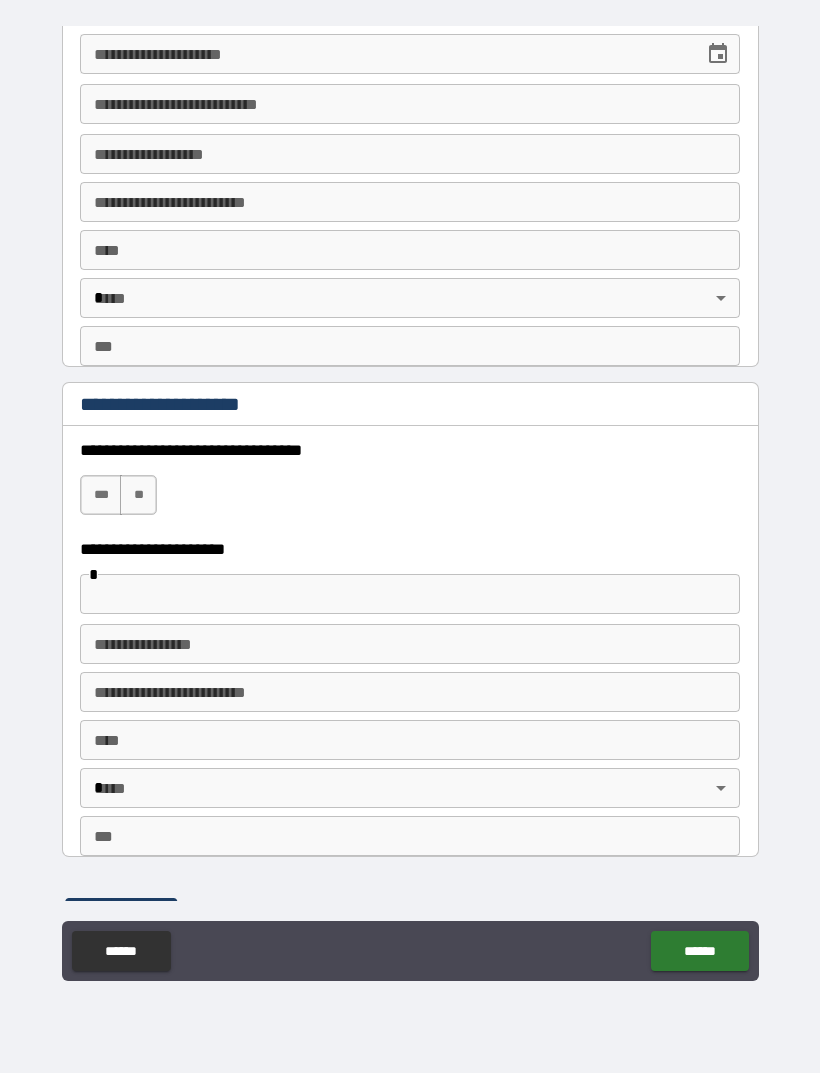 scroll, scrollTop: 3167, scrollLeft: 0, axis: vertical 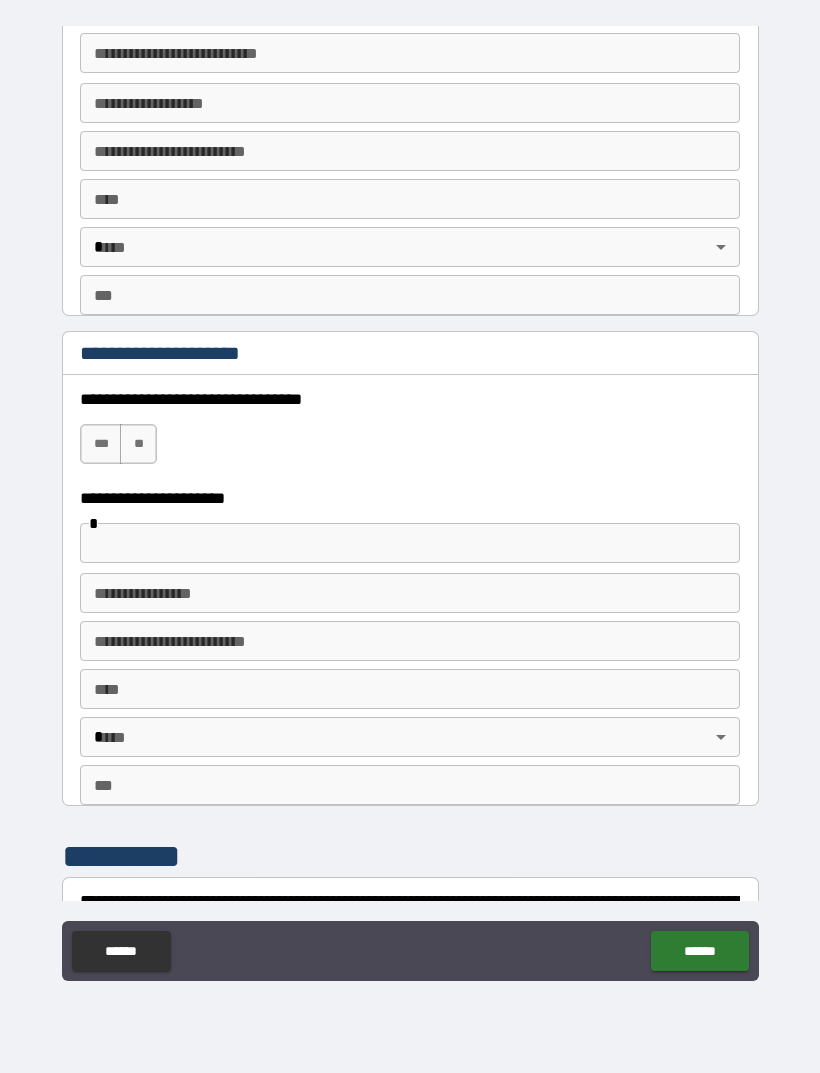 click on "**" at bounding box center (138, 444) 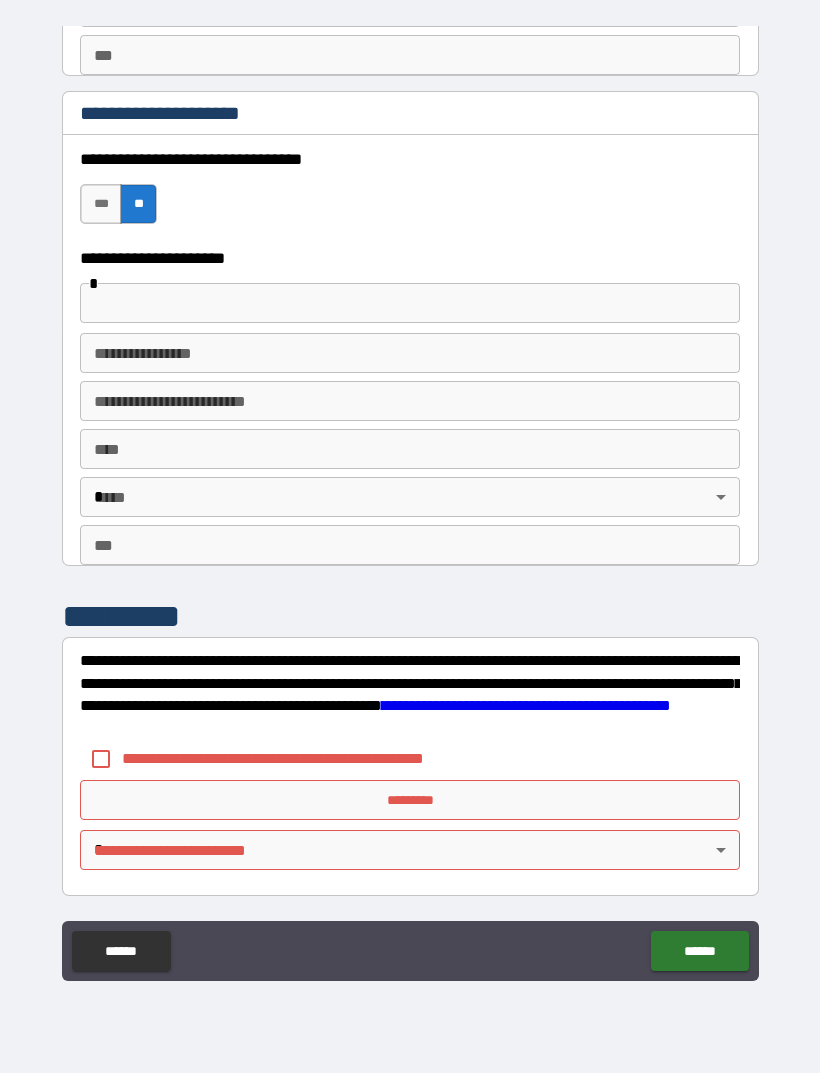 scroll, scrollTop: 3470, scrollLeft: 0, axis: vertical 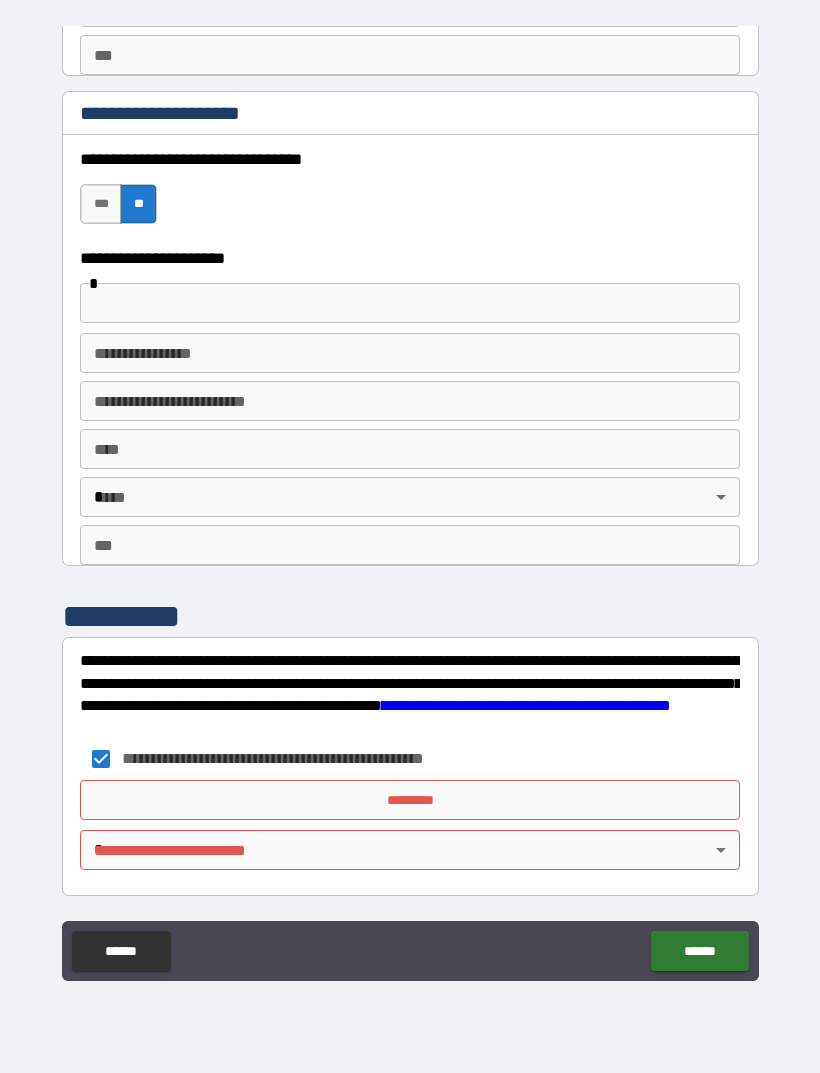 click on "*********" at bounding box center [410, 800] 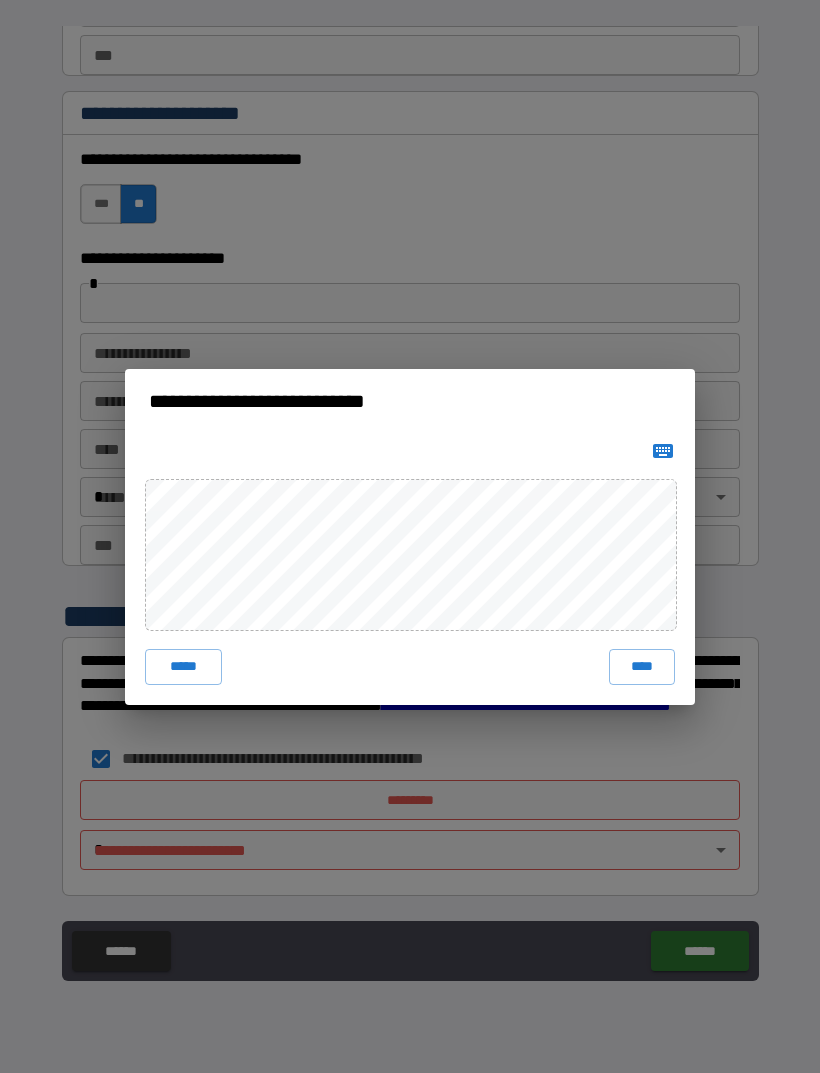 click on "****" at bounding box center [642, 667] 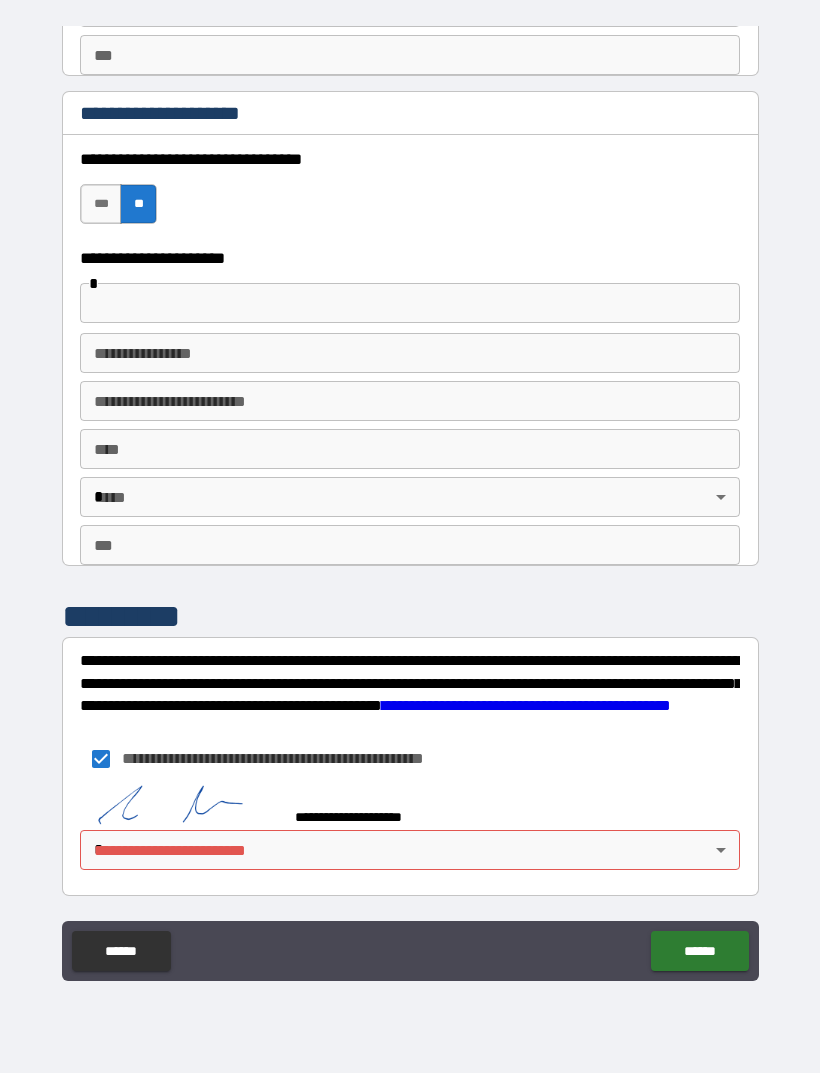 scroll, scrollTop: 3460, scrollLeft: 0, axis: vertical 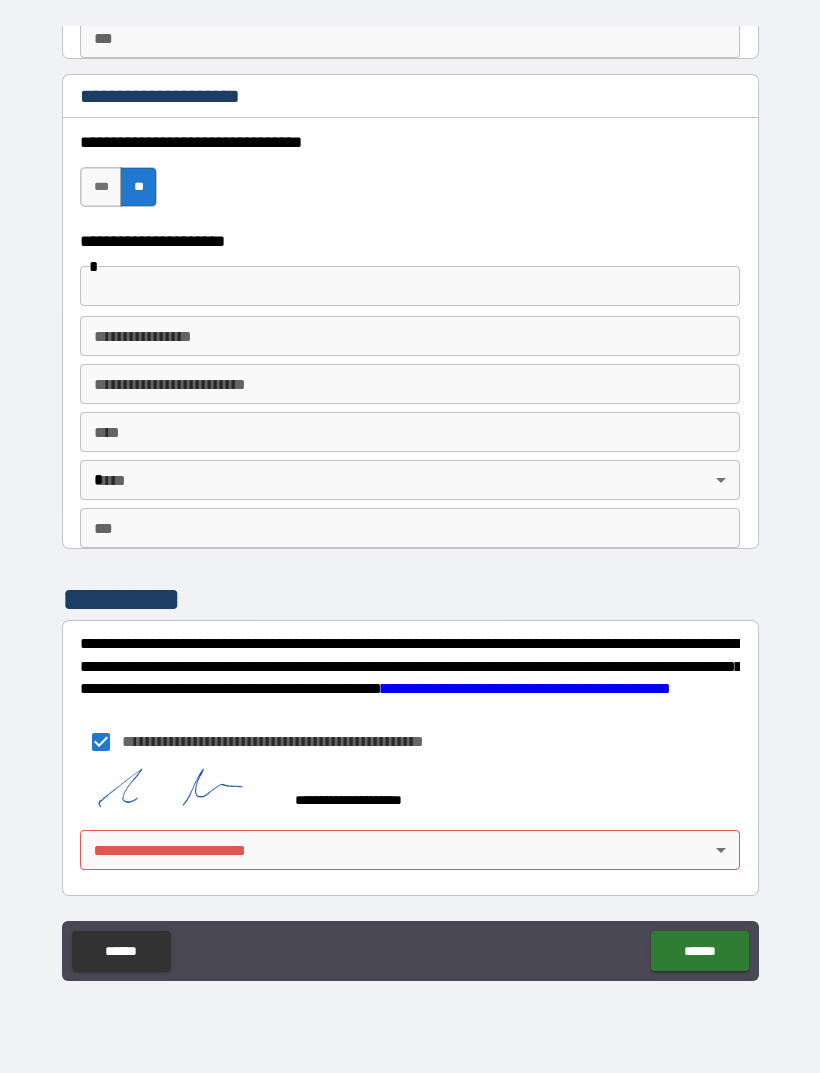 click on "**********" at bounding box center [410, 504] 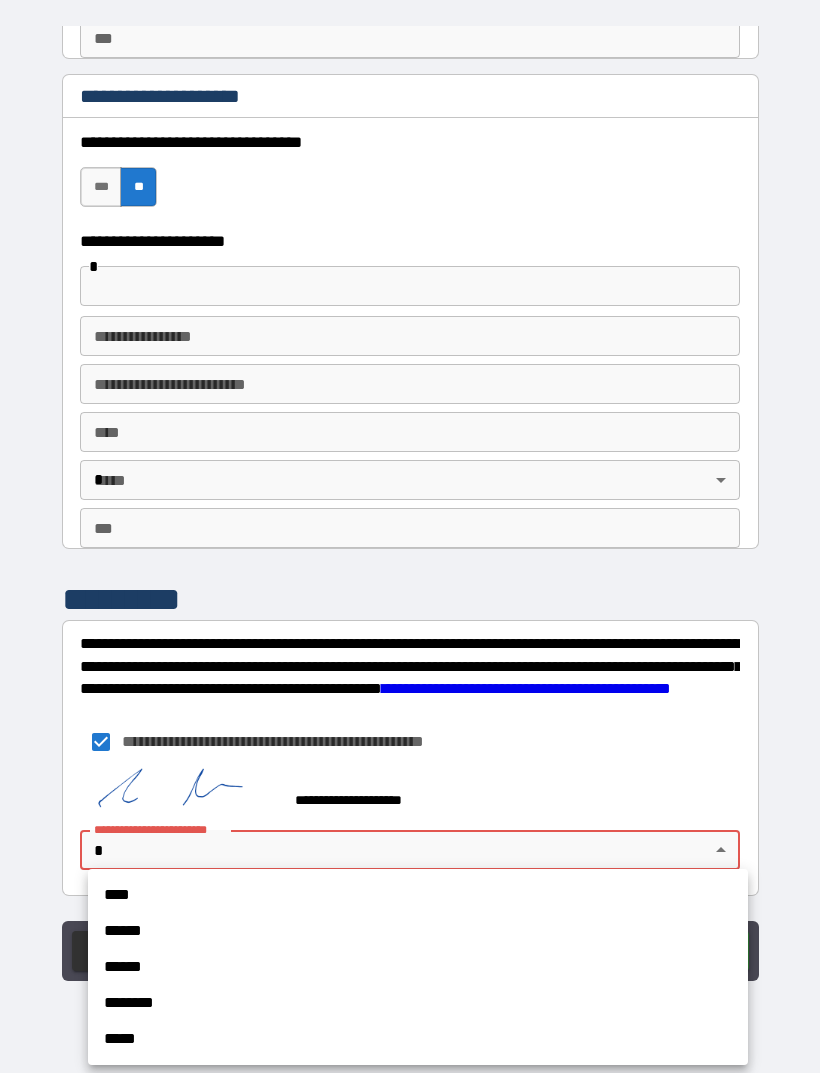 click on "******" at bounding box center (418, 931) 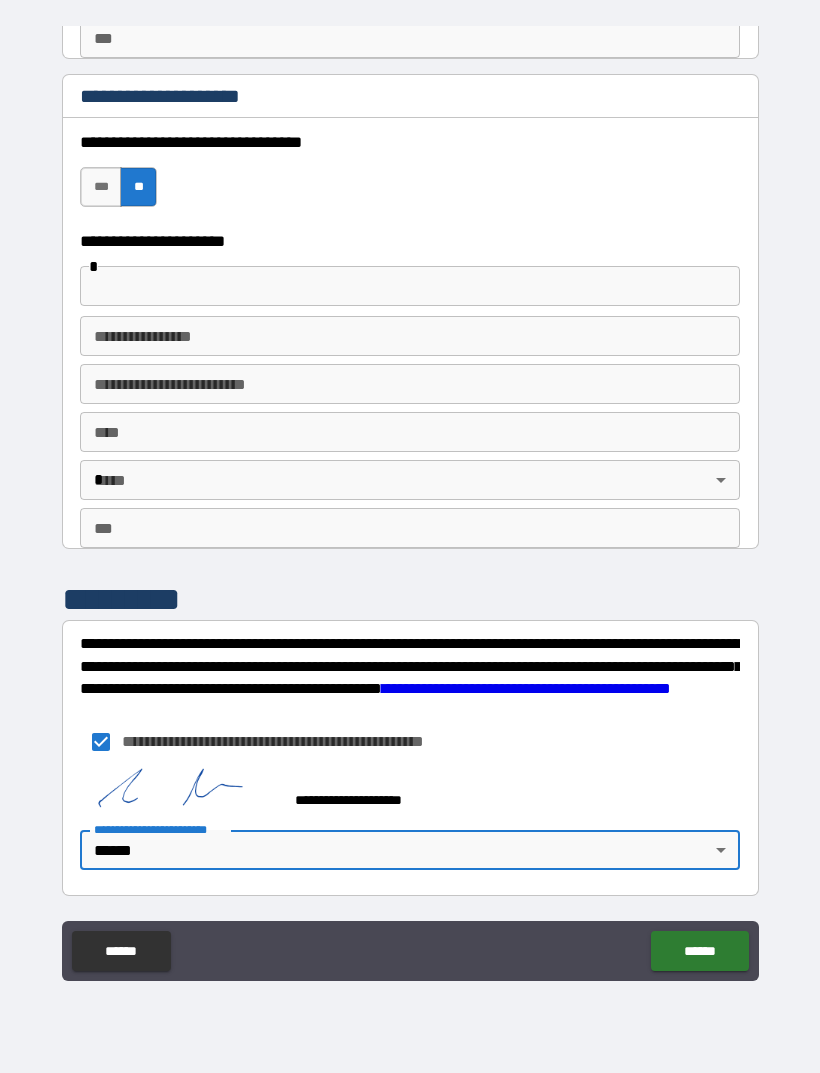 click on "******" at bounding box center (699, 951) 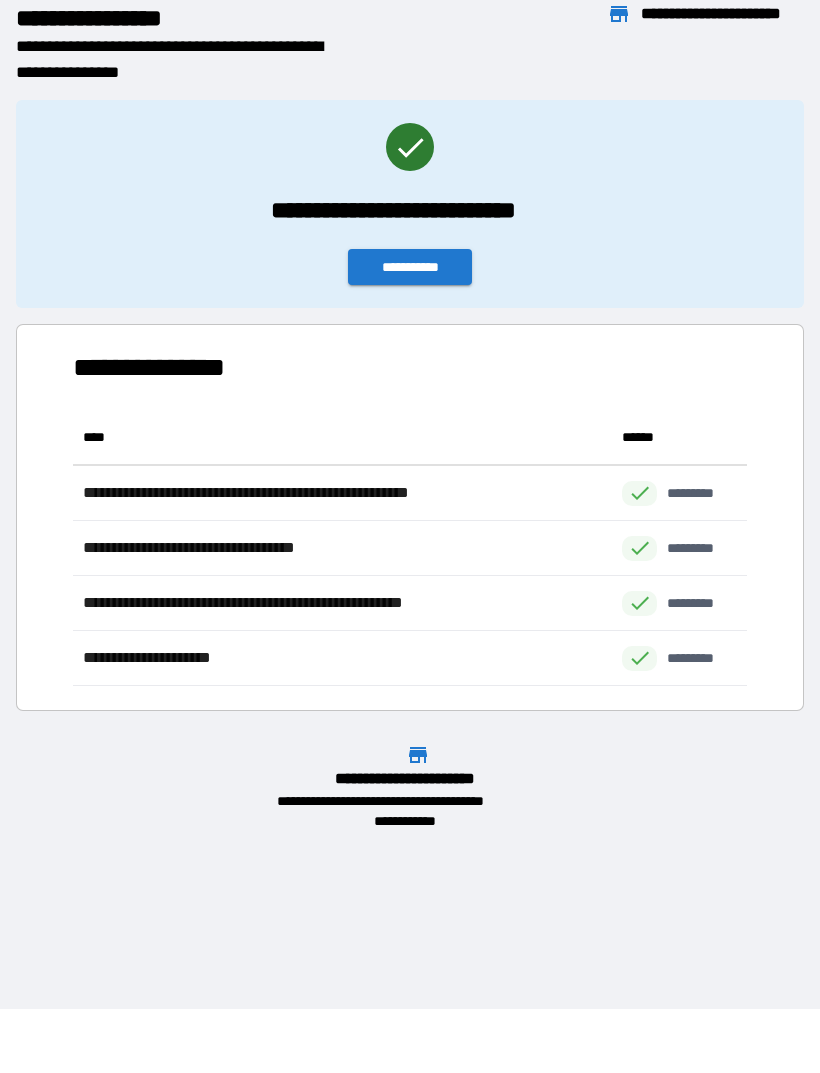 scroll, scrollTop: 1, scrollLeft: 1, axis: both 